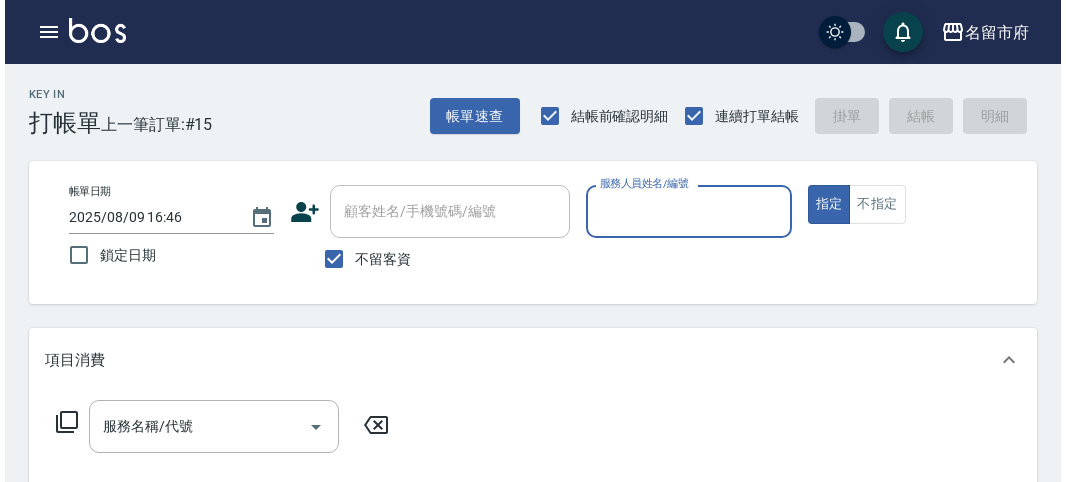scroll, scrollTop: 0, scrollLeft: 0, axis: both 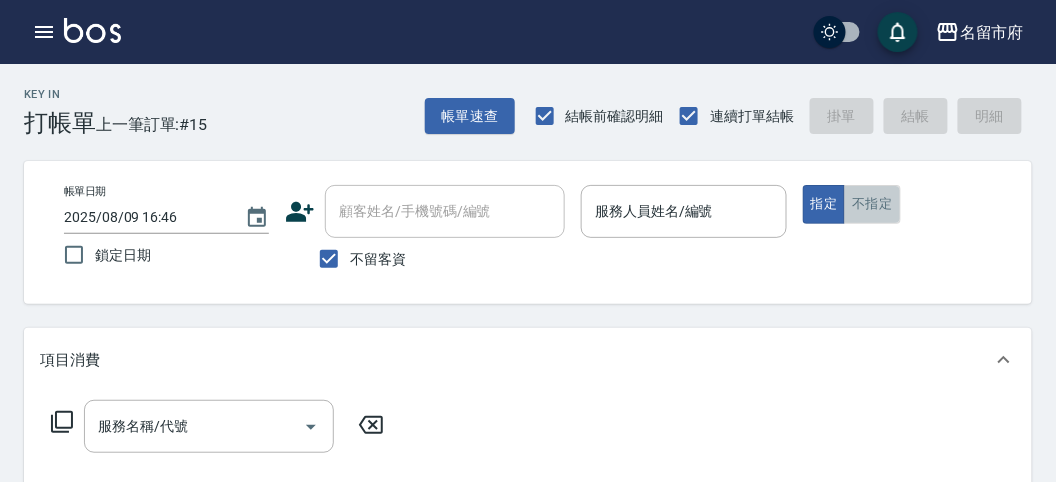 click on "不指定" at bounding box center (872, 204) 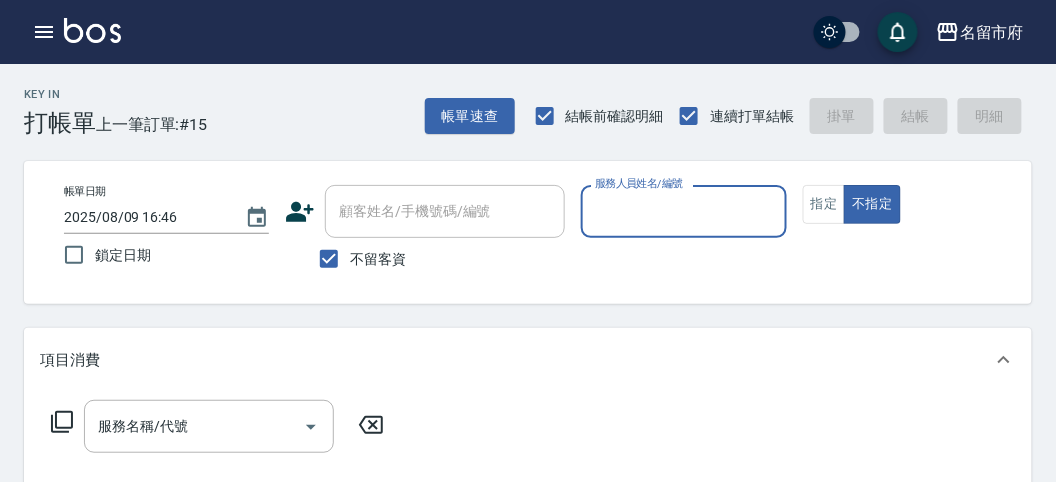 click on "服務人員姓名/編號" at bounding box center [683, 211] 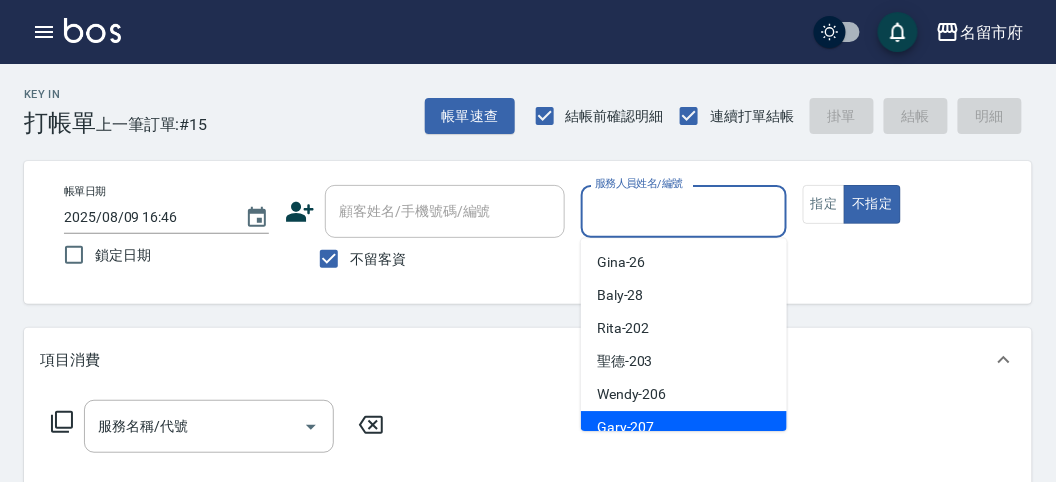 click on "Gary -207" at bounding box center (684, 427) 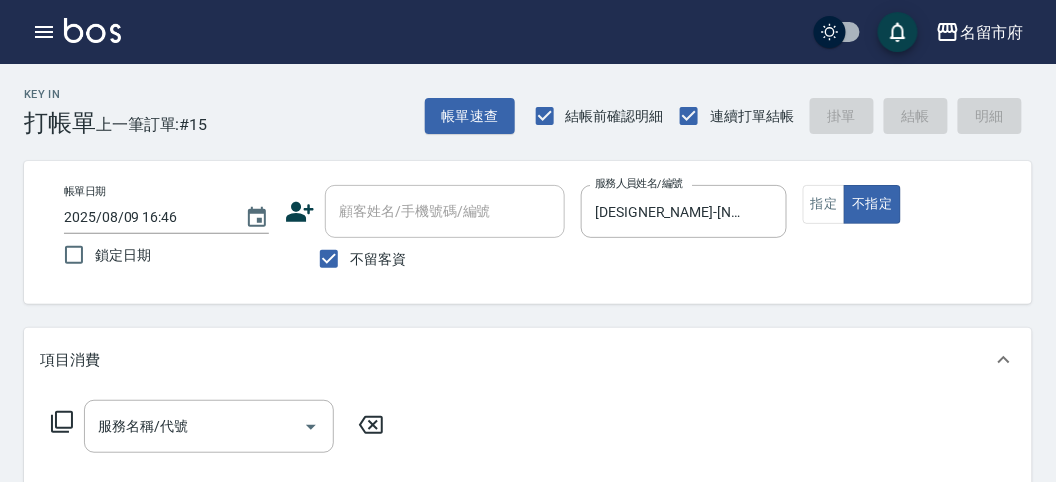 click 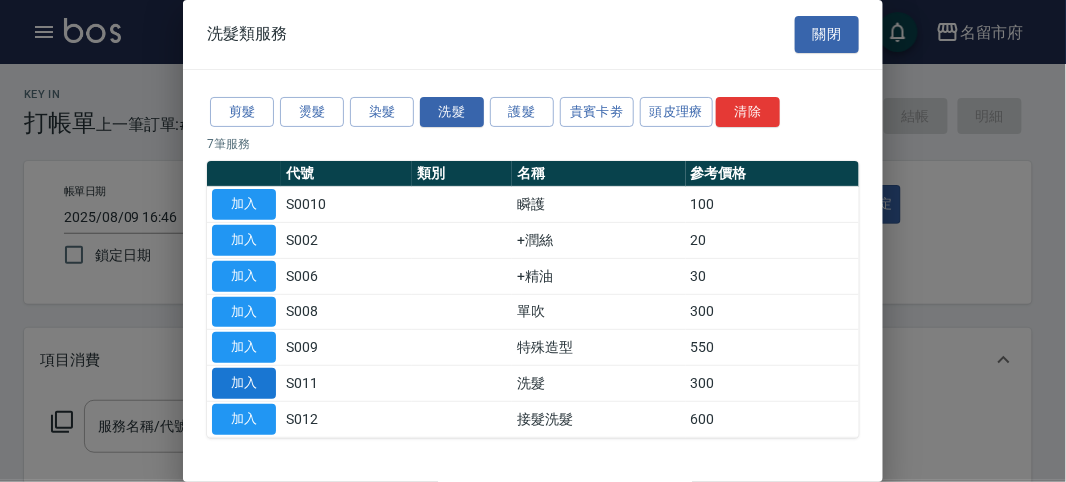 click on "加入" at bounding box center (244, 383) 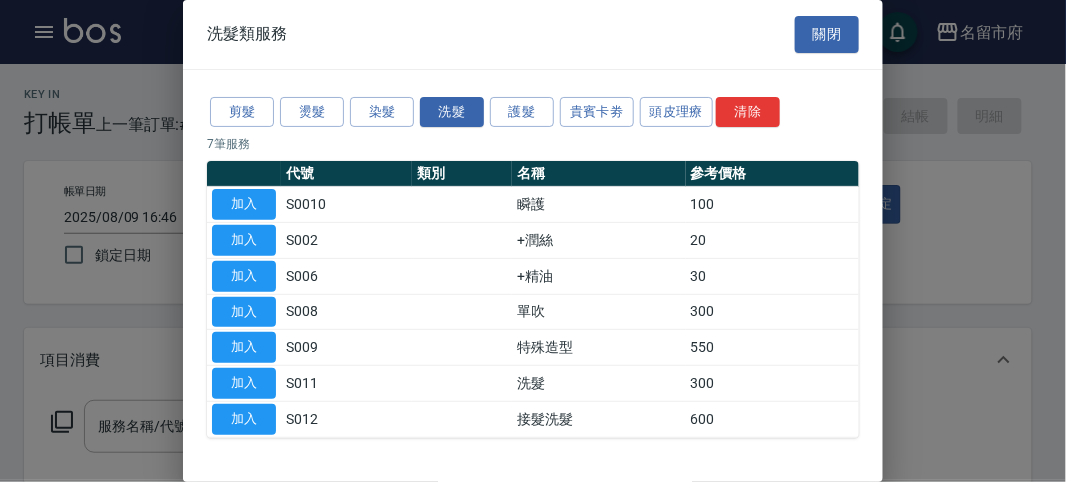 type on "洗髮(S011)" 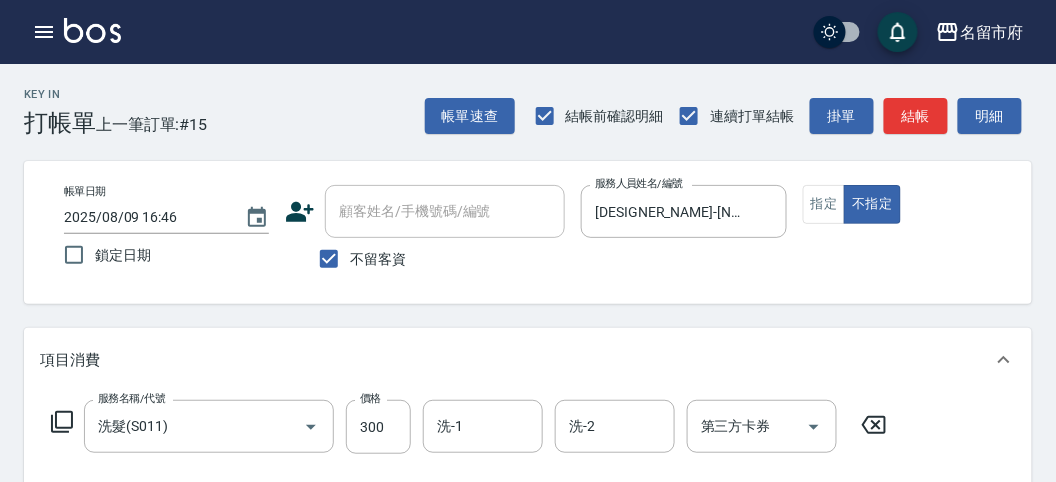 click 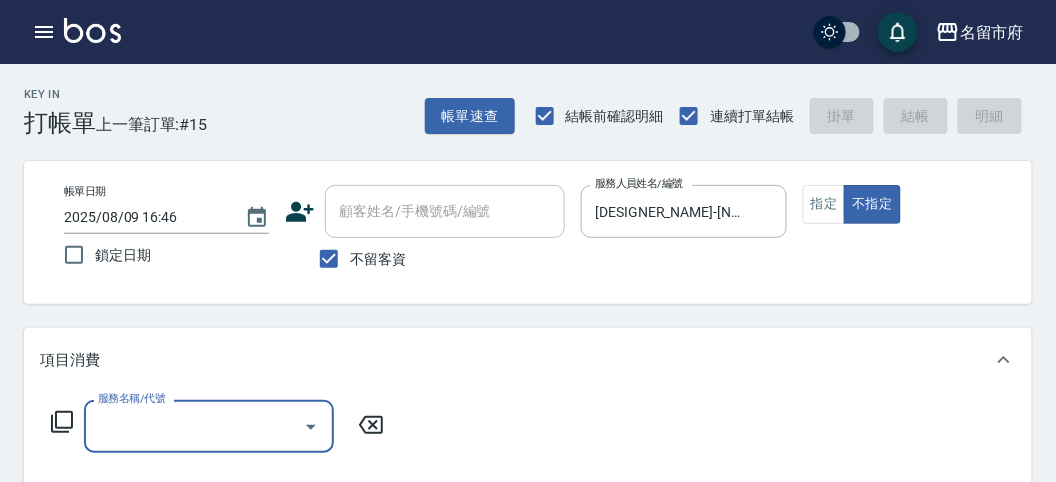 click 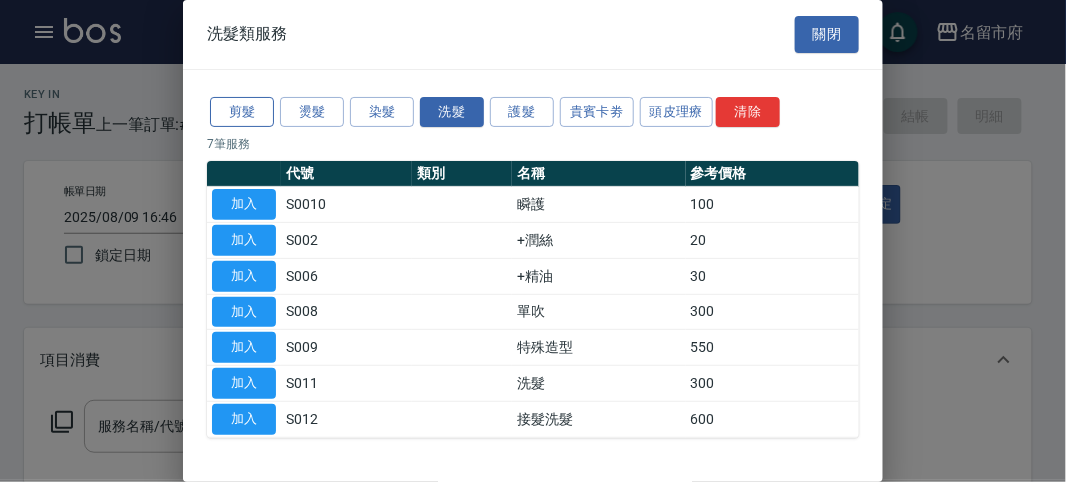 click on "剪髮" at bounding box center (242, 112) 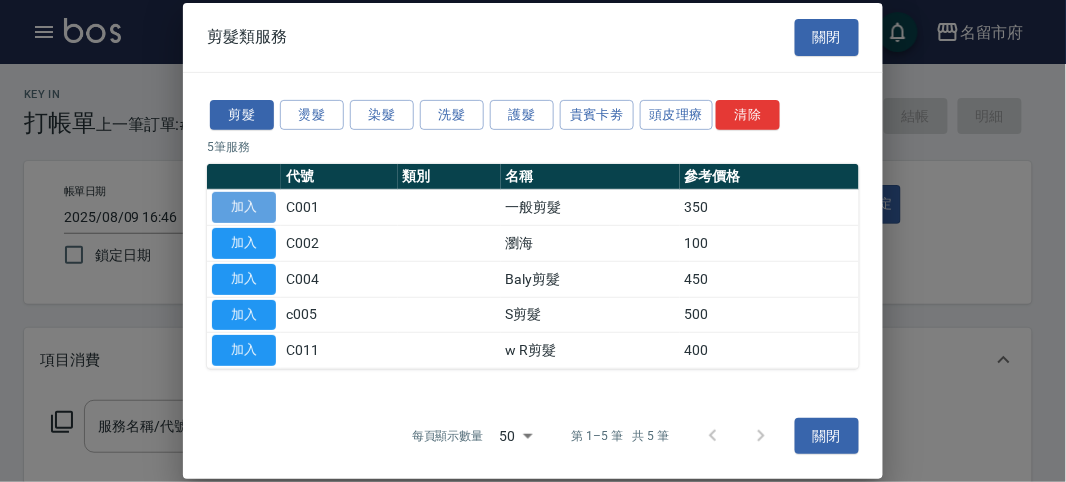 click on "加入" at bounding box center (244, 207) 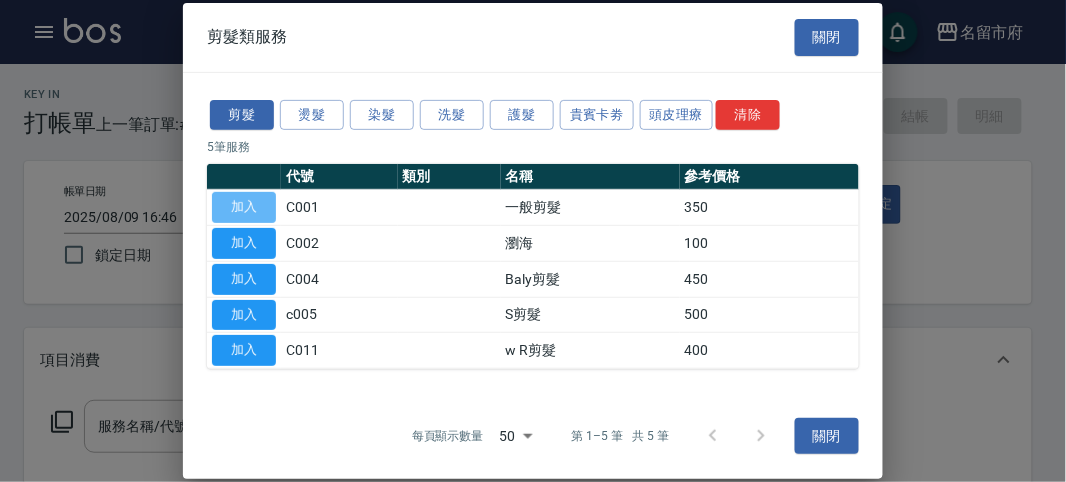type on "一般剪髮(C001)" 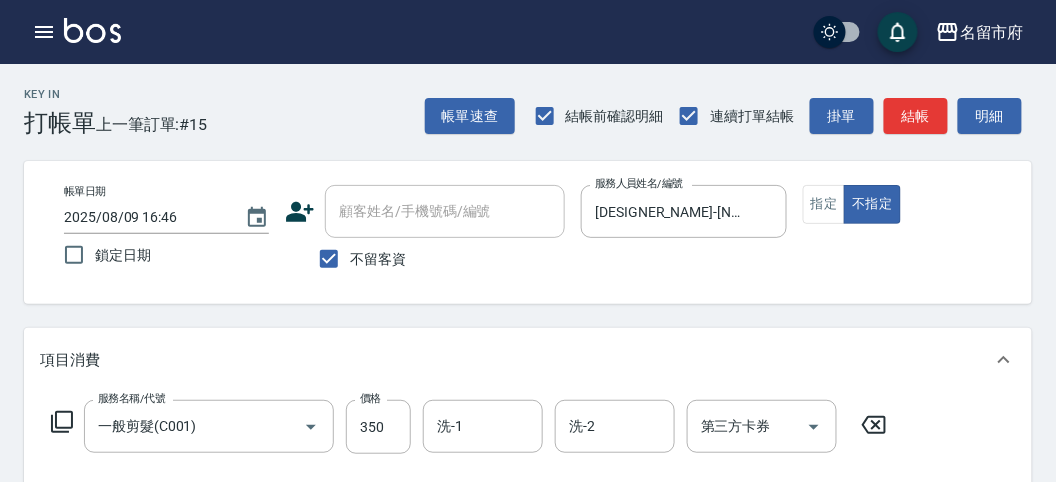 click 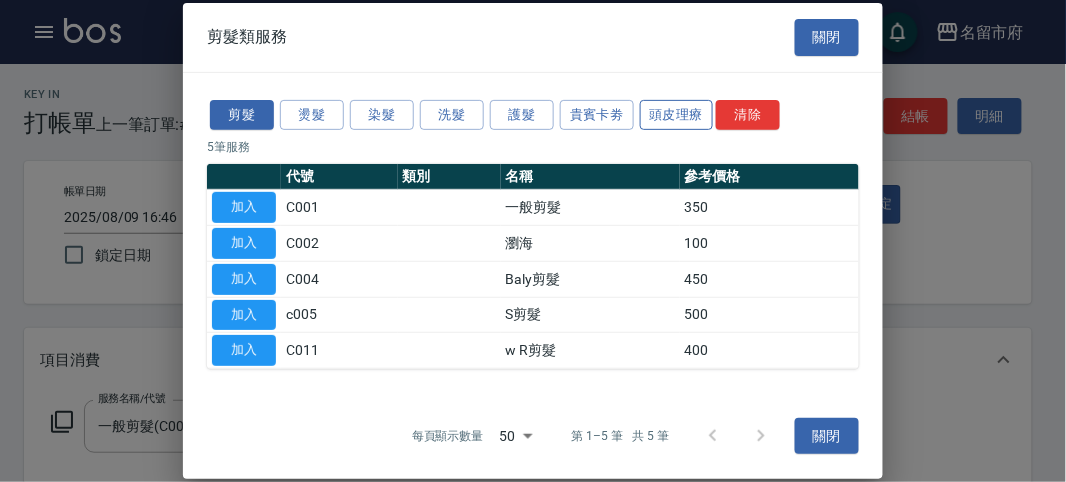 click on "頭皮理療" at bounding box center (677, 114) 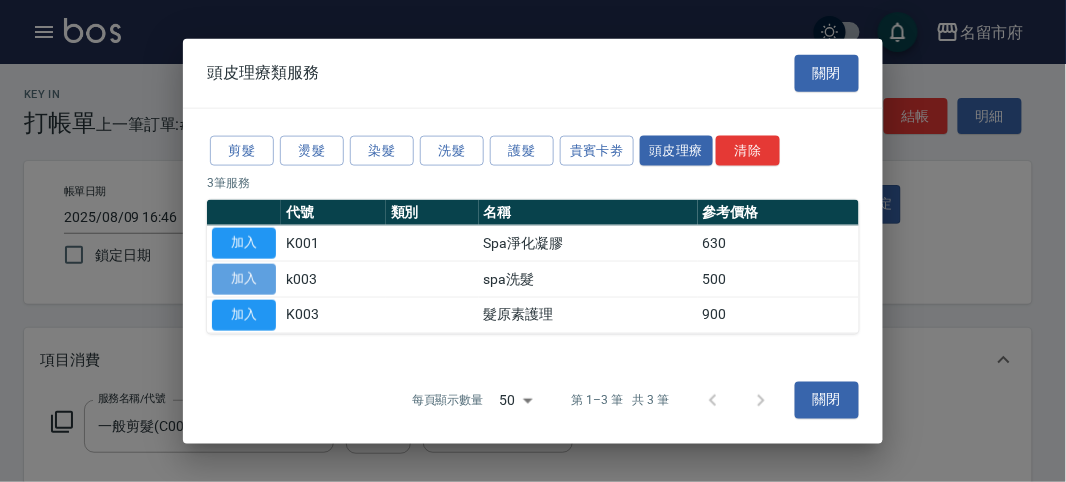 click on "加入" at bounding box center (244, 279) 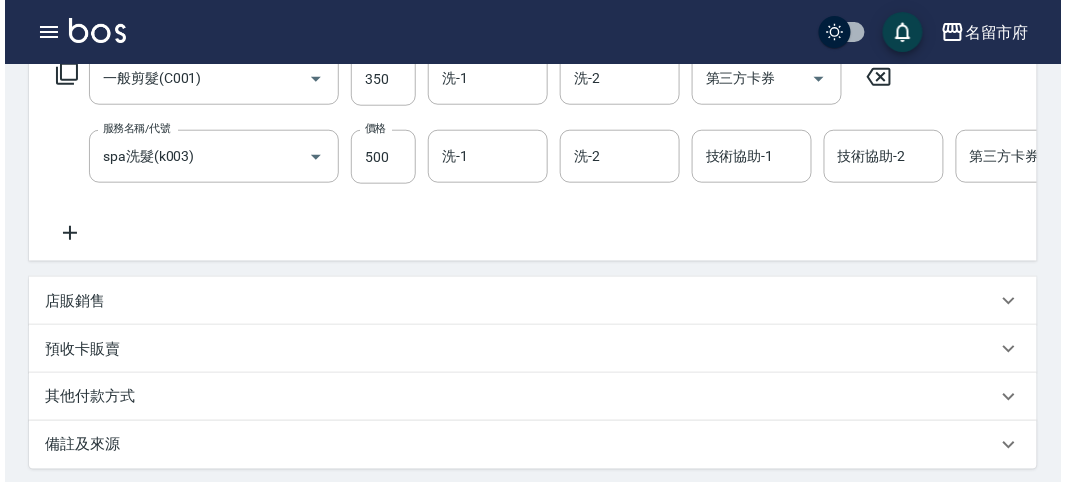 scroll, scrollTop: 682, scrollLeft: 0, axis: vertical 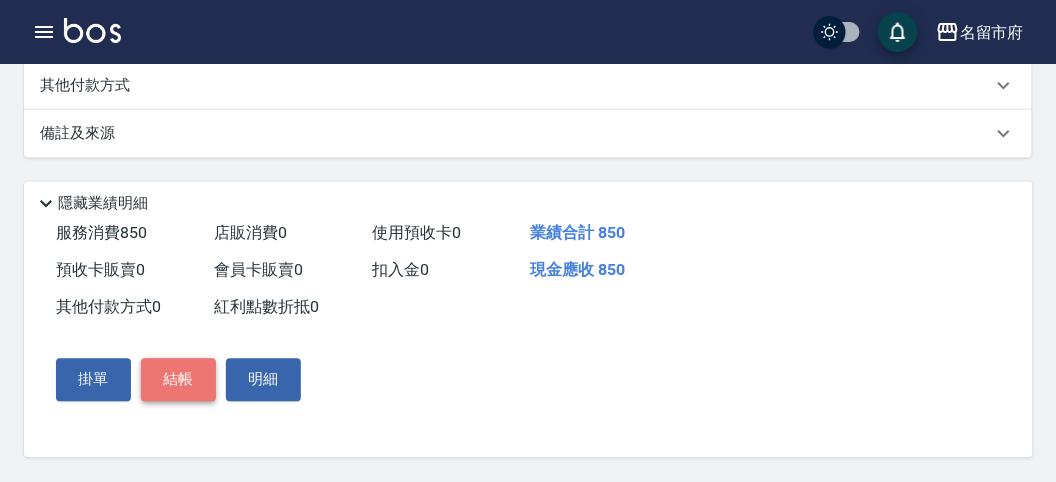 click on "結帳" at bounding box center (178, 380) 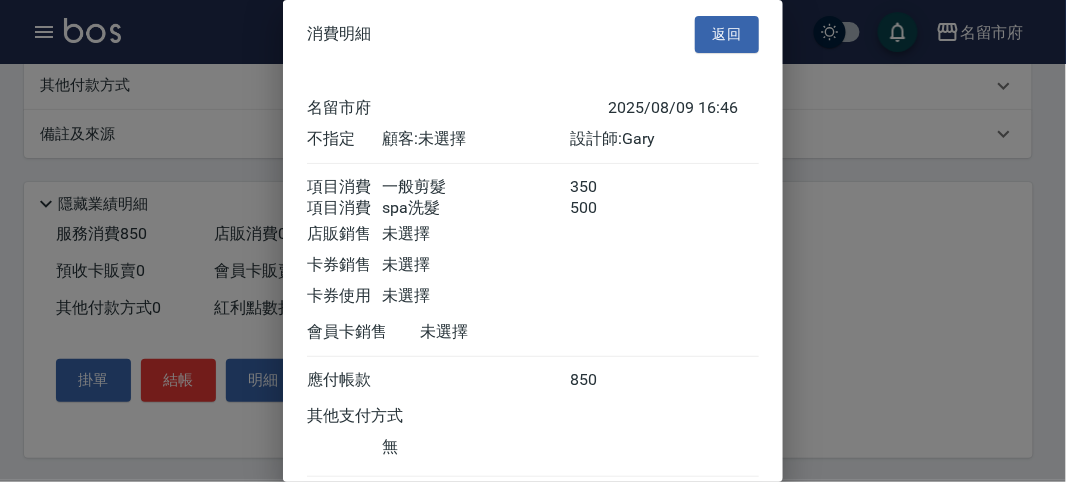 scroll, scrollTop: 133, scrollLeft: 0, axis: vertical 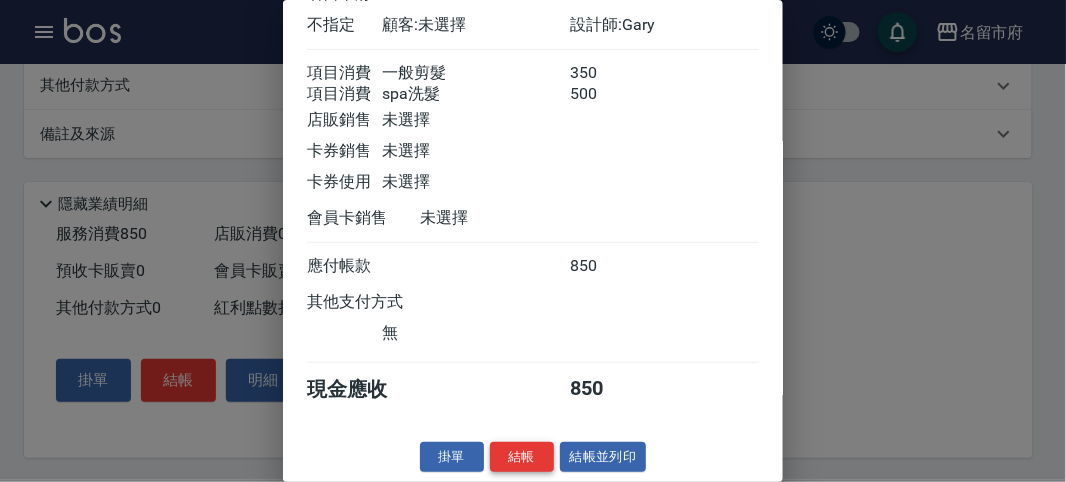 click on "結帳" at bounding box center [522, 457] 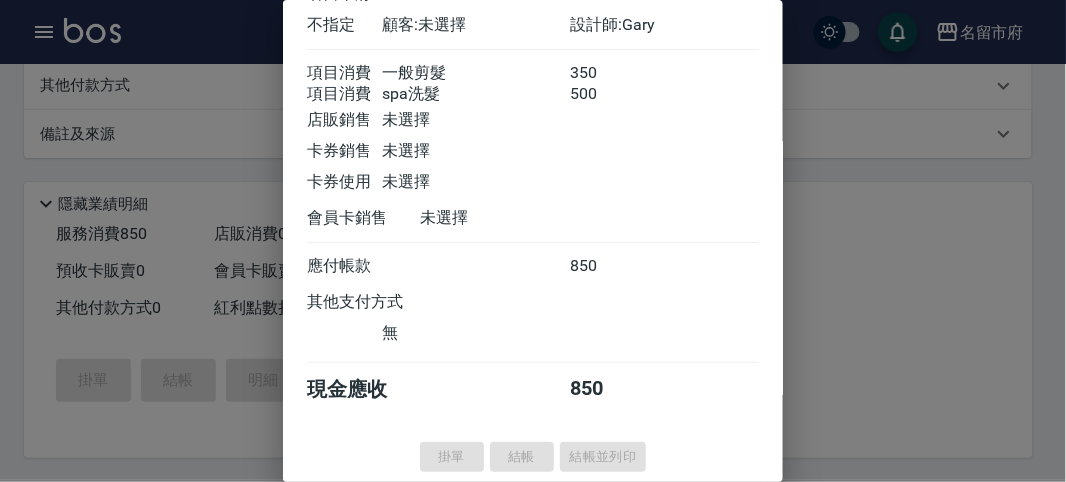 type on "2025/08/09 17:29" 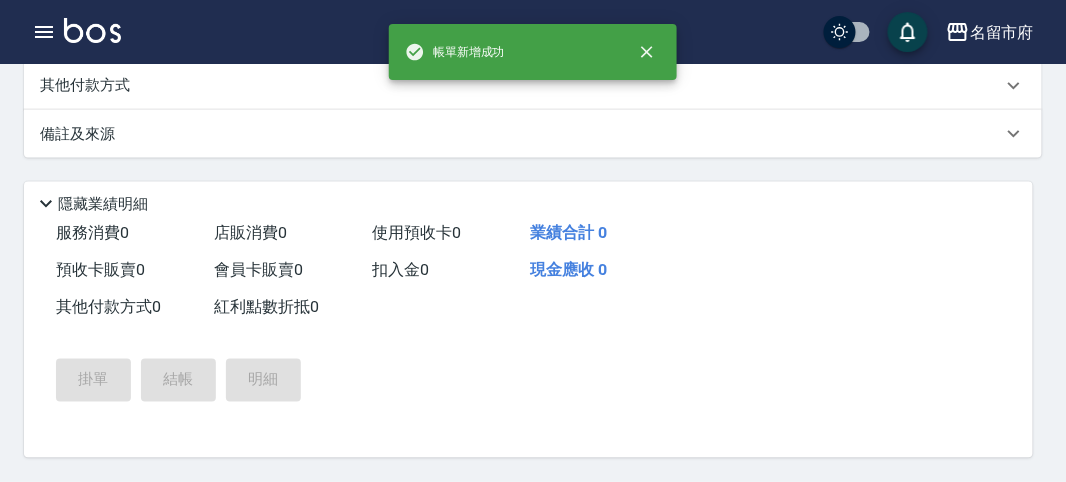 scroll, scrollTop: 0, scrollLeft: 0, axis: both 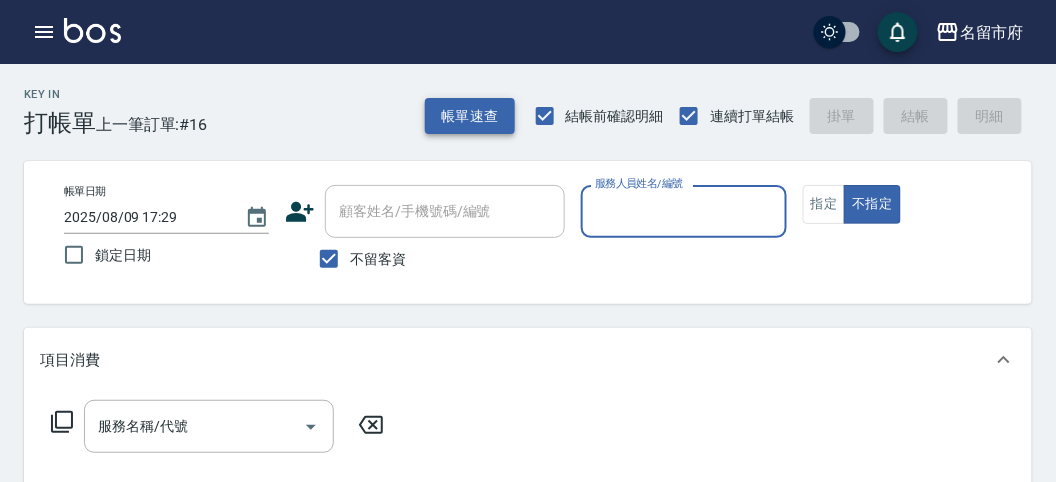 click on "帳單速查" at bounding box center [470, 116] 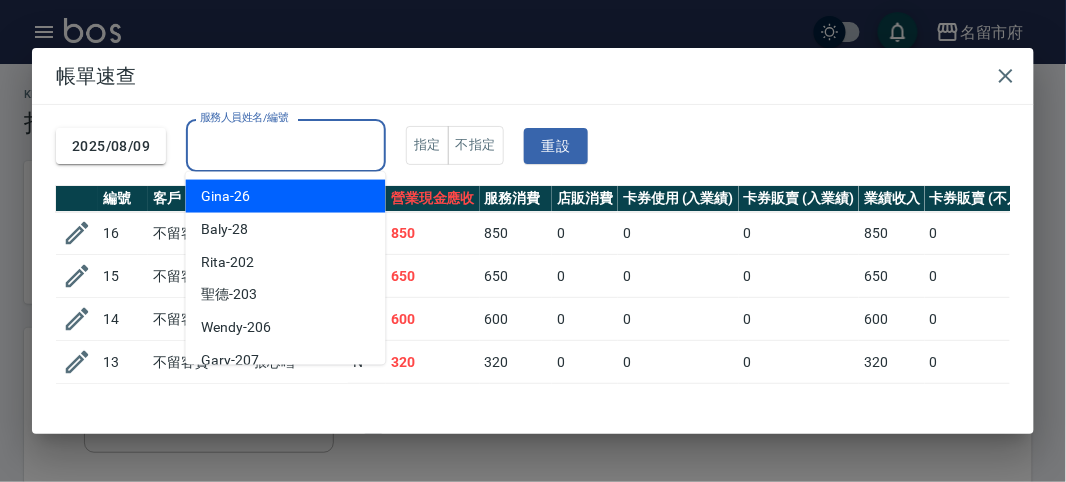 click on "服務人員姓名/編號" at bounding box center [286, 145] 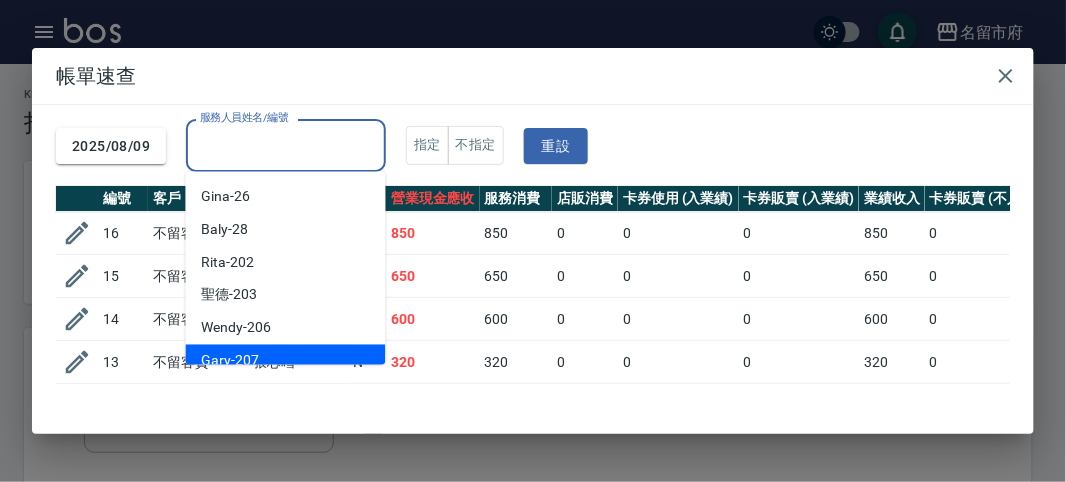 click on "Gary -207" at bounding box center [286, 361] 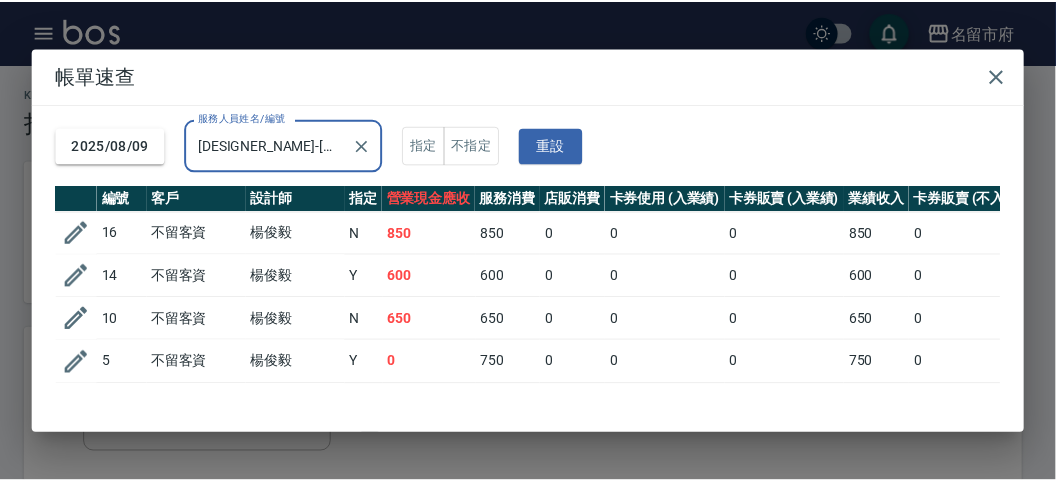 scroll, scrollTop: 78, scrollLeft: 0, axis: vertical 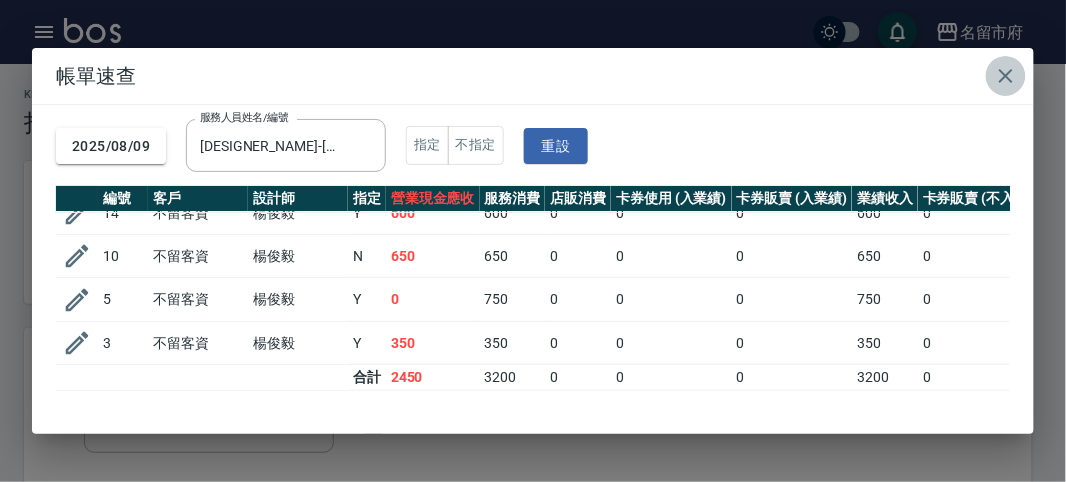 click 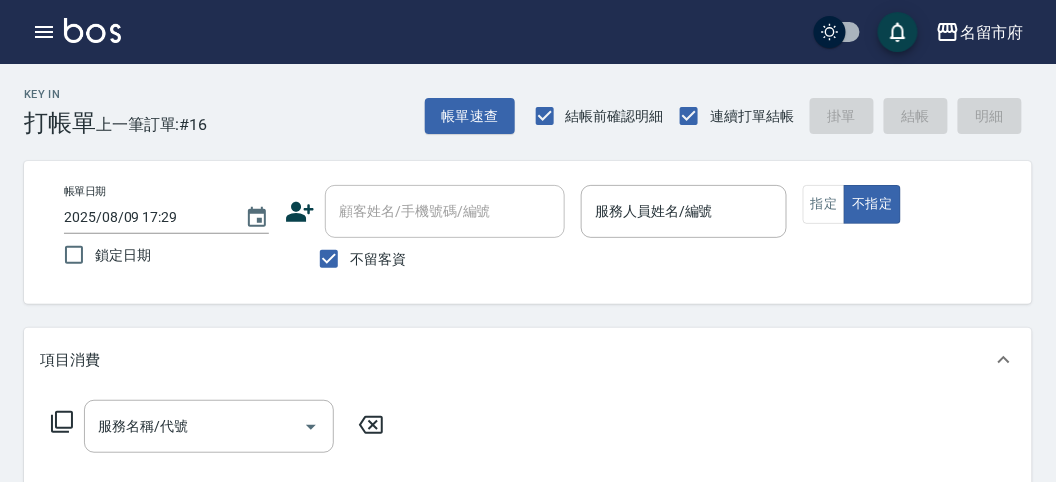 click on "名留市府 登出" at bounding box center (528, 32) 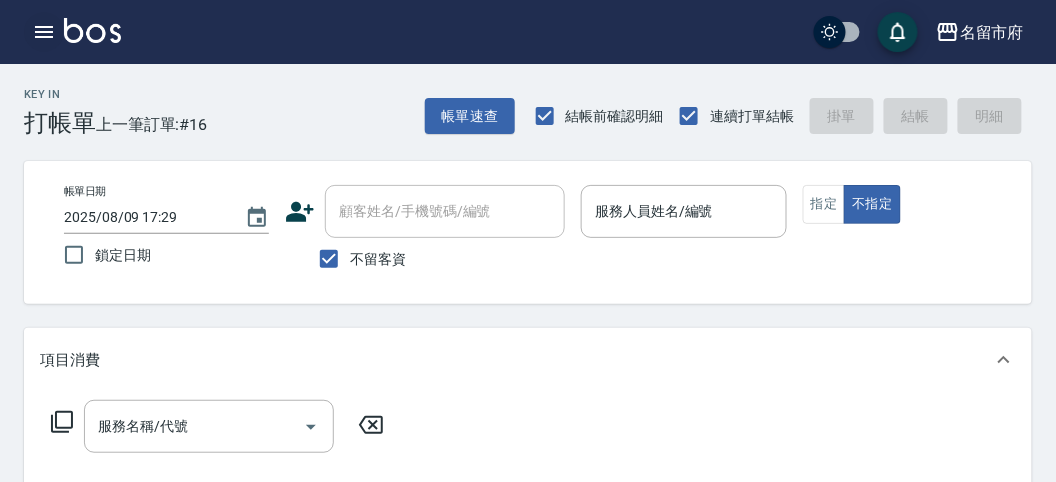 click 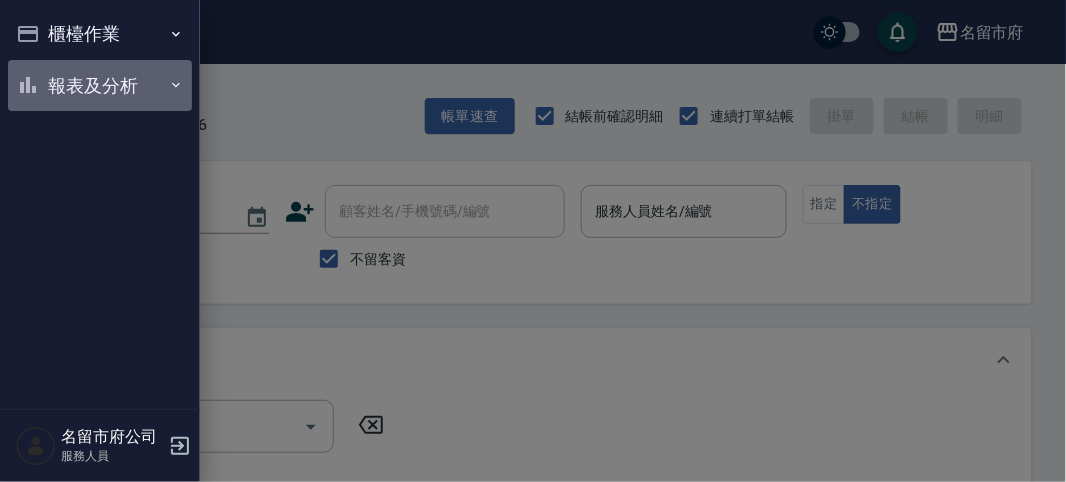 click on "報表及分析" at bounding box center (100, 86) 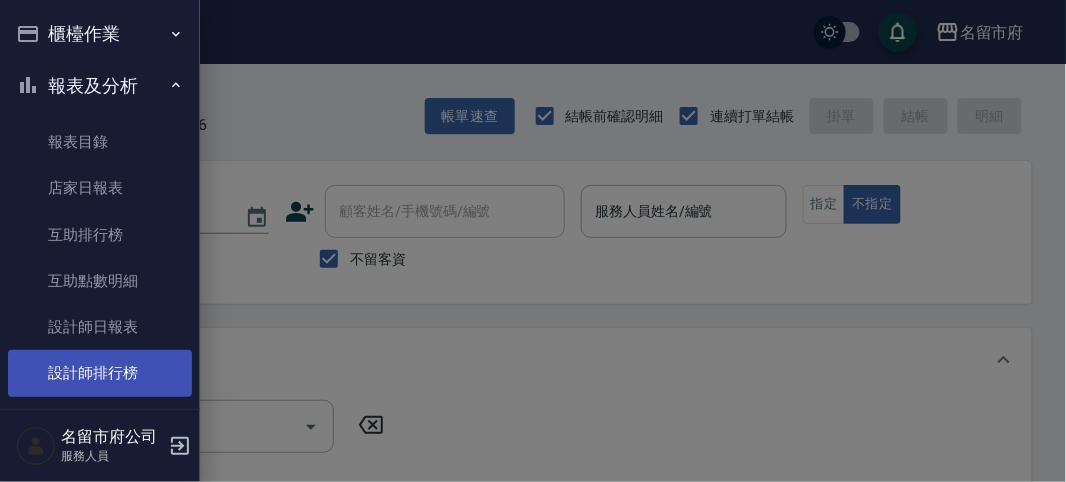 click on "設計師排行榜" at bounding box center [100, 373] 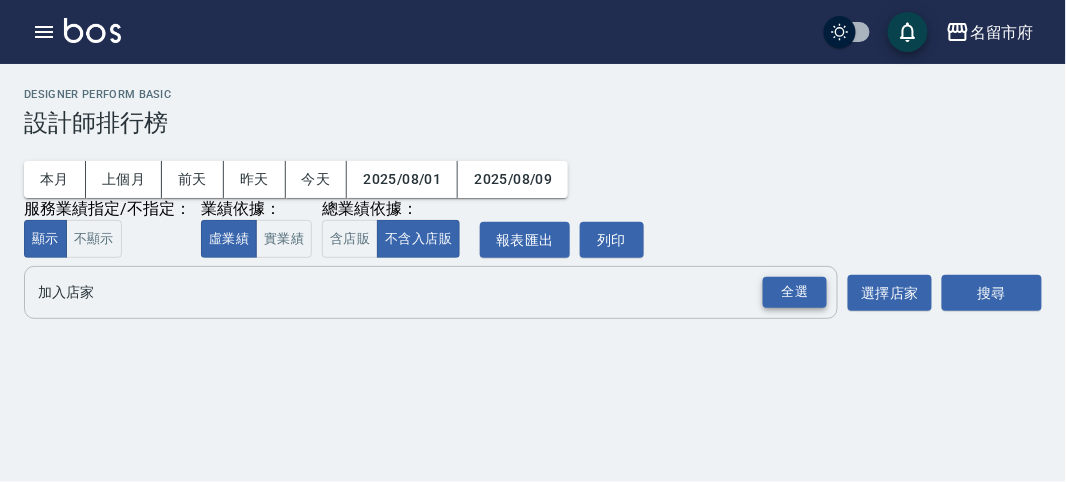 click on "全選" at bounding box center (795, 292) 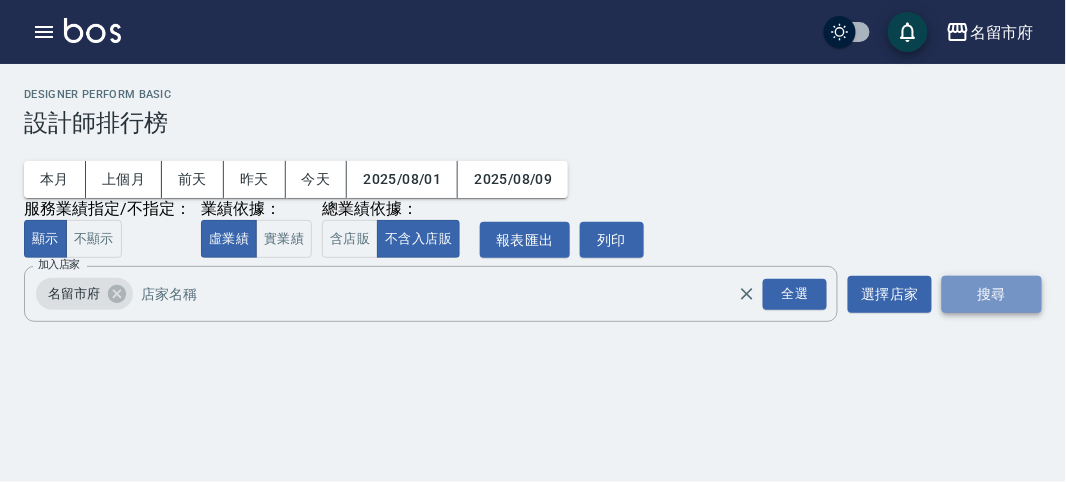 click on "搜尋" at bounding box center [992, 294] 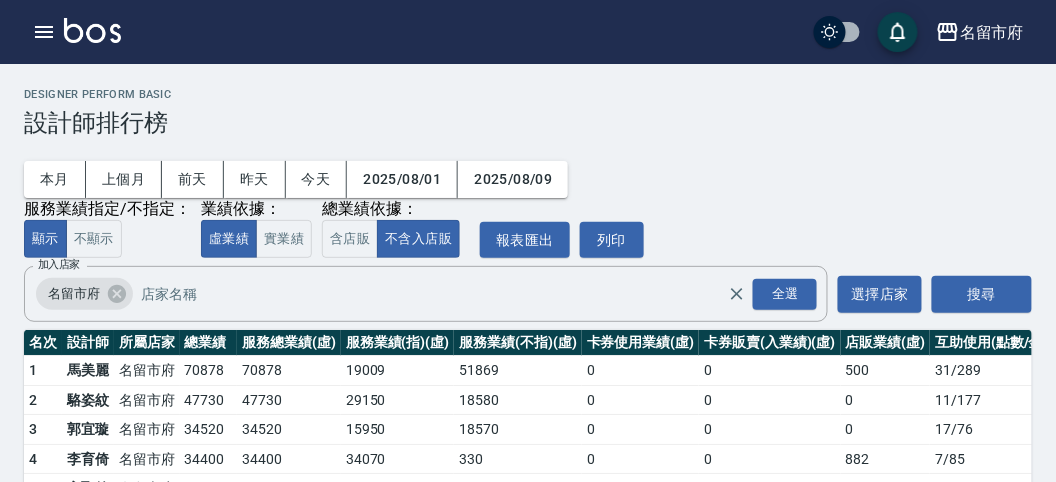 scroll, scrollTop: 175, scrollLeft: 0, axis: vertical 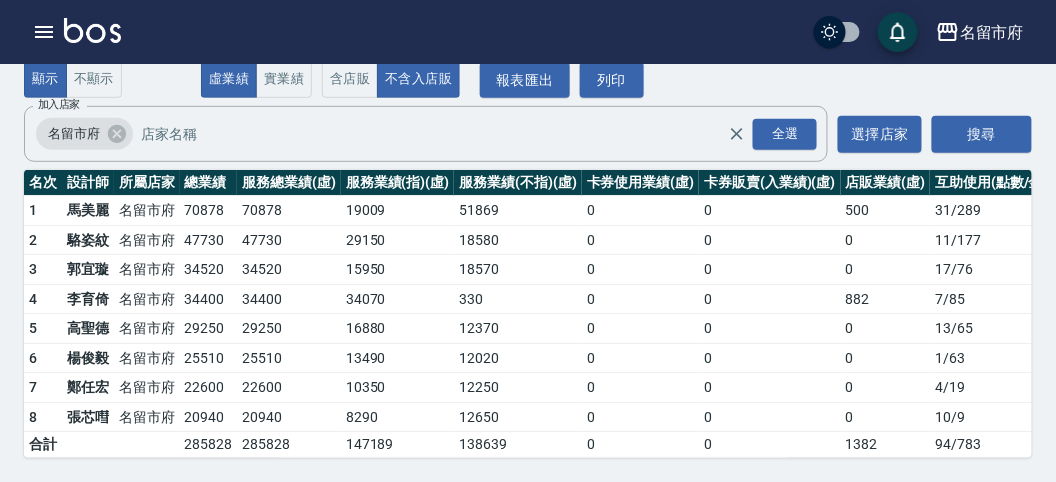 click at bounding box center (92, 30) 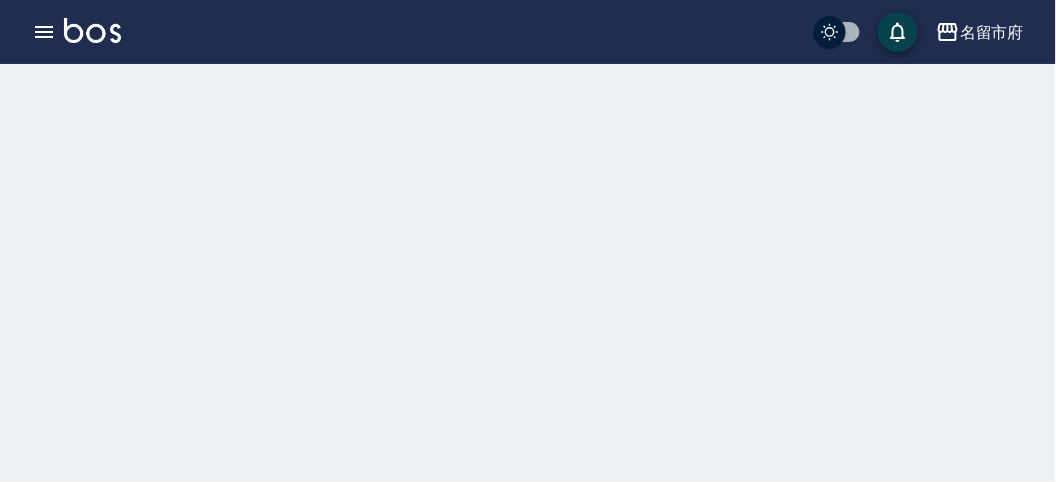 scroll, scrollTop: 0, scrollLeft: 0, axis: both 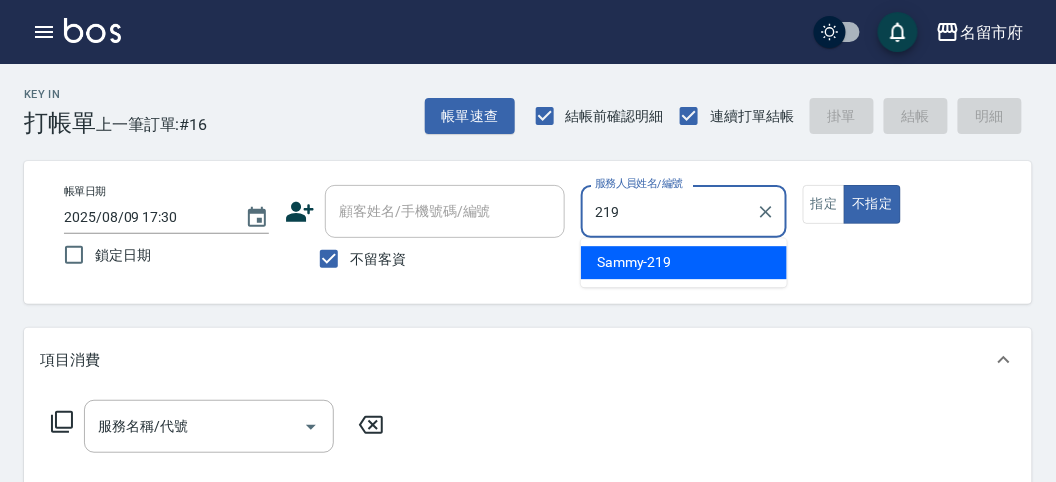 type on "Sammy-219" 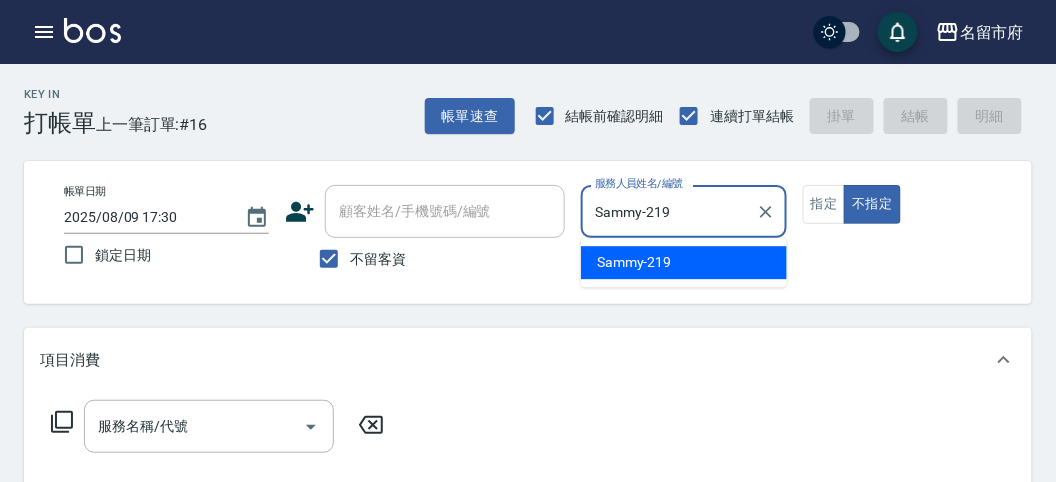 type on "false" 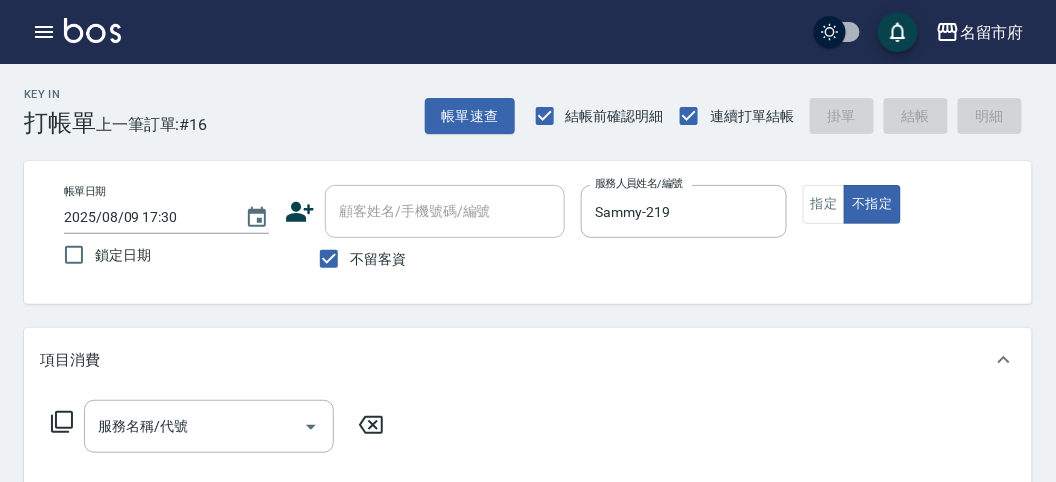 click 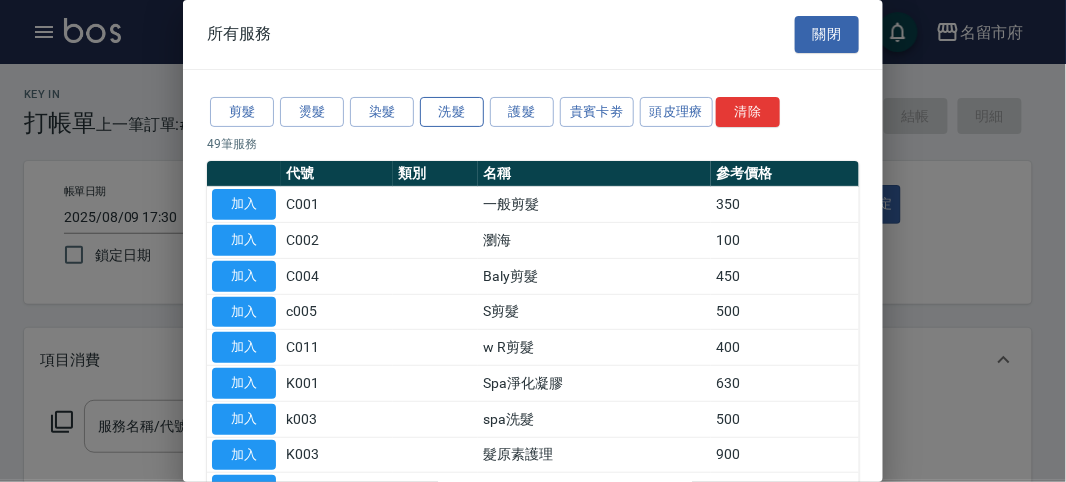 click on "洗髮" at bounding box center [452, 112] 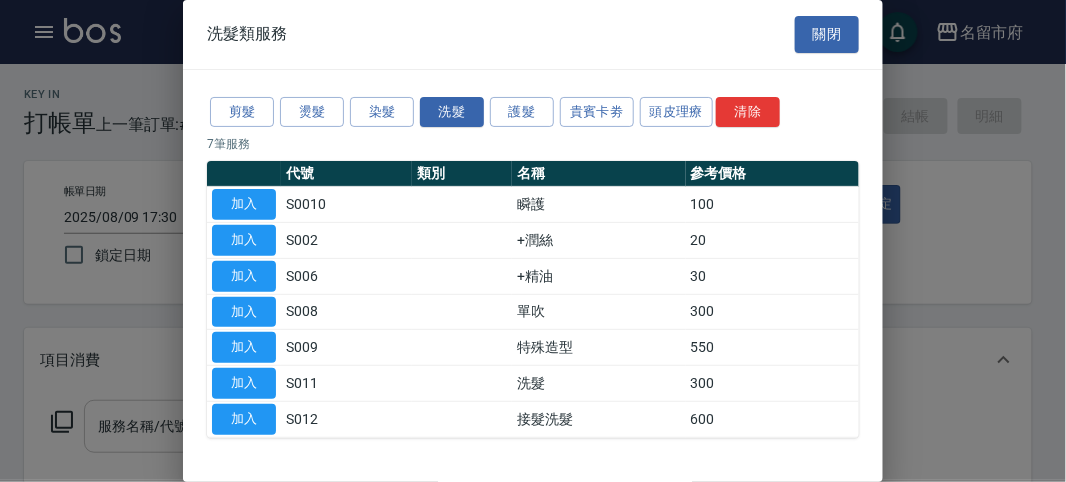 click on "加入" at bounding box center [244, 383] 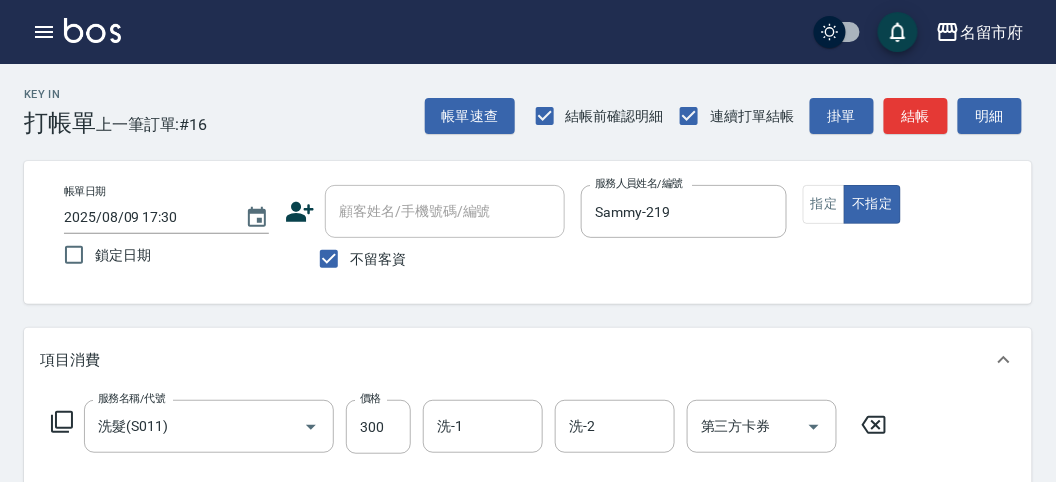 click 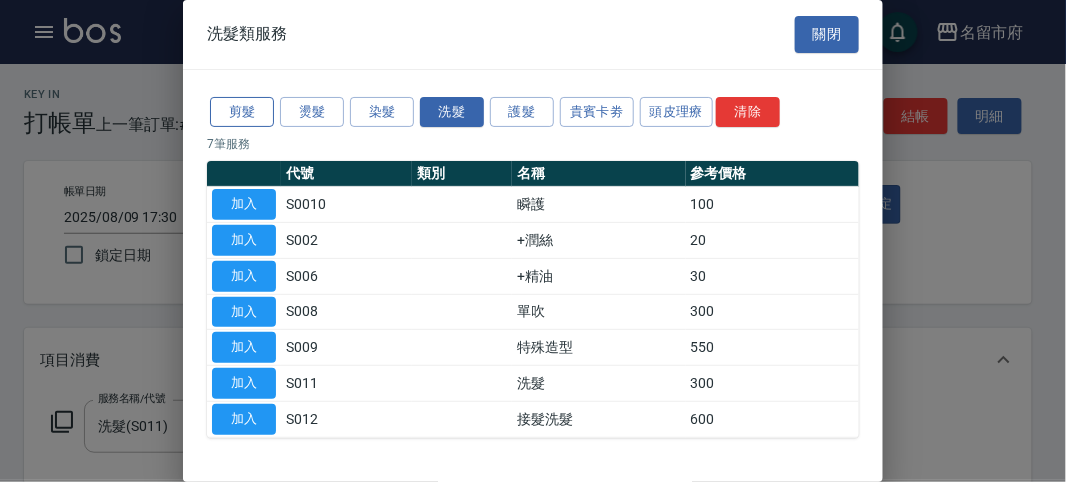 click on "剪髮" at bounding box center (242, 112) 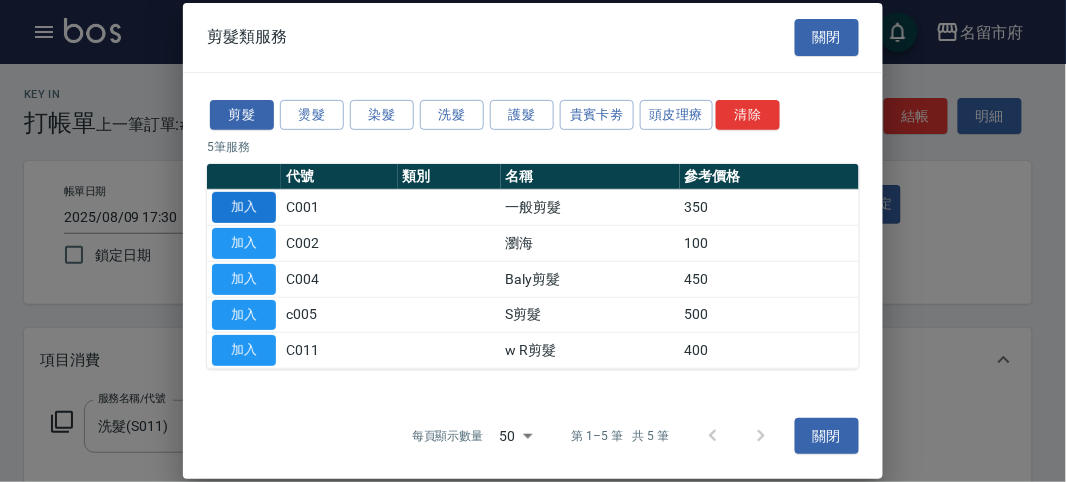 click on "加入" at bounding box center [244, 207] 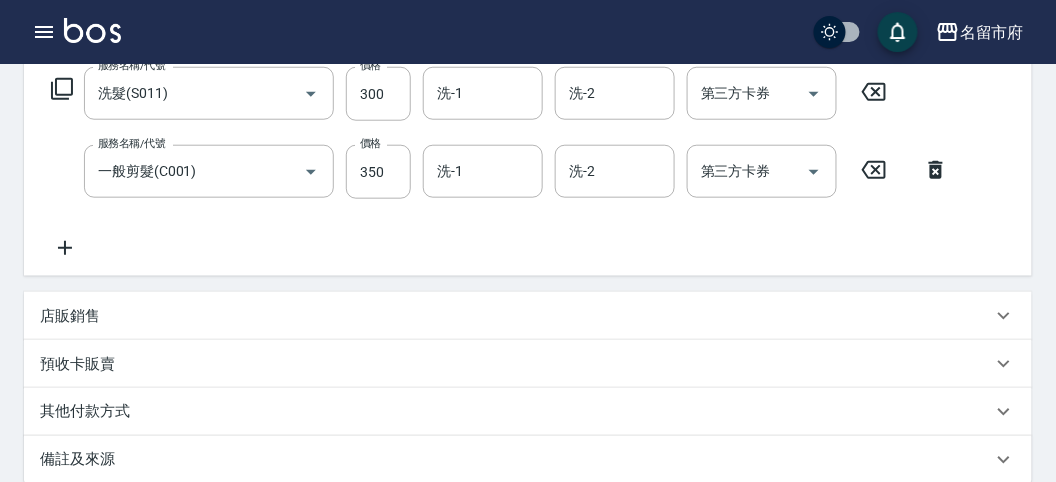 scroll, scrollTop: 555, scrollLeft: 0, axis: vertical 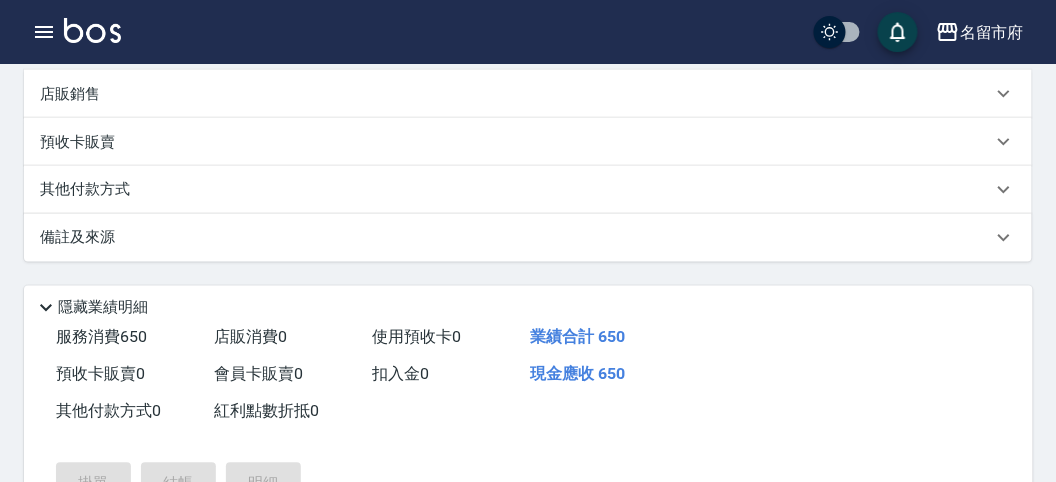 type on "2025/08/09 17:52" 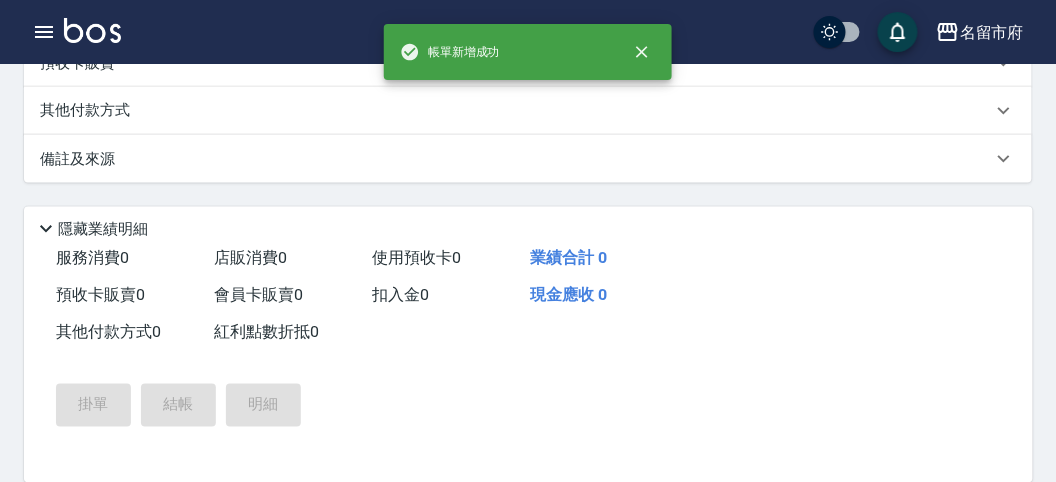scroll, scrollTop: 0, scrollLeft: 0, axis: both 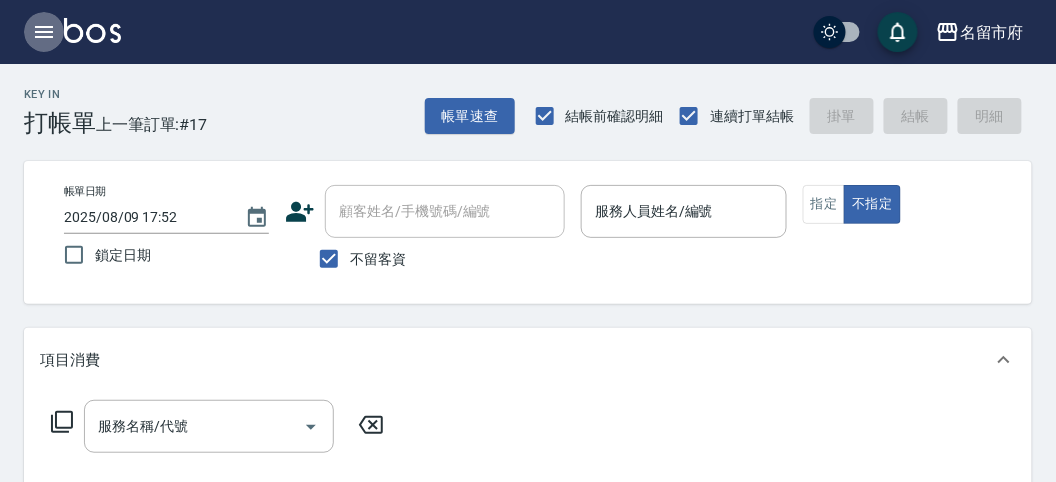 click 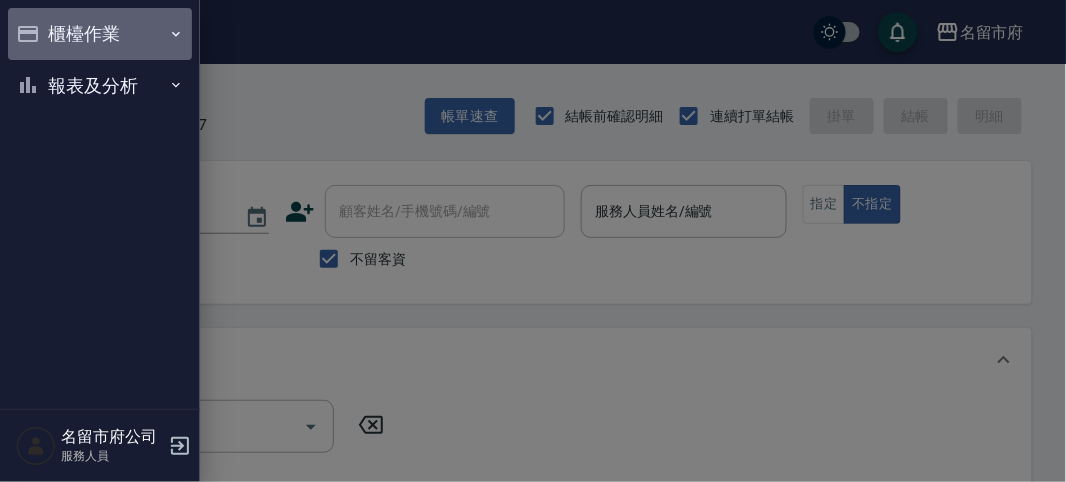 drag, startPoint x: 34, startPoint y: 39, endPoint x: 53, endPoint y: 113, distance: 76.40026 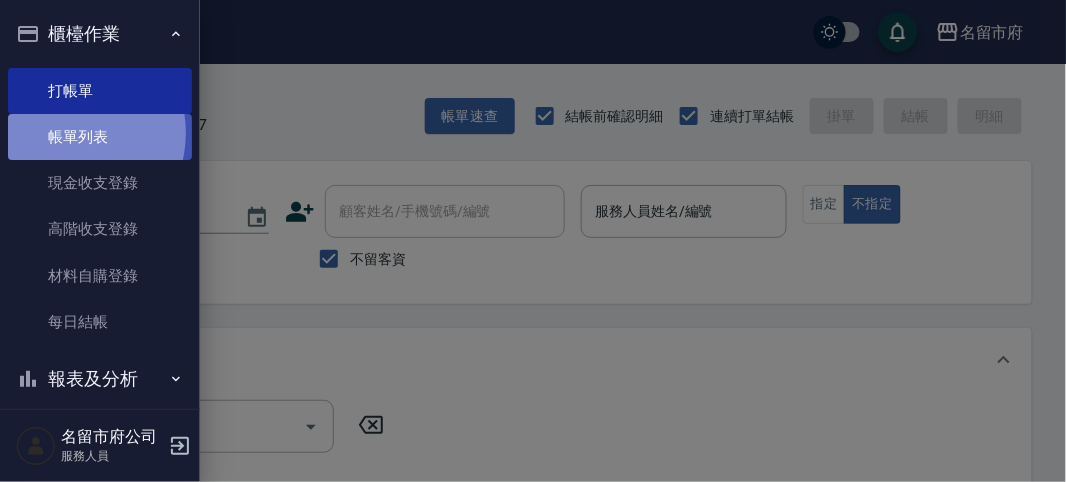 click on "帳單列表" at bounding box center [100, 137] 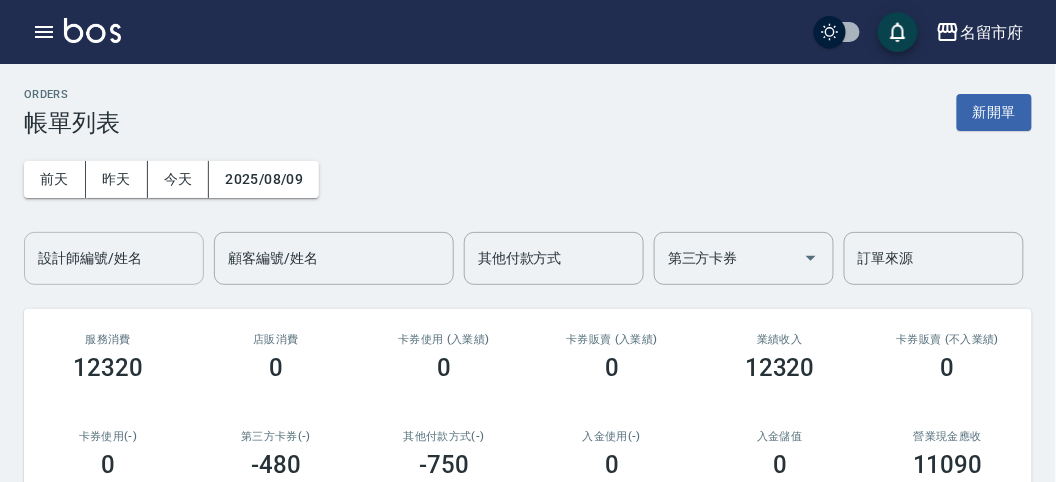 drag, startPoint x: 106, startPoint y: 254, endPoint x: 111, endPoint y: 276, distance: 22.561028 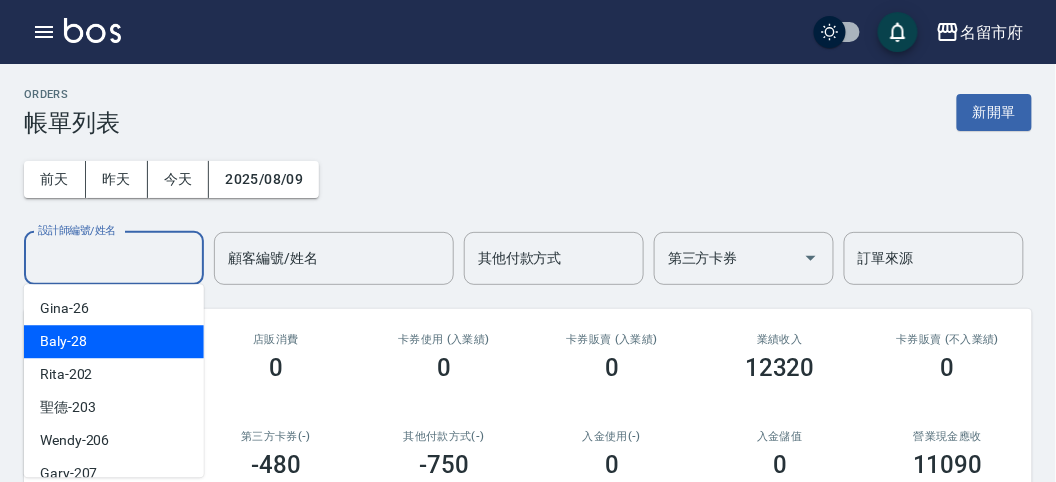 click on "Baly -28" at bounding box center [114, 341] 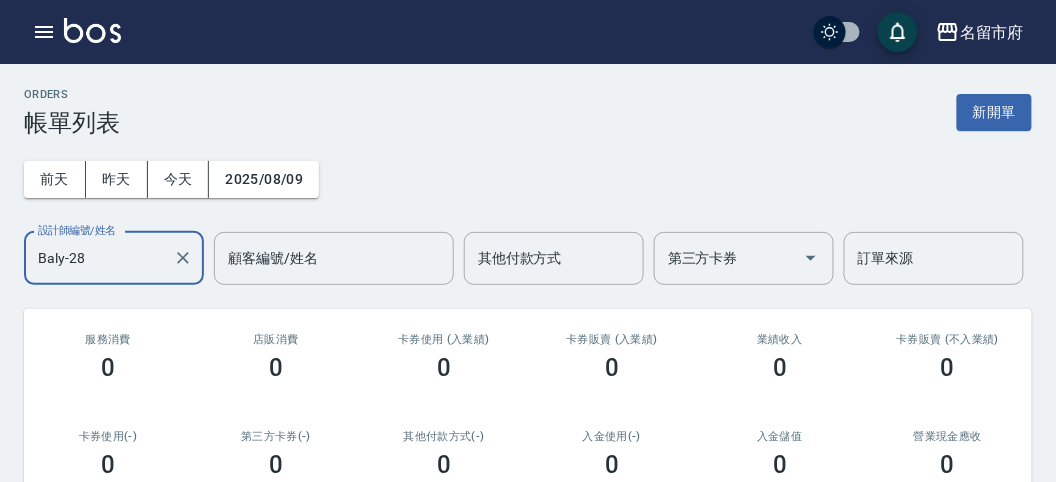 click on "Baly-28" at bounding box center [99, 258] 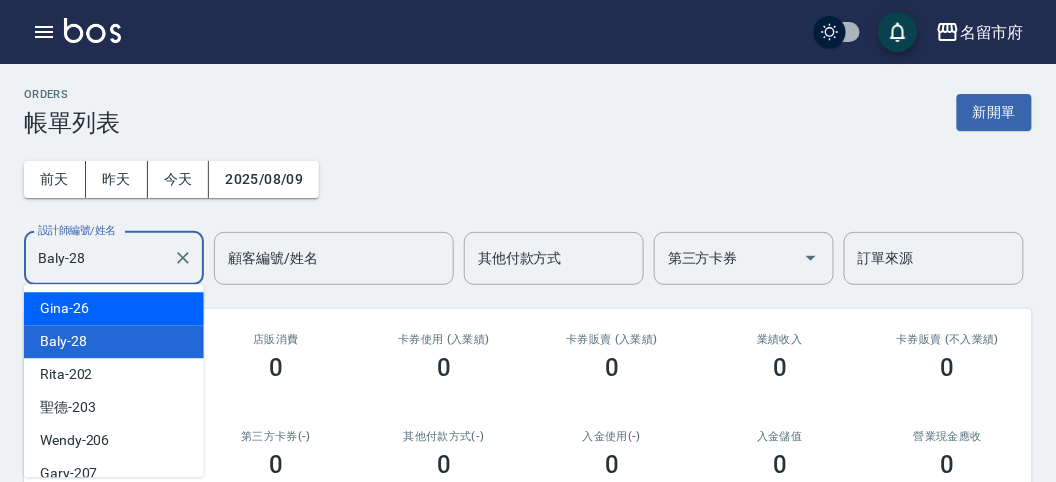 click on "Gina -26" at bounding box center (114, 308) 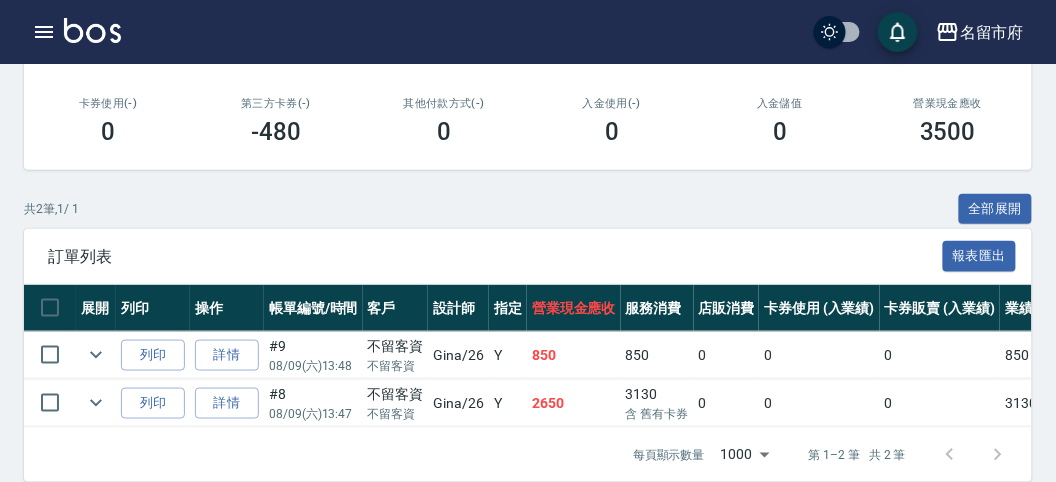 scroll, scrollTop: 0, scrollLeft: 0, axis: both 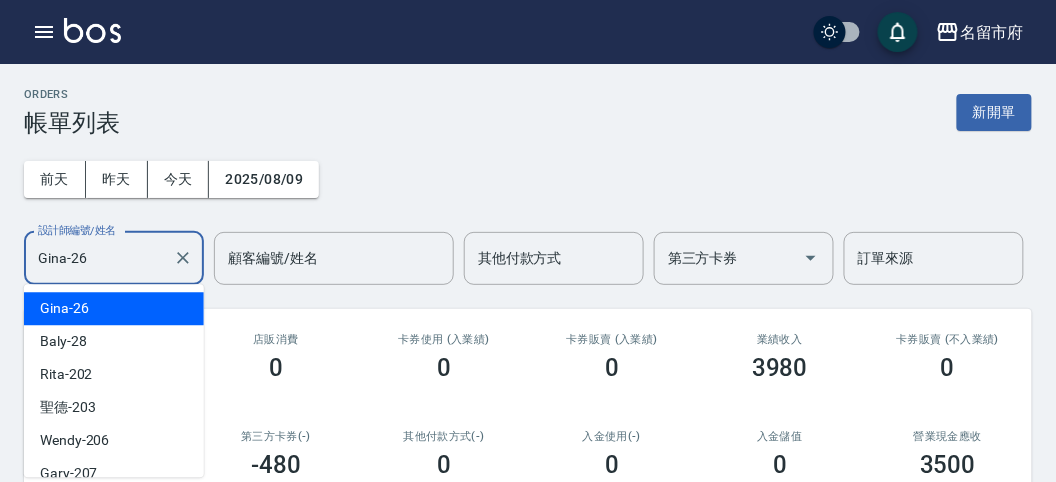 drag, startPoint x: 83, startPoint y: 252, endPoint x: 81, endPoint y: 280, distance: 28.071337 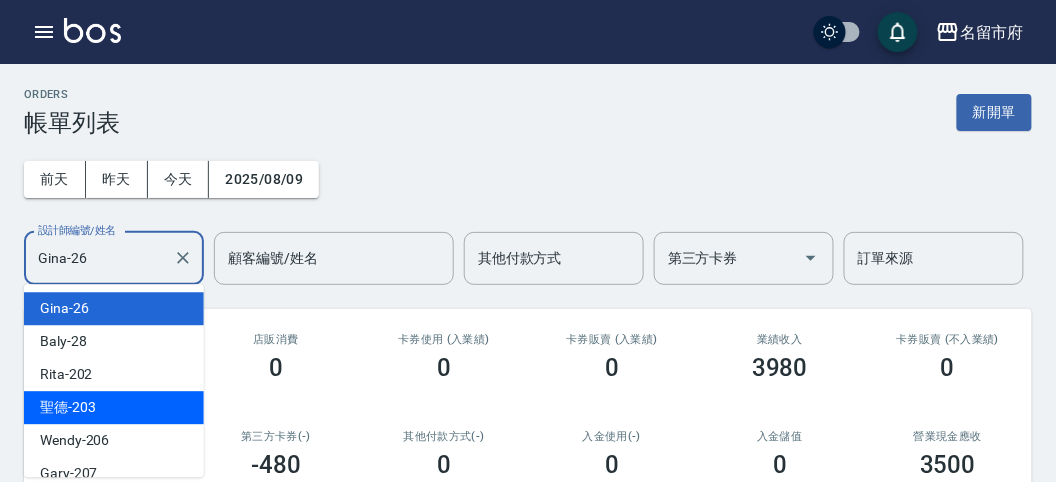 click on "聖德 -203" at bounding box center (114, 407) 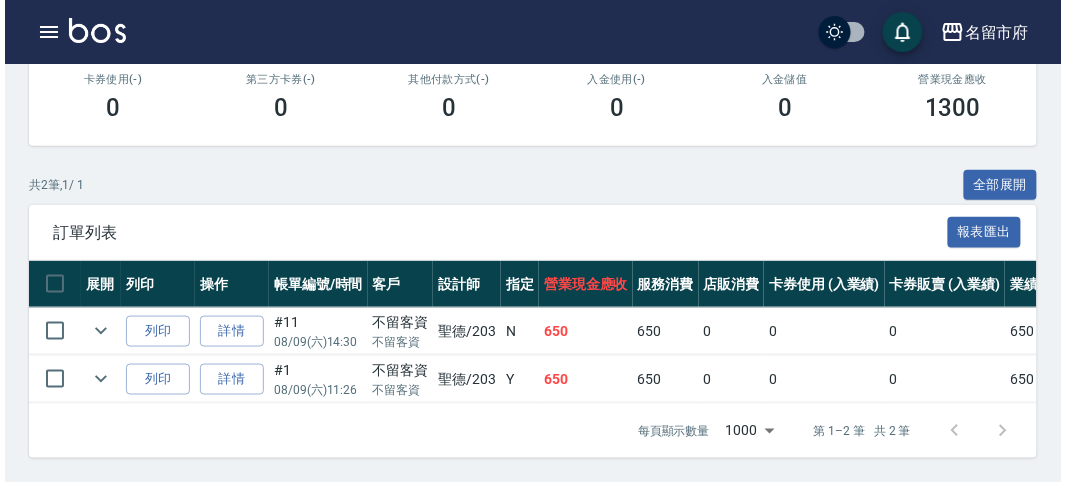 scroll, scrollTop: 0, scrollLeft: 0, axis: both 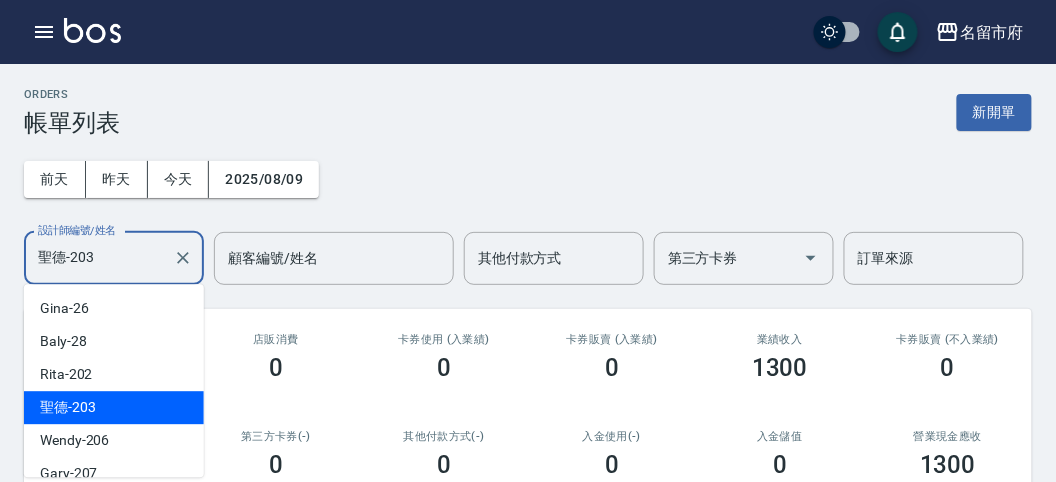 click on "聖德-203" at bounding box center [99, 258] 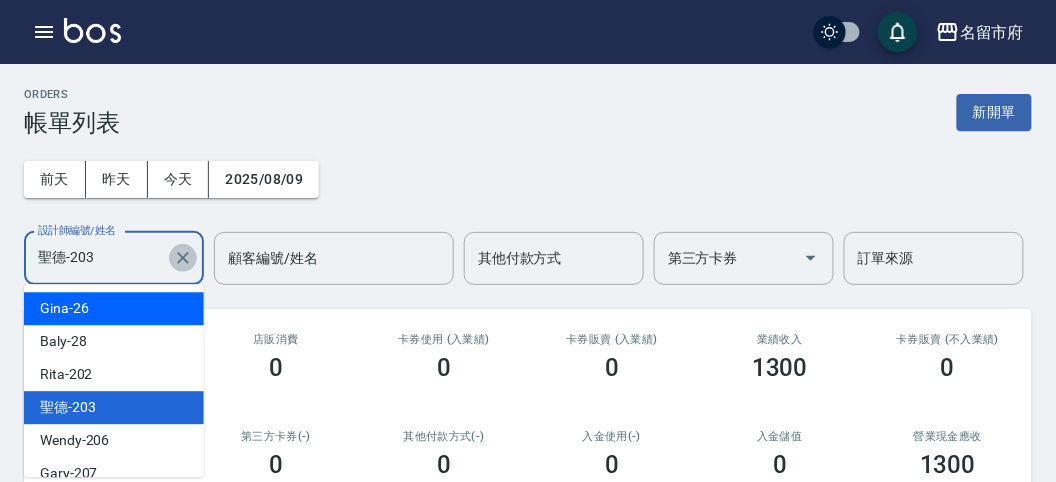click 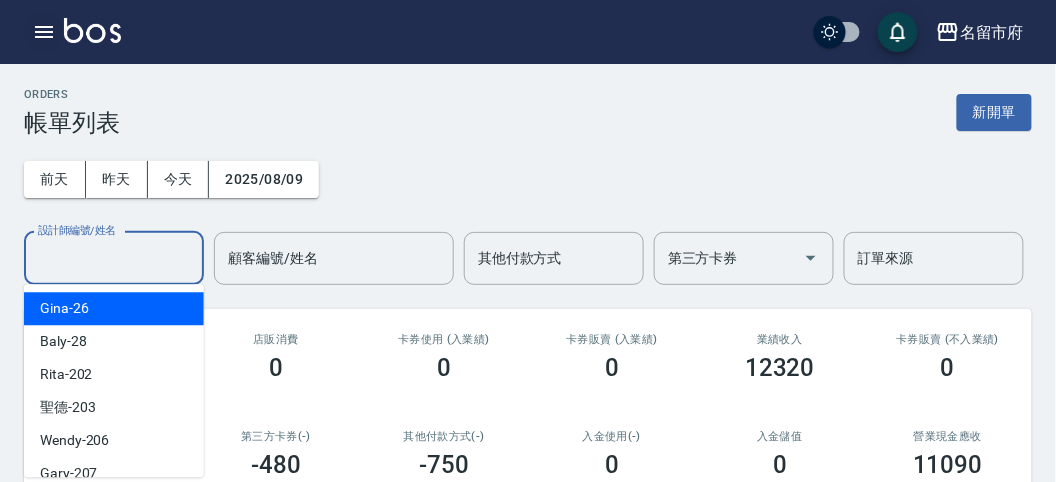 click 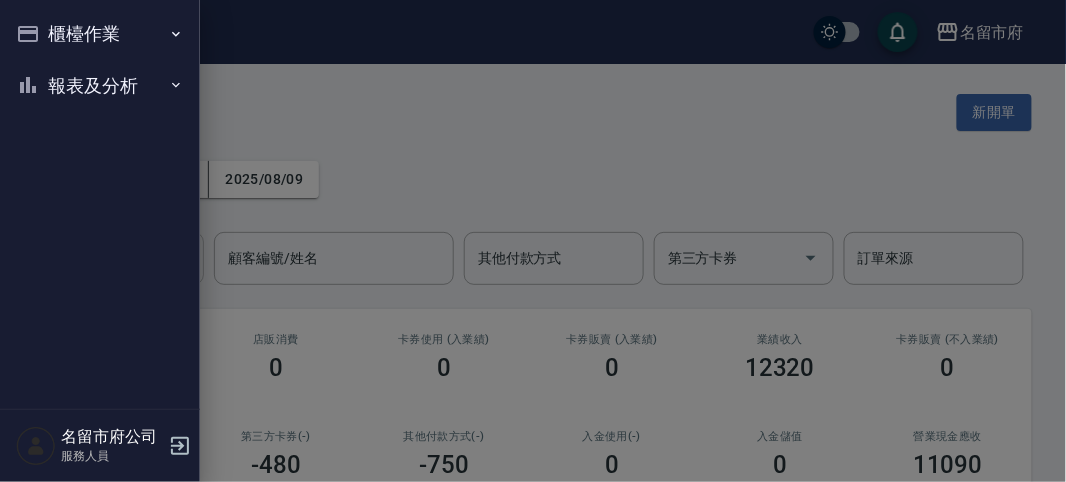 click on "櫃檯作業 打帳單 帳單列表 現金收支登錄 高階收支登錄 材料自購登錄 每日結帳 報表及分析 報表目錄 店家日報表 互助排行榜 互助點數明細 設計師日報表 設計師排行榜 收支分類明細表 名留市府公司 服務人員" at bounding box center [100, 241] 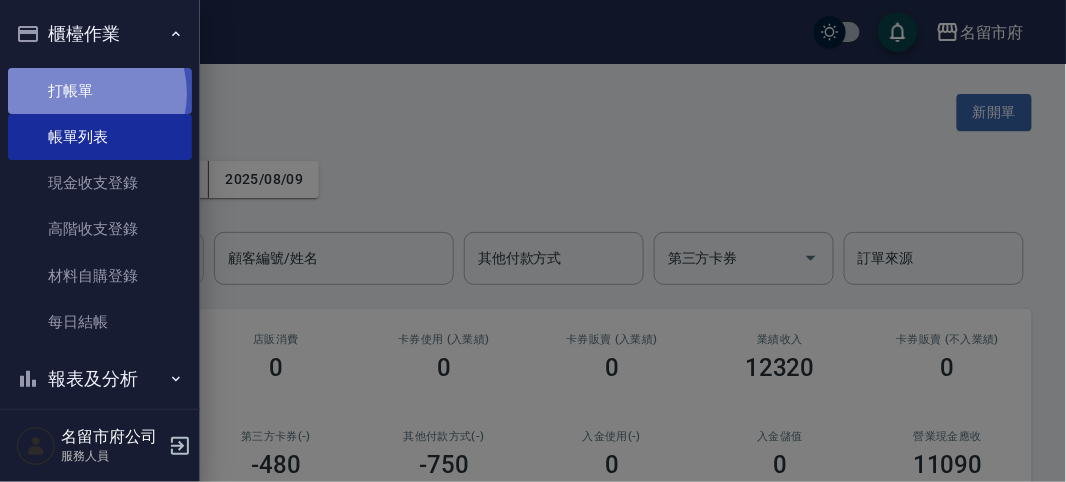 click on "打帳單" at bounding box center (100, 91) 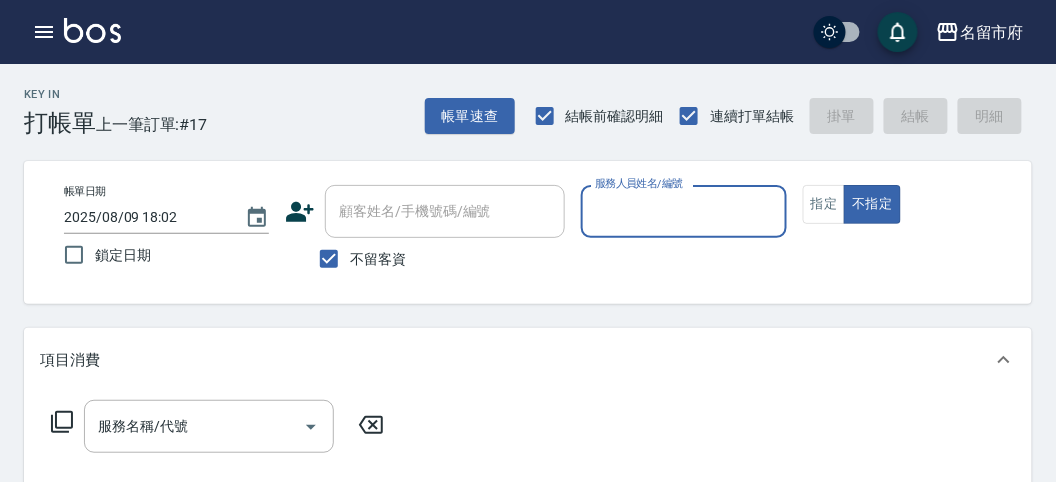 click on "服務人員姓名/編號" at bounding box center (683, 211) 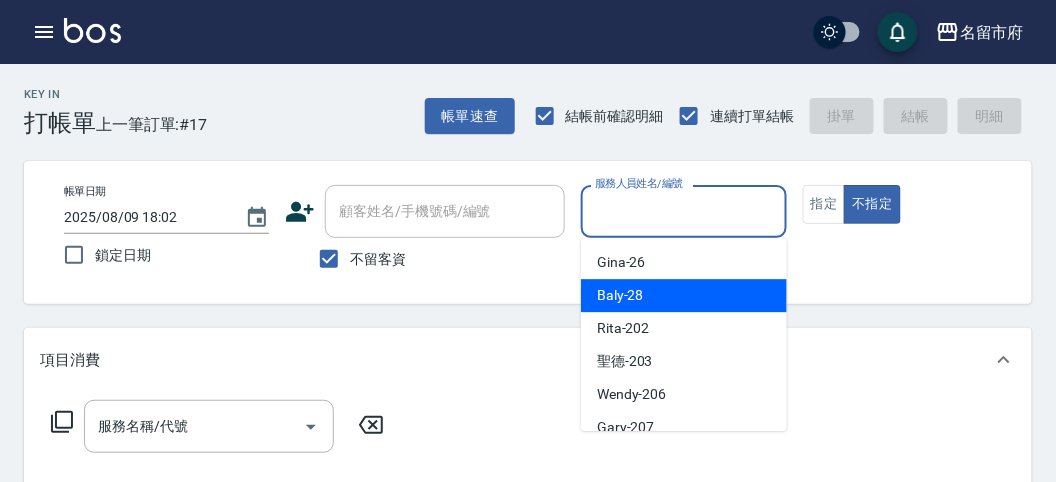 drag, startPoint x: 621, startPoint y: 300, endPoint x: 595, endPoint y: 287, distance: 29.068884 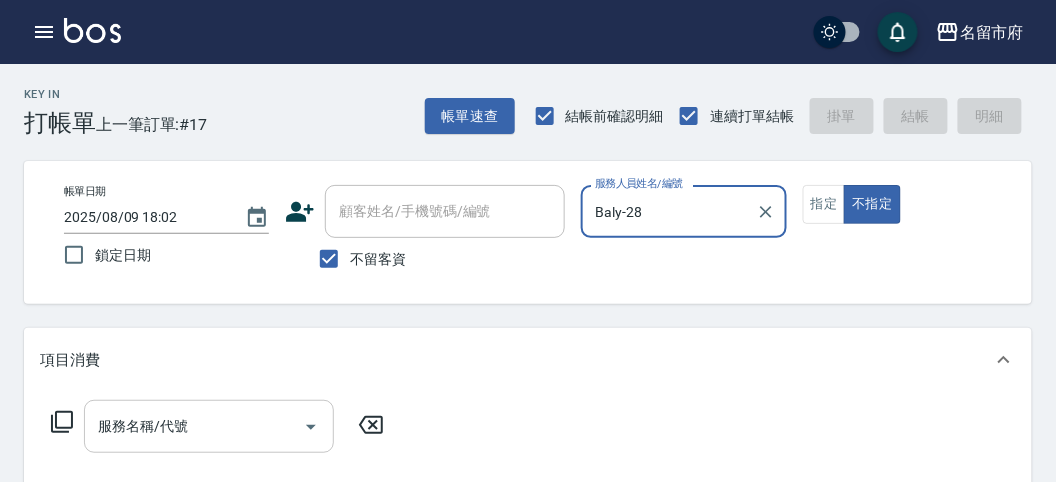 click on "服務名稱/代號" at bounding box center (194, 426) 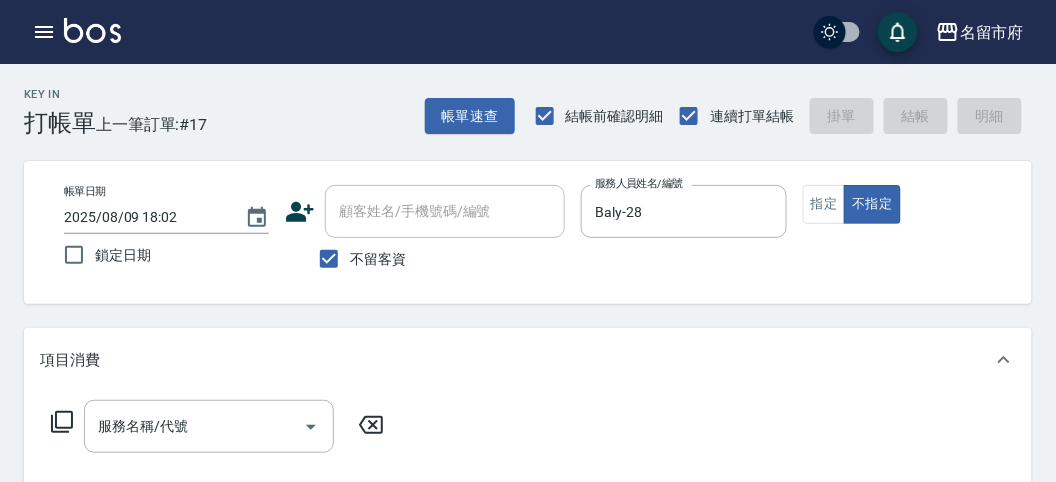 click 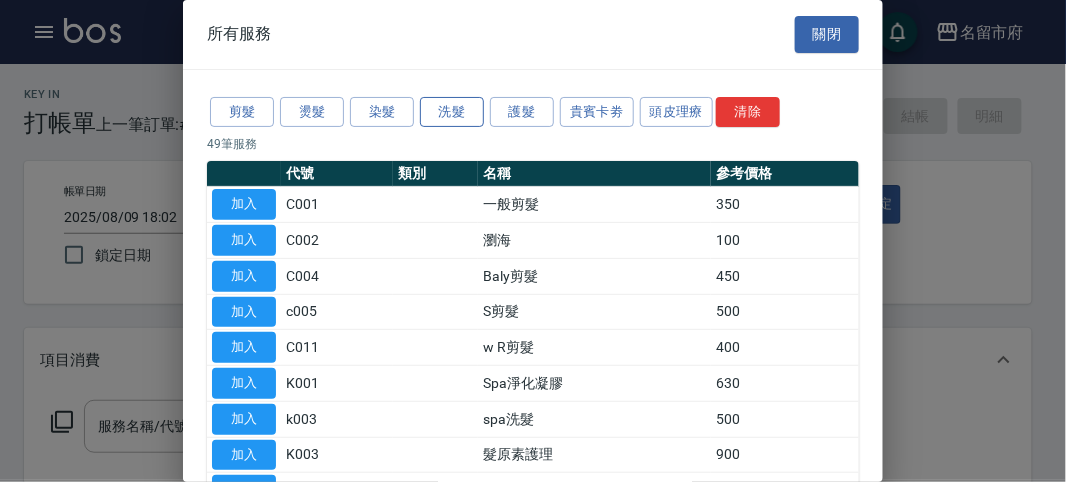 click on "洗髮" at bounding box center (452, 112) 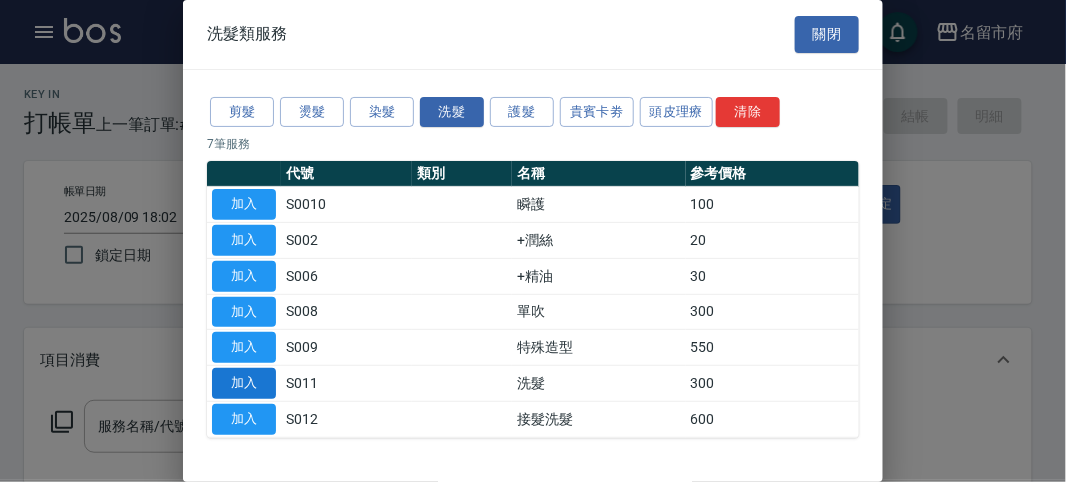 click on "加入" at bounding box center [244, 383] 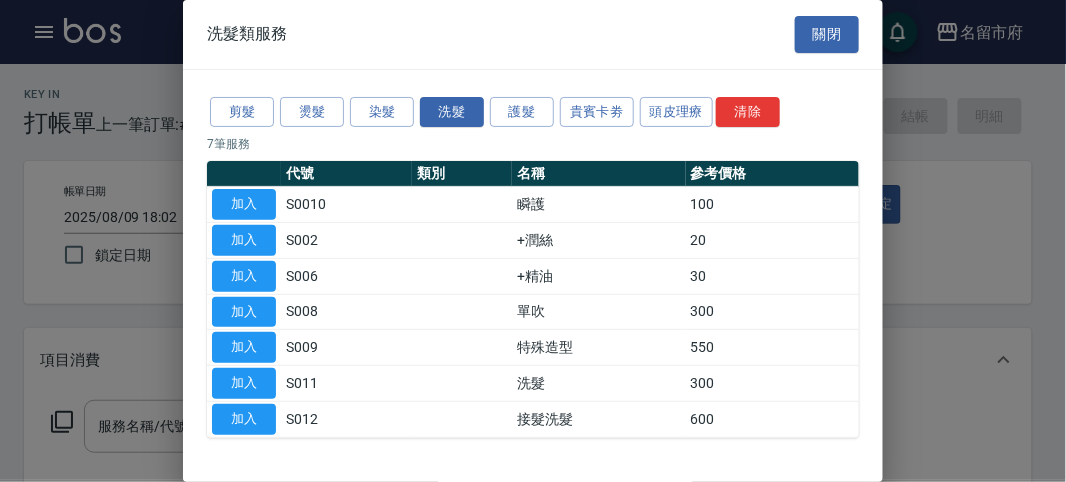 type on "洗髮(S011)" 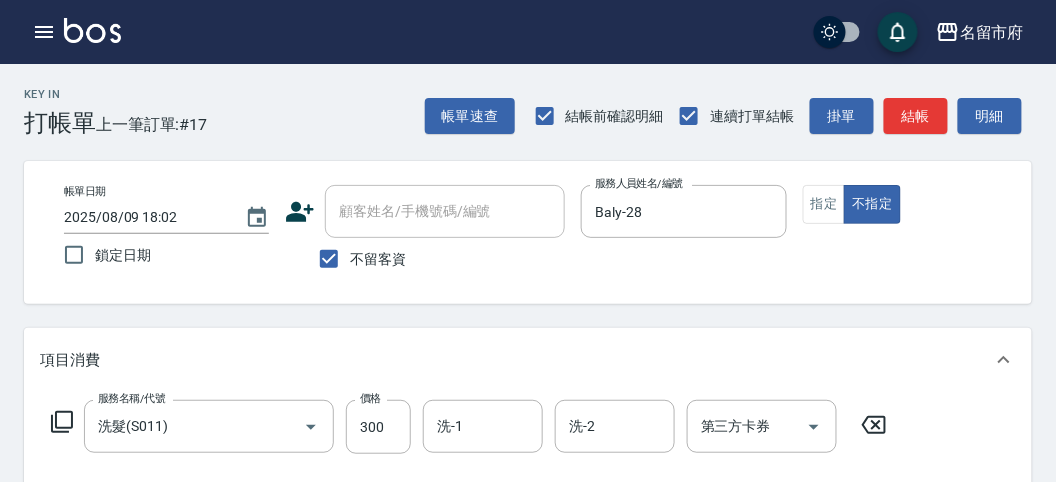 click 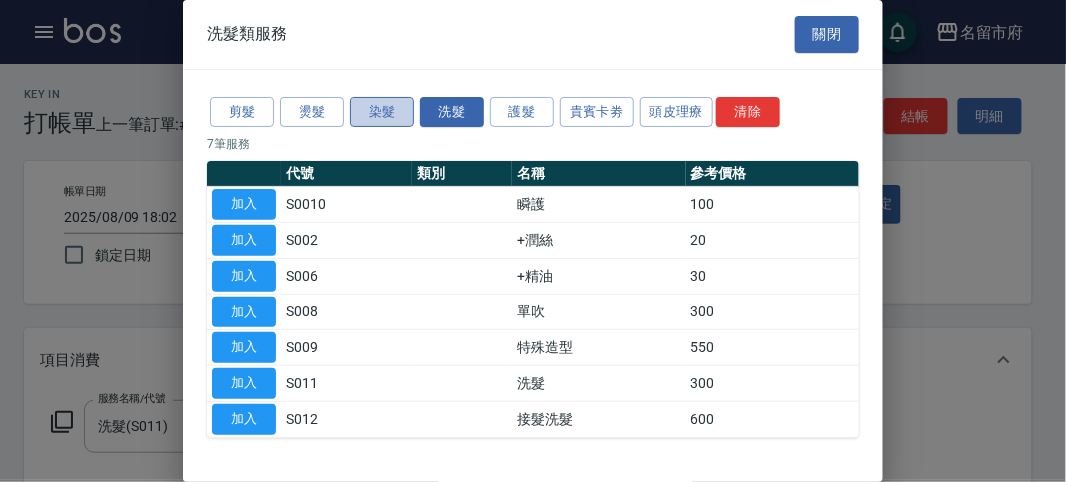 click on "染髮" at bounding box center [382, 112] 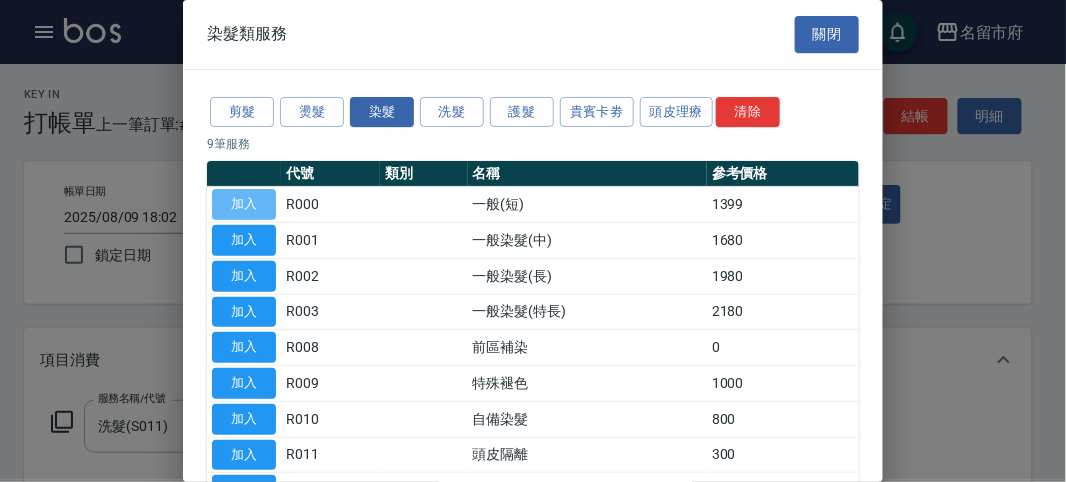 drag, startPoint x: 256, startPoint y: 195, endPoint x: 276, endPoint y: 232, distance: 42.059483 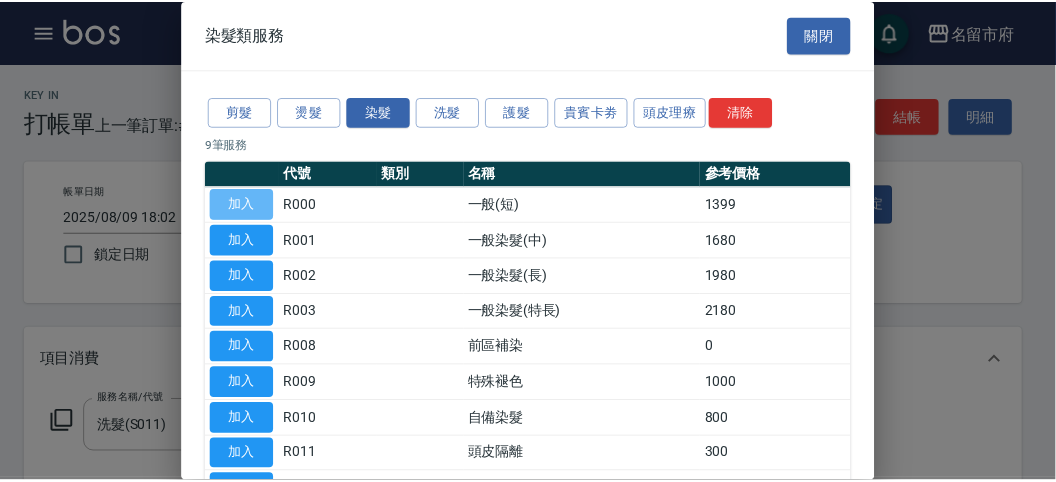 scroll, scrollTop: 263, scrollLeft: 0, axis: vertical 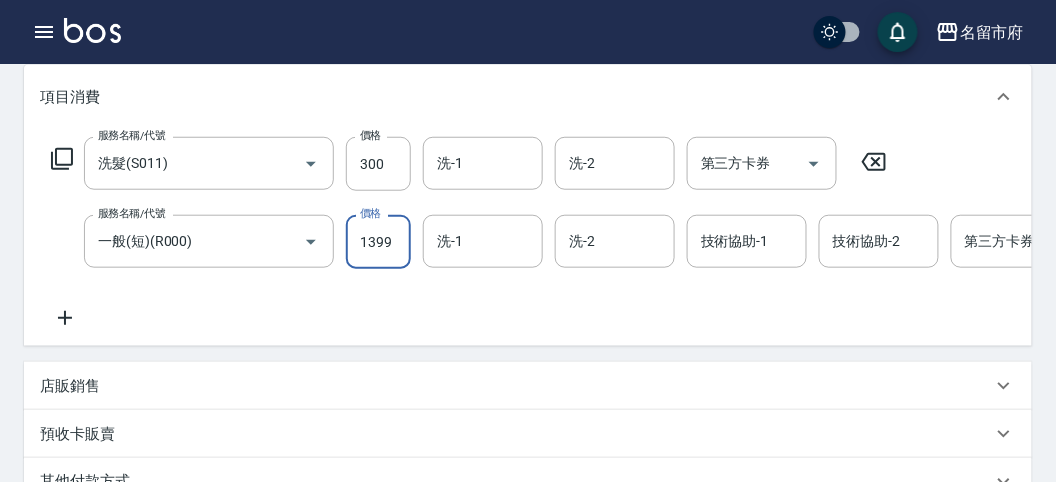 click on "1399" at bounding box center [378, 242] 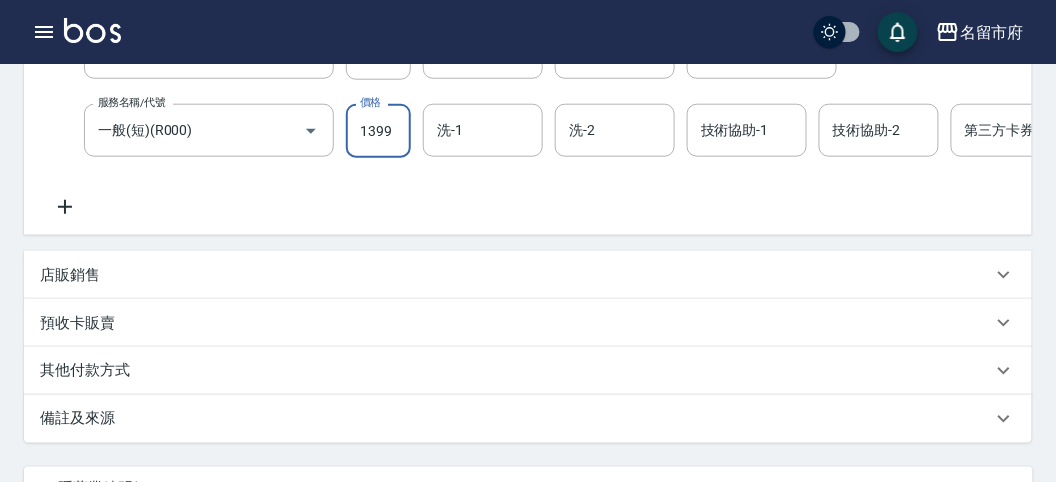 scroll, scrollTop: 0, scrollLeft: 208, axis: horizontal 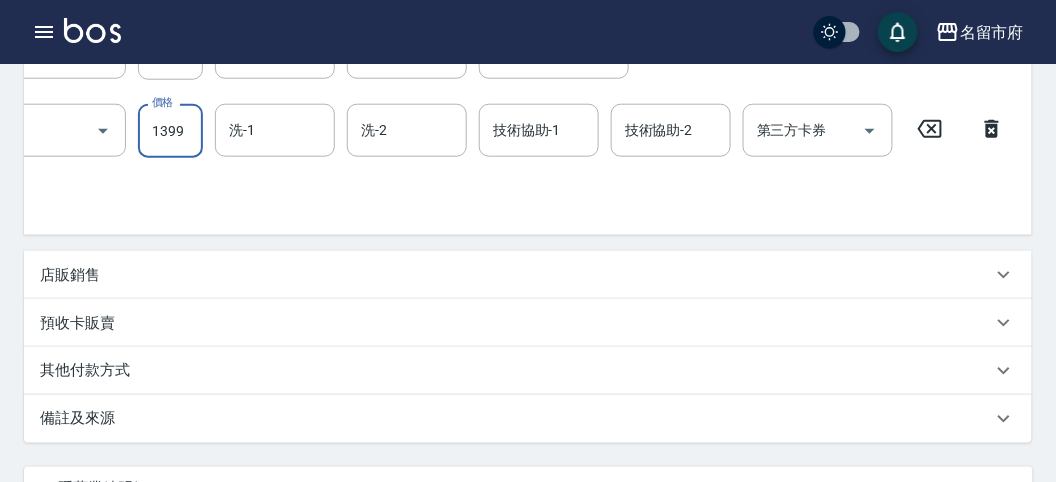 click 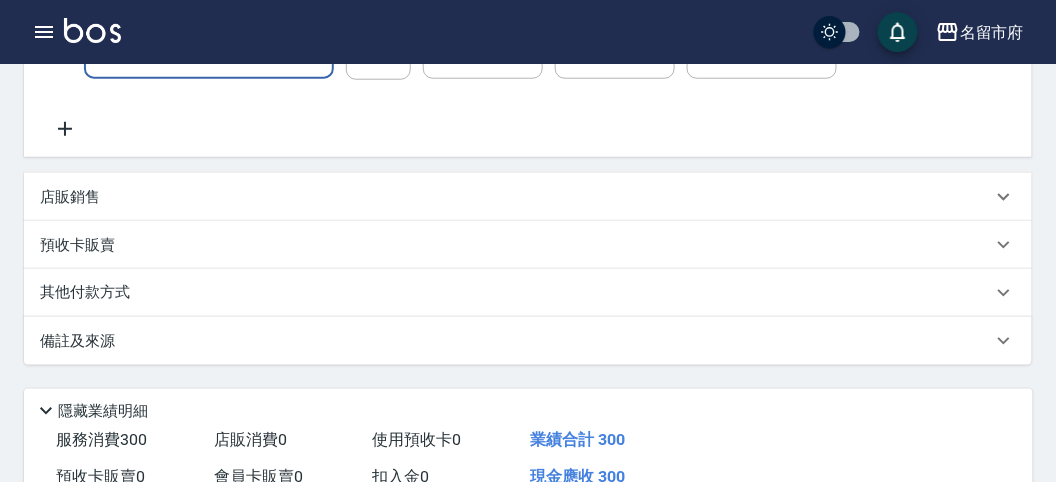scroll, scrollTop: 0, scrollLeft: 0, axis: both 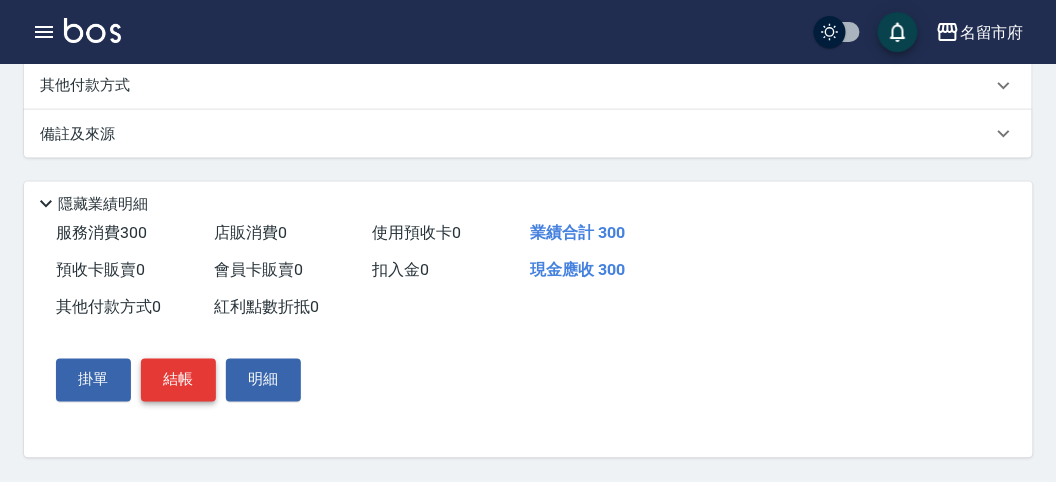 click on "結帳" at bounding box center (178, 380) 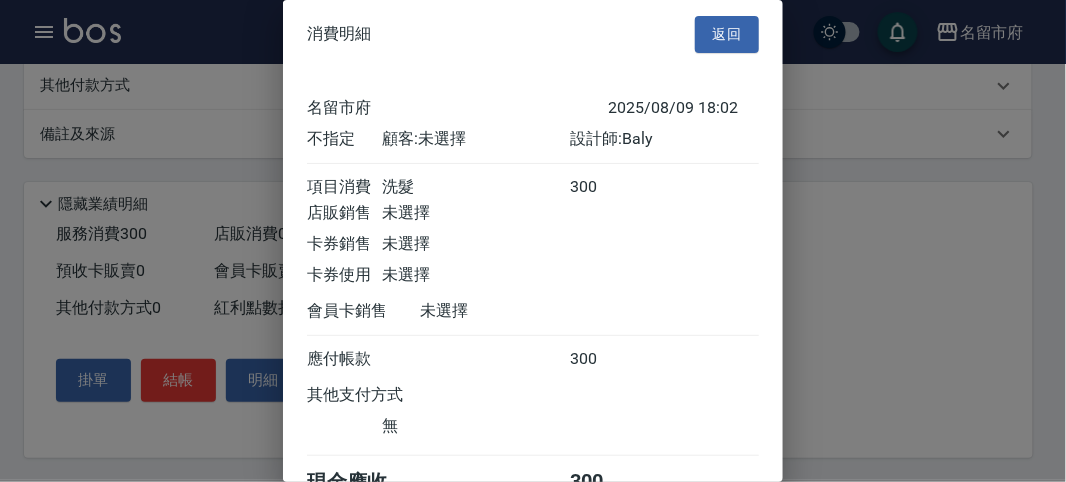 scroll, scrollTop: 111, scrollLeft: 0, axis: vertical 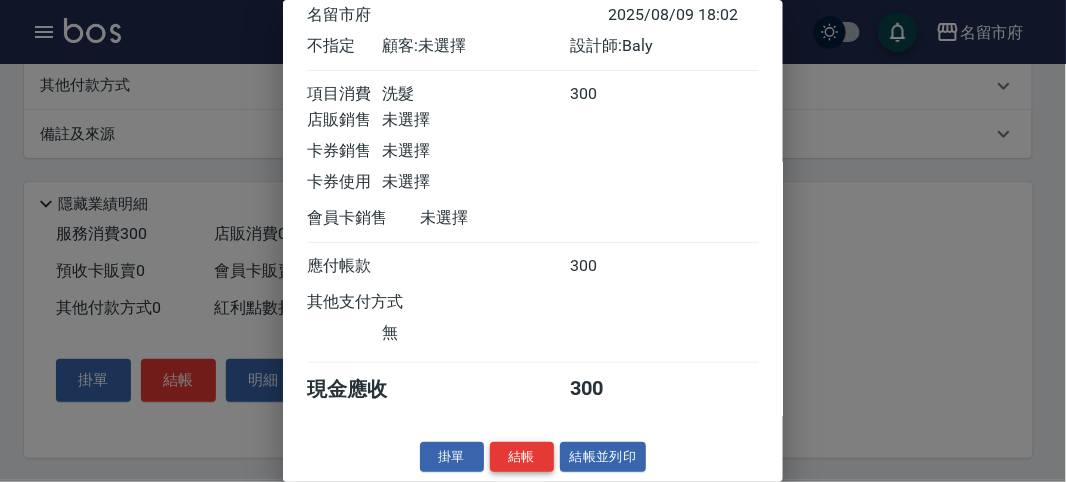 click on "結帳" at bounding box center [522, 457] 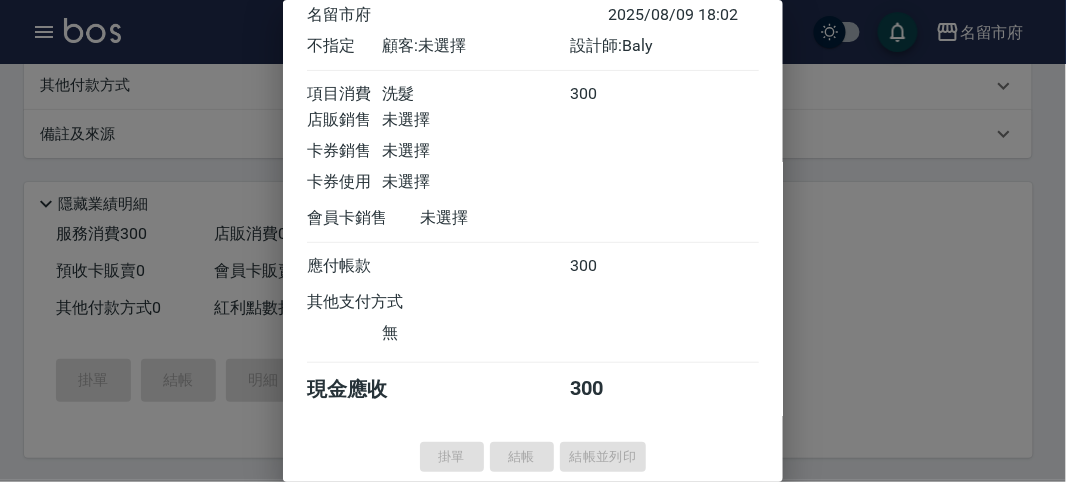 type on "2025/08/09 18:03" 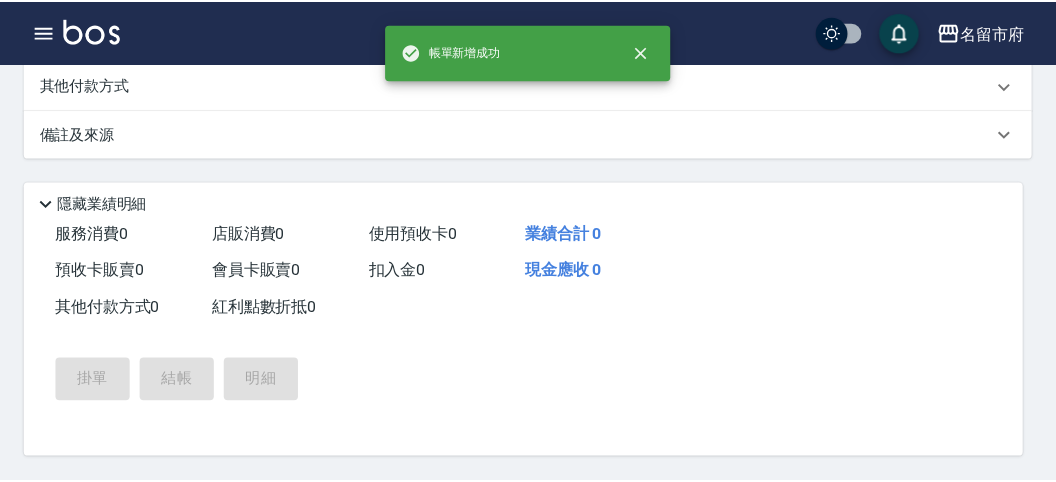 scroll, scrollTop: 0, scrollLeft: 0, axis: both 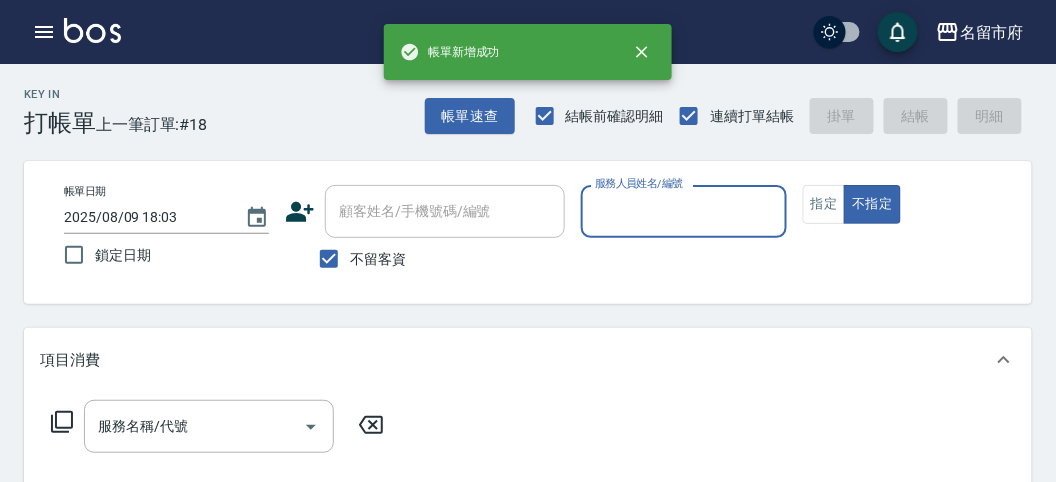 drag, startPoint x: 586, startPoint y: 218, endPoint x: 628, endPoint y: 218, distance: 42 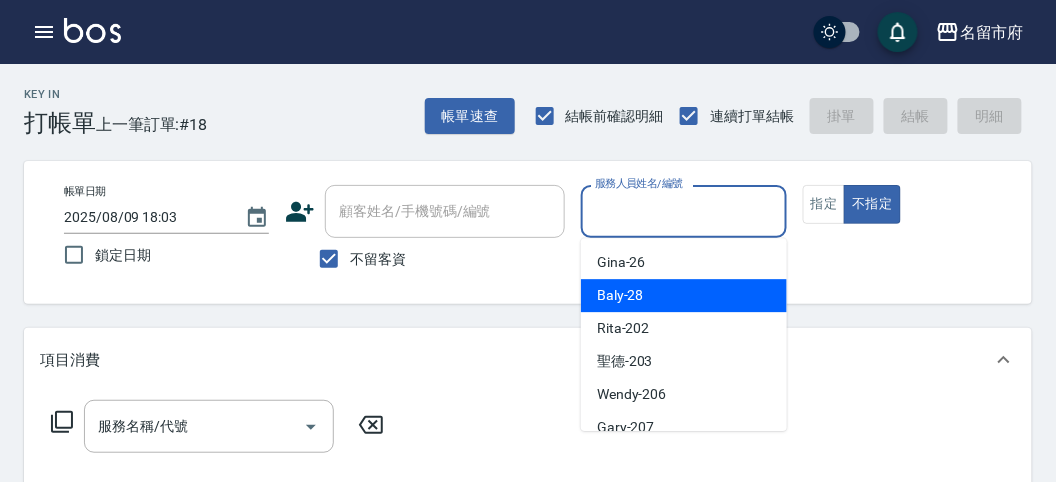 click on "Baly -28" at bounding box center (620, 295) 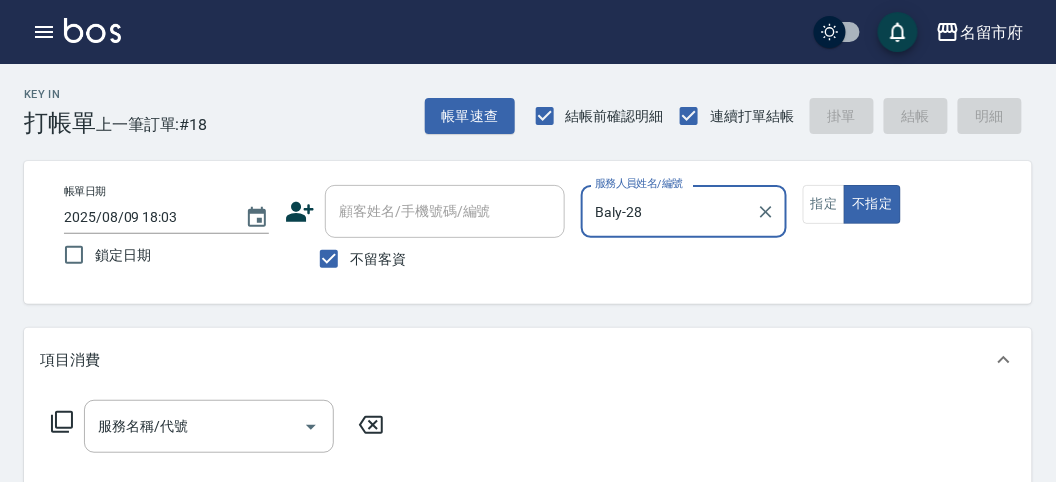 drag, startPoint x: 62, startPoint y: 416, endPoint x: 67, endPoint y: 404, distance: 13 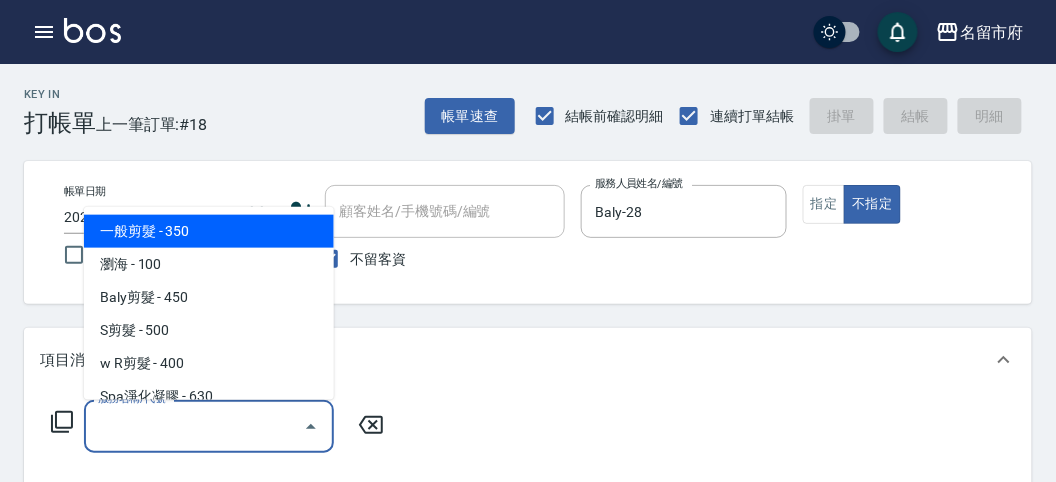 drag, startPoint x: 165, startPoint y: 419, endPoint x: 172, endPoint y: 385, distance: 34.713108 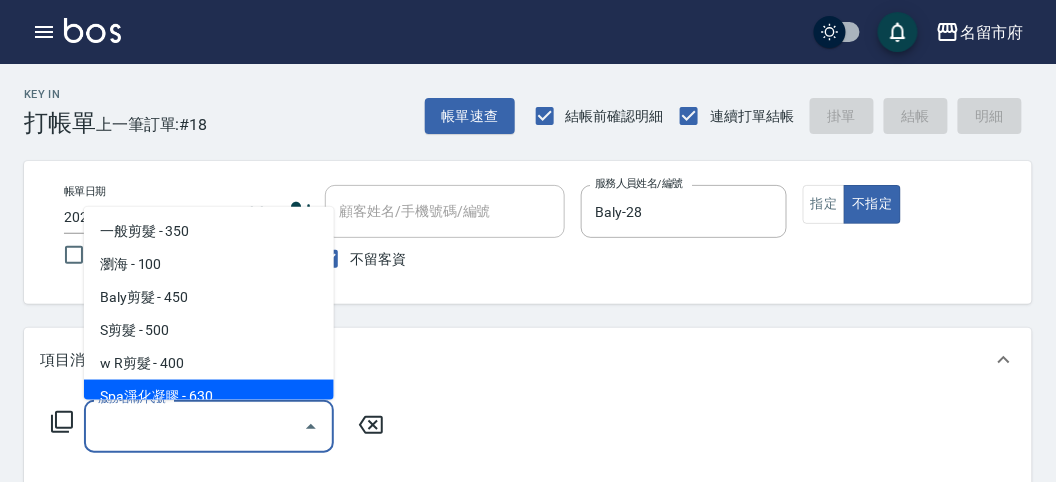 click 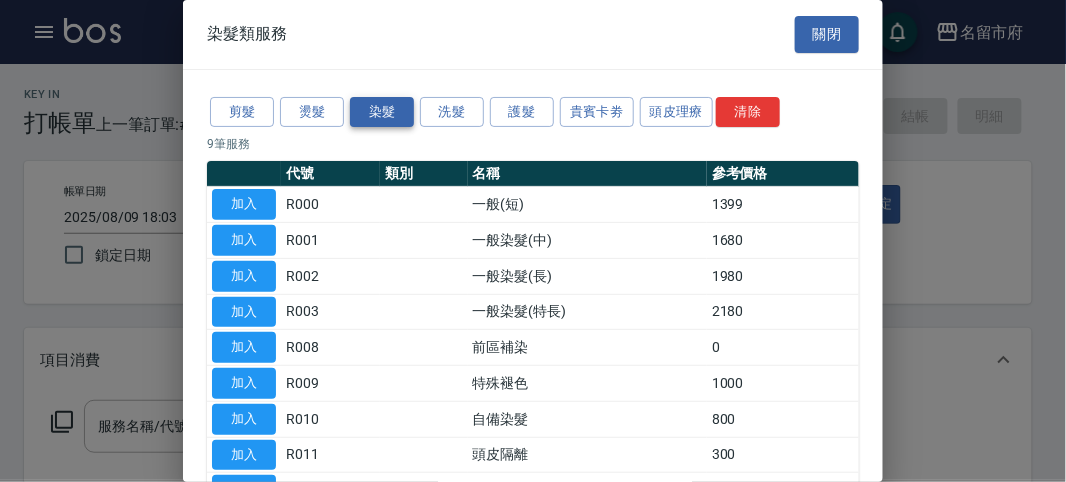 click on "染髮" at bounding box center [382, 112] 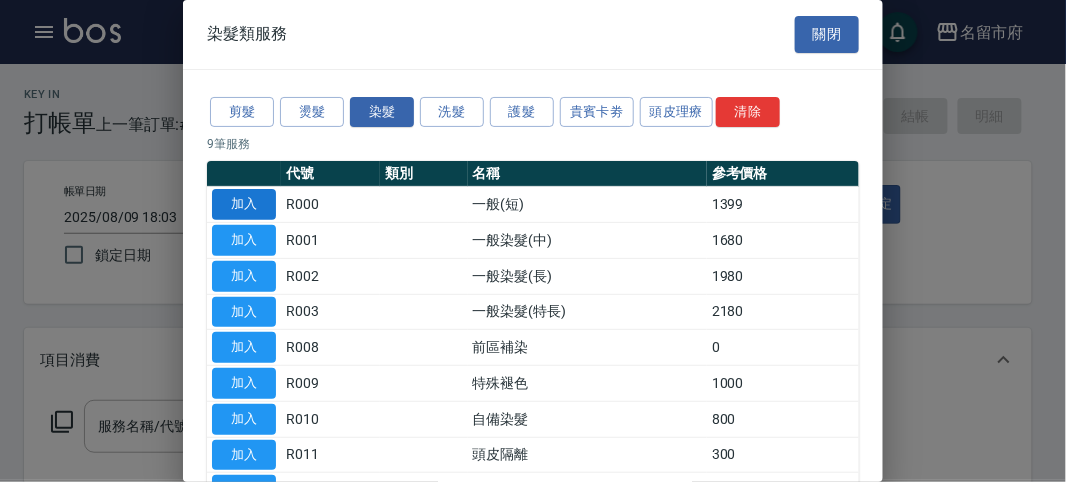 click on "加入" at bounding box center (244, 204) 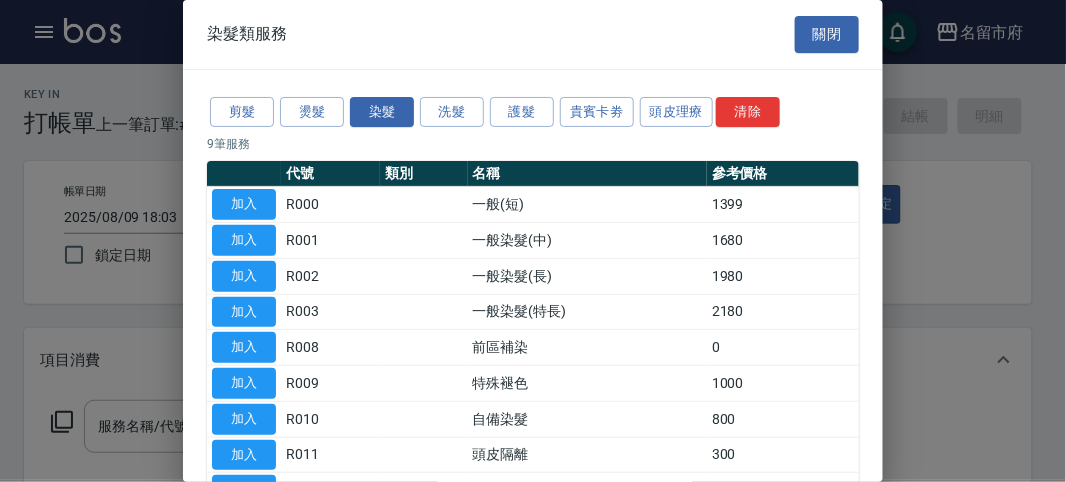 type on "一般(短)(R000)" 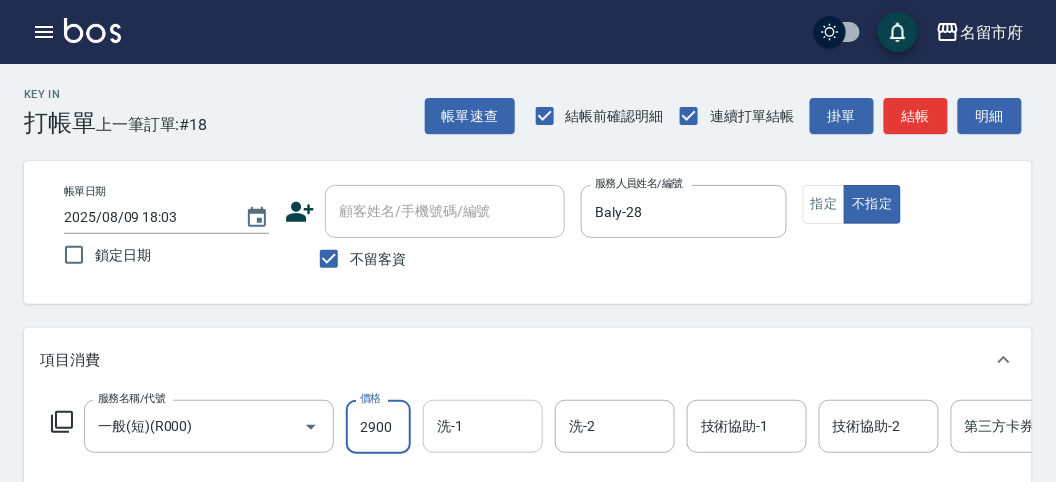 type on "2900" 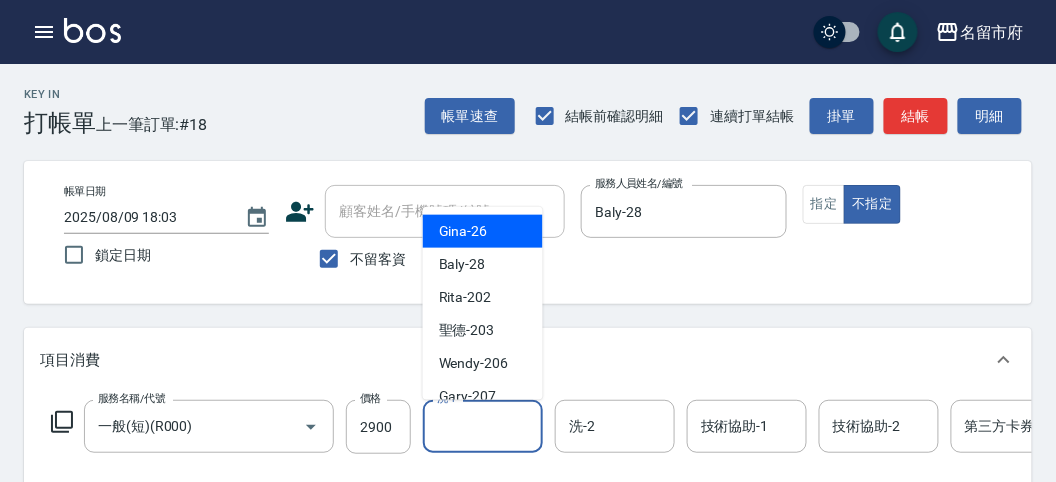 click on "洗-1" at bounding box center [483, 426] 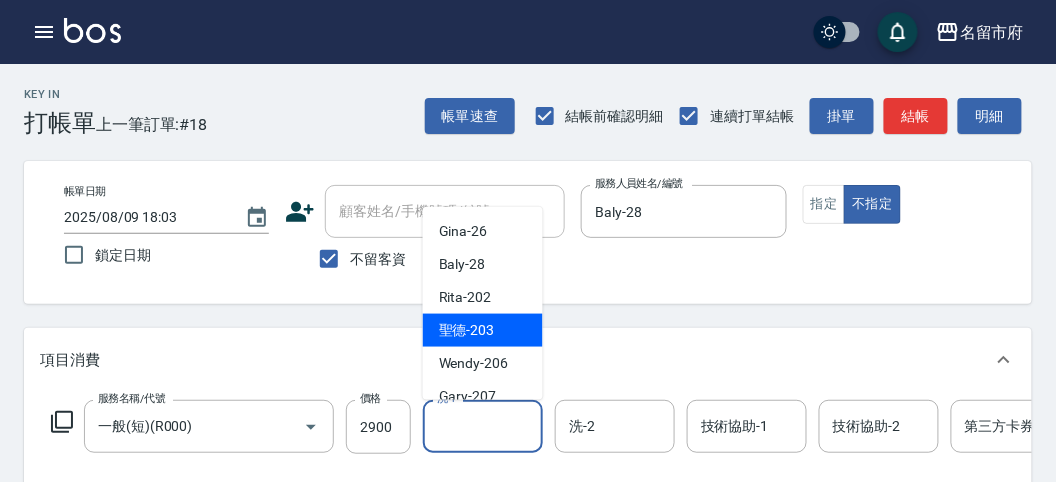 scroll, scrollTop: 153, scrollLeft: 0, axis: vertical 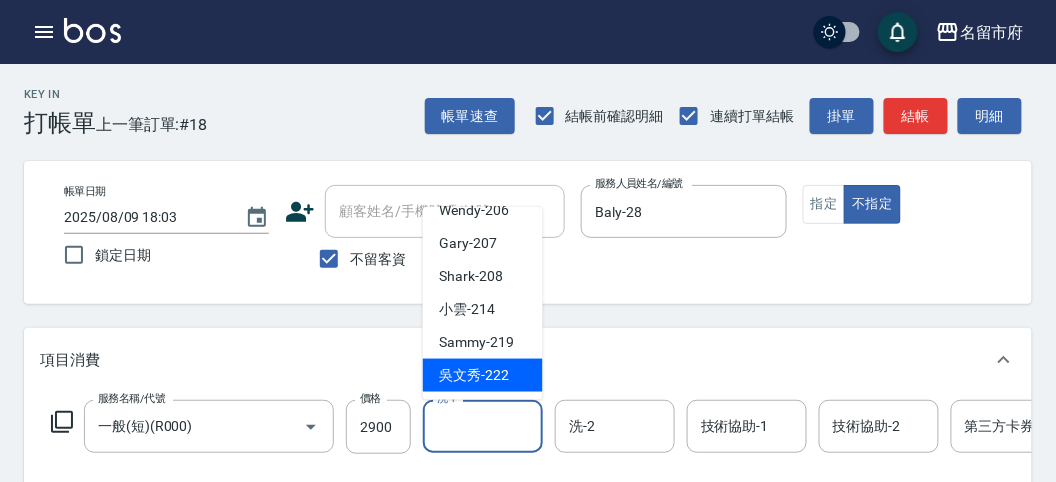 drag, startPoint x: 459, startPoint y: 369, endPoint x: 389, endPoint y: 383, distance: 71.38628 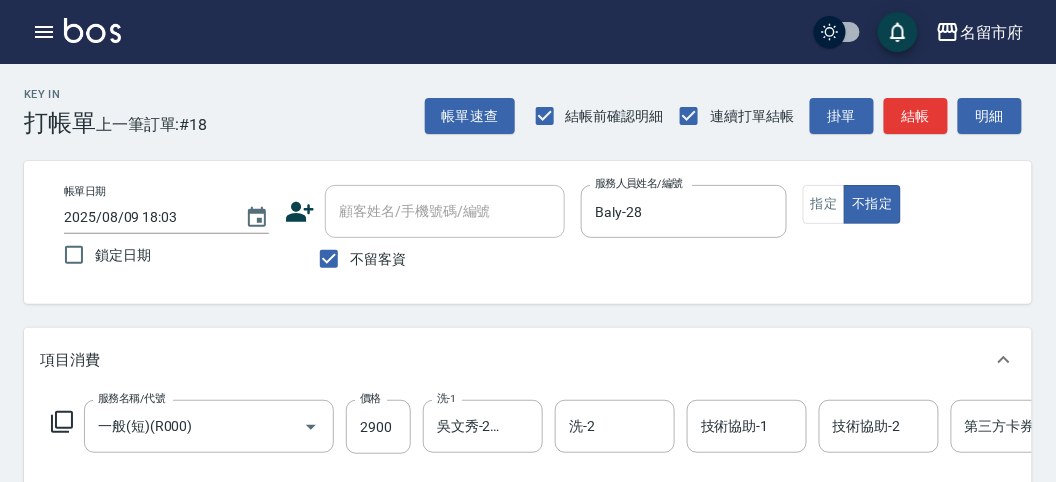 click 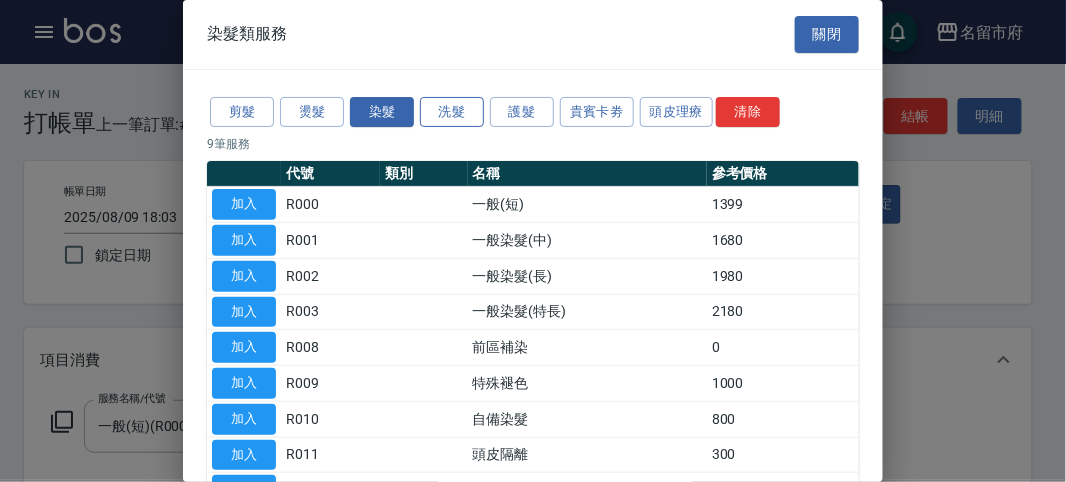 click on "洗髮" at bounding box center (452, 112) 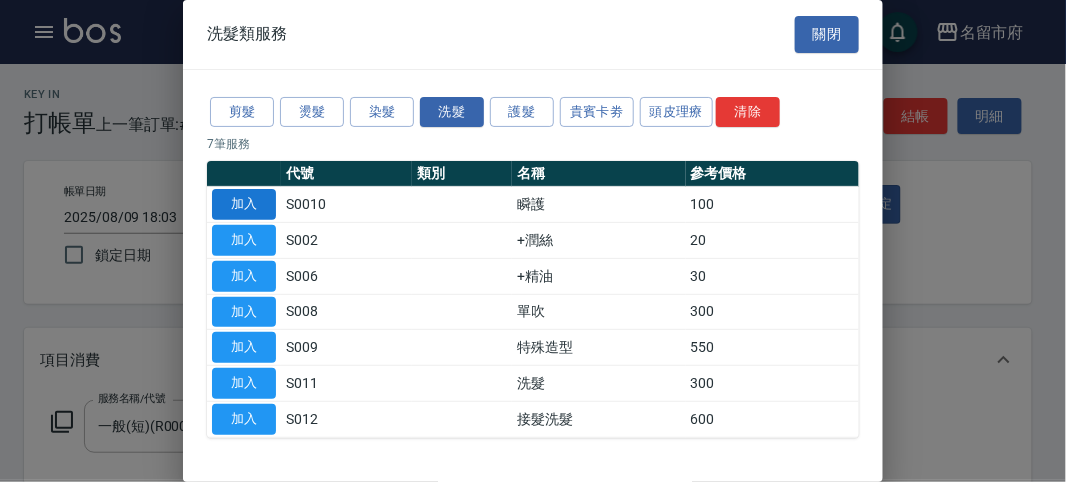 click on "加入" at bounding box center [244, 204] 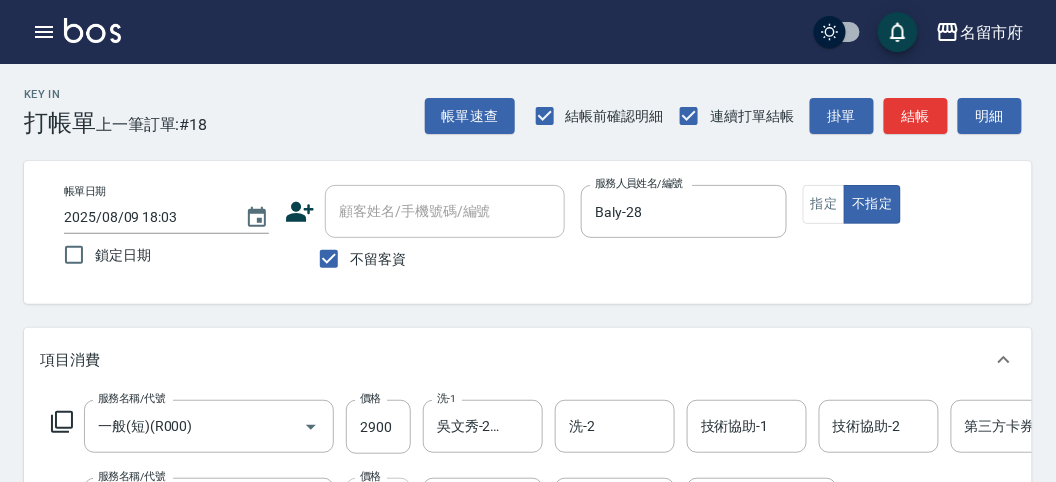 scroll, scrollTop: 111, scrollLeft: 0, axis: vertical 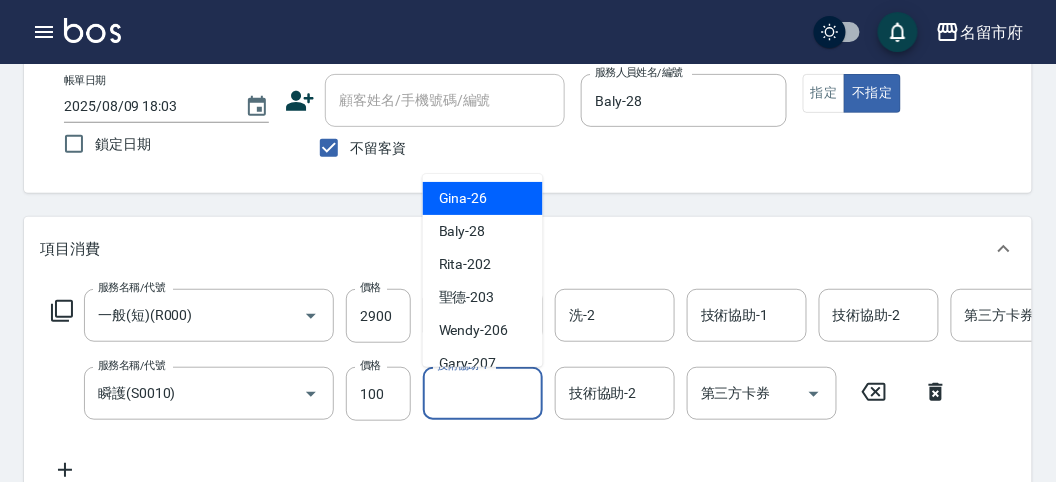 click on "技術協助-1" at bounding box center (483, 393) 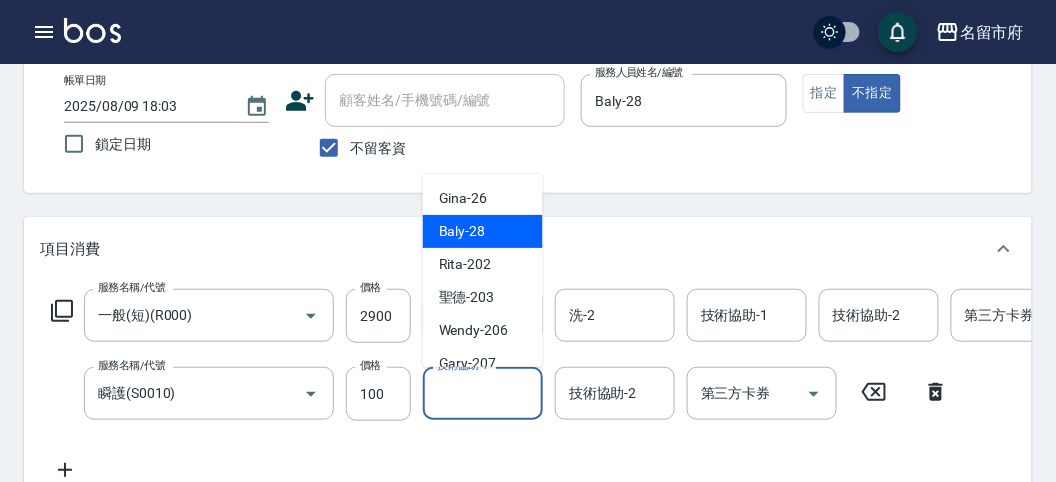 scroll, scrollTop: 153, scrollLeft: 0, axis: vertical 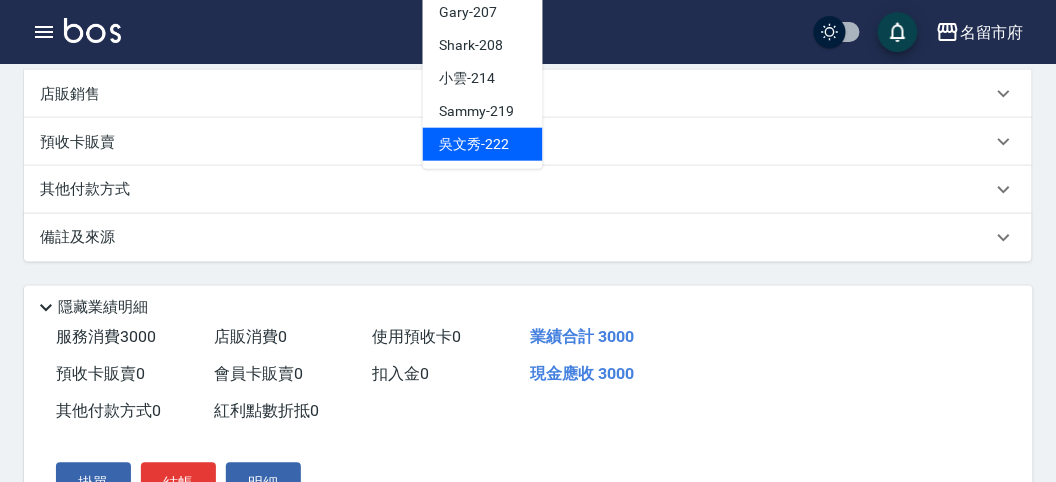 click on "吳文秀 -222" at bounding box center (483, 144) 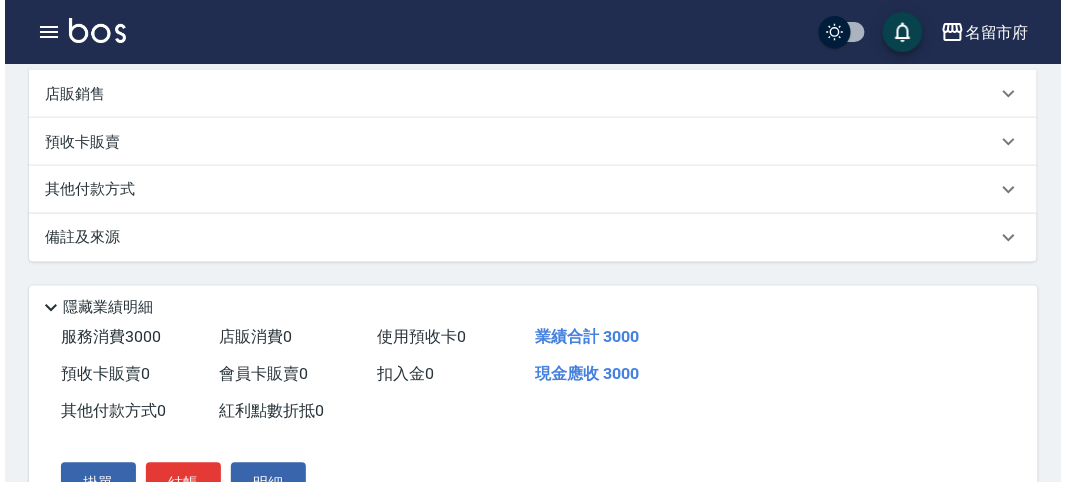 scroll, scrollTop: 682, scrollLeft: 0, axis: vertical 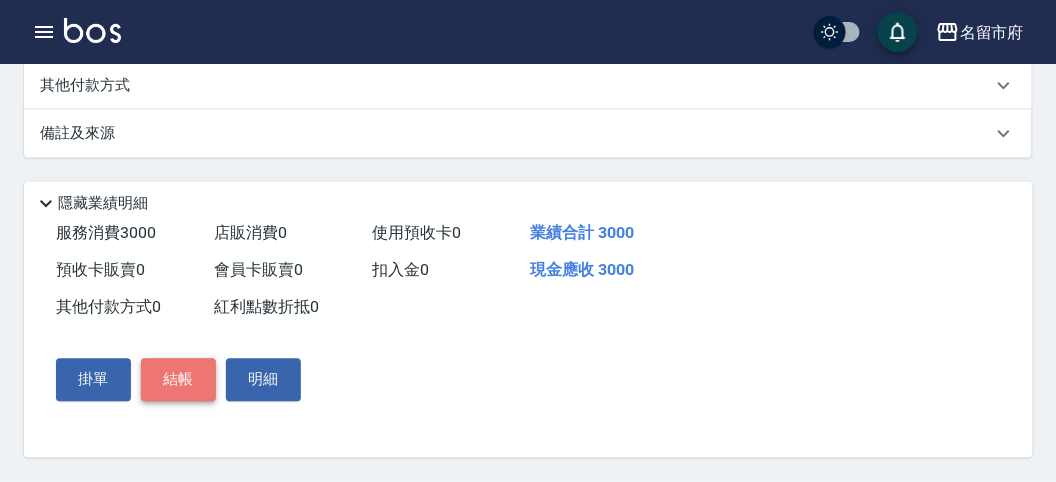 click on "結帳" at bounding box center (178, 380) 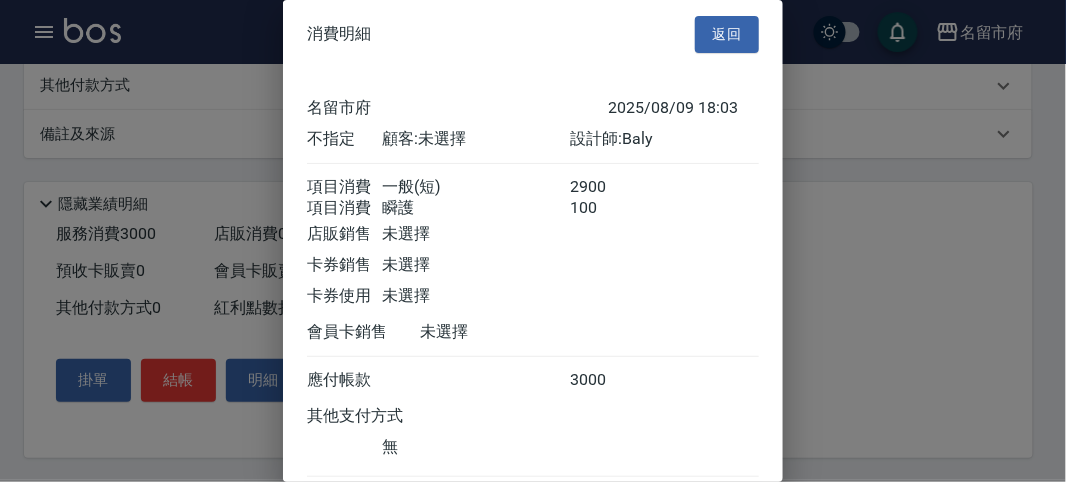 scroll, scrollTop: 133, scrollLeft: 0, axis: vertical 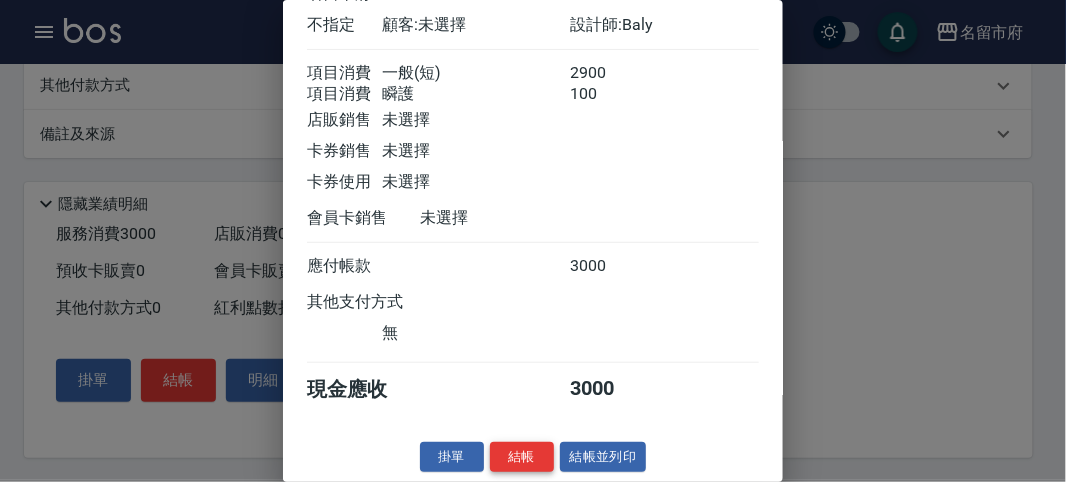 click on "結帳" at bounding box center (522, 457) 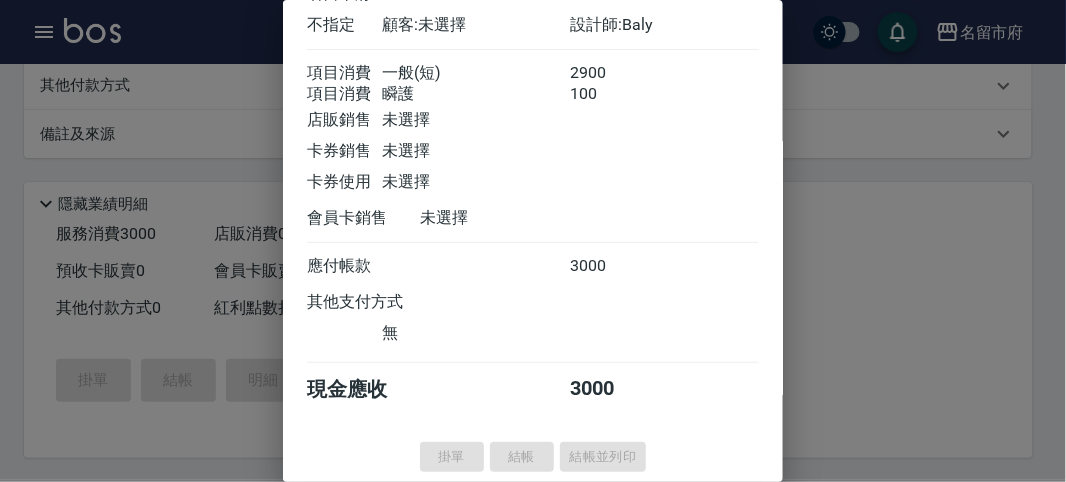 type 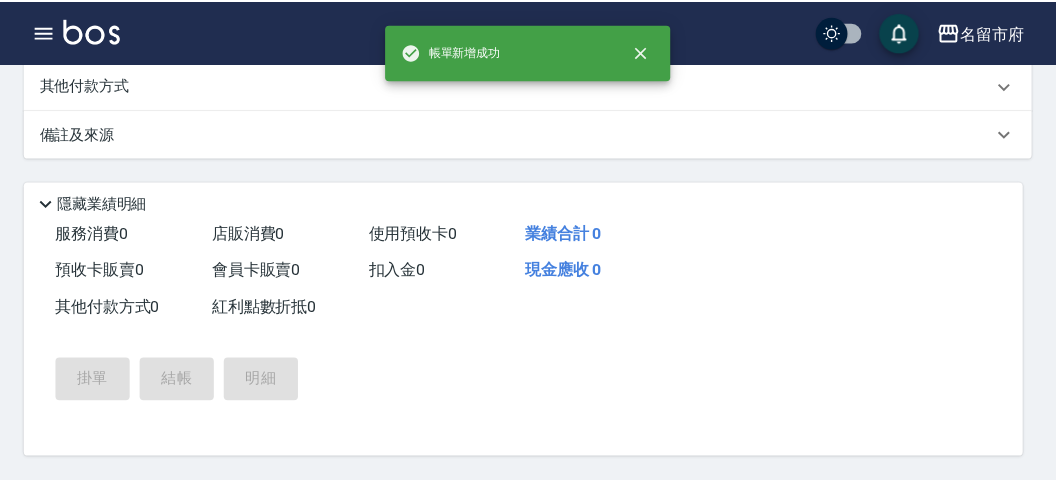 scroll, scrollTop: 0, scrollLeft: 0, axis: both 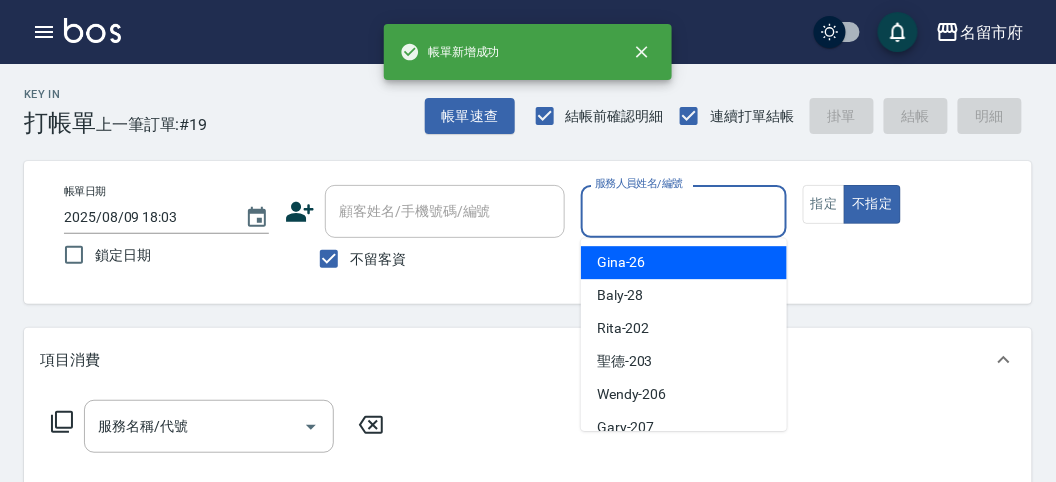 drag, startPoint x: 643, startPoint y: 215, endPoint x: 638, endPoint y: 281, distance: 66.189125 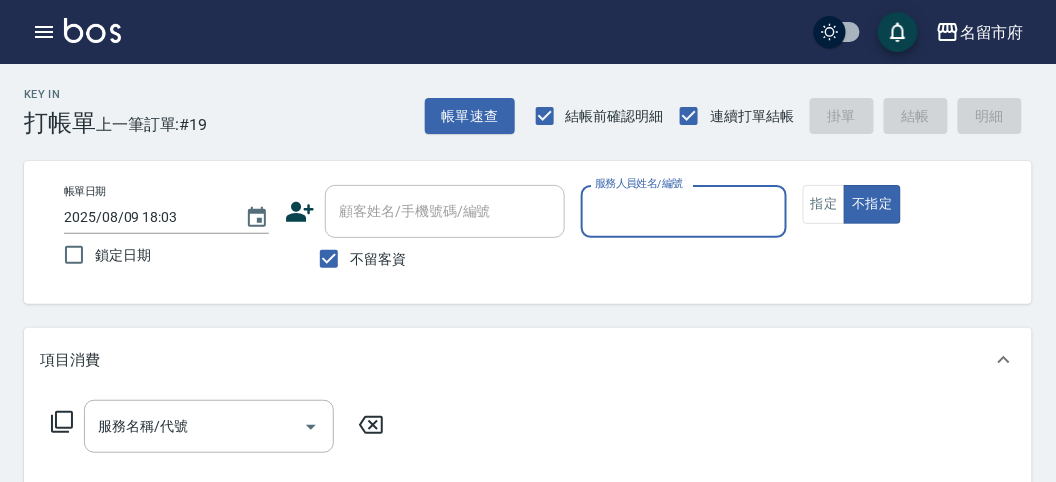click on "服務人員姓名/編號" at bounding box center [683, 211] 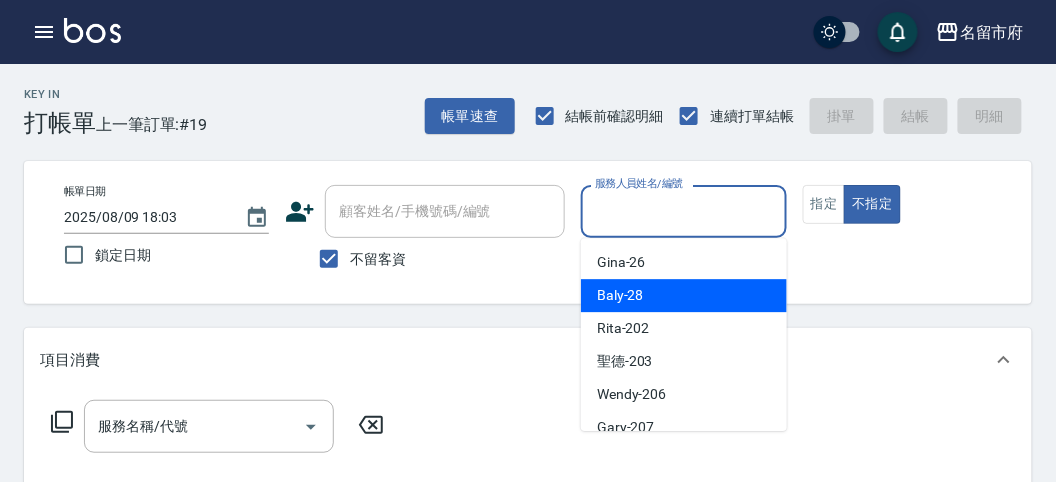 drag, startPoint x: 638, startPoint y: 287, endPoint x: 491, endPoint y: 330, distance: 153.16005 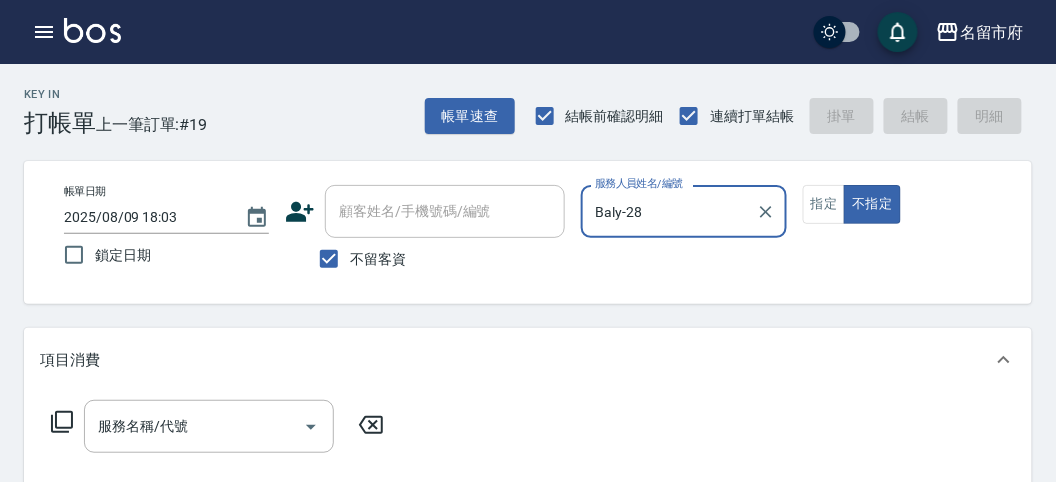 drag, startPoint x: 55, startPoint y: 412, endPoint x: 62, endPoint y: 398, distance: 15.652476 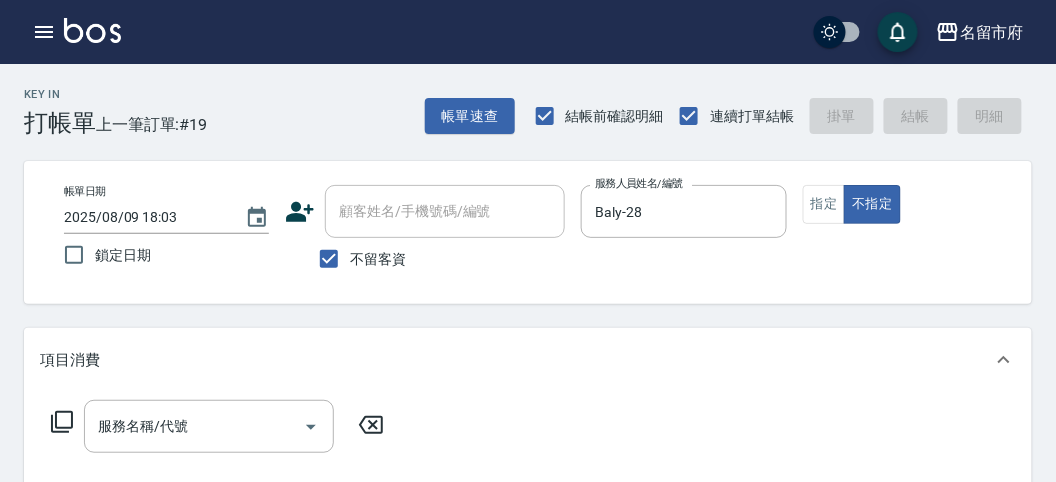 click 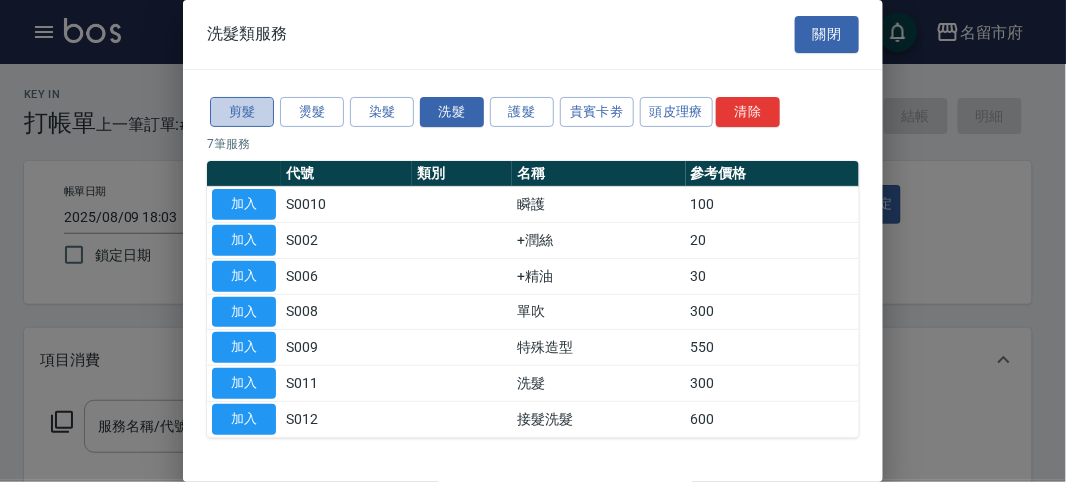 click on "剪髮" at bounding box center (242, 112) 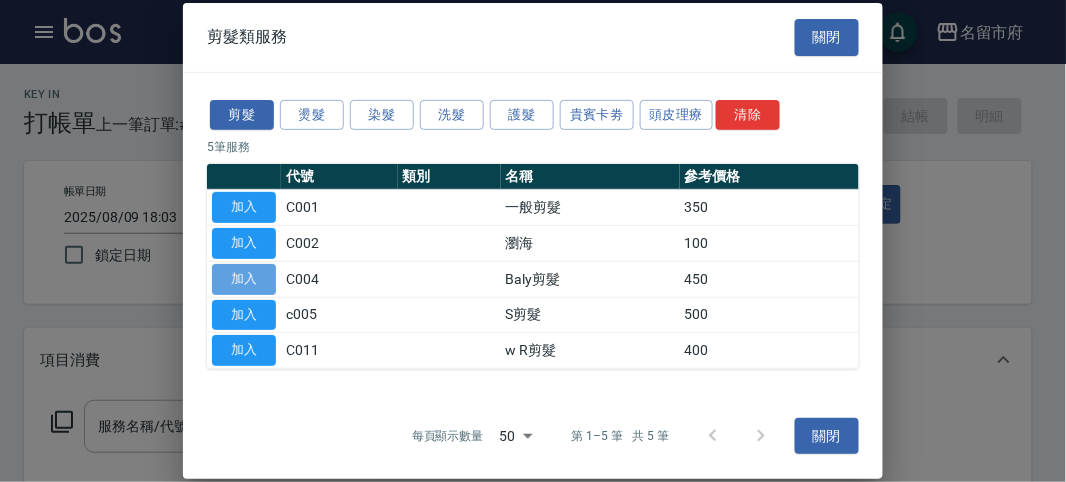 drag, startPoint x: 232, startPoint y: 272, endPoint x: 272, endPoint y: 371, distance: 106.77547 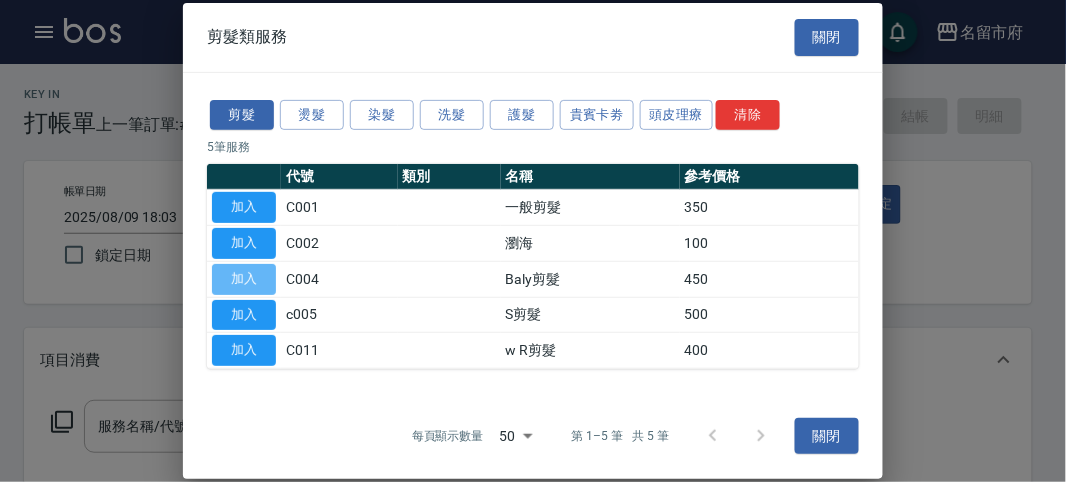 click on "加入" at bounding box center (244, 279) 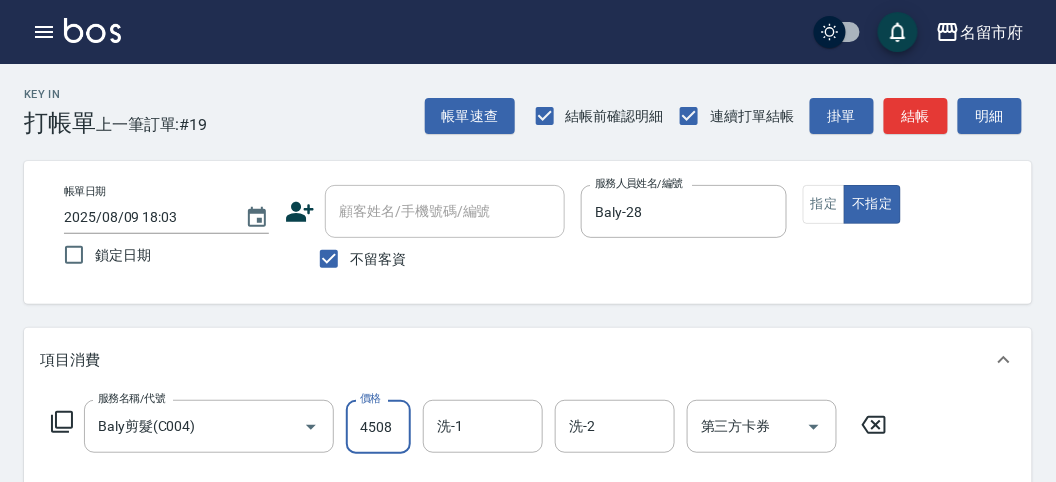 scroll, scrollTop: 0, scrollLeft: 0, axis: both 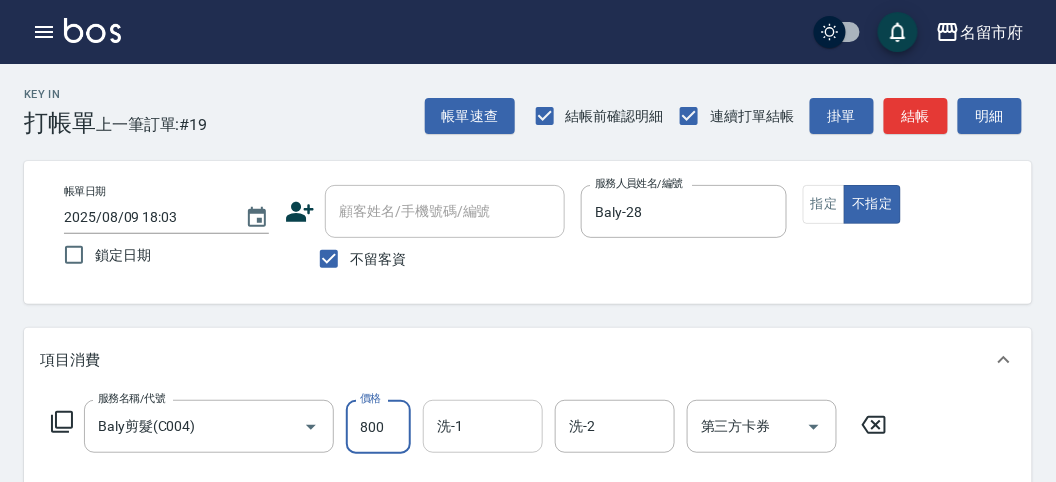 type on "800" 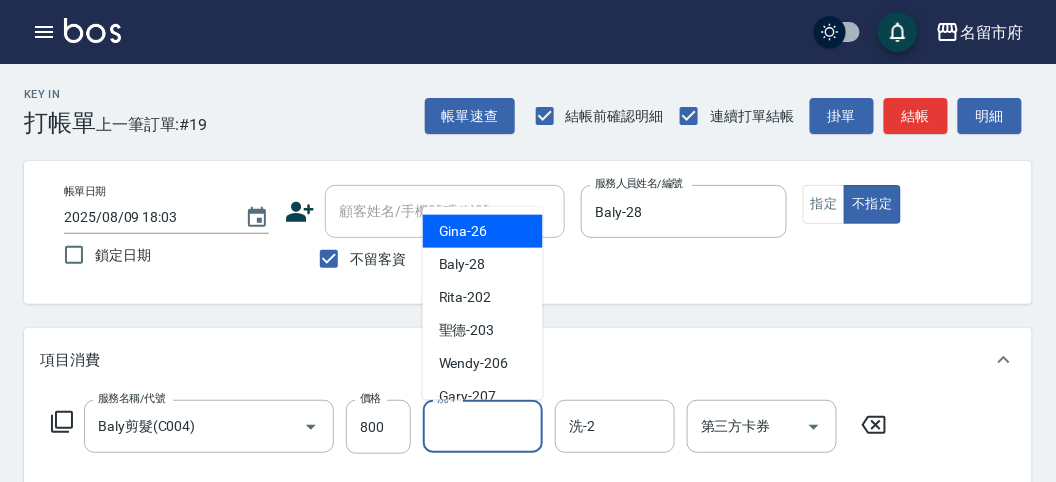 scroll, scrollTop: 153, scrollLeft: 0, axis: vertical 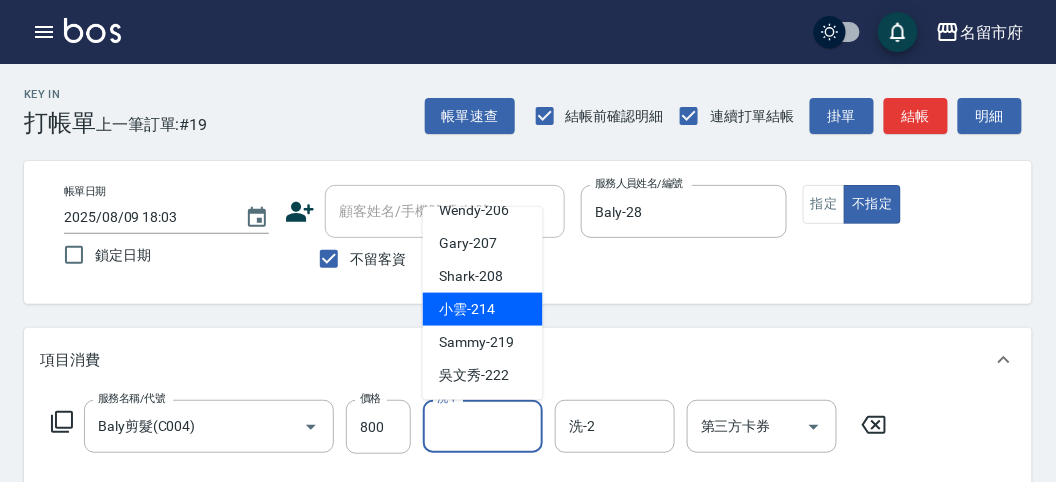 click on "小雲 -214" at bounding box center [467, 309] 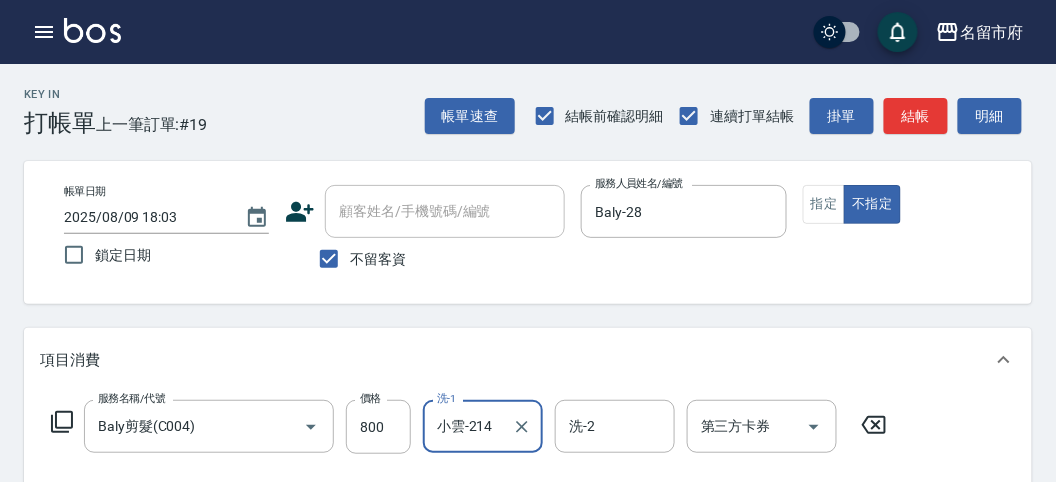 click 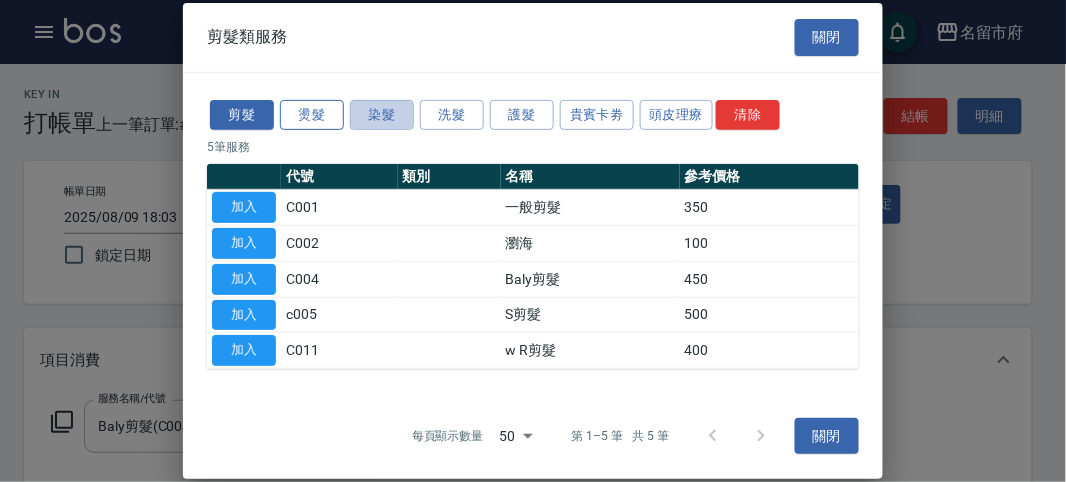 drag, startPoint x: 388, startPoint y: 118, endPoint x: 325, endPoint y: 115, distance: 63.07139 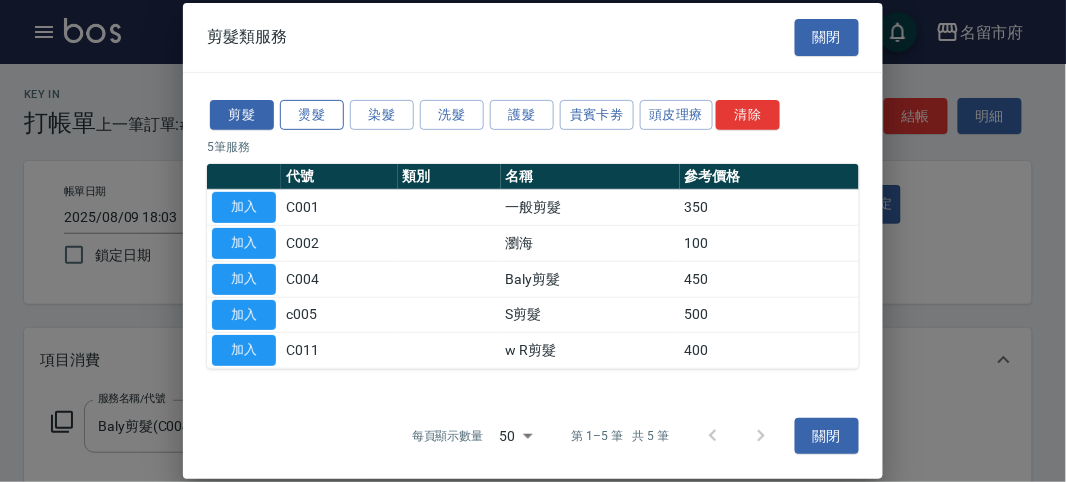 click on "燙髮" at bounding box center [312, 114] 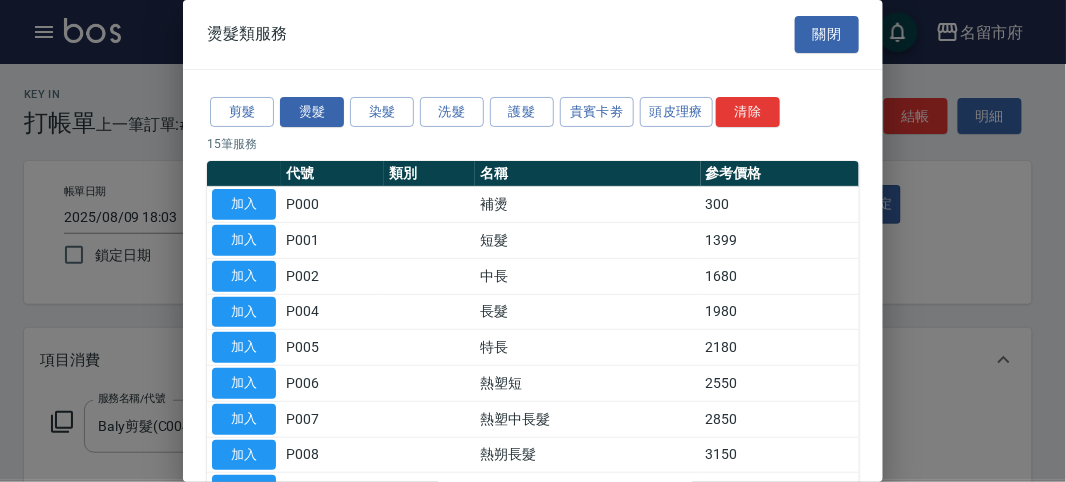 drag, startPoint x: 228, startPoint y: 199, endPoint x: 368, endPoint y: 214, distance: 140.80128 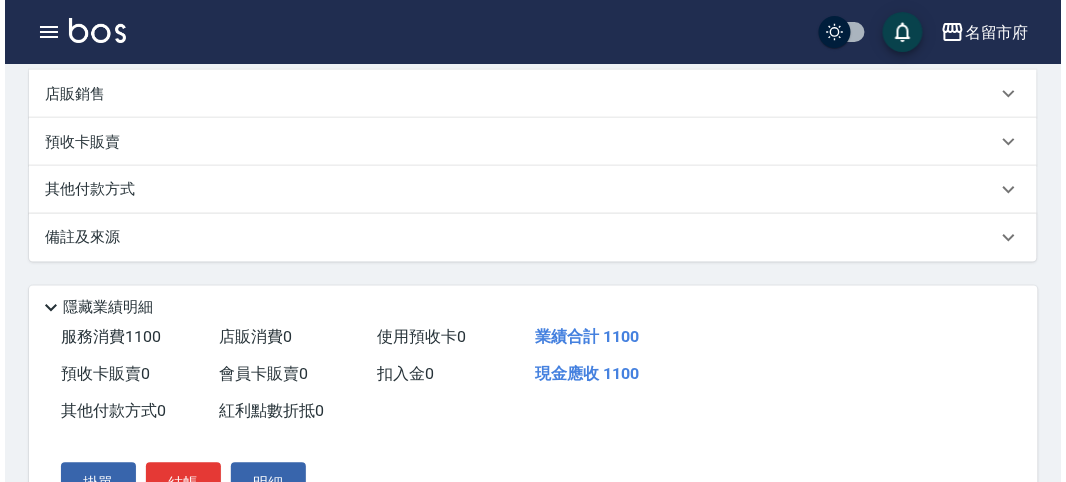 scroll, scrollTop: 663, scrollLeft: 0, axis: vertical 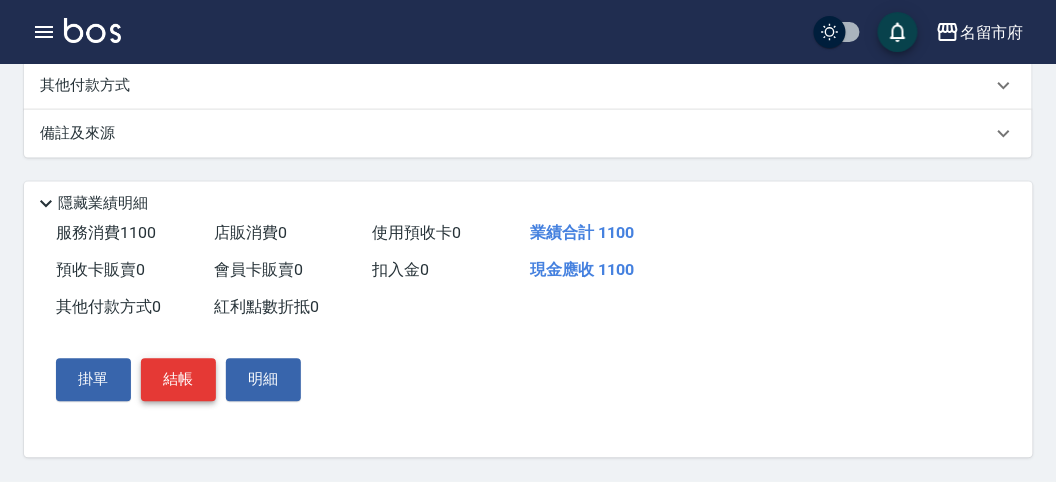click on "結帳" at bounding box center (178, 380) 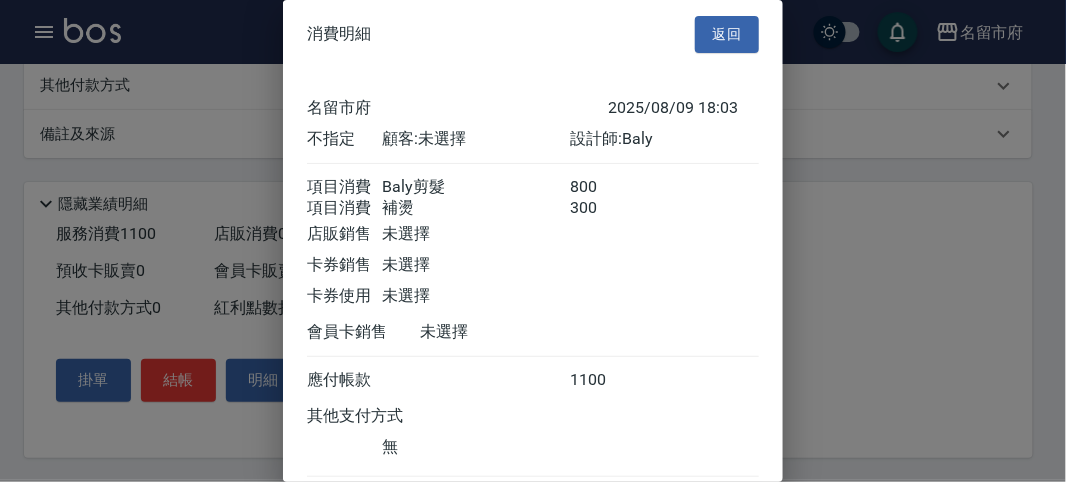 scroll, scrollTop: 133, scrollLeft: 0, axis: vertical 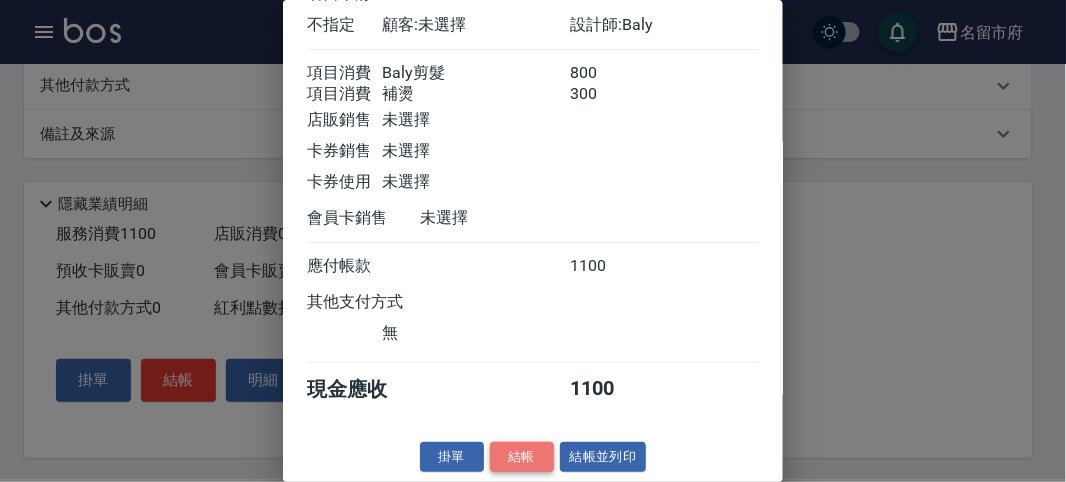 click on "結帳" at bounding box center [522, 457] 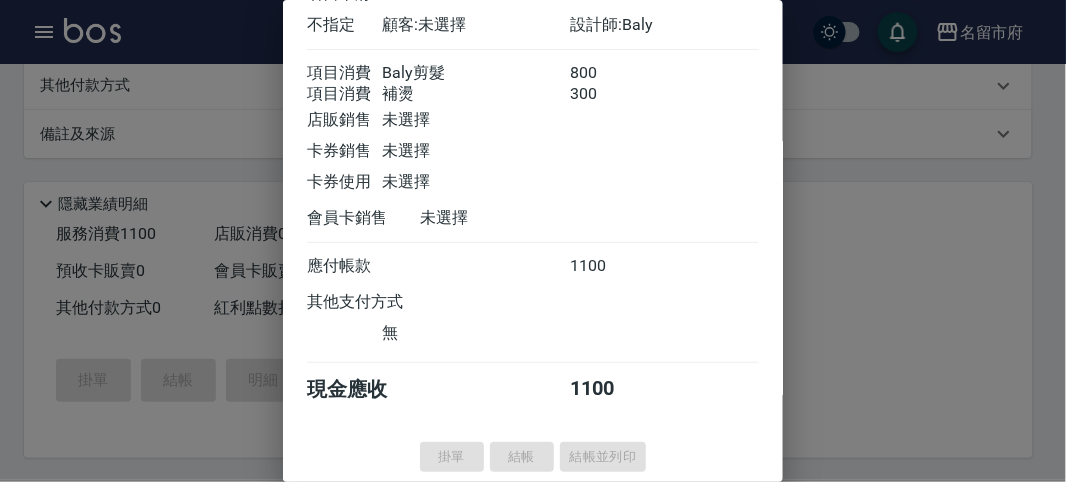 type on "2025/08/09 18:04" 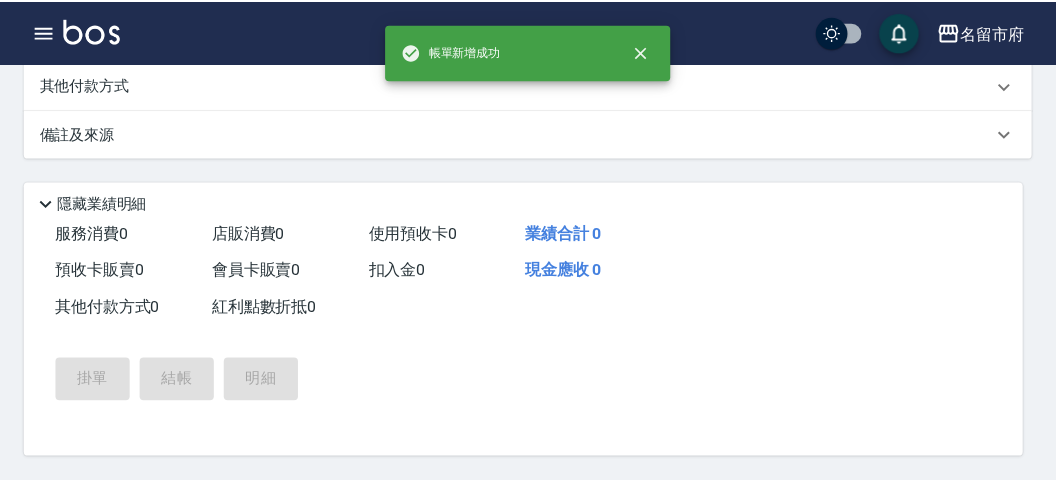 scroll, scrollTop: 0, scrollLeft: 0, axis: both 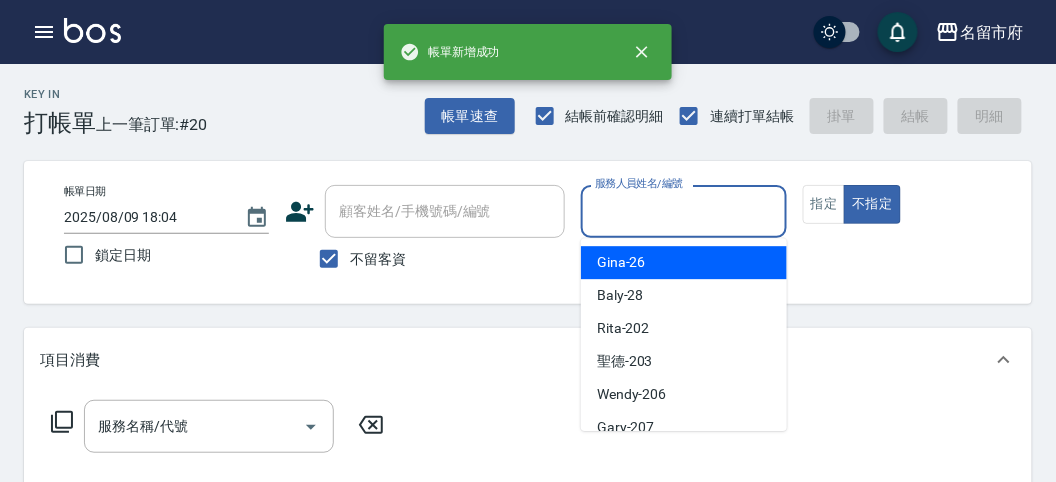 click on "服務人員姓名/編號" at bounding box center (683, 211) 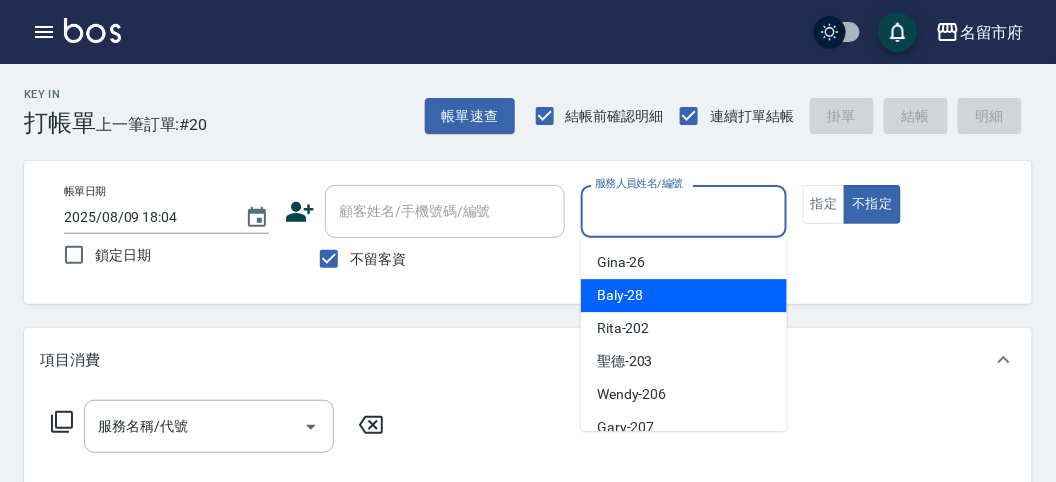 click on "Baly -28" at bounding box center [620, 295] 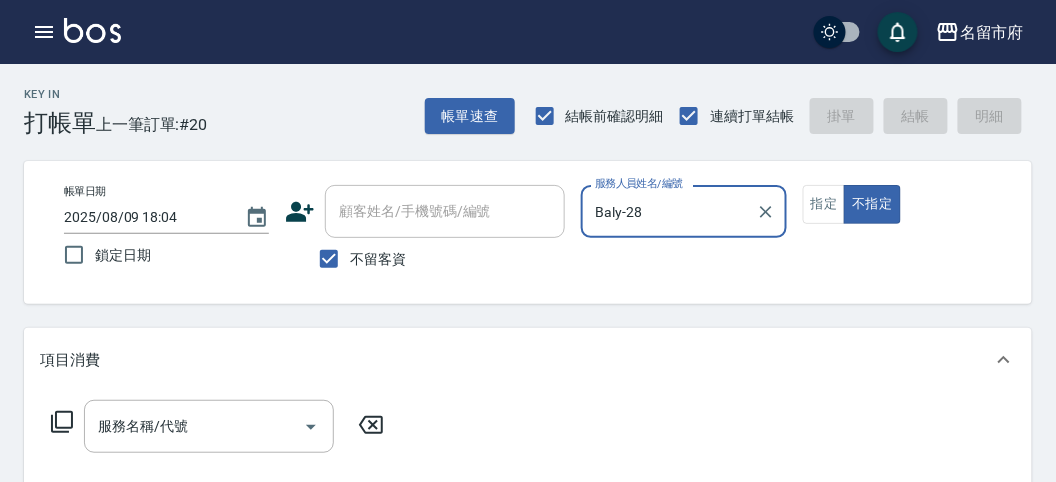 drag, startPoint x: 150, startPoint y: 425, endPoint x: 160, endPoint y: 403, distance: 24.166092 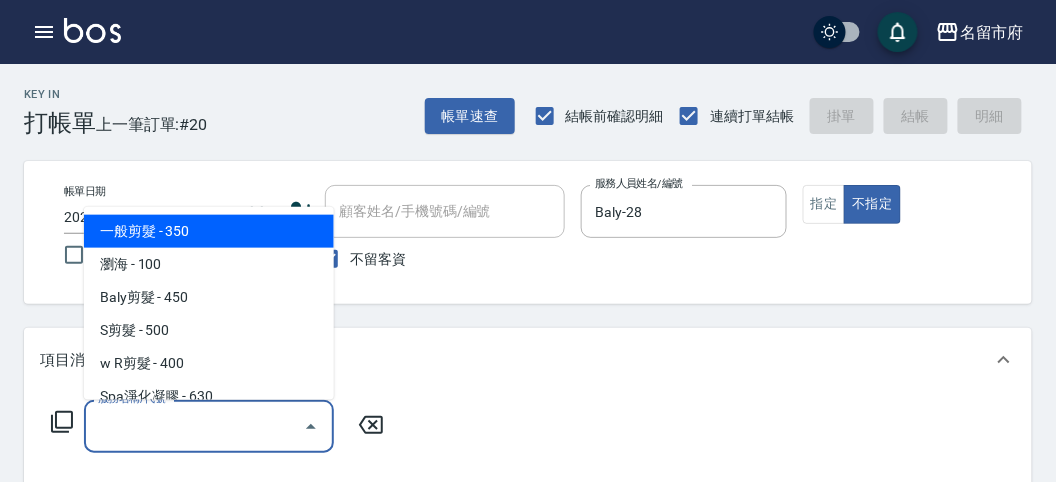 click on "一般剪髮 - 350" at bounding box center (209, 231) 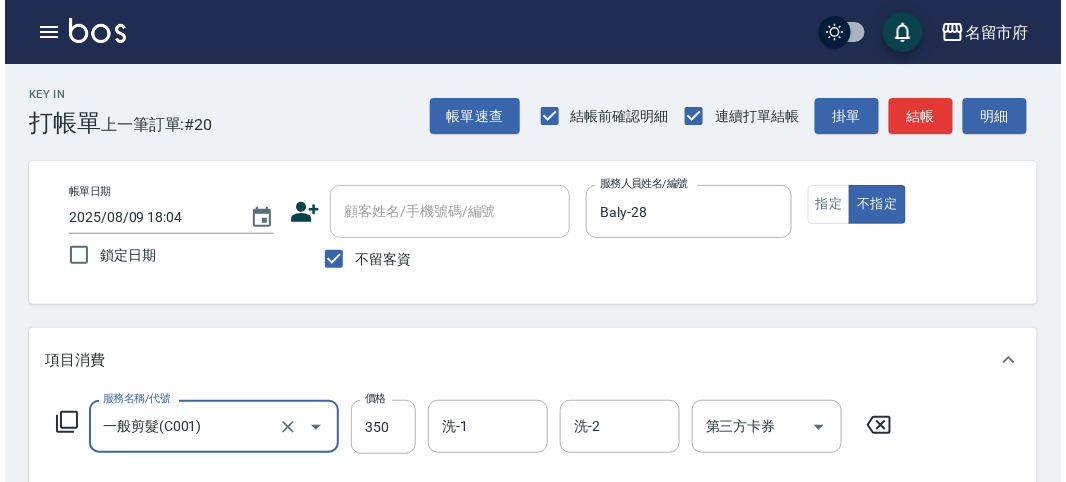 scroll, scrollTop: 555, scrollLeft: 0, axis: vertical 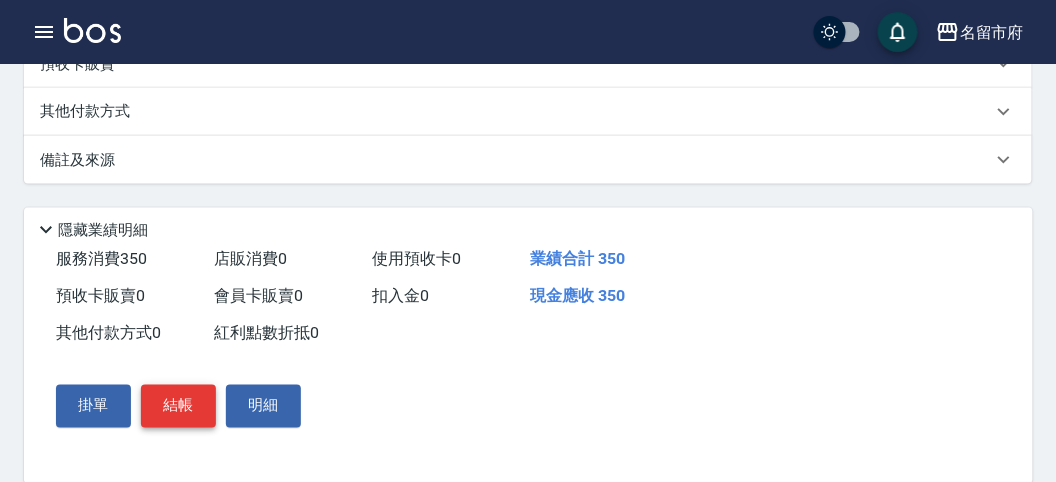 drag, startPoint x: 179, startPoint y: 415, endPoint x: 207, endPoint y: 404, distance: 30.083218 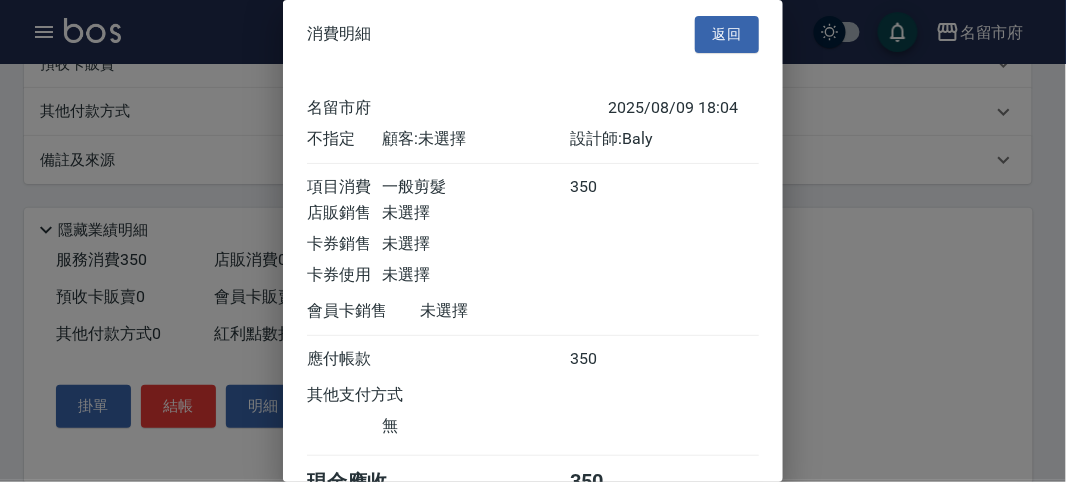 scroll, scrollTop: 111, scrollLeft: 0, axis: vertical 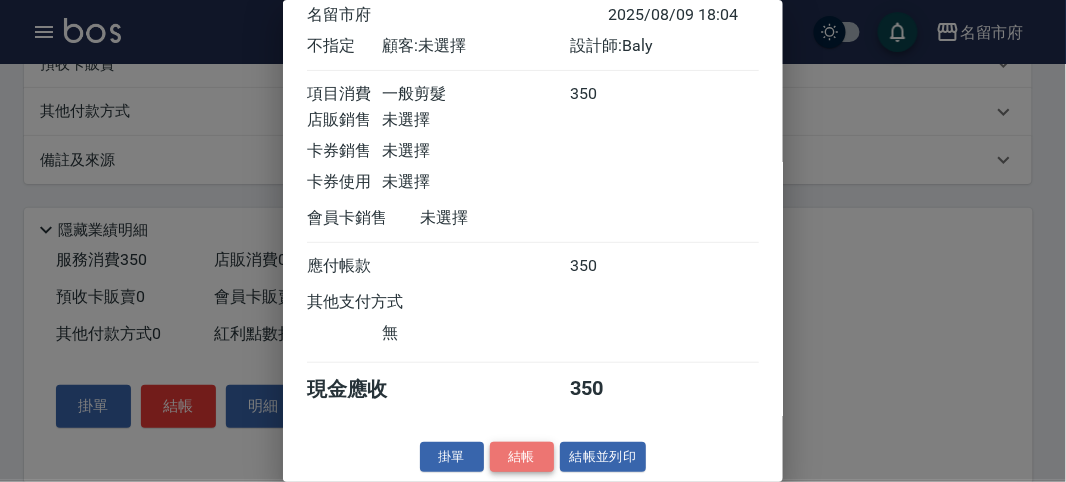 click on "結帳" at bounding box center [522, 457] 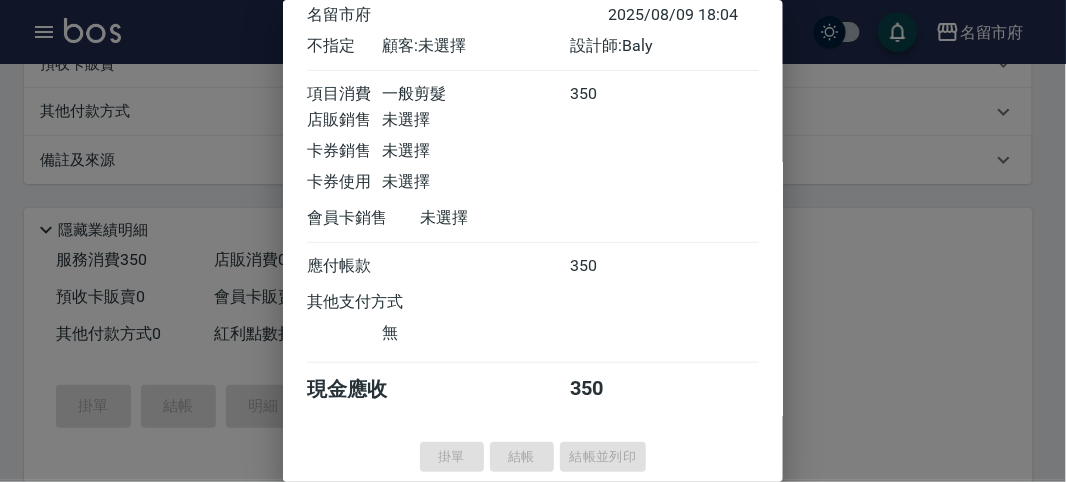 type 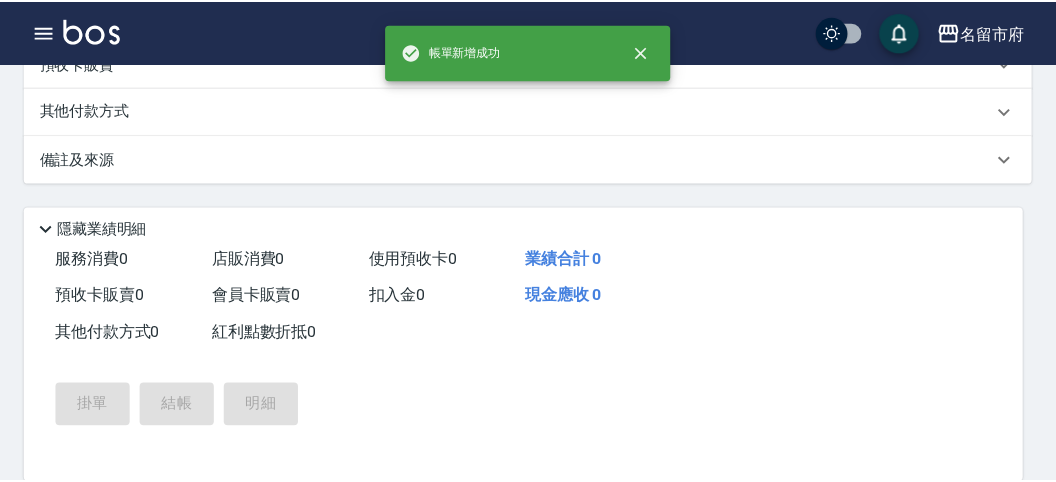 scroll, scrollTop: 0, scrollLeft: 0, axis: both 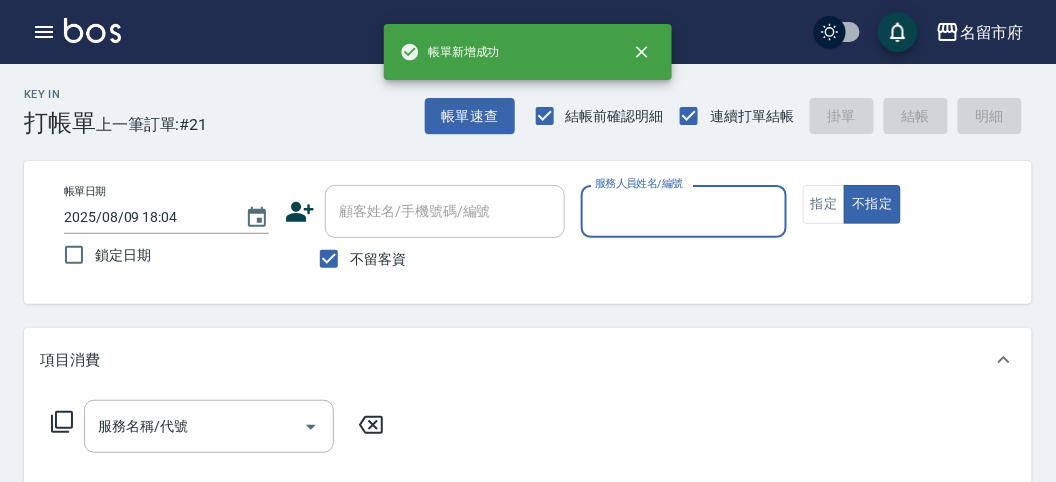 click on "服務人員姓名/編號" at bounding box center (683, 211) 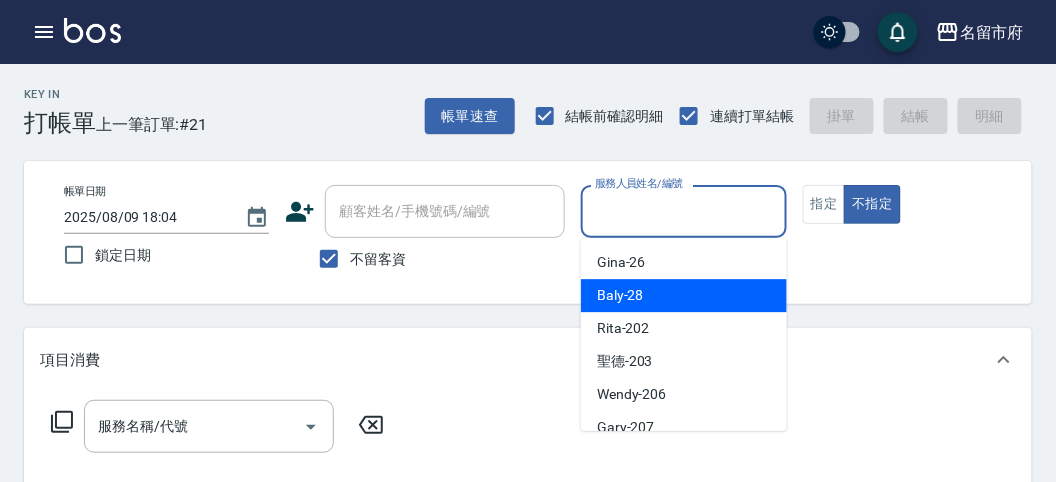 click on "Baly -28" at bounding box center [620, 295] 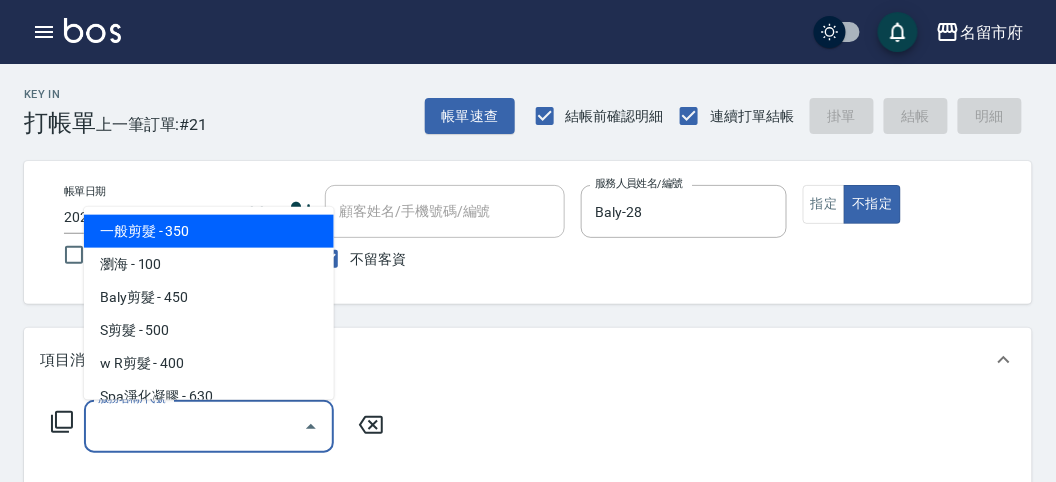 click on "服務名稱/代號" at bounding box center (194, 426) 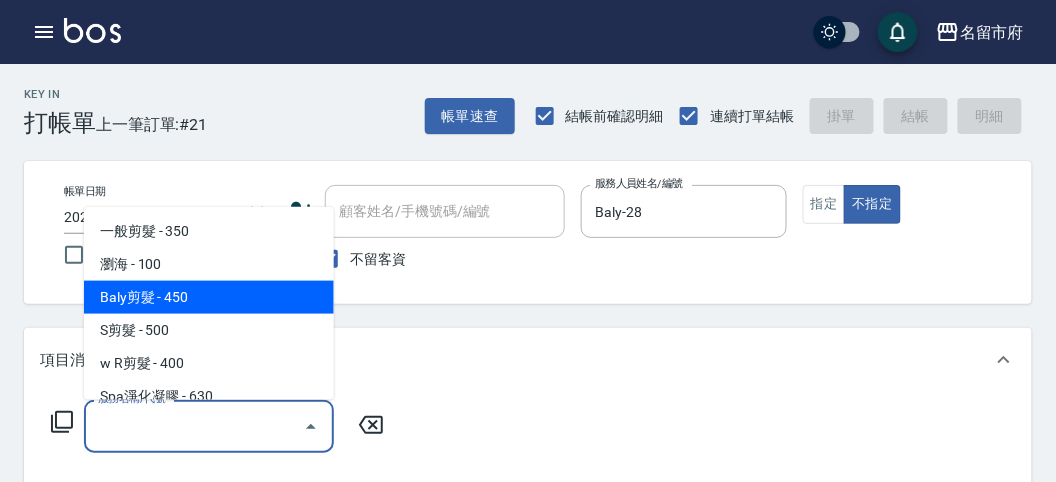 click on "Baly剪髮 - 450" at bounding box center (209, 297) 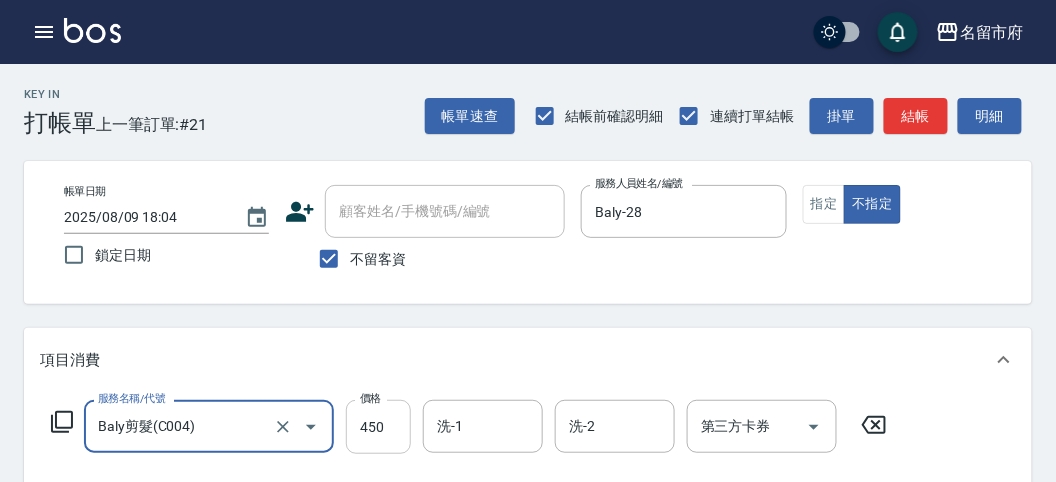 drag, startPoint x: 380, startPoint y: 428, endPoint x: 346, endPoint y: 410, distance: 38.470768 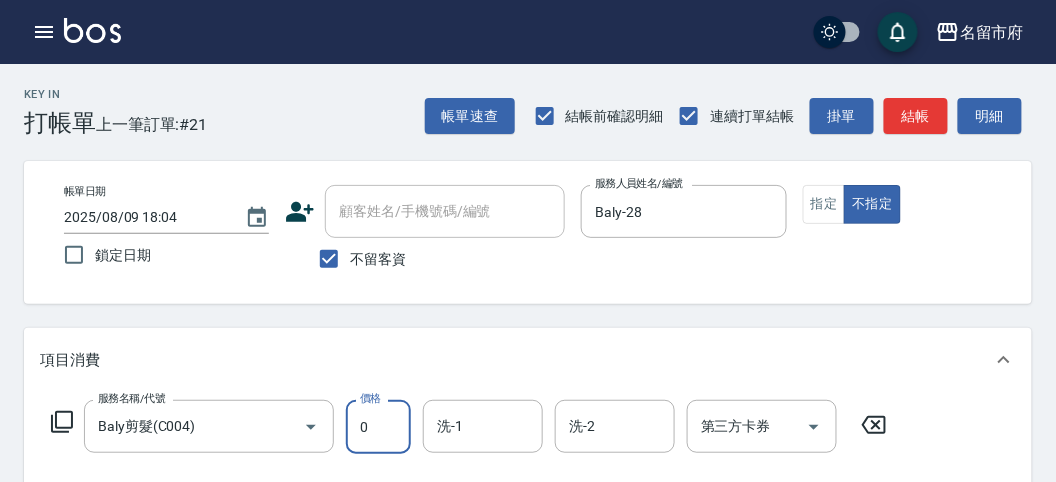 click on "0" at bounding box center (378, 427) 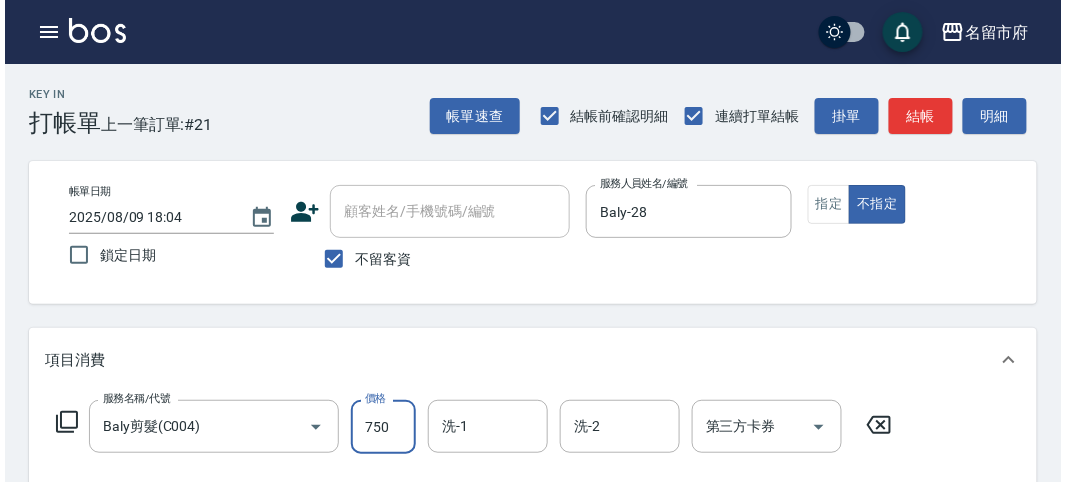 scroll, scrollTop: 585, scrollLeft: 0, axis: vertical 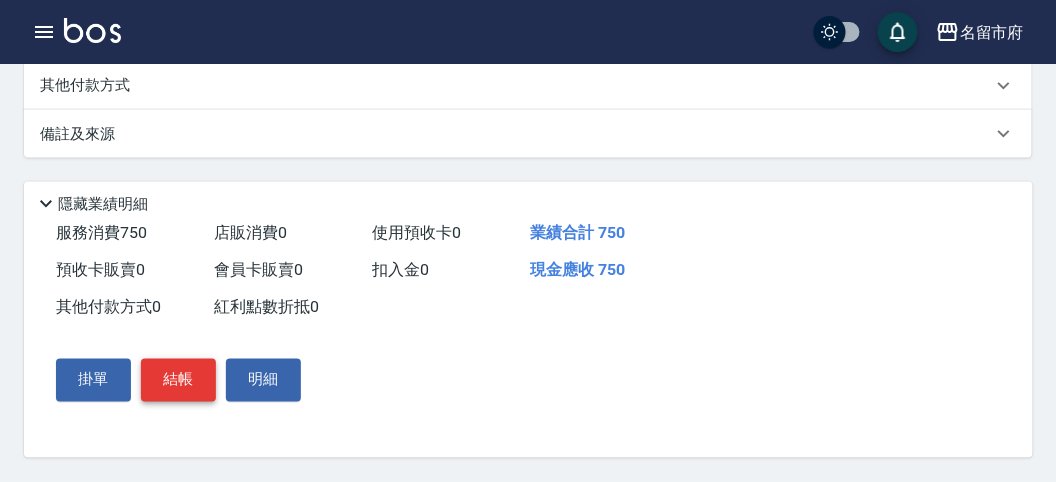 type on "750" 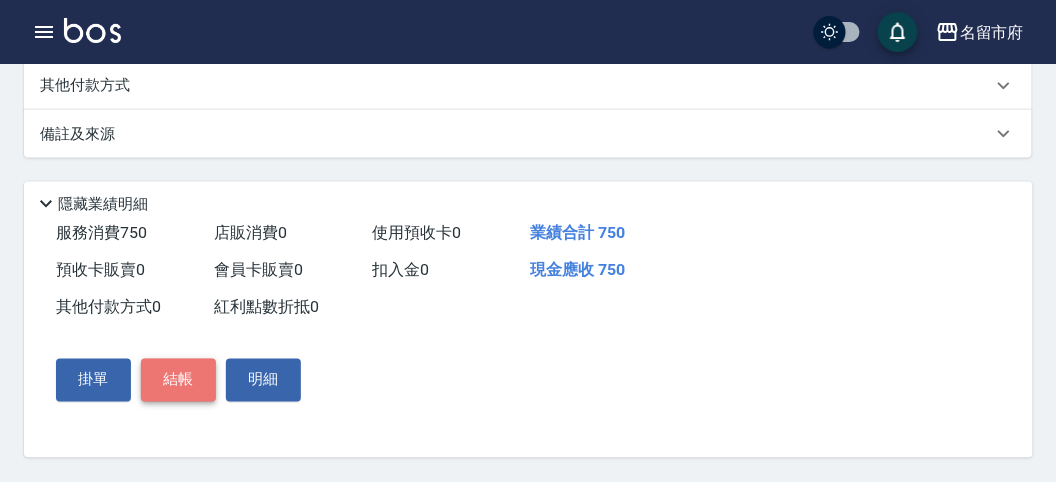 click on "結帳" at bounding box center [178, 380] 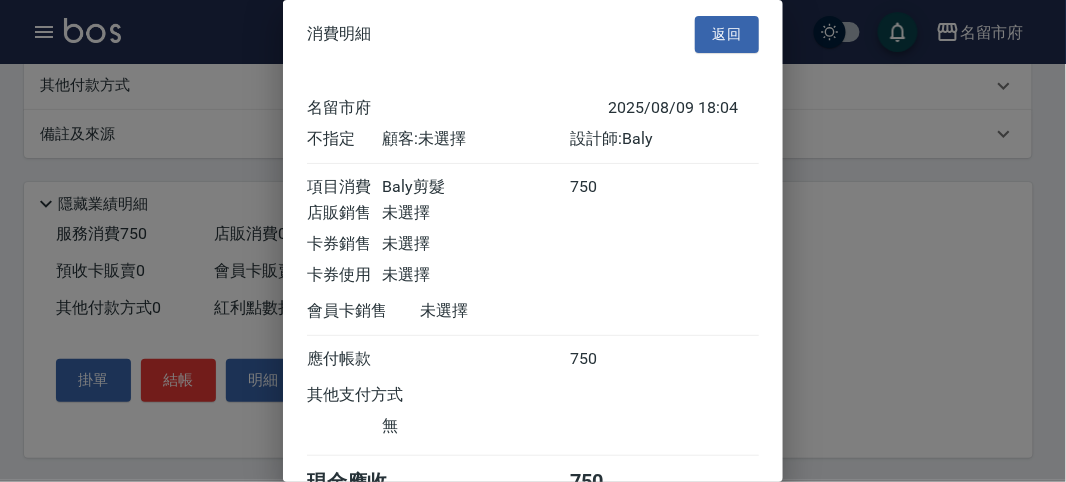 scroll, scrollTop: 111, scrollLeft: 0, axis: vertical 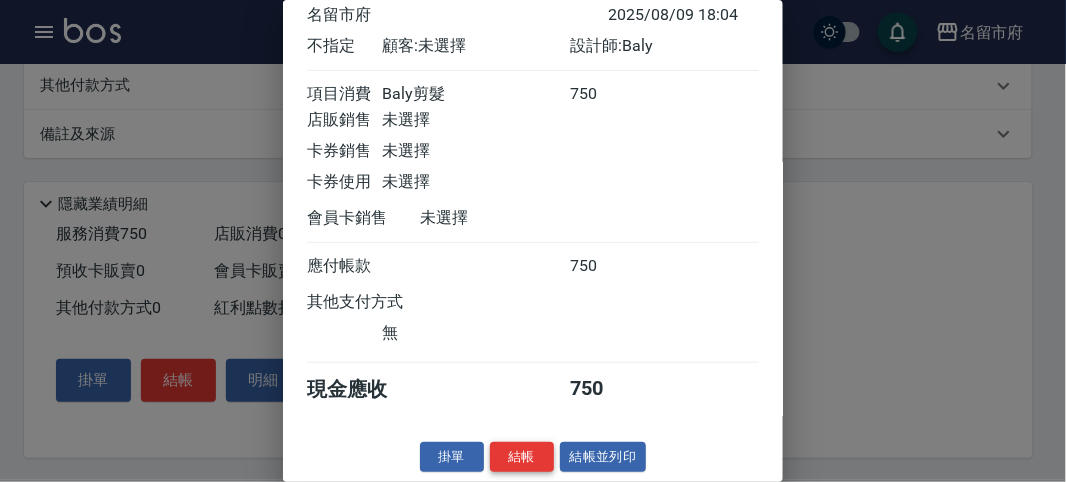 click on "結帳" at bounding box center [522, 457] 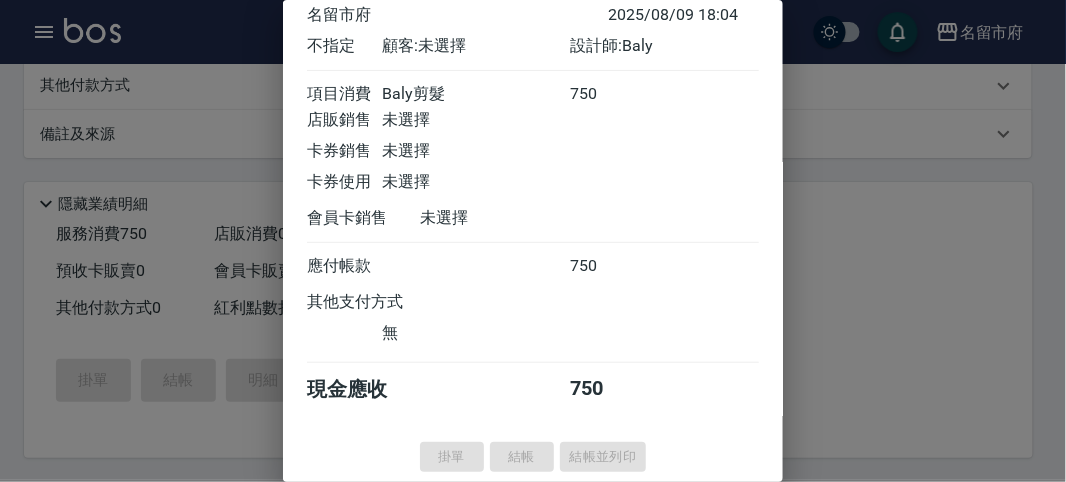 type on "2025/08/09 18:16" 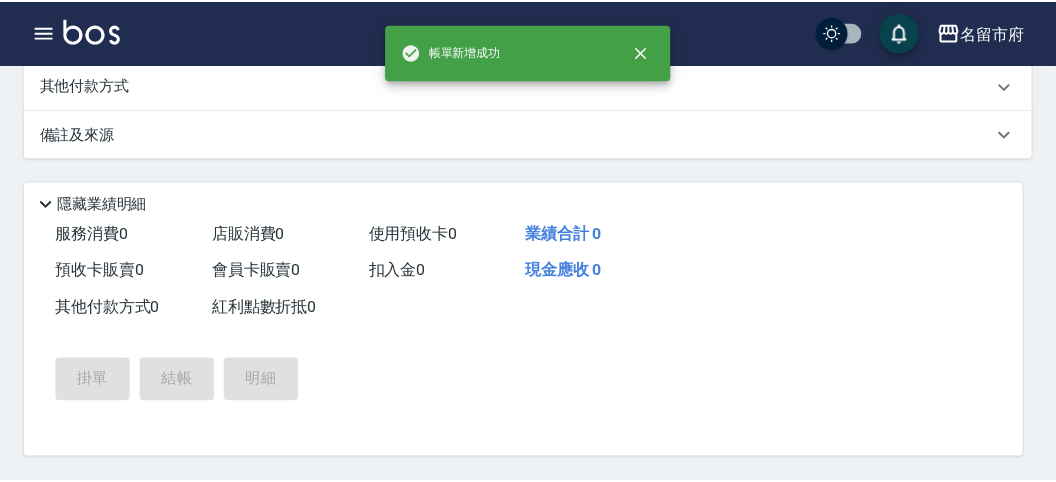 scroll, scrollTop: 0, scrollLeft: 0, axis: both 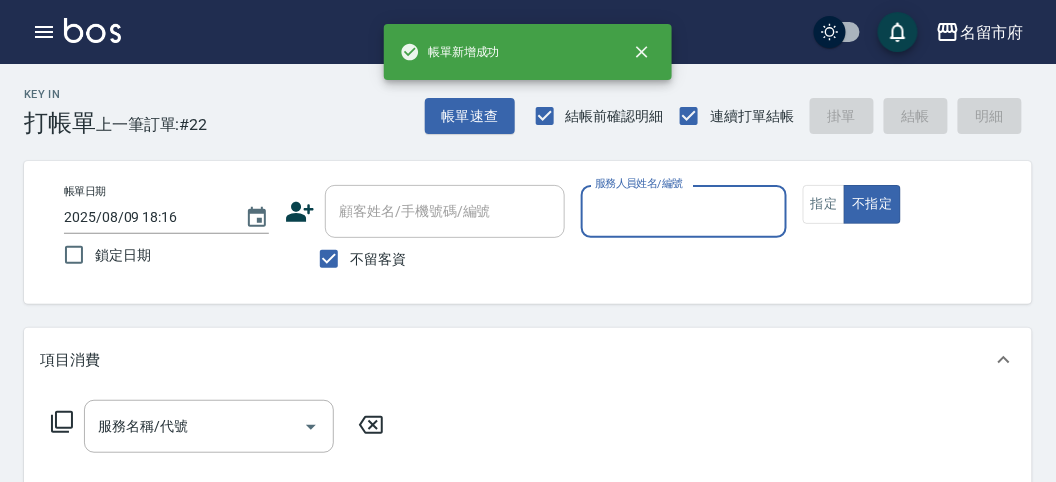 click on "服務人員姓名/編號" at bounding box center (683, 211) 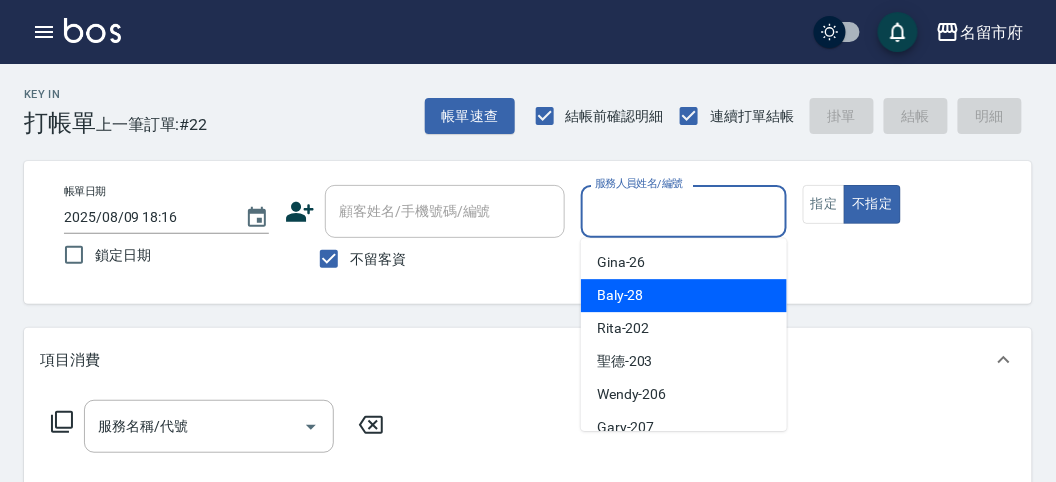 drag, startPoint x: 623, startPoint y: 293, endPoint x: 586, endPoint y: 294, distance: 37.01351 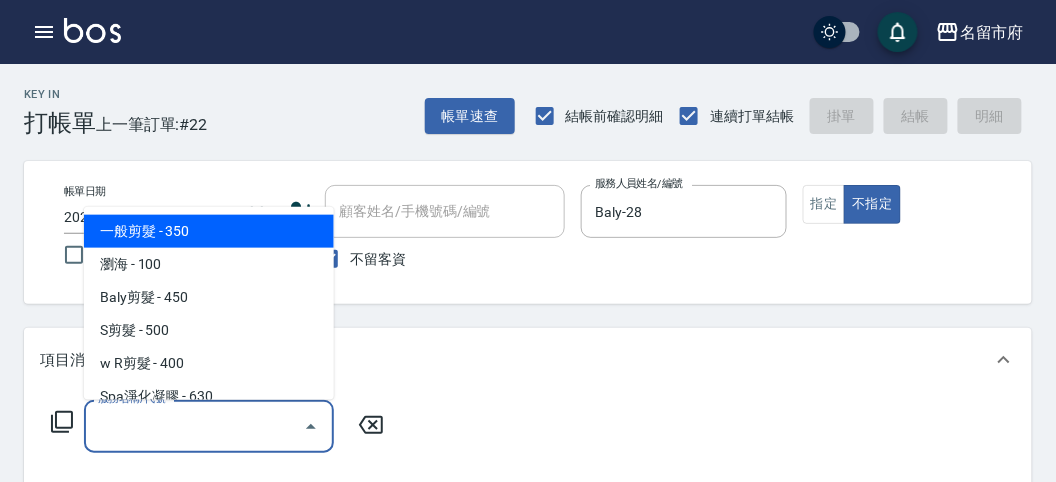 click on "服務名稱/代號" at bounding box center (194, 426) 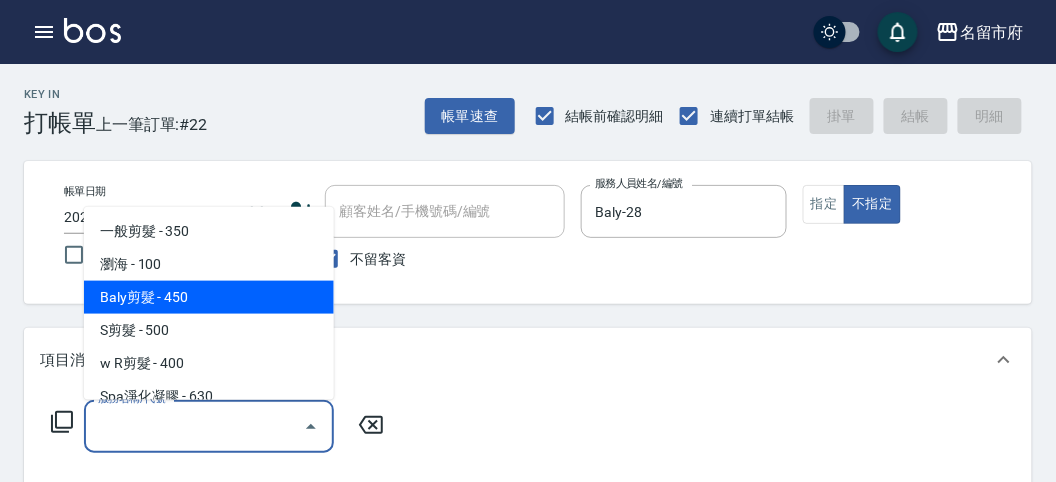 click on "Baly剪髮 - 450" at bounding box center [209, 297] 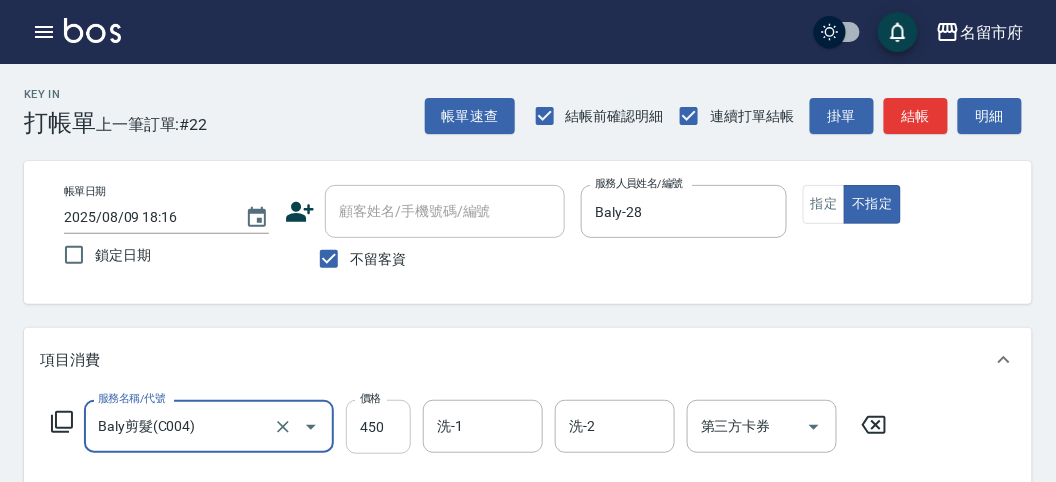 click on "450" at bounding box center [378, 427] 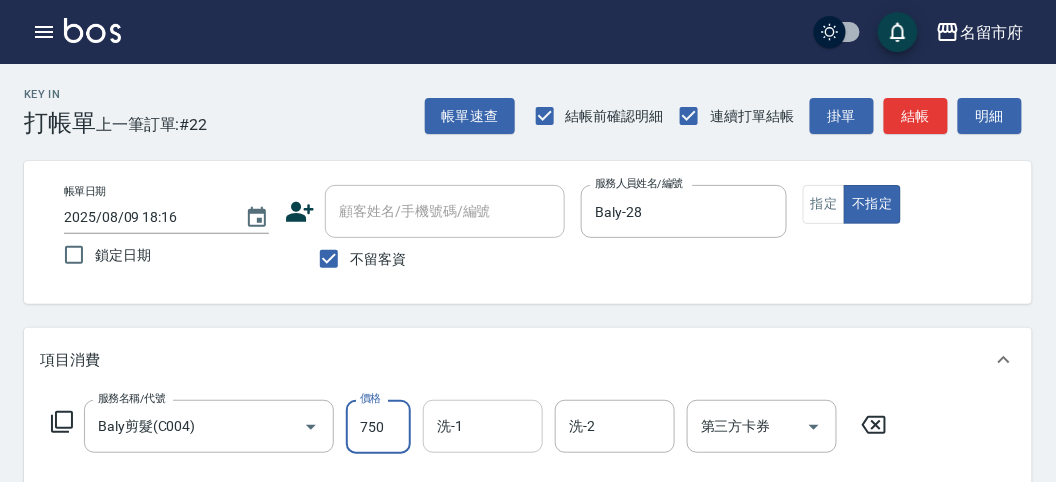 type on "750" 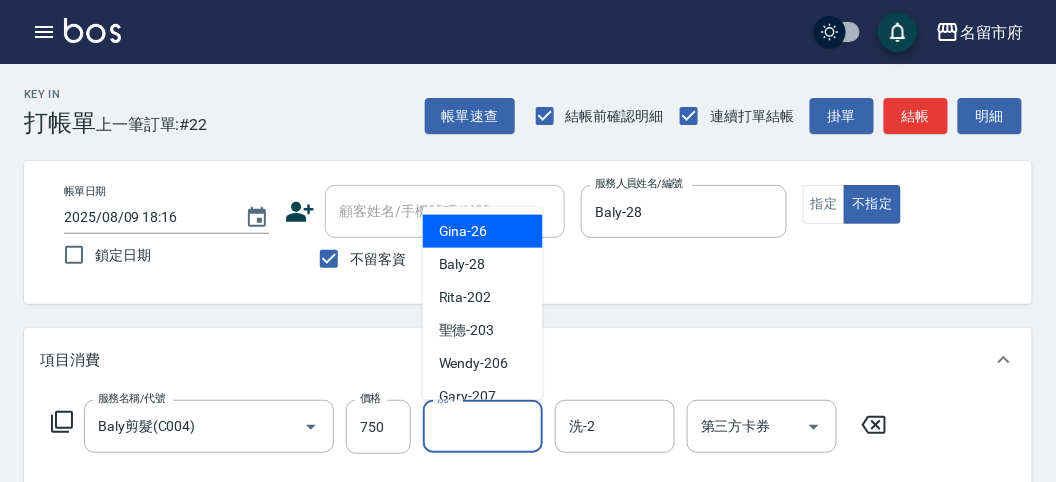 drag, startPoint x: 467, startPoint y: 422, endPoint x: 476, endPoint y: 352, distance: 70.5762 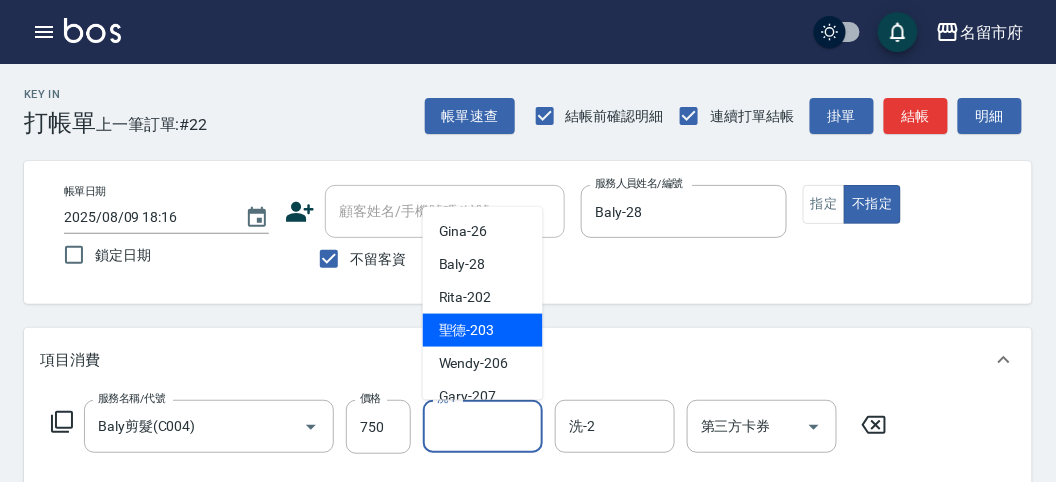 scroll, scrollTop: 153, scrollLeft: 0, axis: vertical 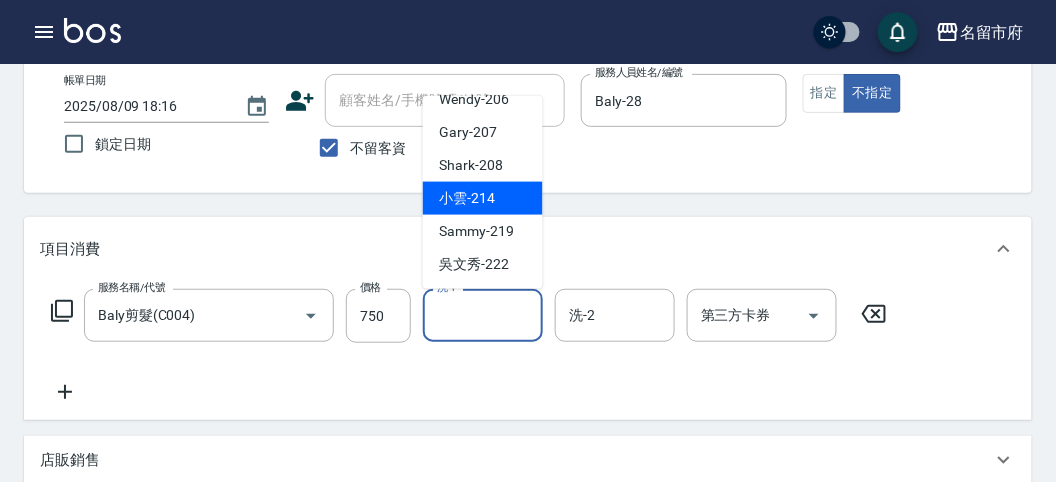 click on "小雲 -214" at bounding box center (467, 198) 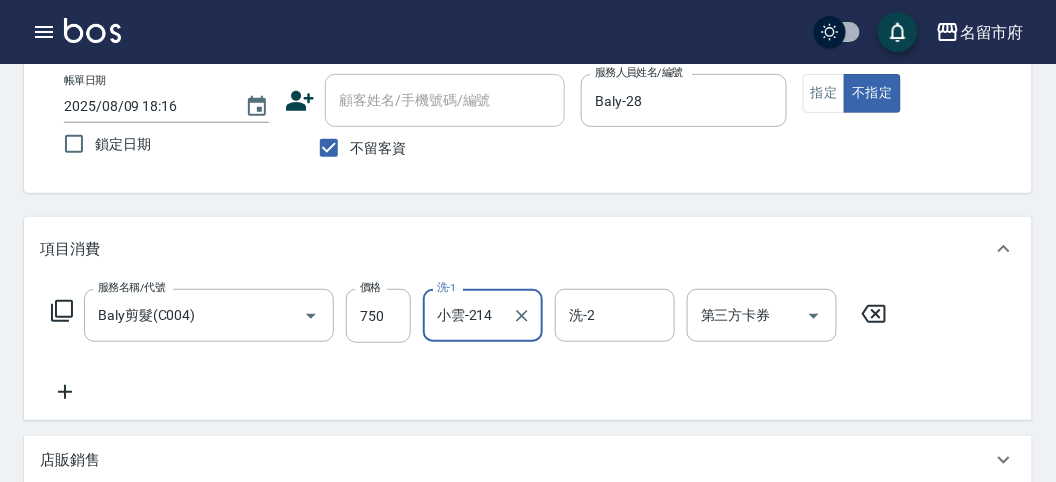 click 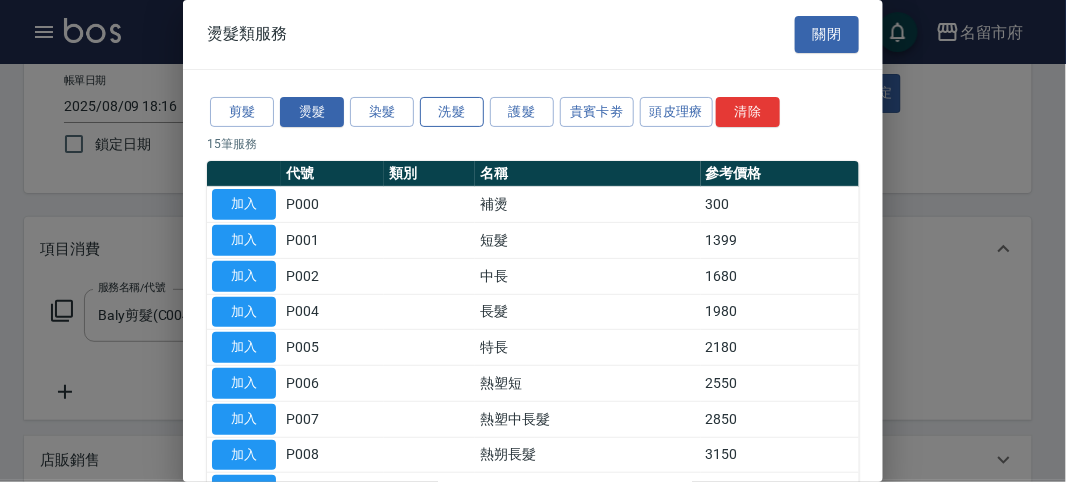 click on "洗髮" at bounding box center (452, 112) 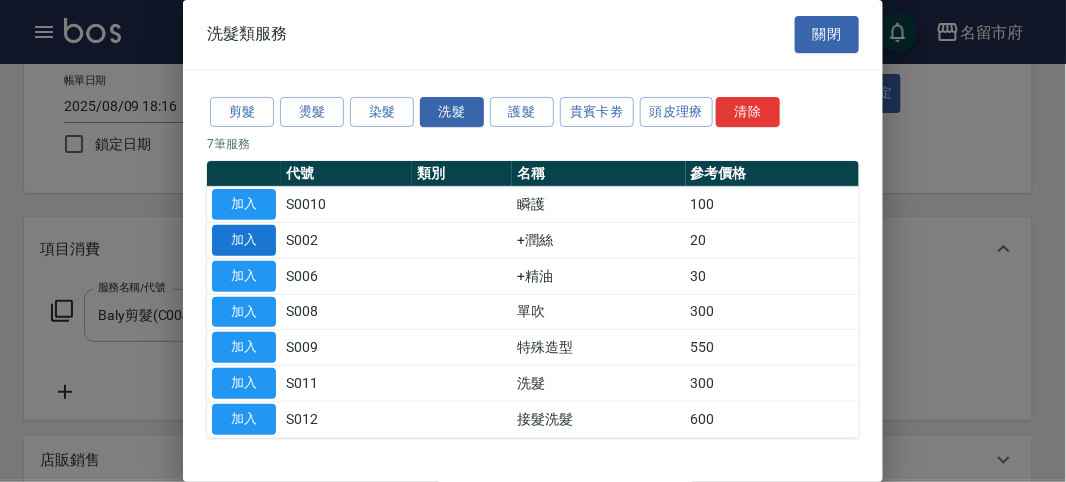 click on "加入" at bounding box center (244, 240) 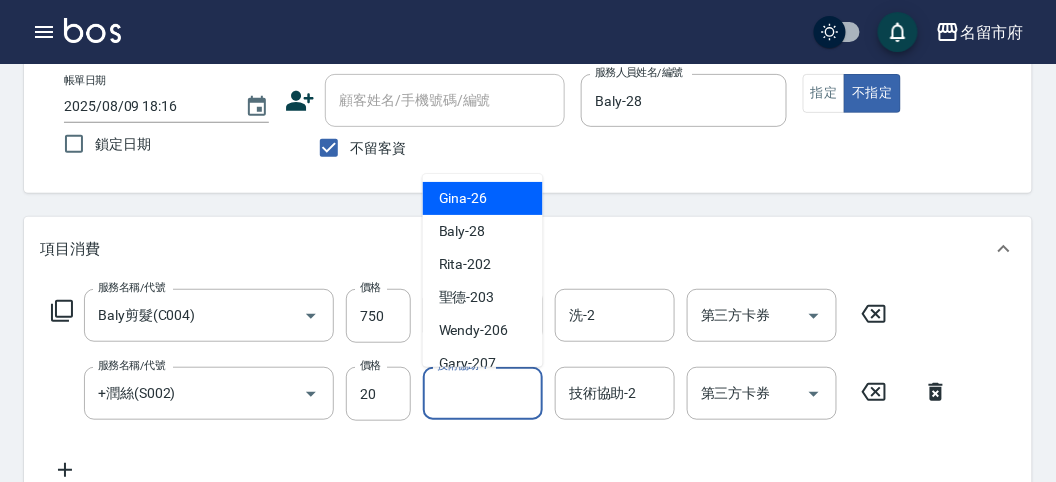 click on "技術協助-1" at bounding box center (483, 393) 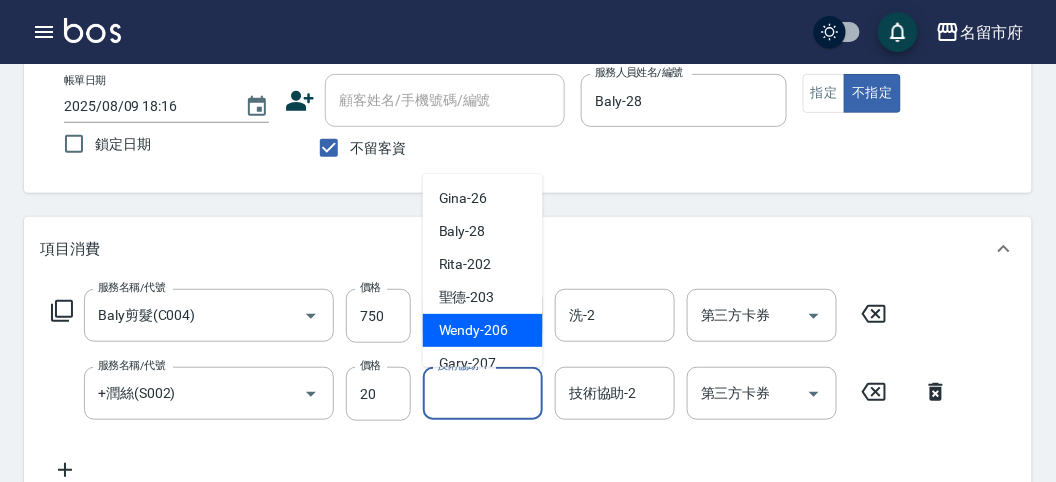 scroll, scrollTop: 153, scrollLeft: 0, axis: vertical 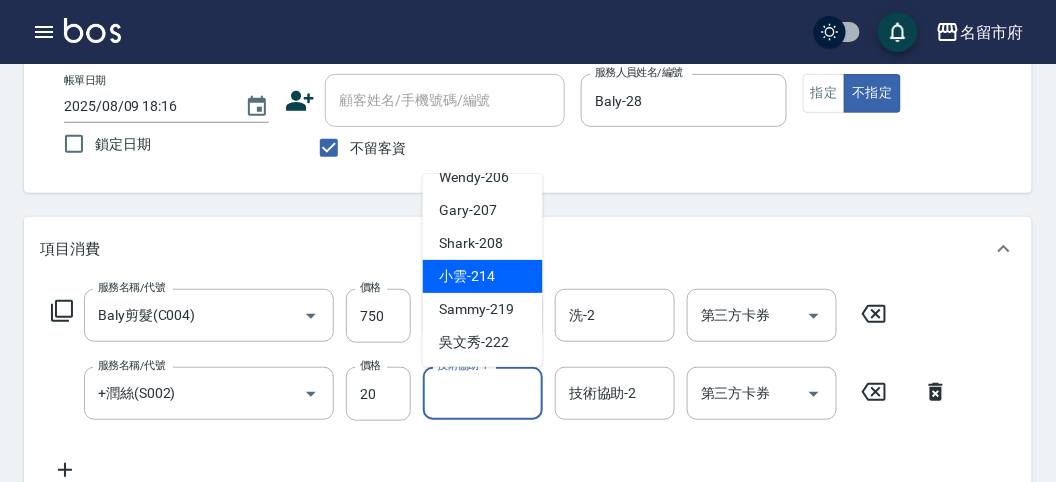 click on "小雲 -214" at bounding box center [467, 276] 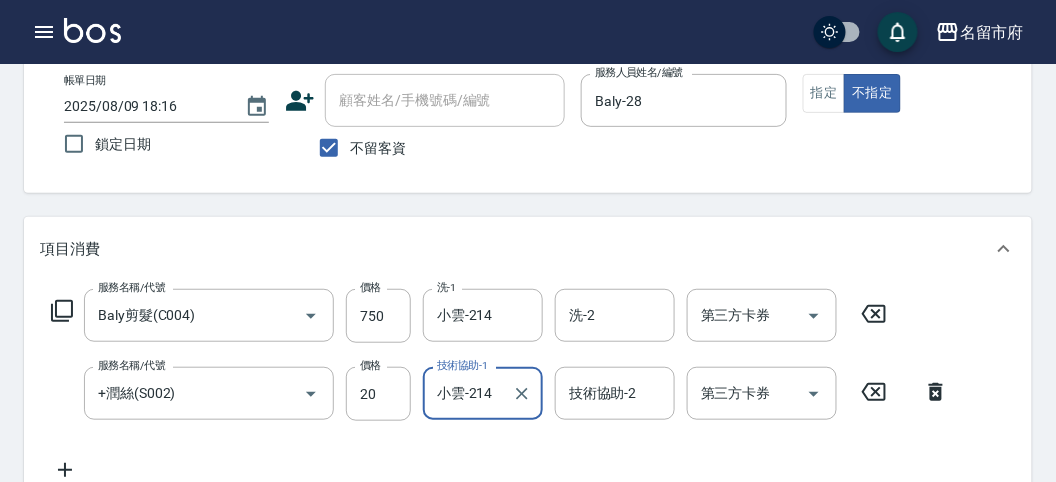 click 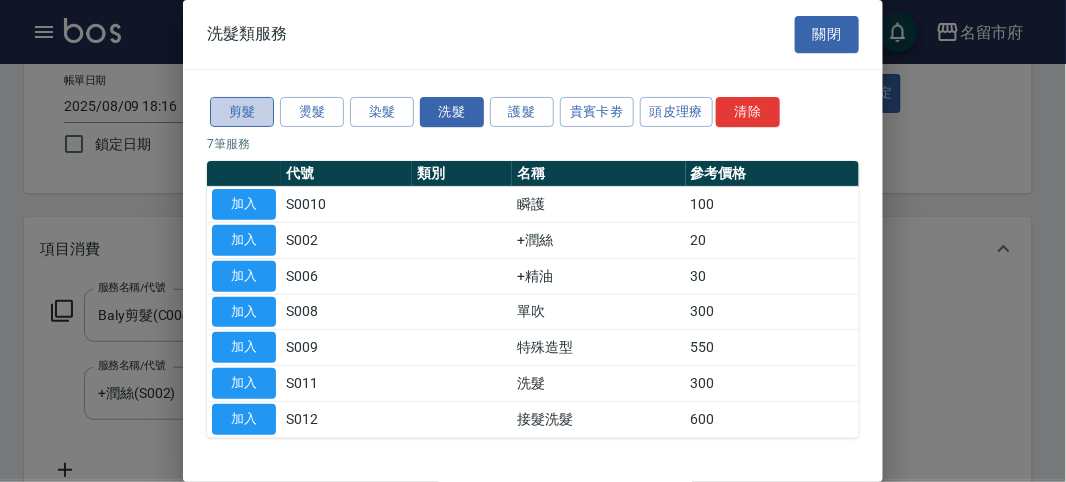click on "剪髮" at bounding box center (242, 112) 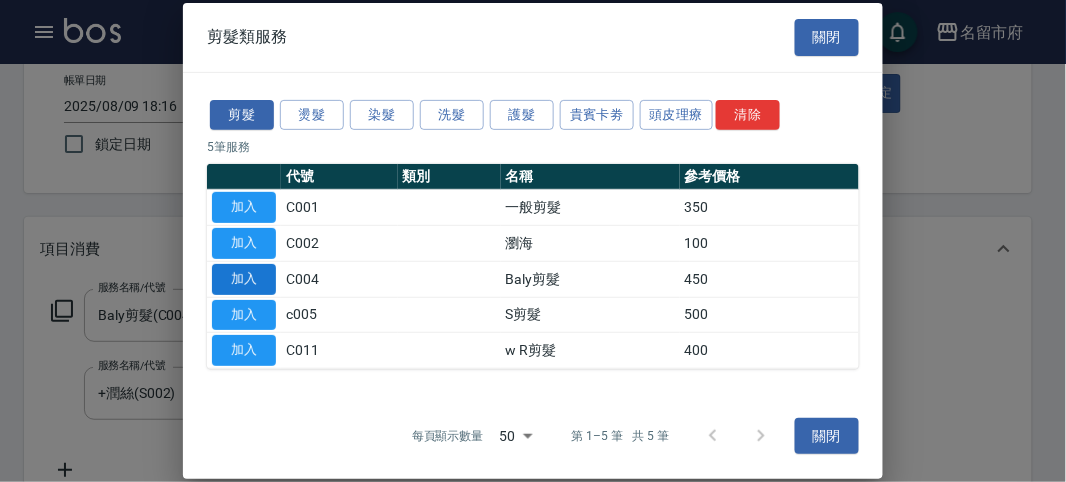 click on "加入" at bounding box center [244, 279] 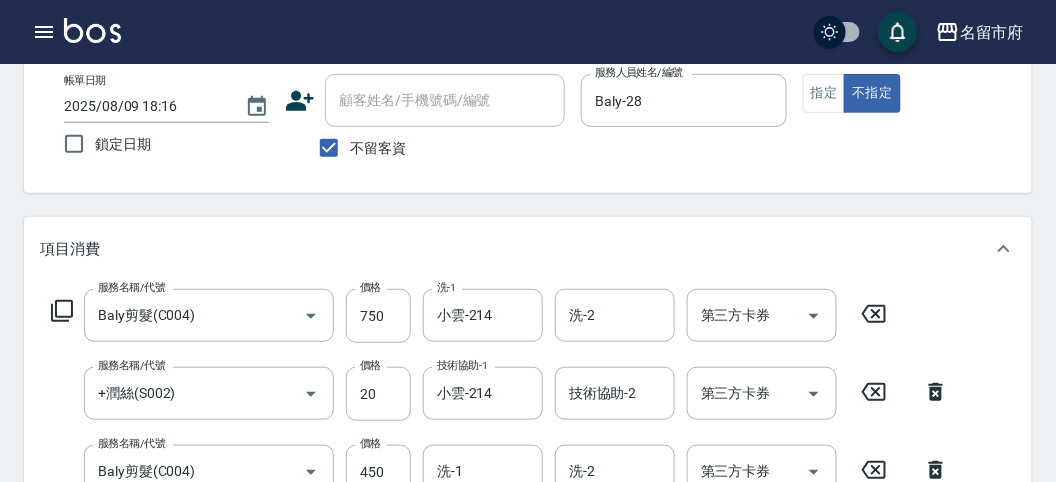 drag, startPoint x: 57, startPoint y: 312, endPoint x: 67, endPoint y: 302, distance: 14.142136 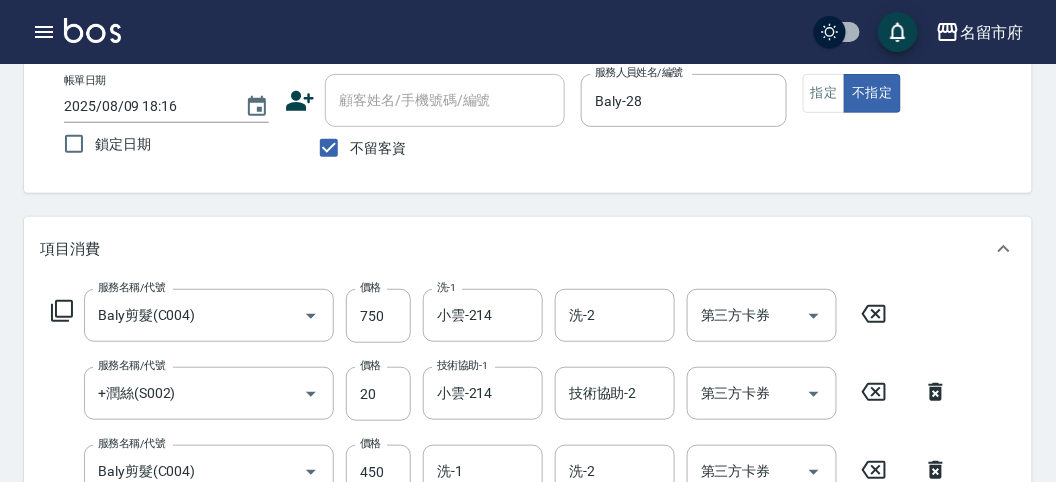 click 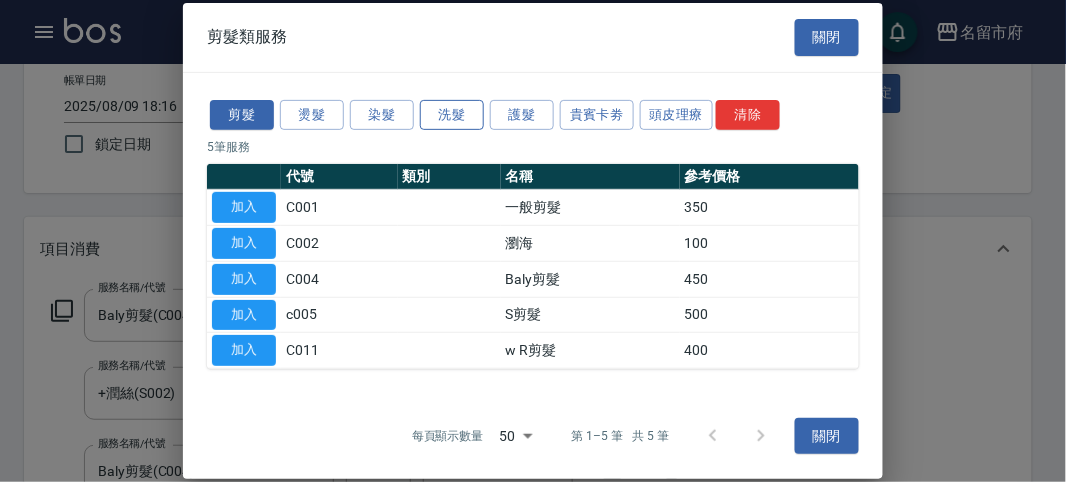 click on "洗髮" at bounding box center (452, 114) 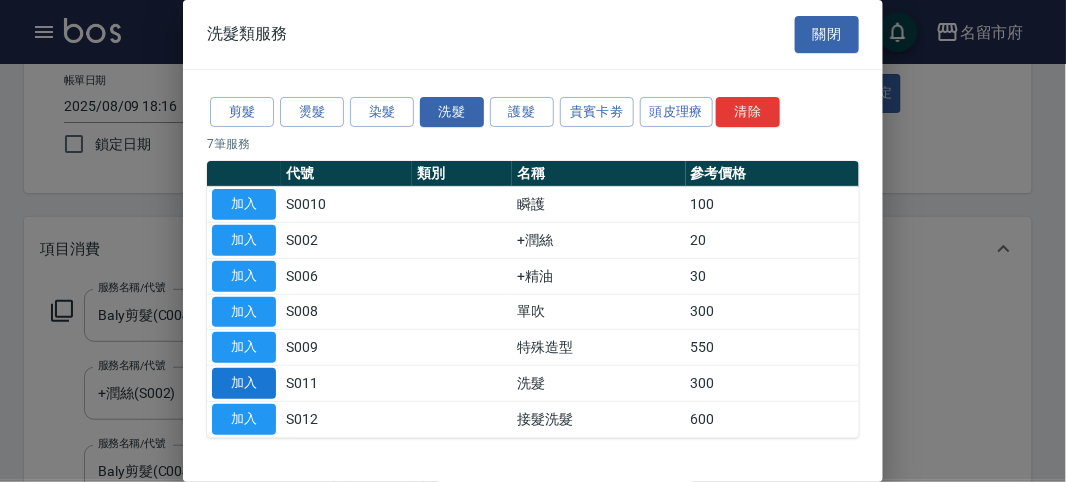 click on "加入" at bounding box center [244, 383] 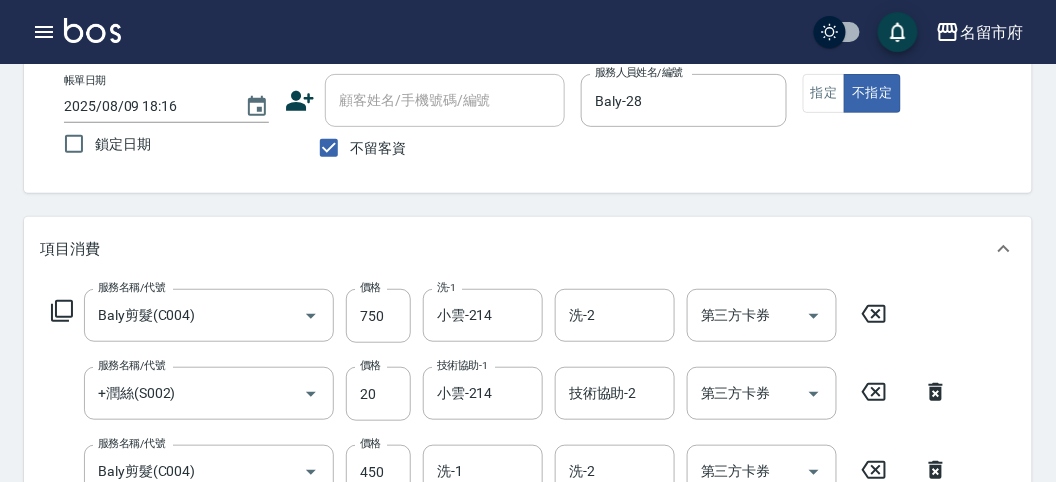 scroll, scrollTop: 222, scrollLeft: 0, axis: vertical 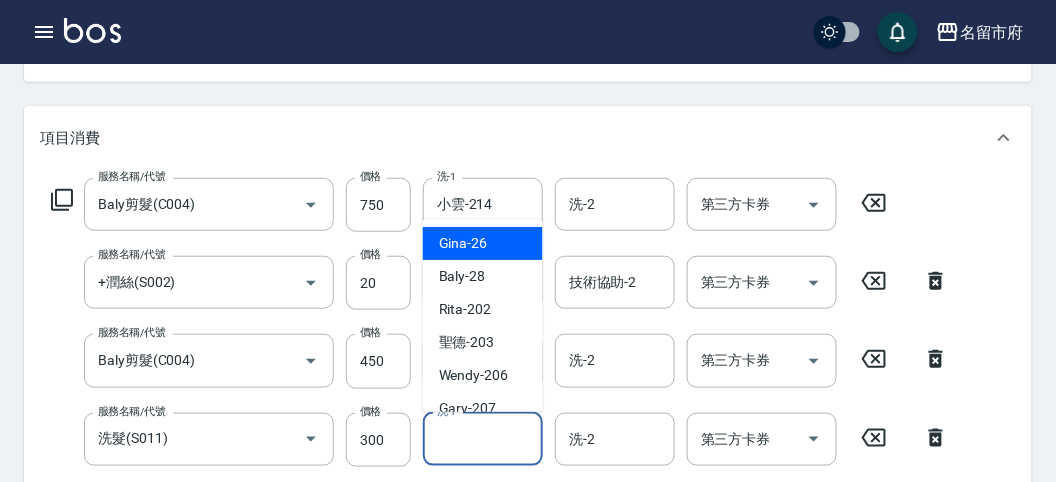 drag, startPoint x: 463, startPoint y: 438, endPoint x: 469, endPoint y: 396, distance: 42.426407 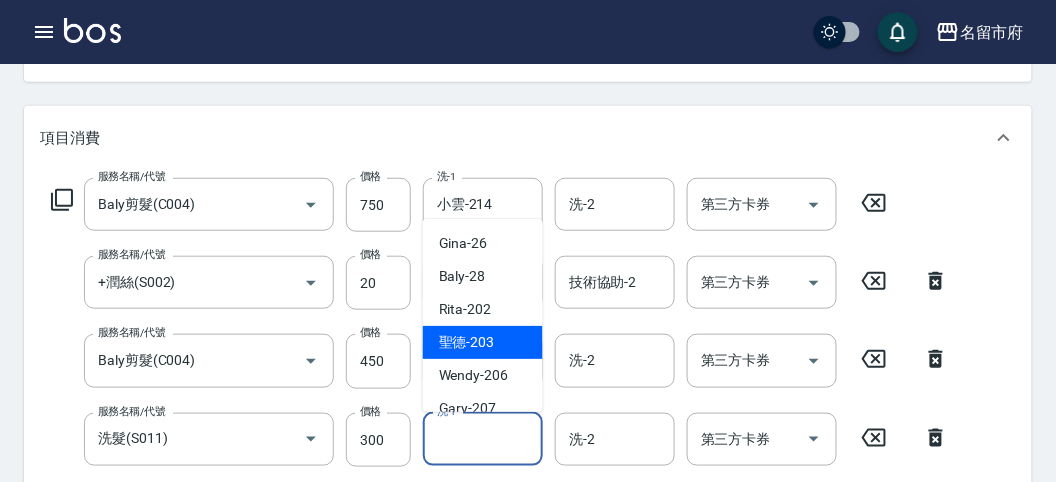 scroll, scrollTop: 153, scrollLeft: 0, axis: vertical 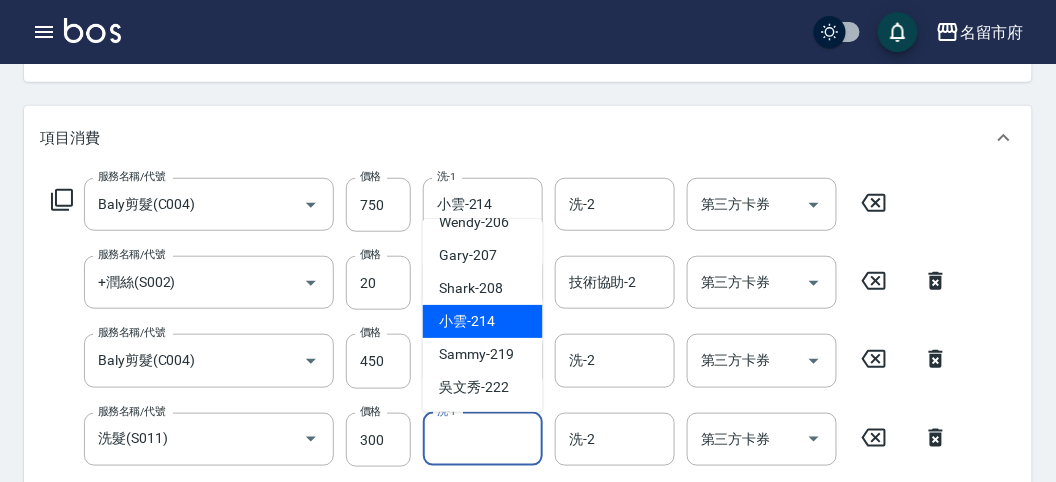 click on "小雲 -214" at bounding box center [467, 321] 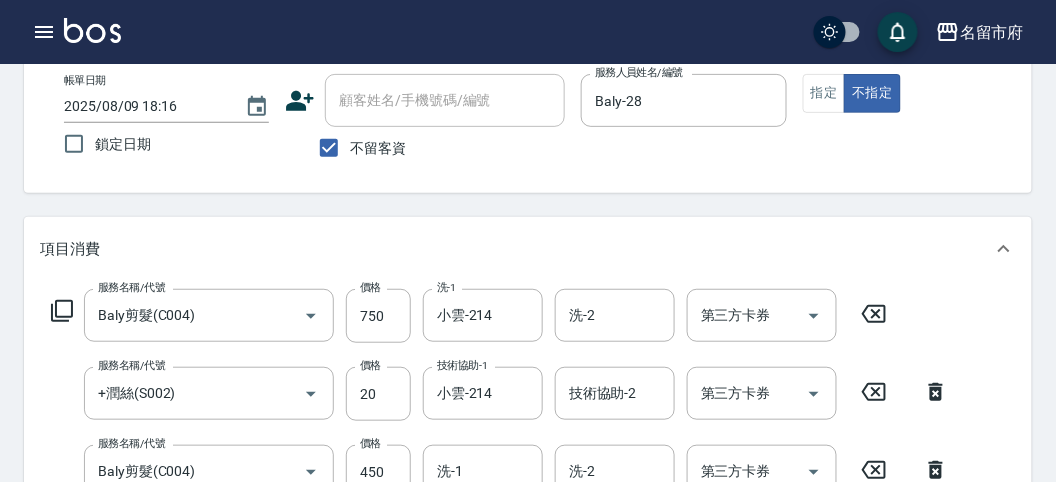 scroll, scrollTop: 0, scrollLeft: 0, axis: both 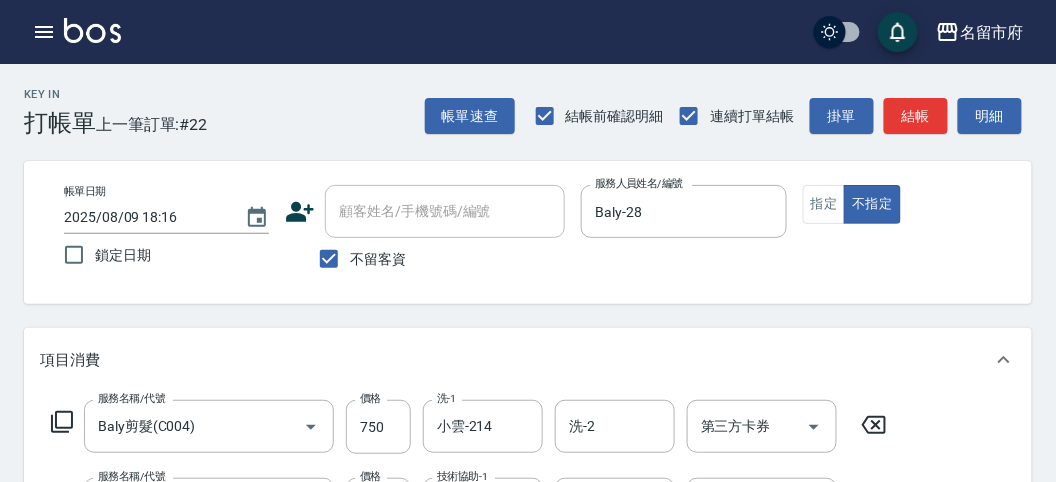 click 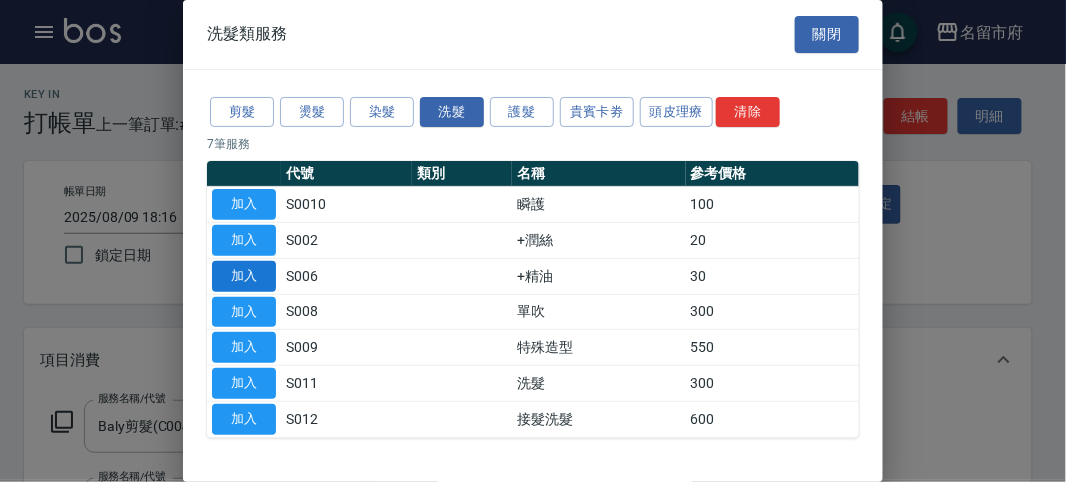 click on "加入" at bounding box center [244, 276] 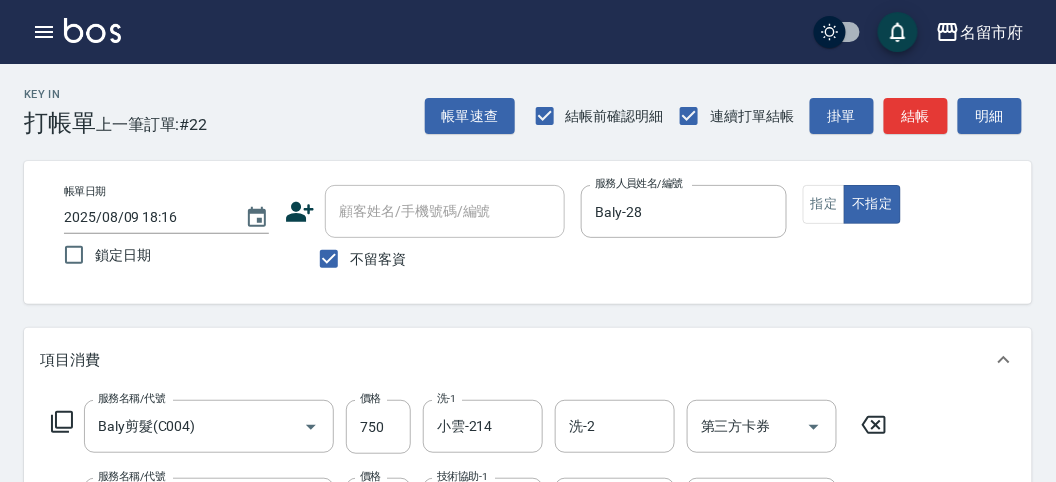 scroll, scrollTop: 444, scrollLeft: 0, axis: vertical 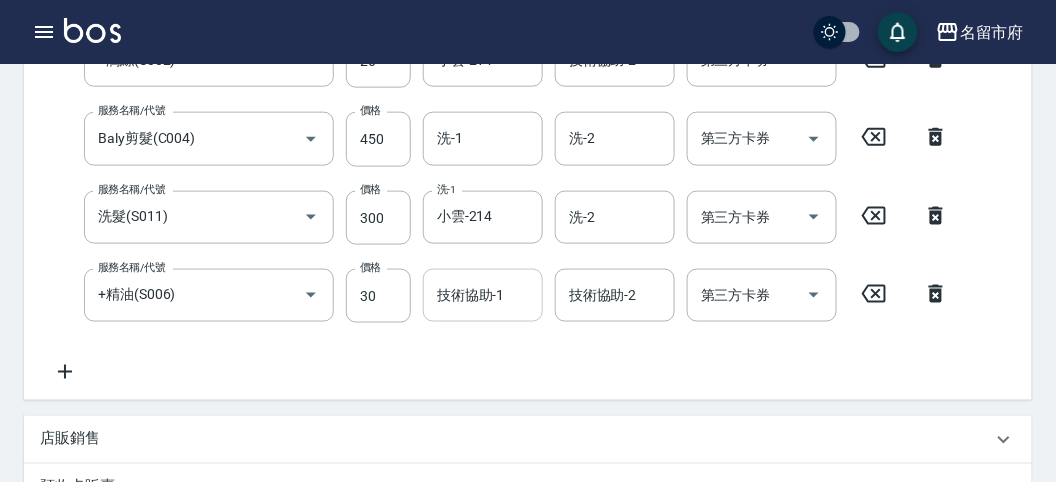 click on "技術協助-1 技術協助-1" at bounding box center (483, 295) 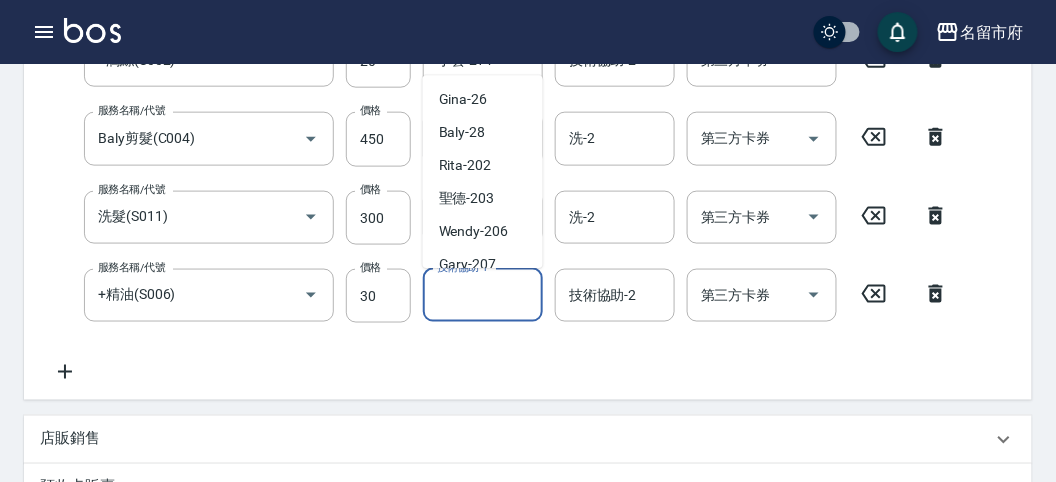 scroll, scrollTop: 153, scrollLeft: 0, axis: vertical 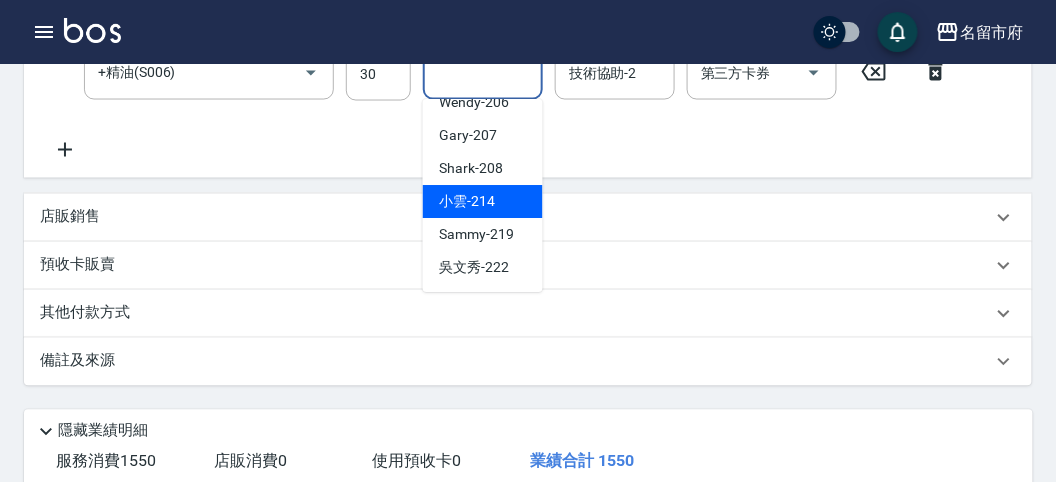 click on "小雲 -214" at bounding box center [467, 202] 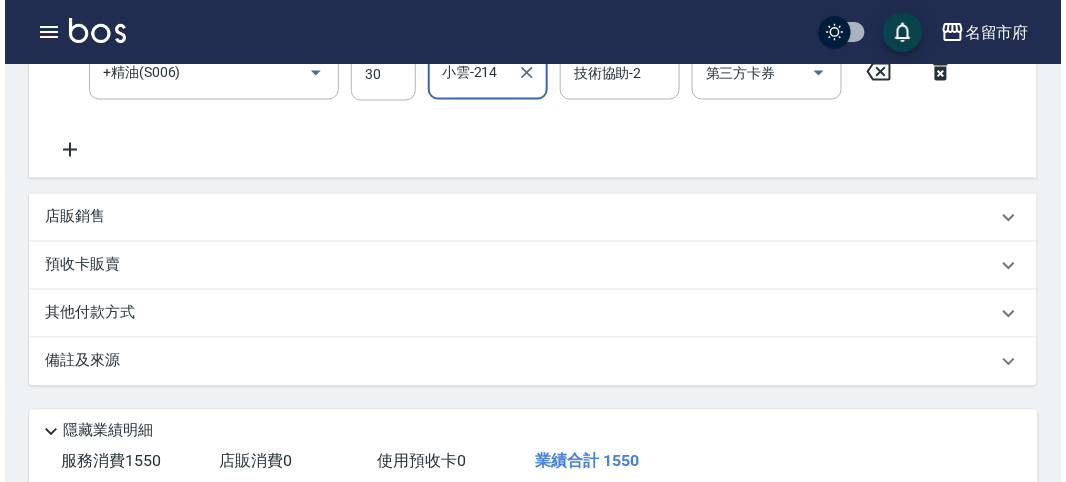 scroll, scrollTop: 897, scrollLeft: 0, axis: vertical 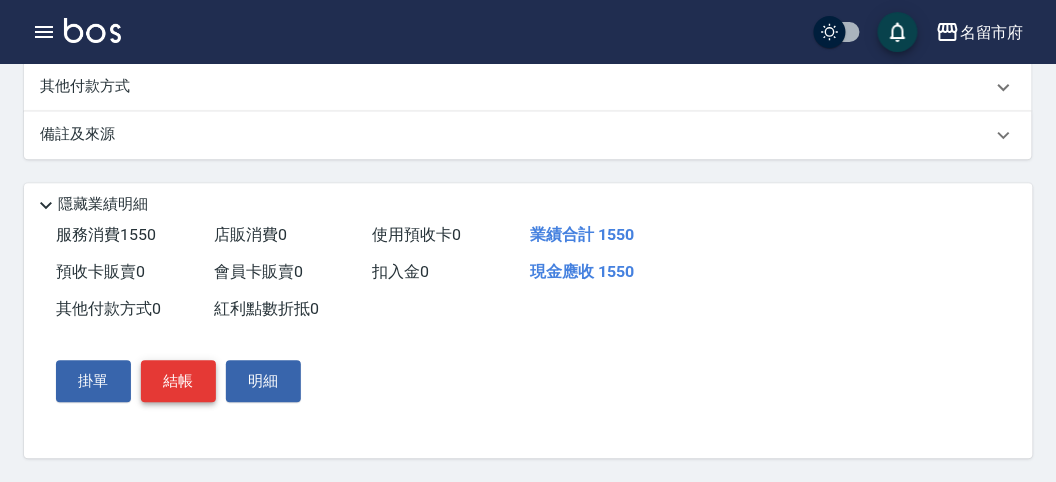 click on "結帳" at bounding box center (178, 381) 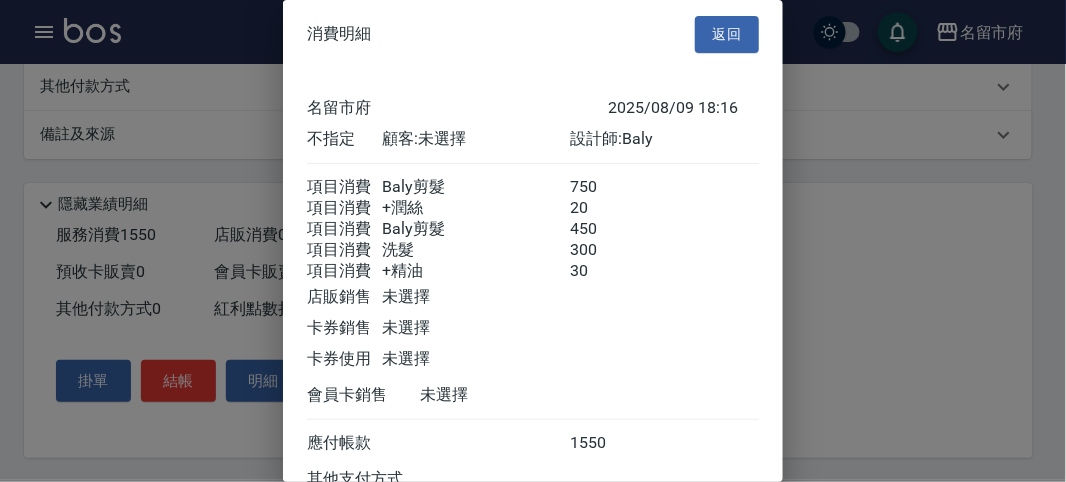 scroll, scrollTop: 202, scrollLeft: 0, axis: vertical 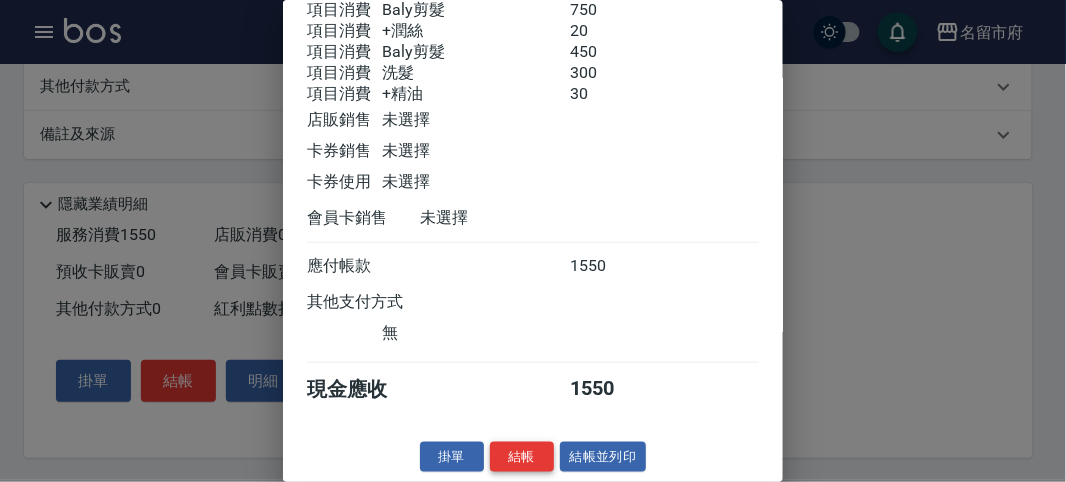 click on "結帳" at bounding box center (522, 457) 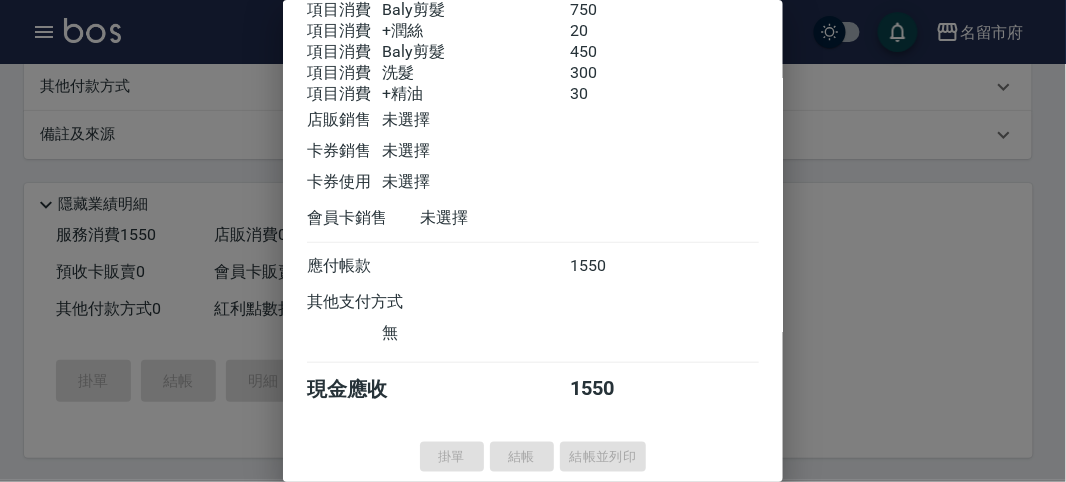 type 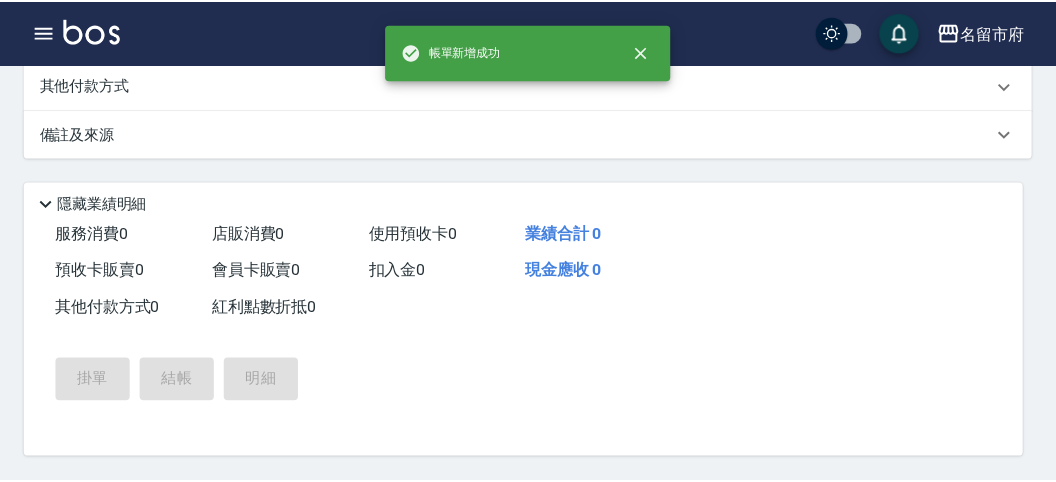 scroll, scrollTop: 0, scrollLeft: 0, axis: both 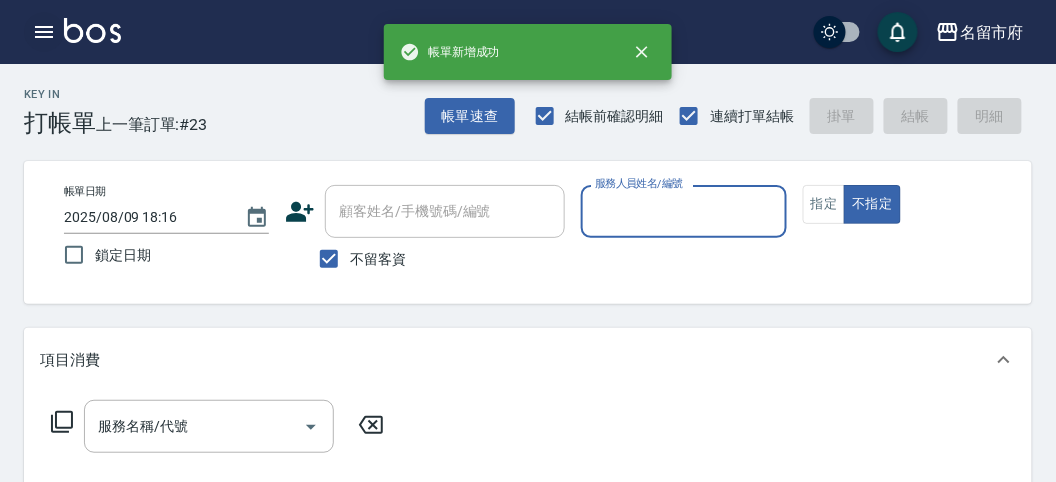 click 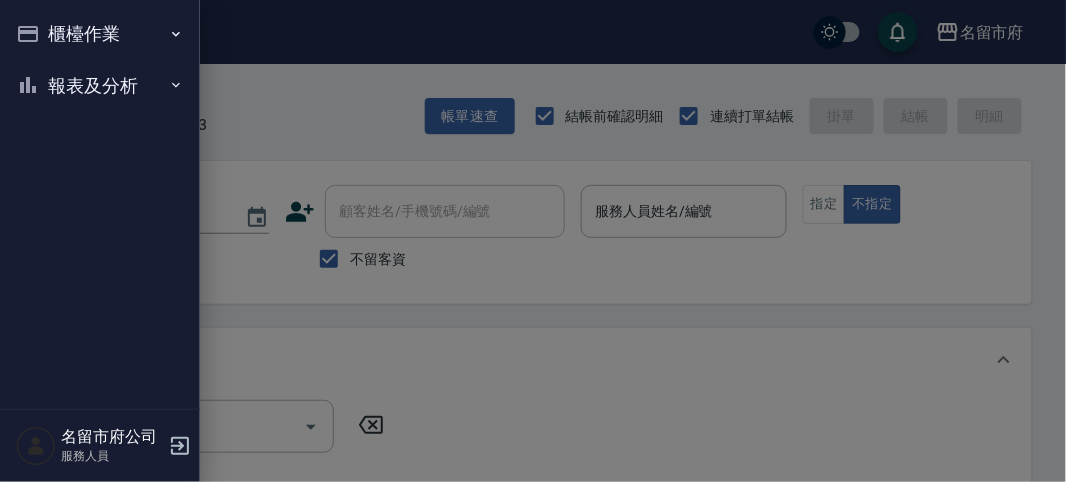 click on "櫃檯作業" at bounding box center (100, 34) 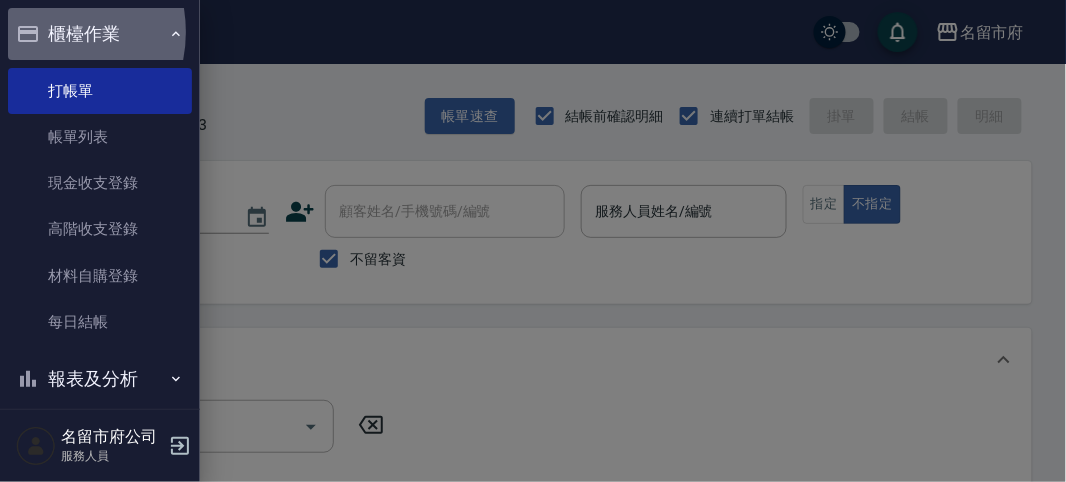 click on "櫃檯作業" at bounding box center [100, 34] 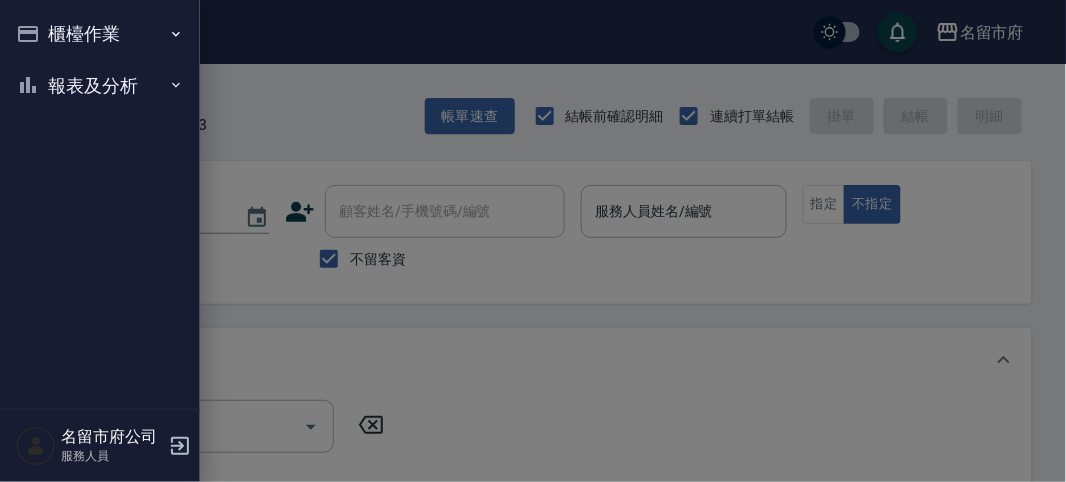 click on "櫃檯作業" at bounding box center (100, 34) 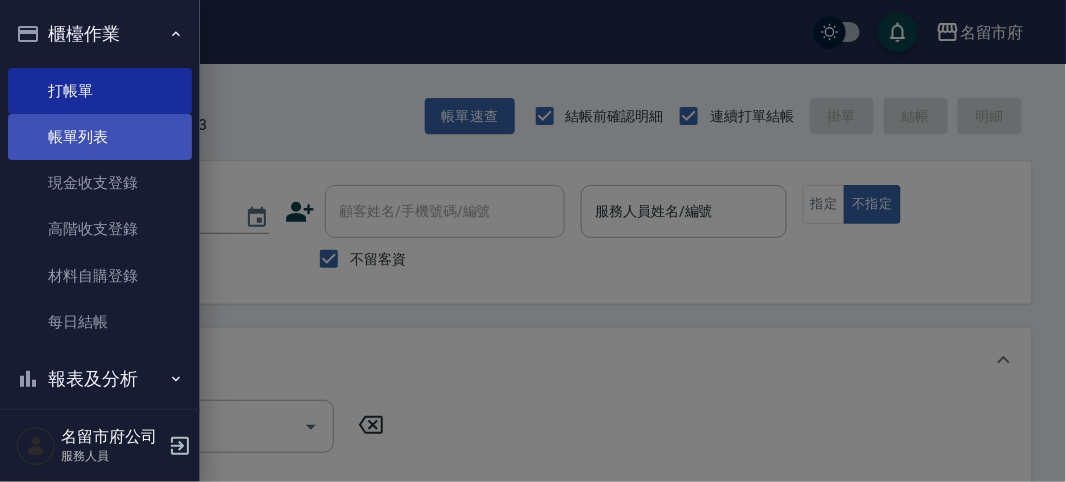 click on "帳單列表" at bounding box center (100, 137) 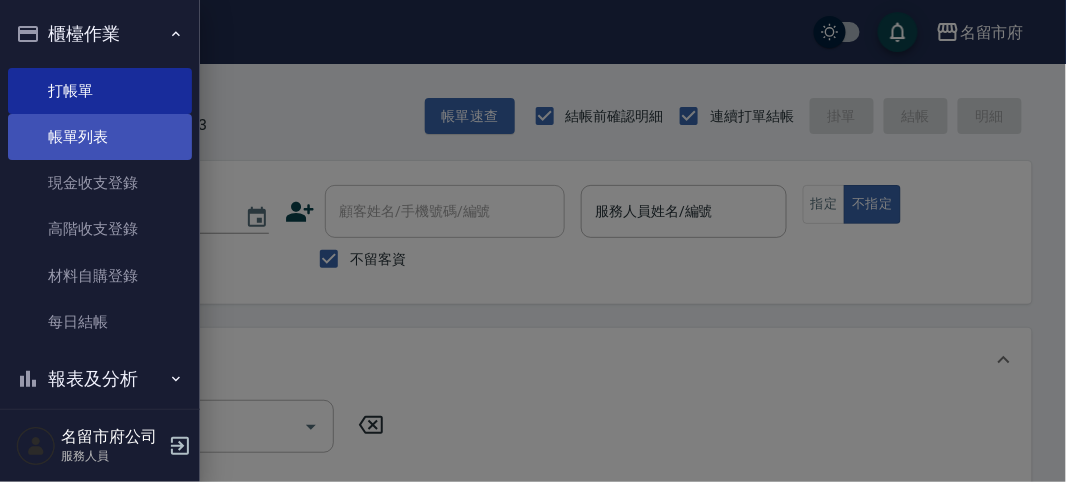 click on "帳單列表" at bounding box center [100, 137] 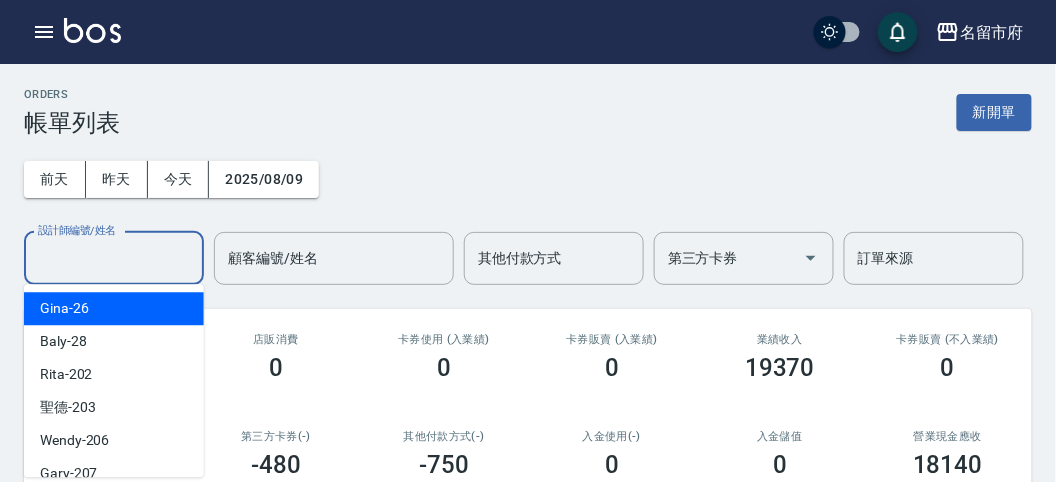click on "設計師編號/姓名" at bounding box center [114, 258] 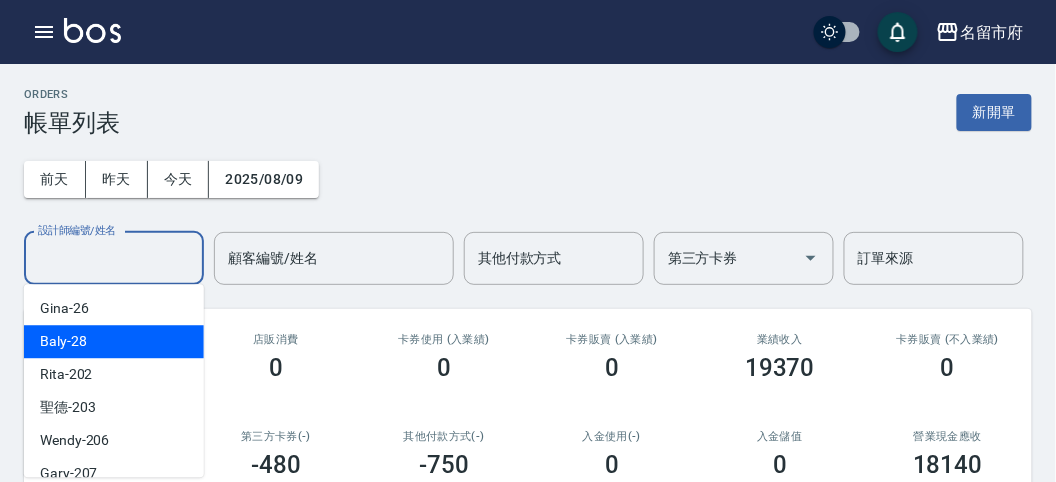 click on "Baly -28" at bounding box center [63, 341] 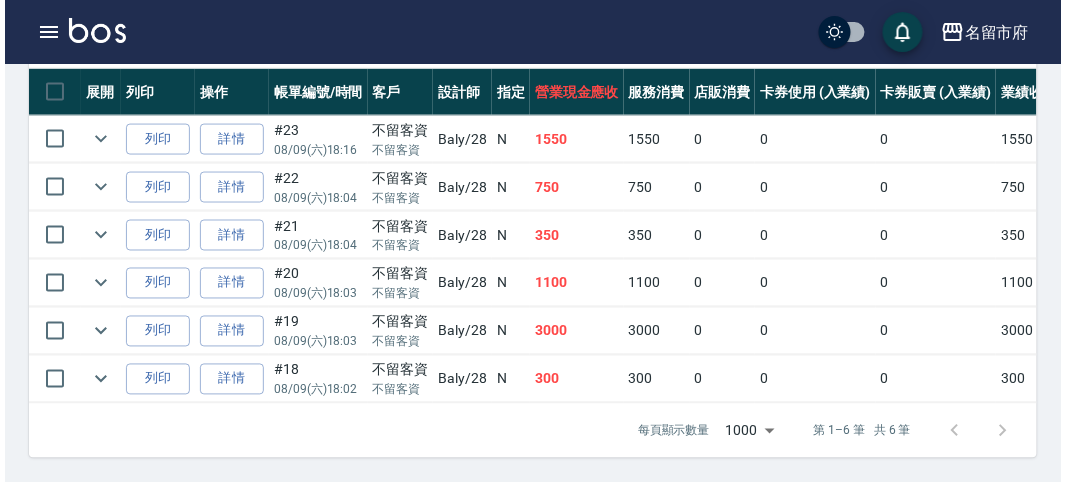 scroll, scrollTop: 333, scrollLeft: 0, axis: vertical 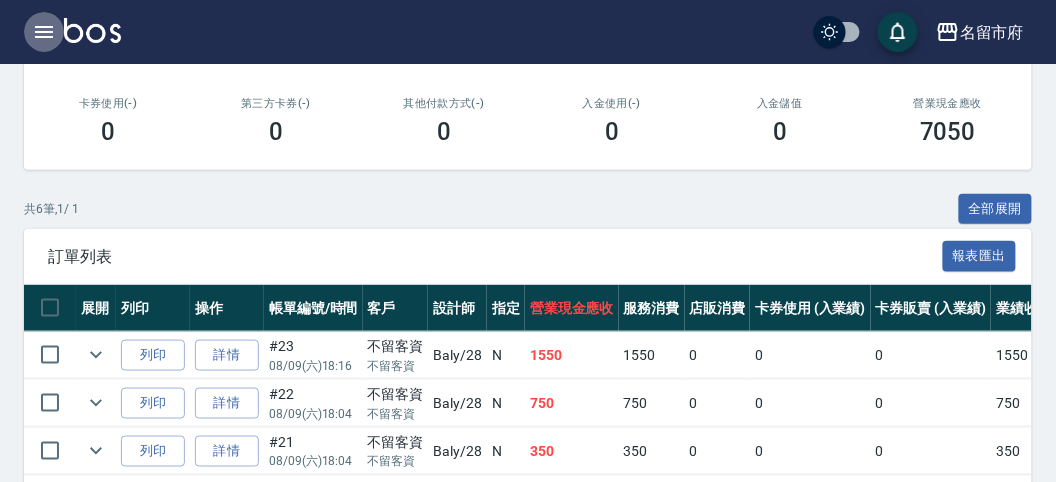 click at bounding box center (44, 32) 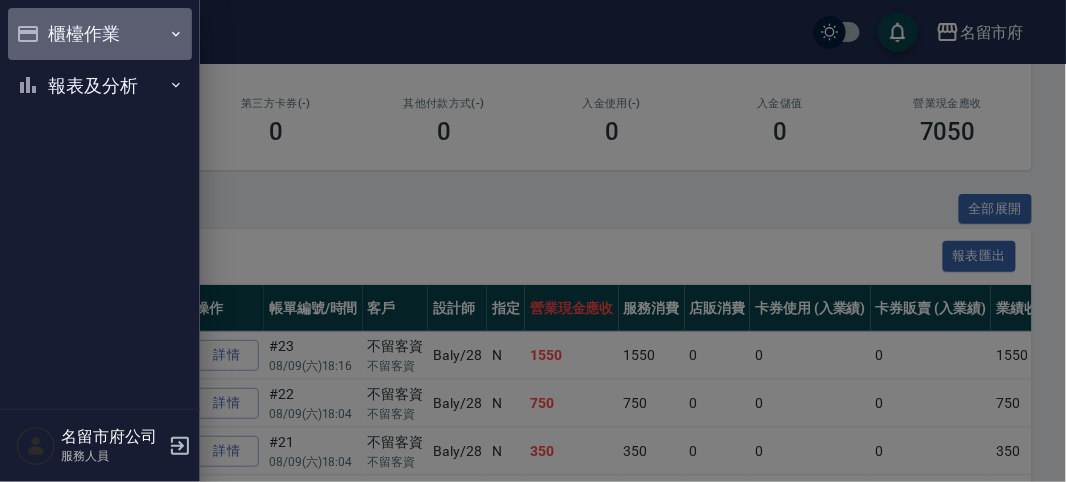 click on "櫃檯作業" at bounding box center (100, 34) 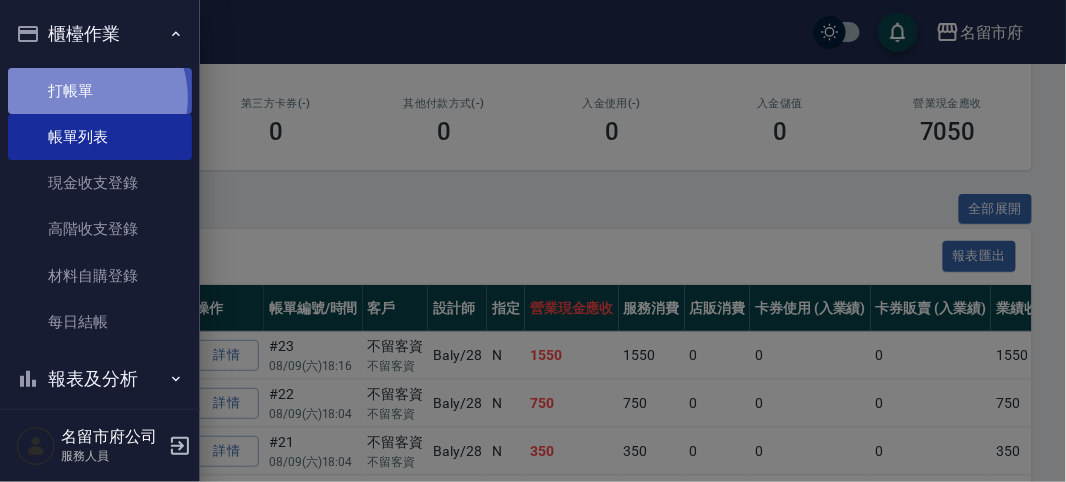 click on "打帳單" at bounding box center (100, 91) 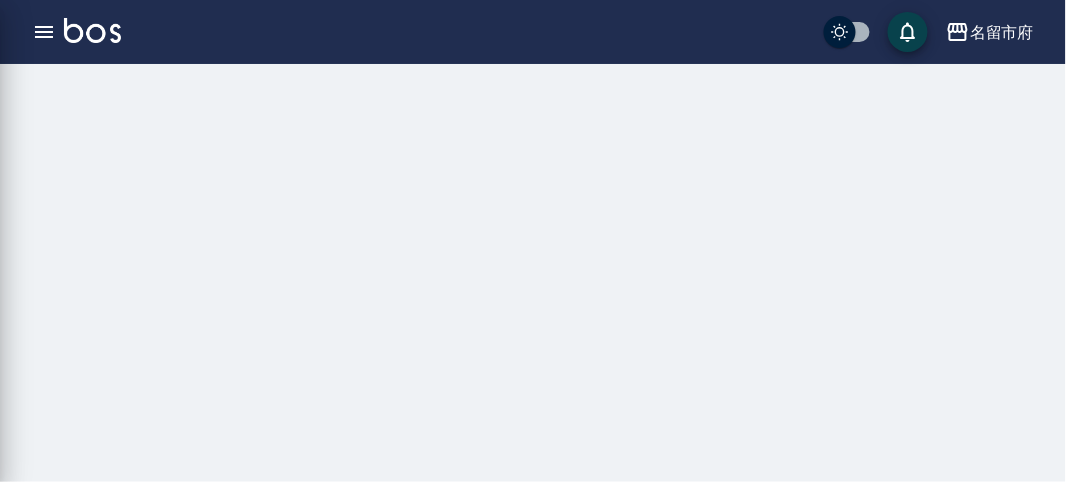 scroll, scrollTop: 0, scrollLeft: 0, axis: both 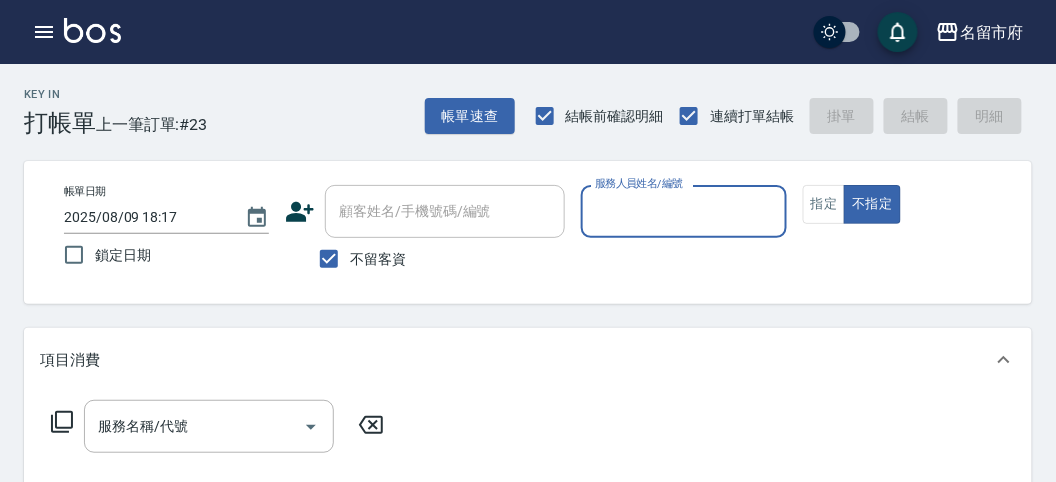 drag, startPoint x: 839, startPoint y: 212, endPoint x: 633, endPoint y: 222, distance: 206.24257 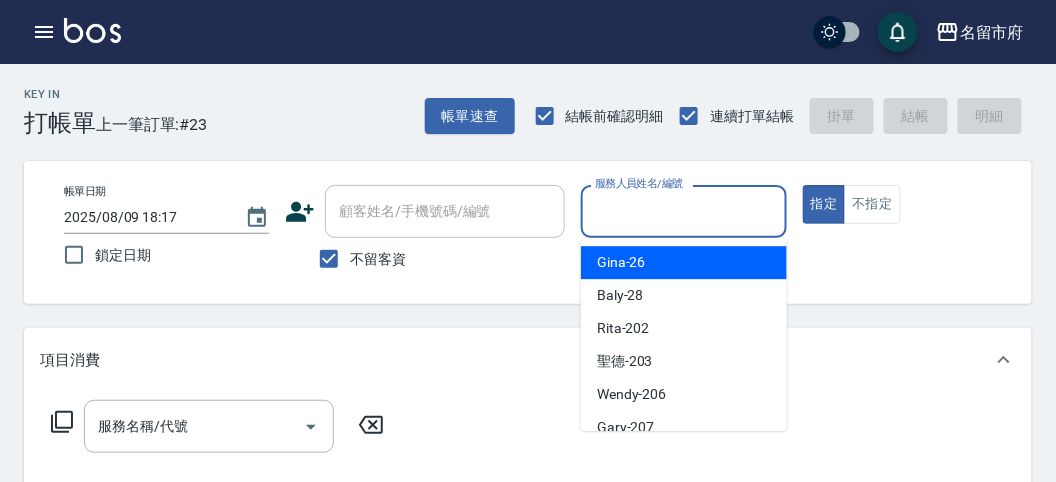 click on "服務人員姓名/編號" at bounding box center [683, 211] 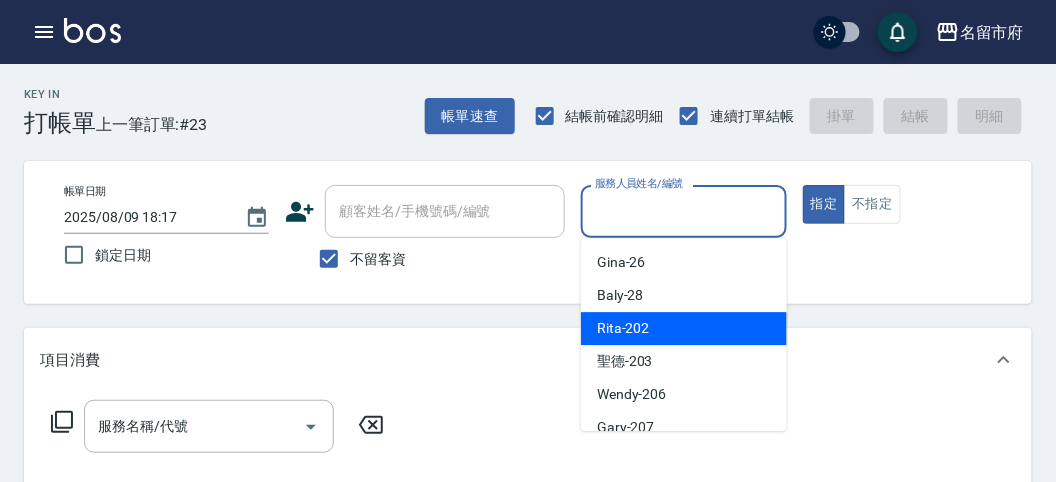 click on "Rita -202" at bounding box center (684, 328) 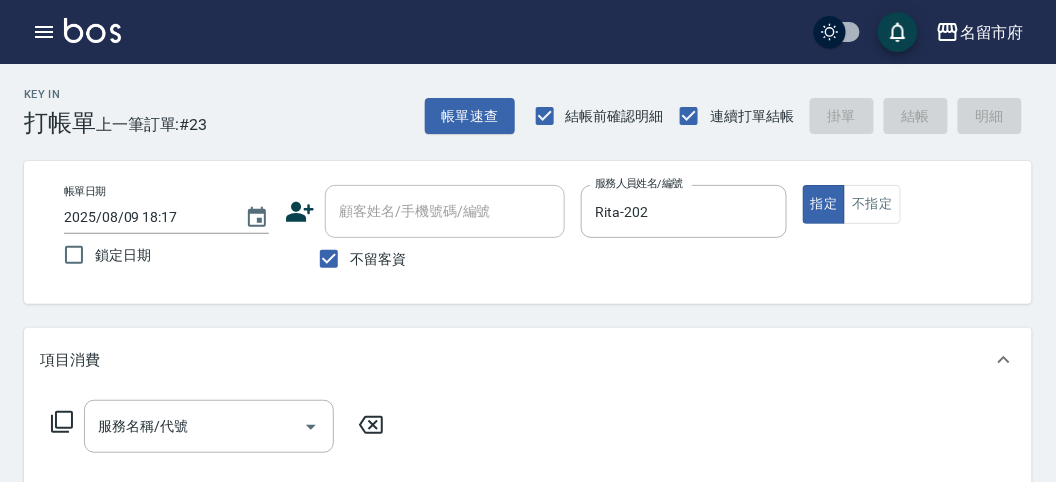 click 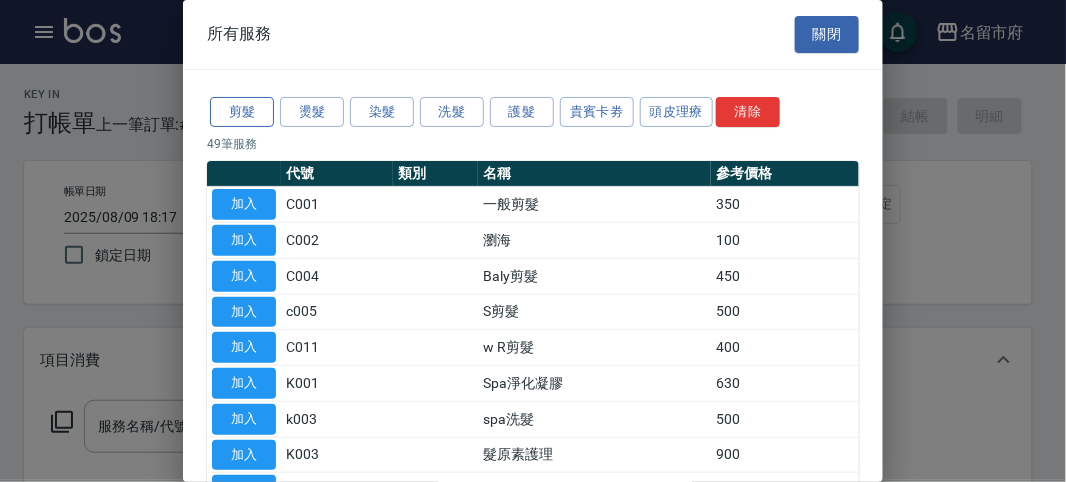 drag, startPoint x: 222, startPoint y: 108, endPoint x: 280, endPoint y: 118, distance: 58.855755 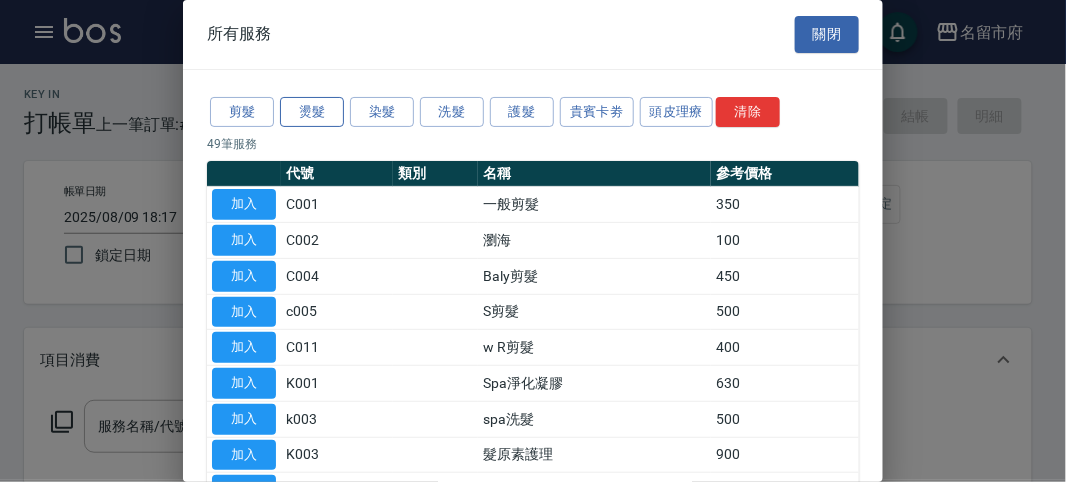 click on "剪髮" at bounding box center (242, 112) 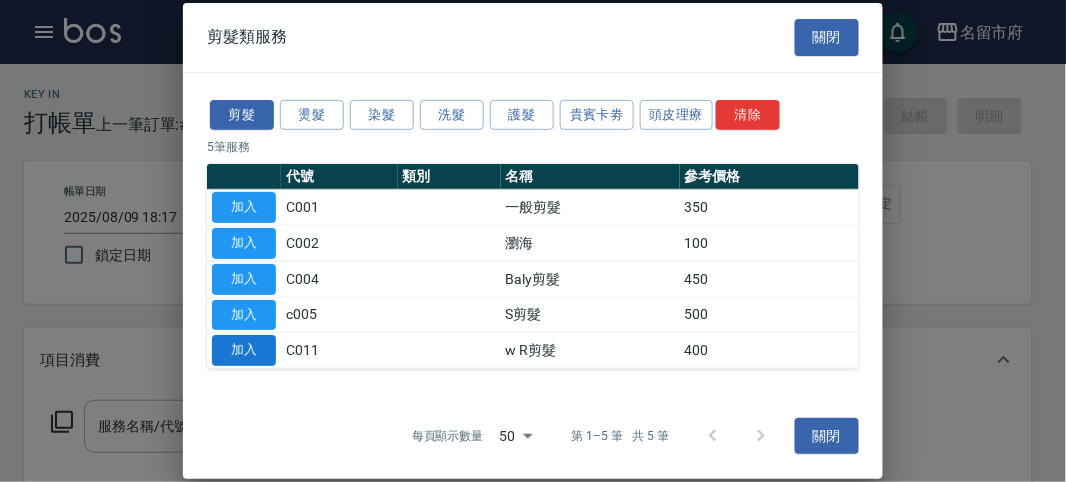 click on "加入" at bounding box center [244, 350] 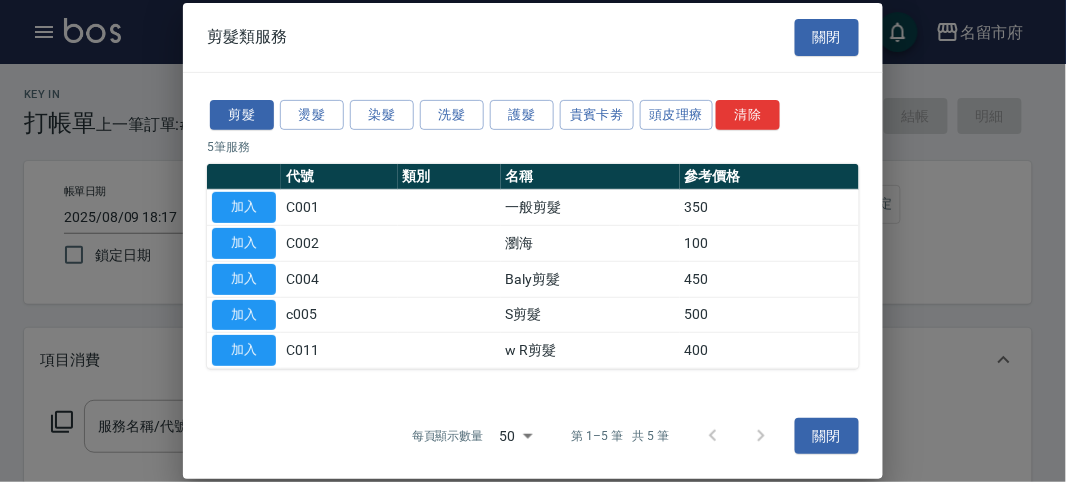 type on "w R剪髮(C011)" 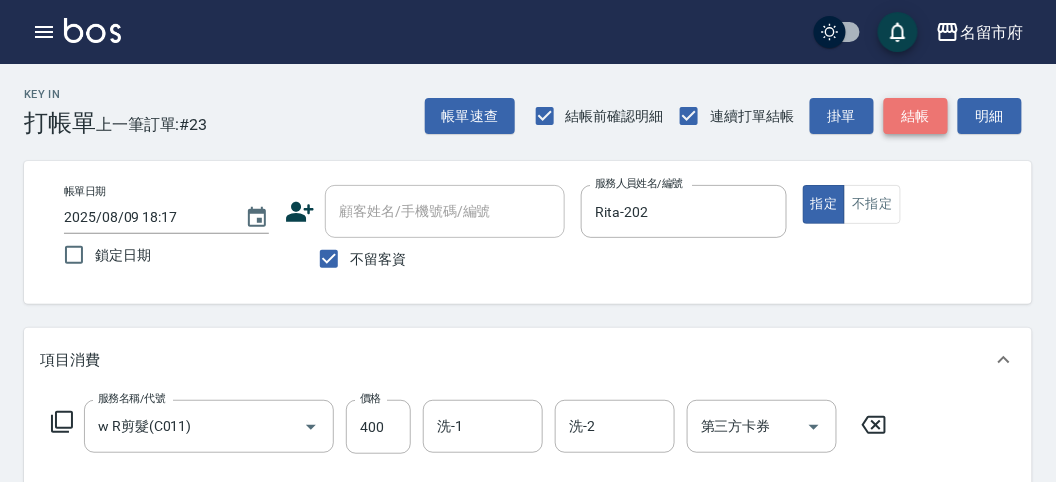 click on "結帳" at bounding box center (916, 116) 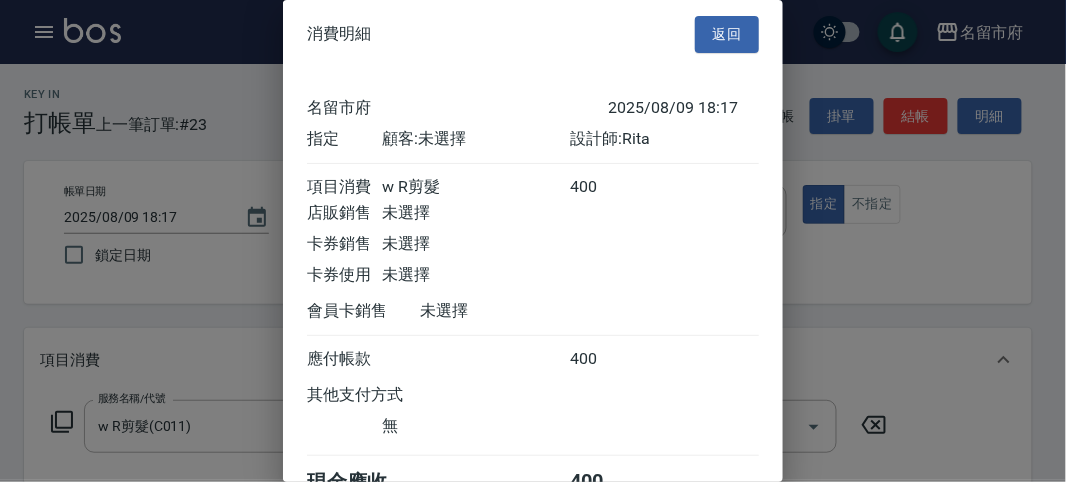 scroll, scrollTop: 111, scrollLeft: 0, axis: vertical 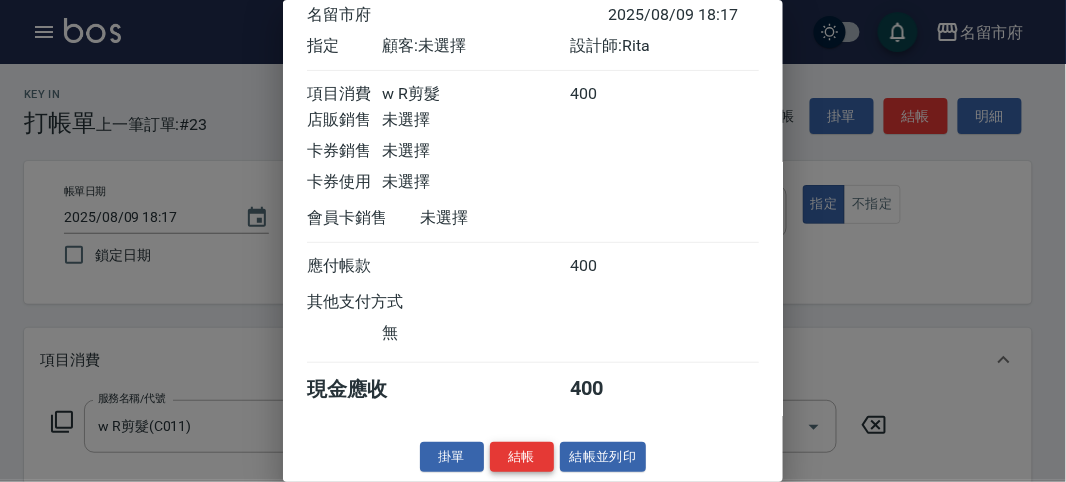 click on "結帳" at bounding box center (522, 457) 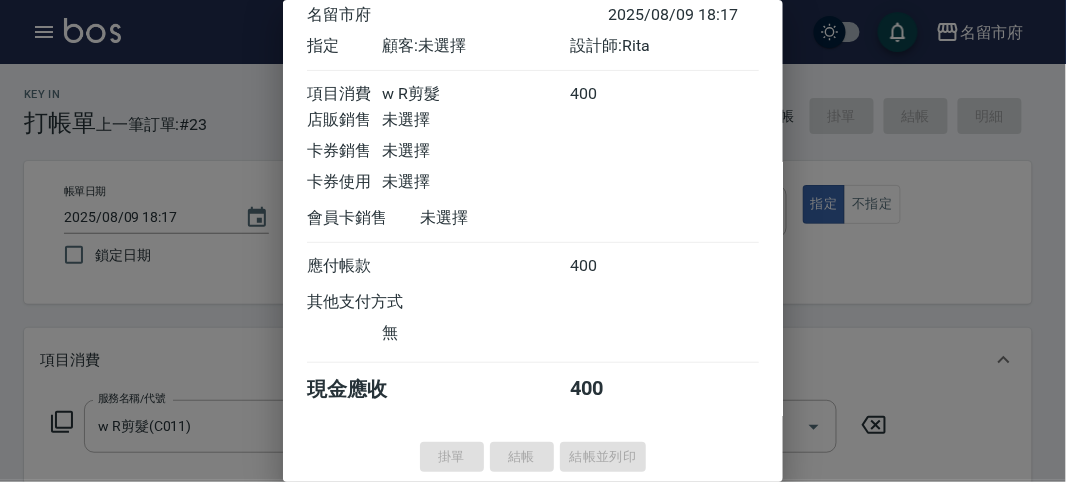 type 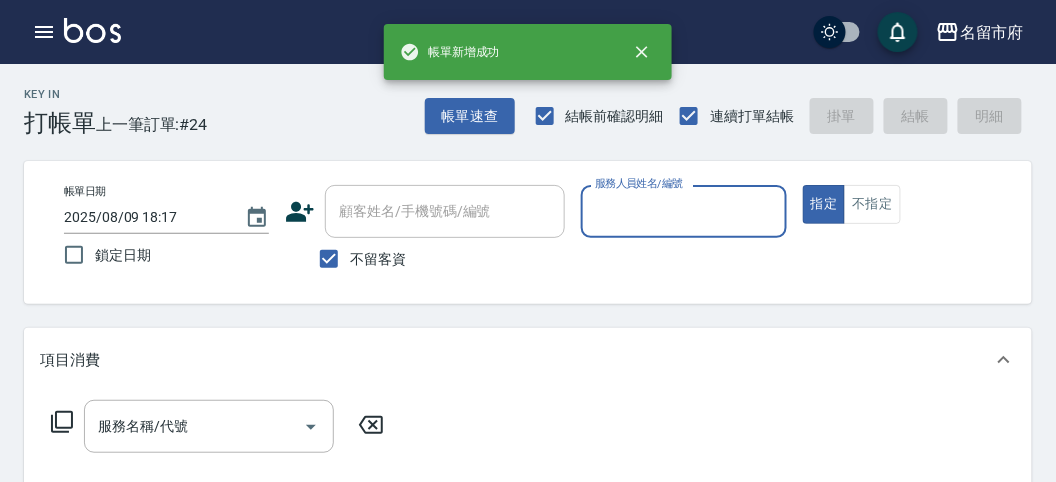 click on "服務人員姓名/編號" at bounding box center [683, 211] 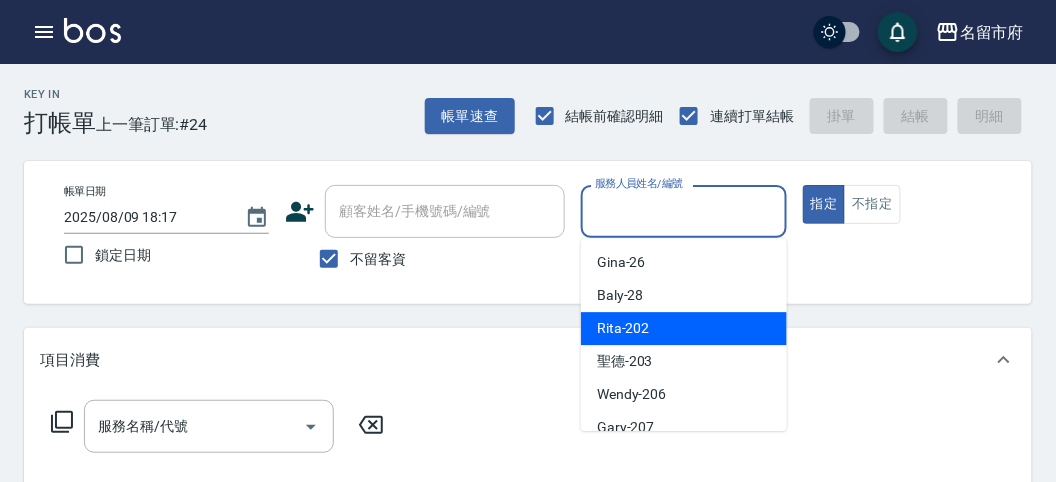 click on "Rita -202" at bounding box center [684, 328] 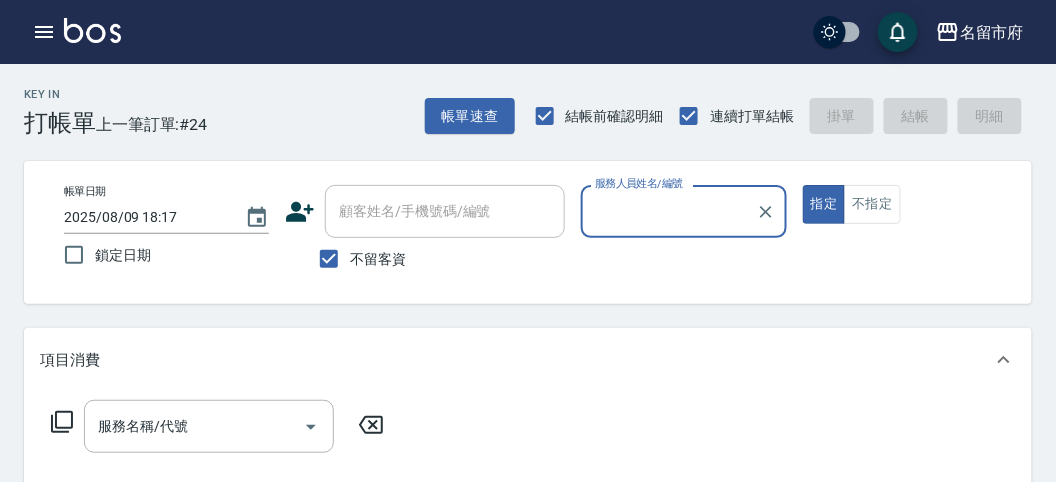 type on "Rita-202" 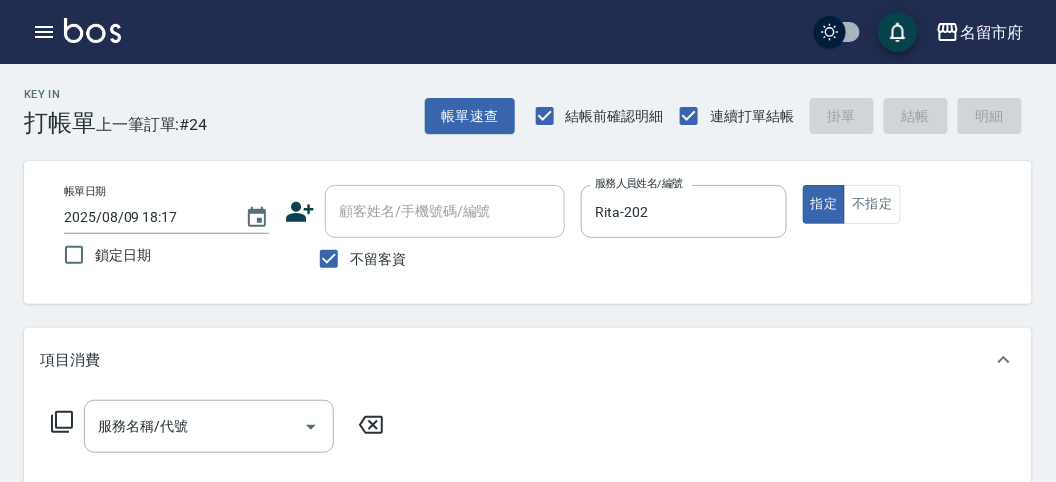 click 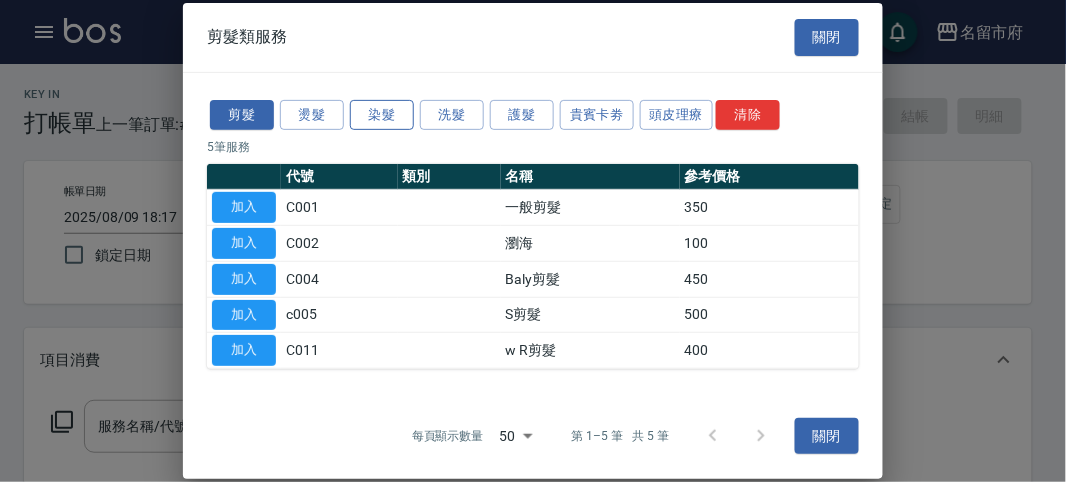 click on "染髮" at bounding box center (382, 114) 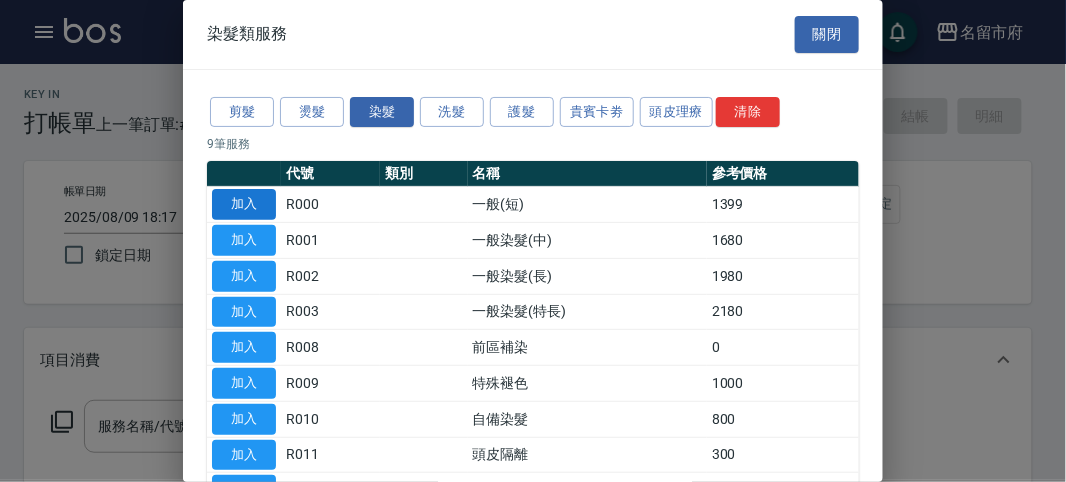 drag, startPoint x: 253, startPoint y: 205, endPoint x: 370, endPoint y: 289, distance: 144.03125 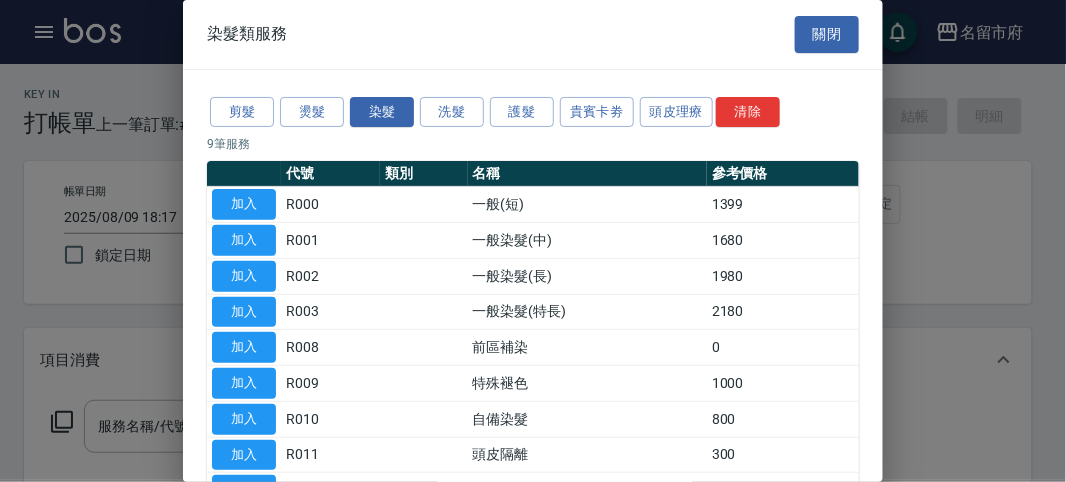 type on "一般(短)(R000)" 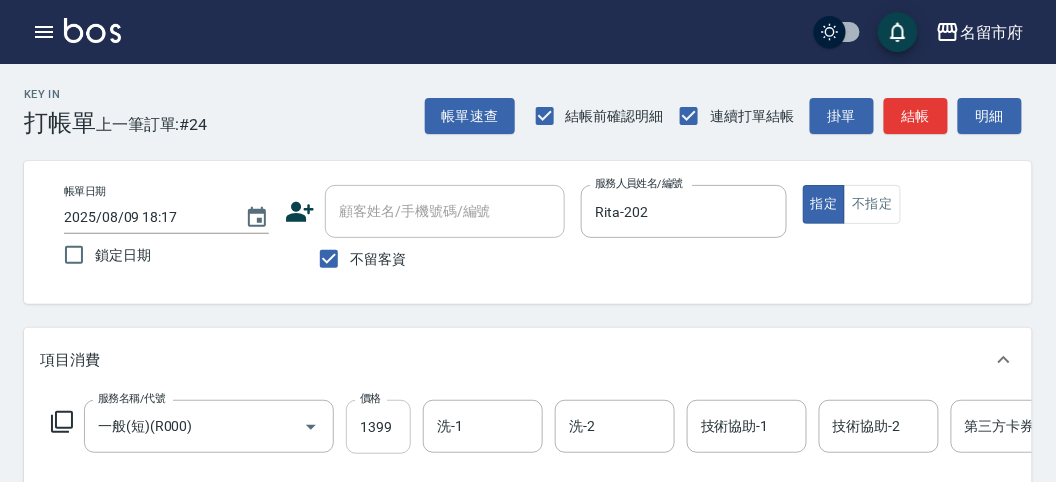 click on "1399" at bounding box center (378, 427) 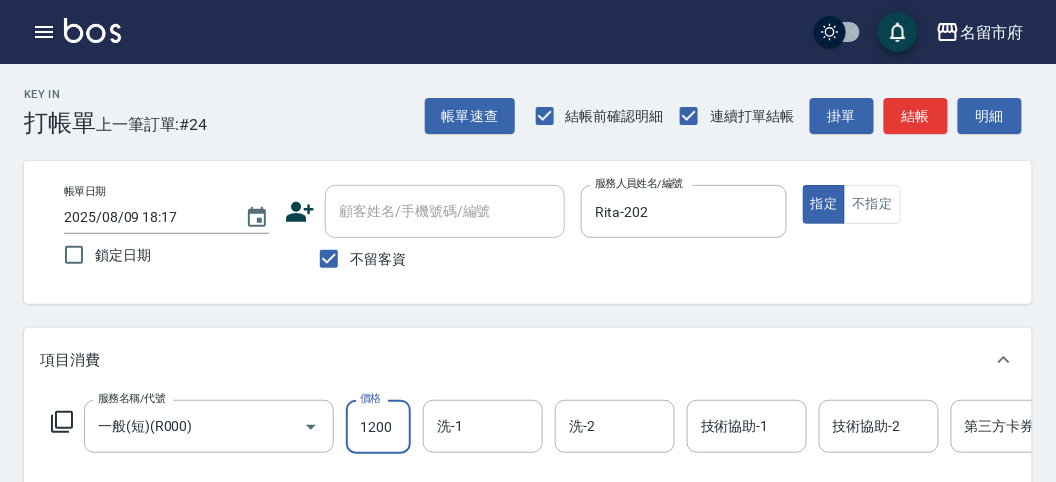 type on "1200" 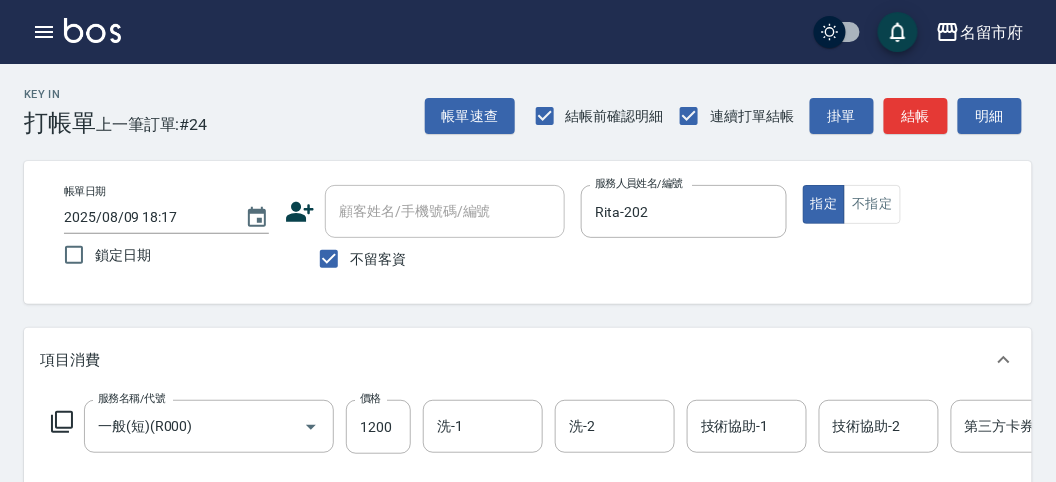 click 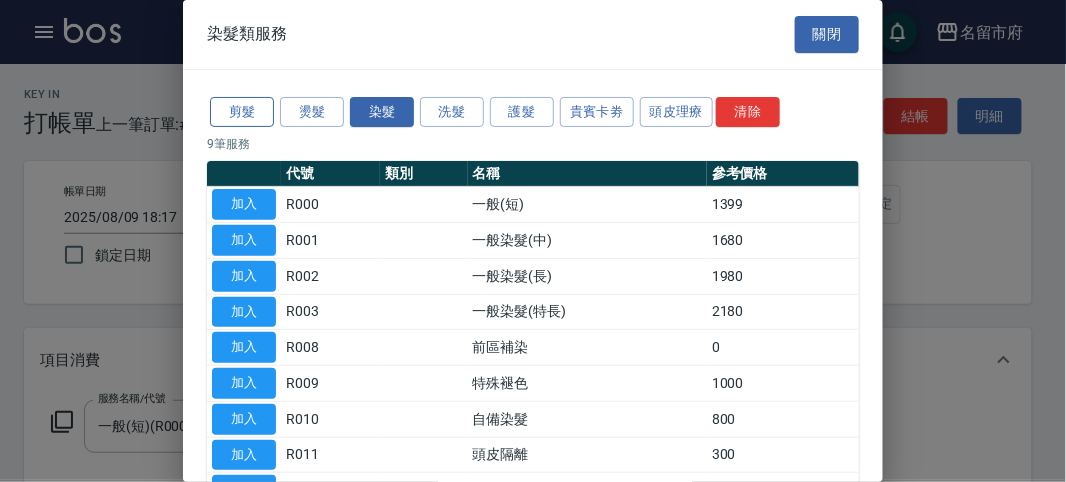 click on "剪髮" at bounding box center [242, 112] 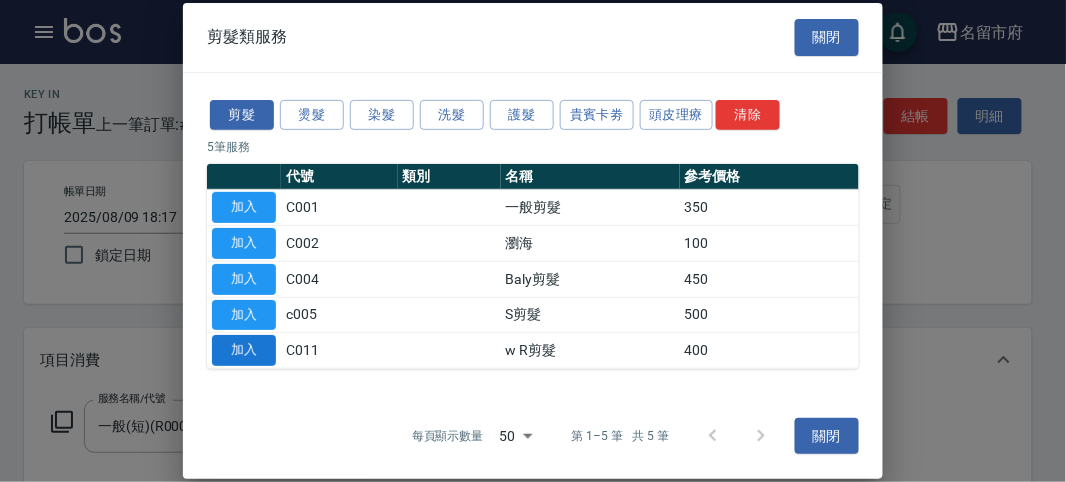 click on "加入" at bounding box center (244, 350) 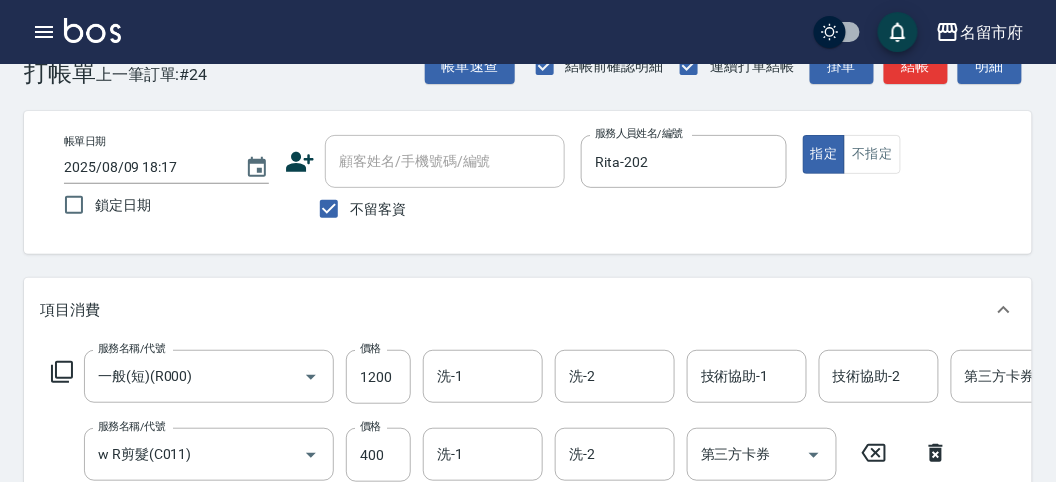 scroll, scrollTop: 161, scrollLeft: 0, axis: vertical 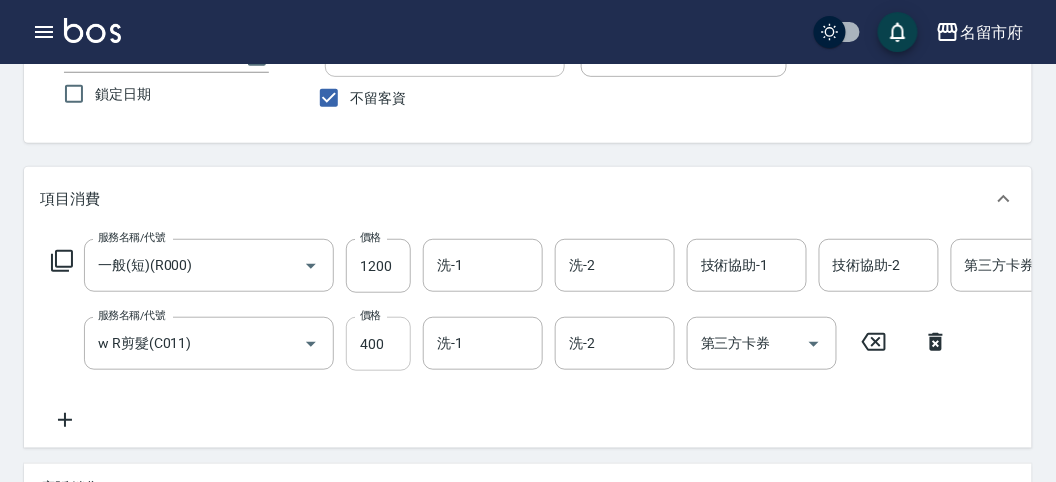 click on "400" at bounding box center (378, 344) 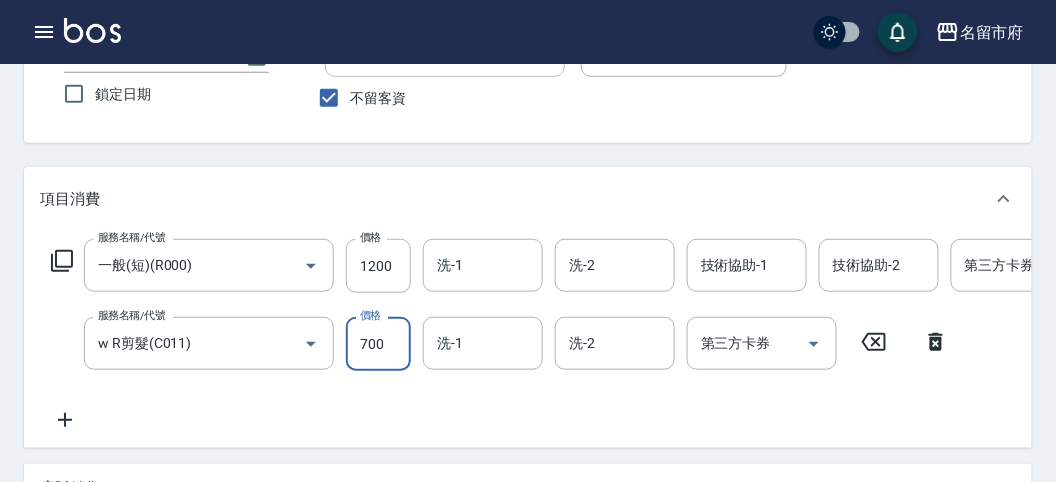 type on "700" 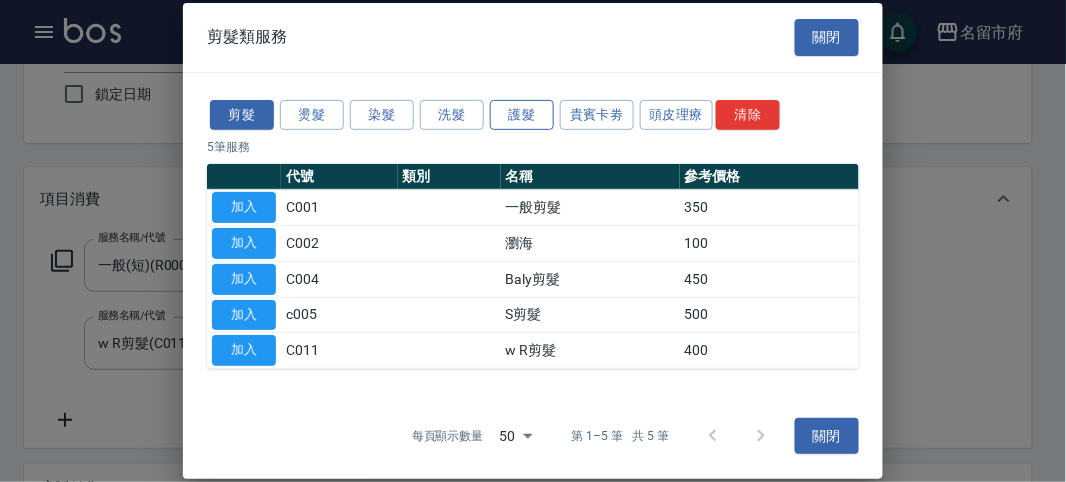 click on "護髮" at bounding box center [522, 114] 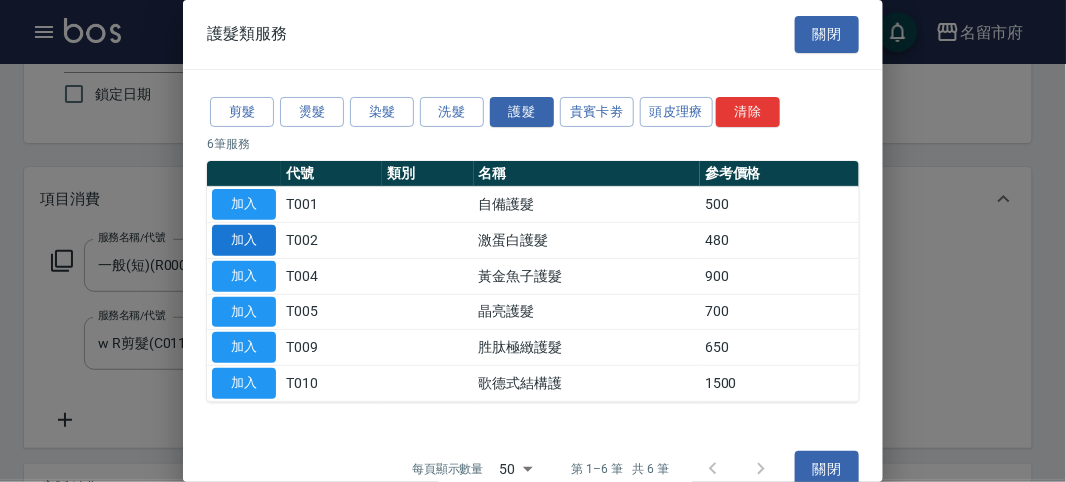 click on "加入" at bounding box center (244, 240) 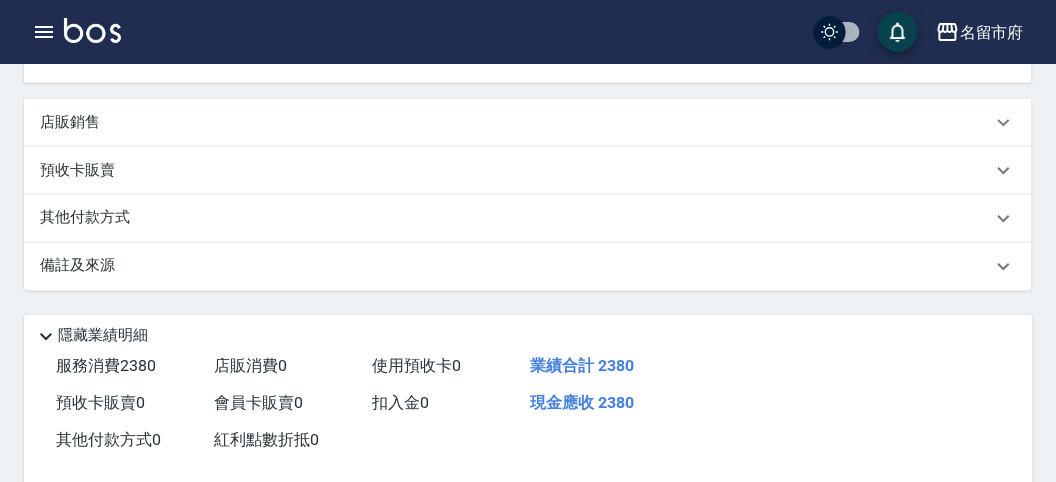 scroll, scrollTop: 272, scrollLeft: 0, axis: vertical 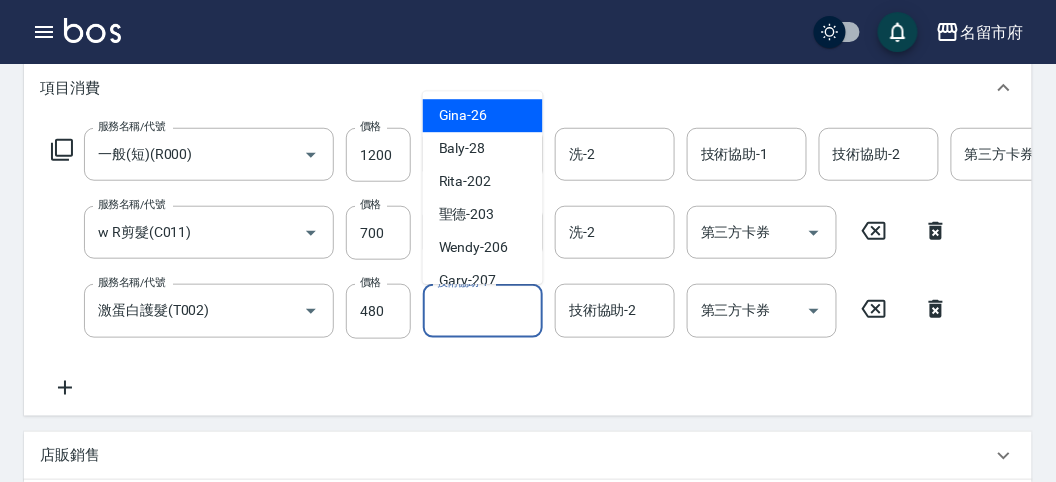 click on "技術協助-1 技術協助-1" at bounding box center (483, 310) 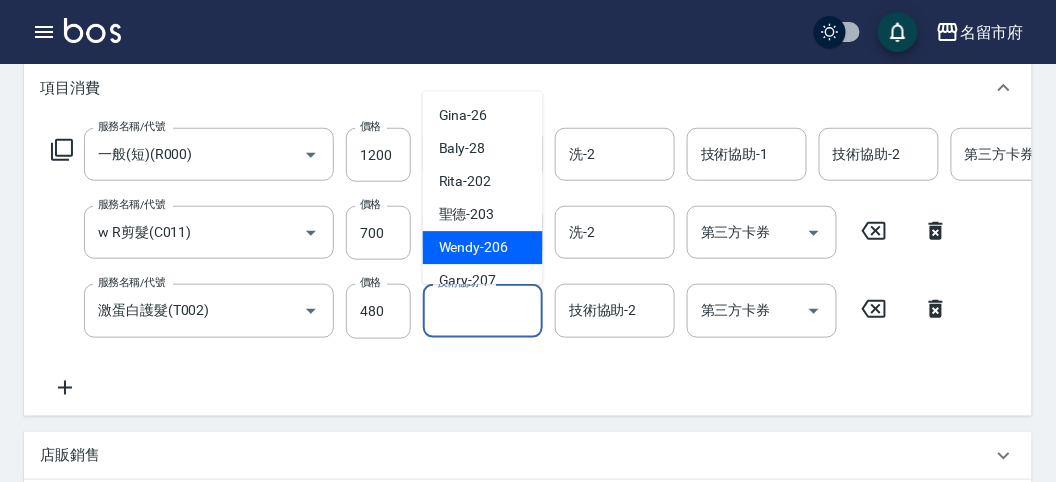 scroll, scrollTop: 153, scrollLeft: 0, axis: vertical 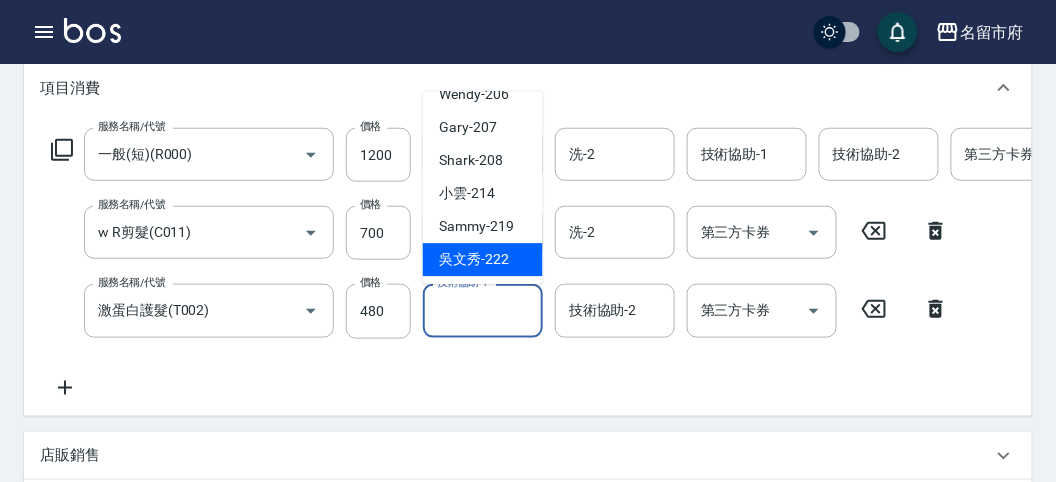 click on "吳文秀 -222" at bounding box center (483, 260) 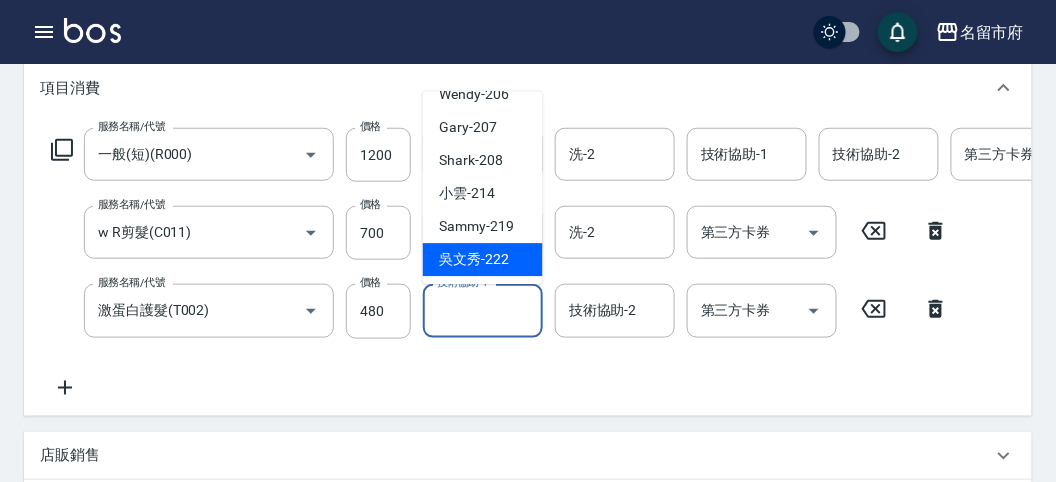 type on "吳文秀-222" 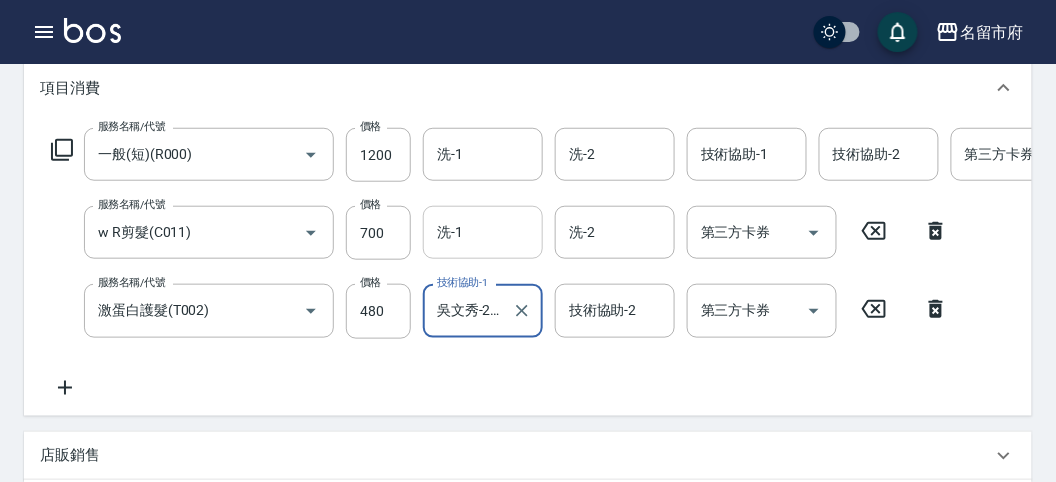 click on "洗-1" at bounding box center (483, 232) 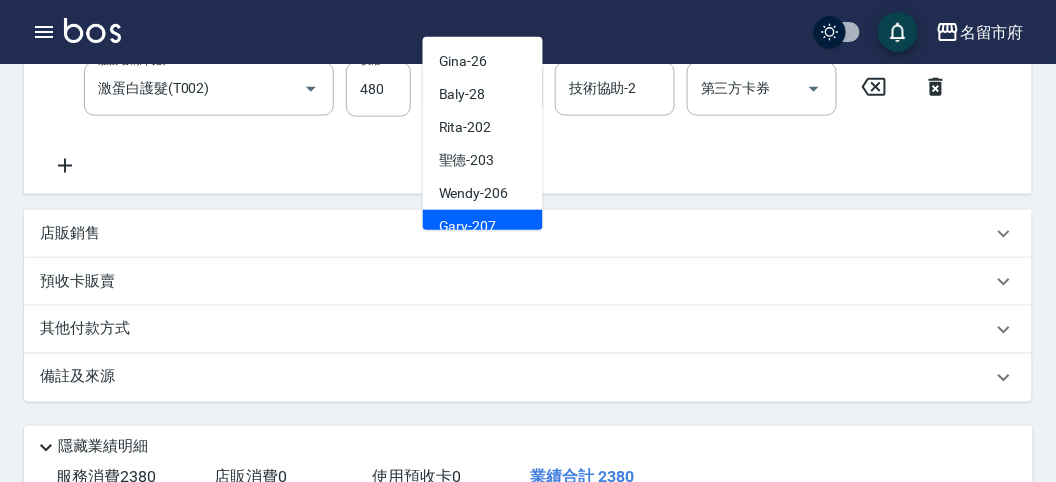 scroll, scrollTop: 383, scrollLeft: 0, axis: vertical 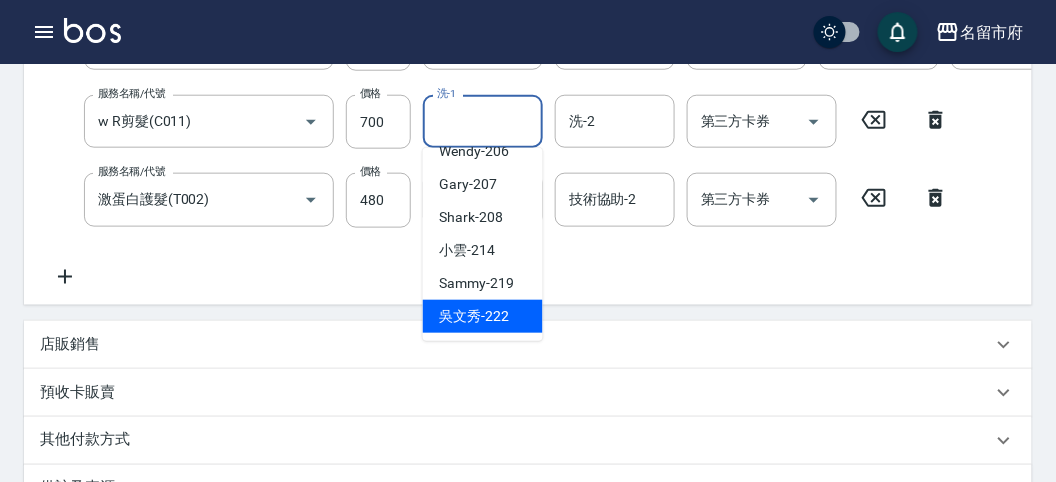 drag, startPoint x: 486, startPoint y: 304, endPoint x: 523, endPoint y: 269, distance: 50.931328 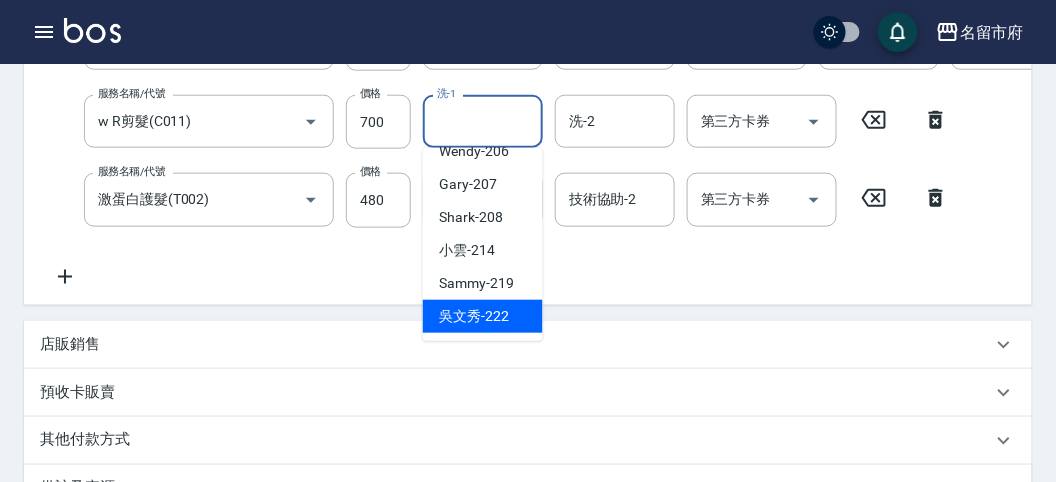 click on "吳文秀 -222" at bounding box center [483, 316] 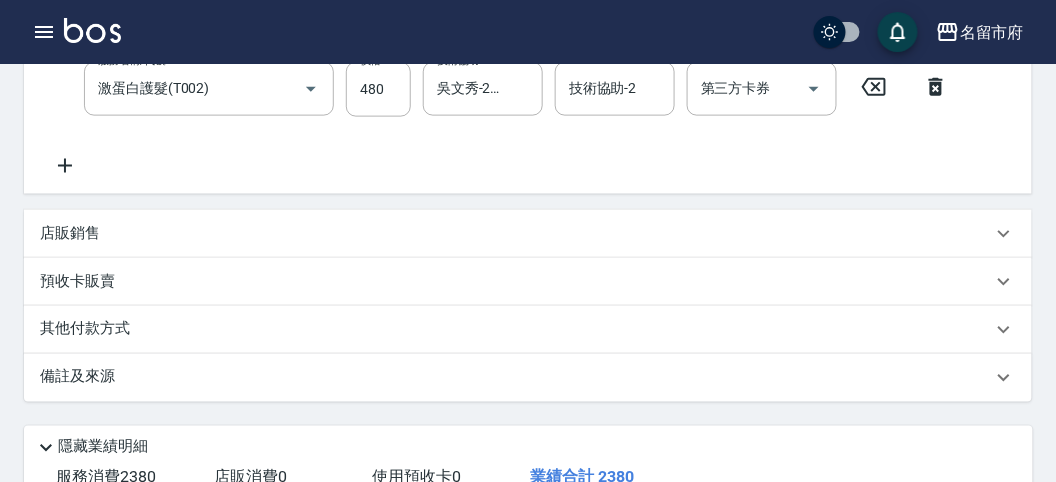 scroll, scrollTop: 605, scrollLeft: 0, axis: vertical 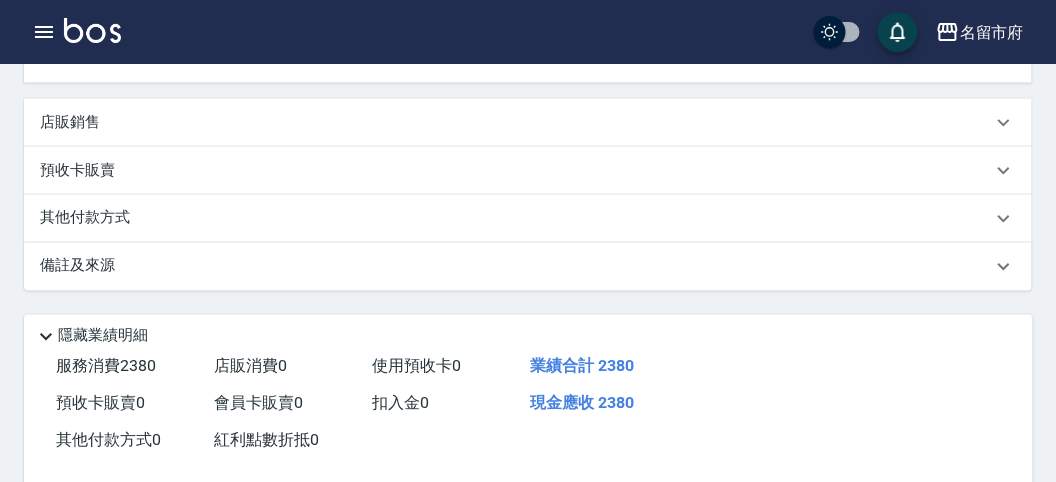 click on "其他付款方式" at bounding box center [516, 219] 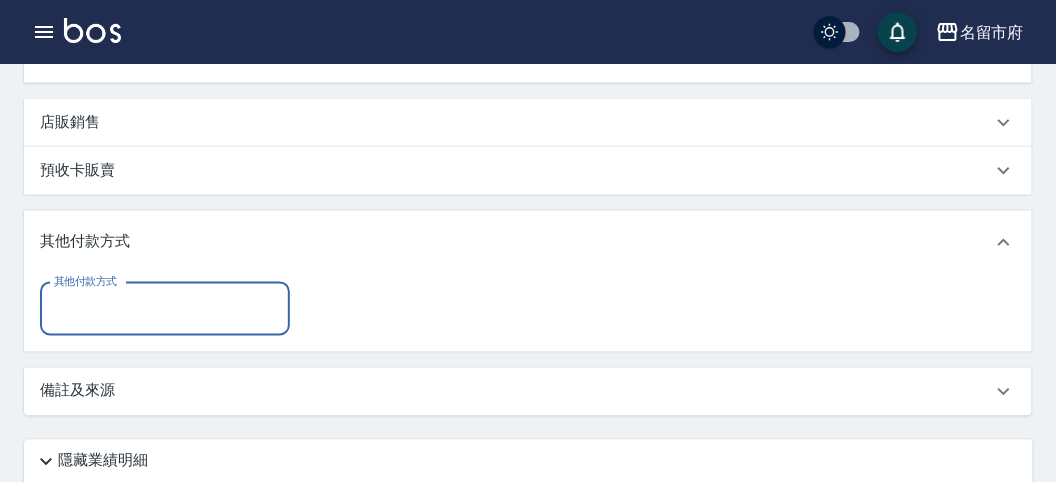 scroll, scrollTop: 0, scrollLeft: 0, axis: both 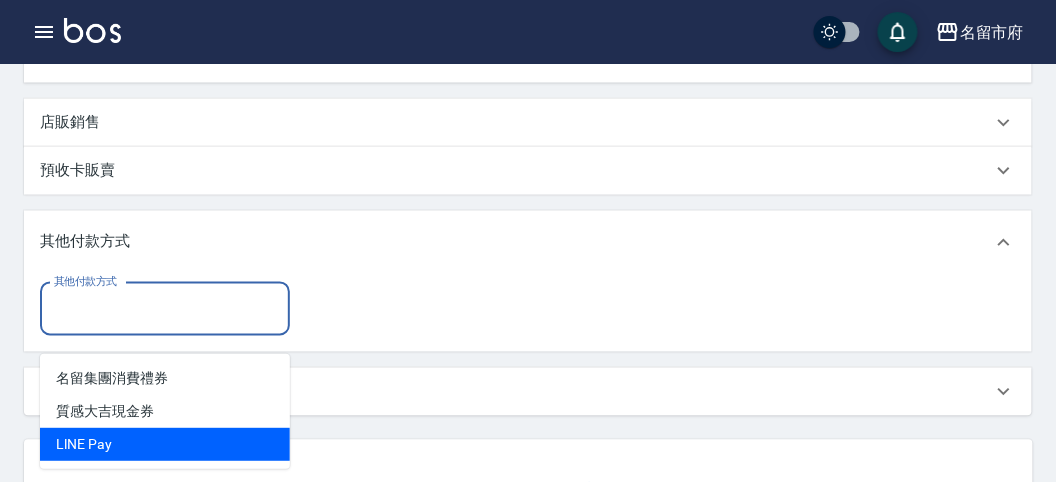 click on "LlNE Pay" at bounding box center [165, 444] 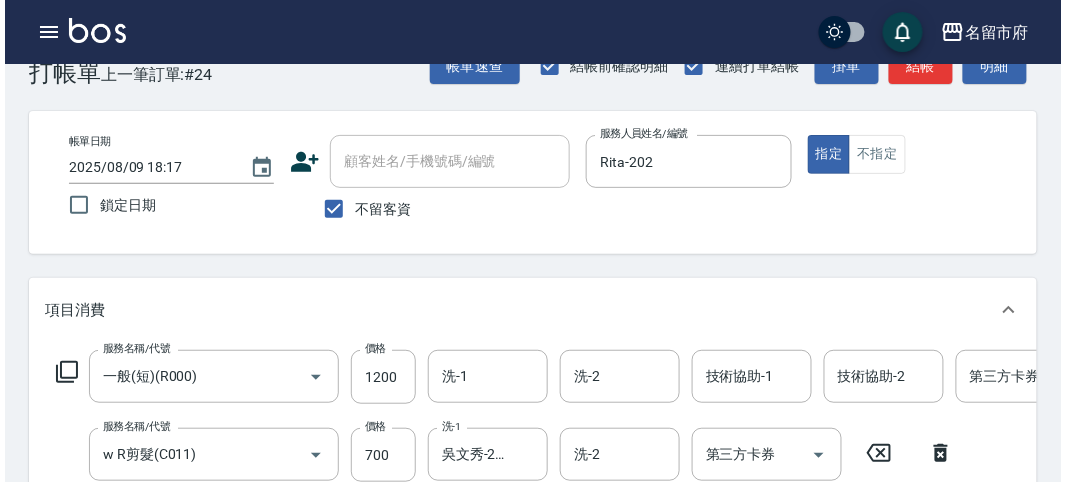 scroll, scrollTop: 0, scrollLeft: 0, axis: both 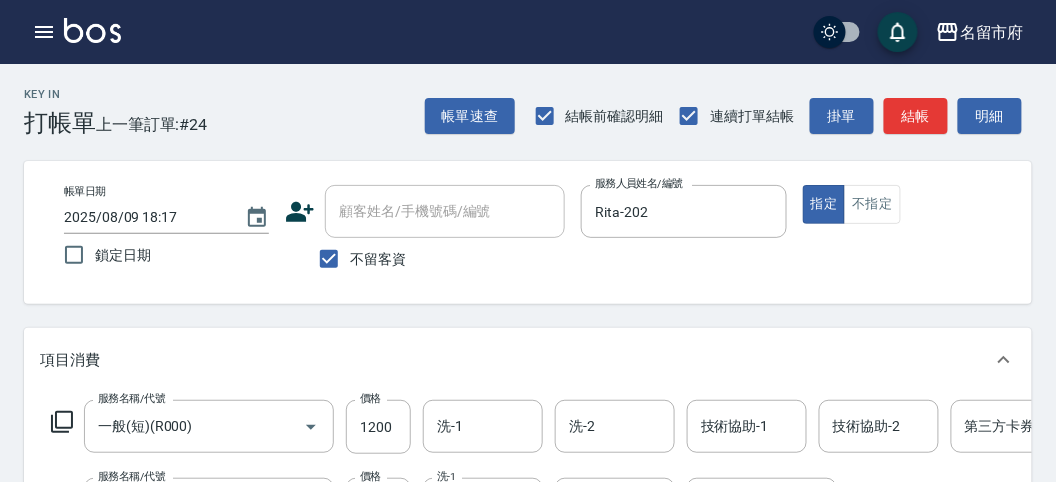 type on "2380" 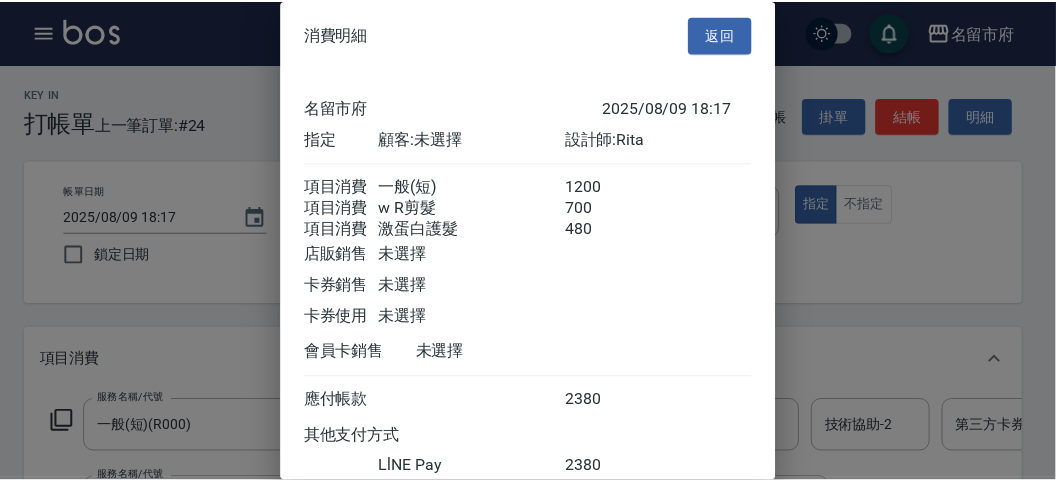 scroll, scrollTop: 152, scrollLeft: 0, axis: vertical 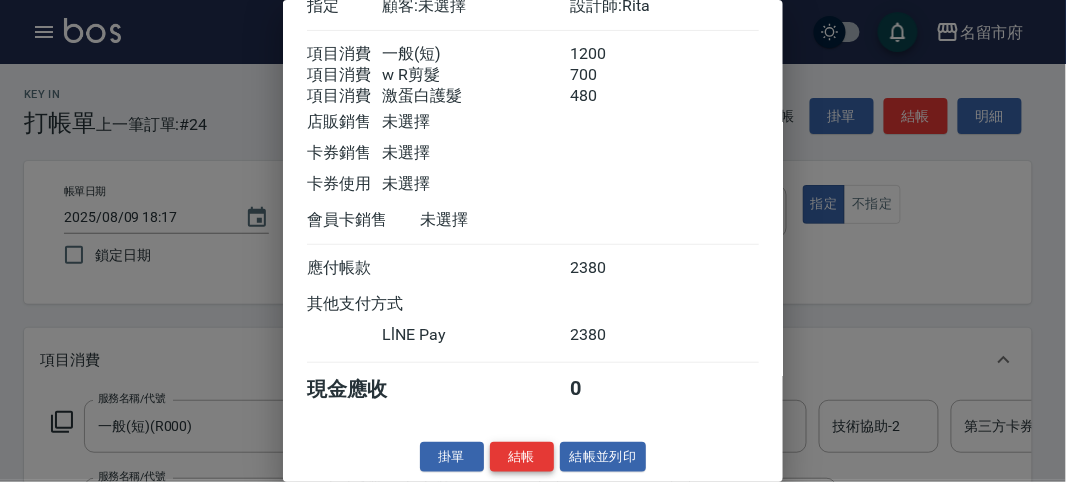 drag, startPoint x: 512, startPoint y: 446, endPoint x: 570, endPoint y: 443, distance: 58.077534 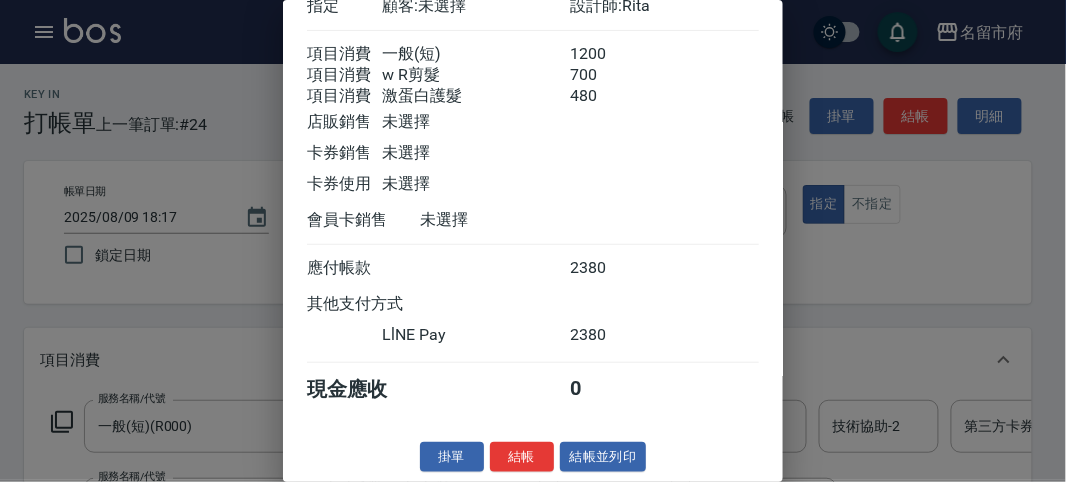 click on "結帳" at bounding box center [522, 457] 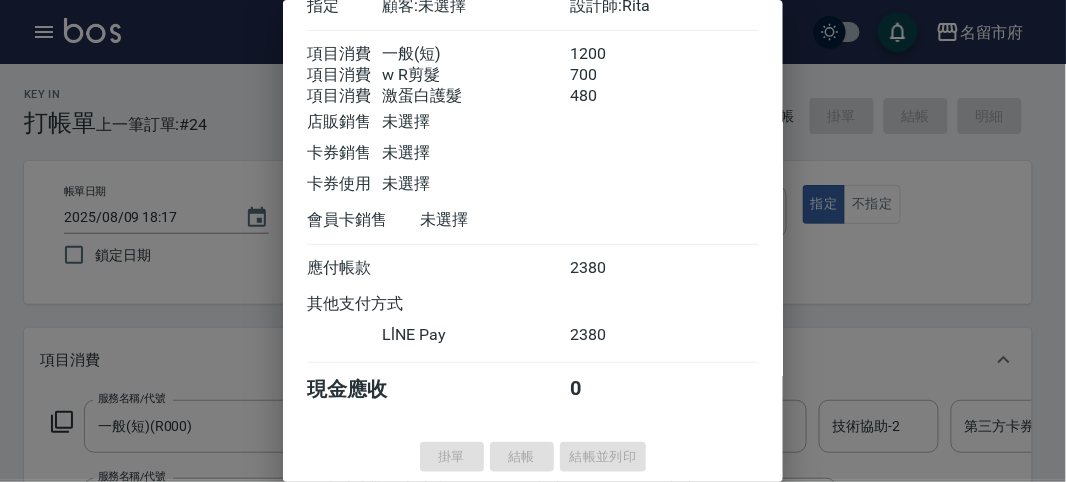 type on "2025/08/09 18:18" 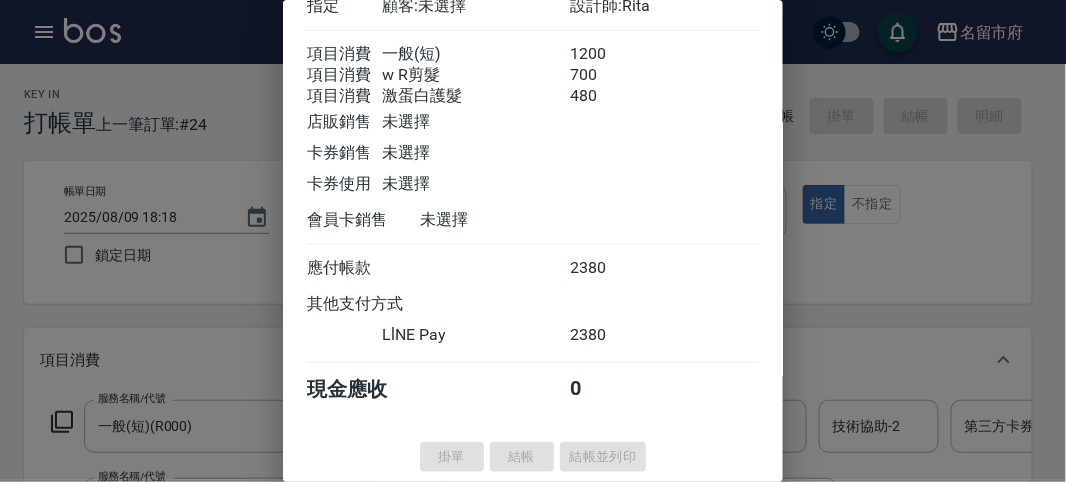 type 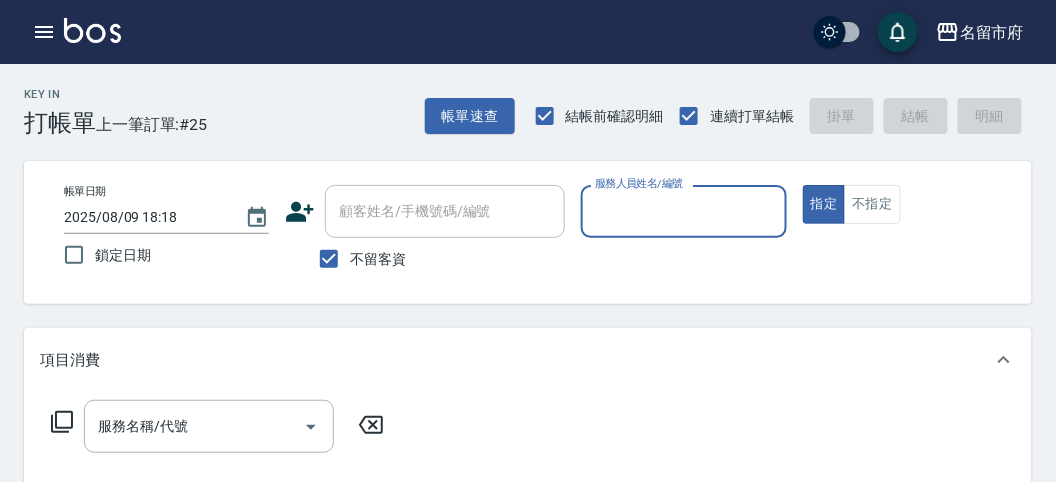 click on "服務人員姓名/編號" at bounding box center (683, 211) 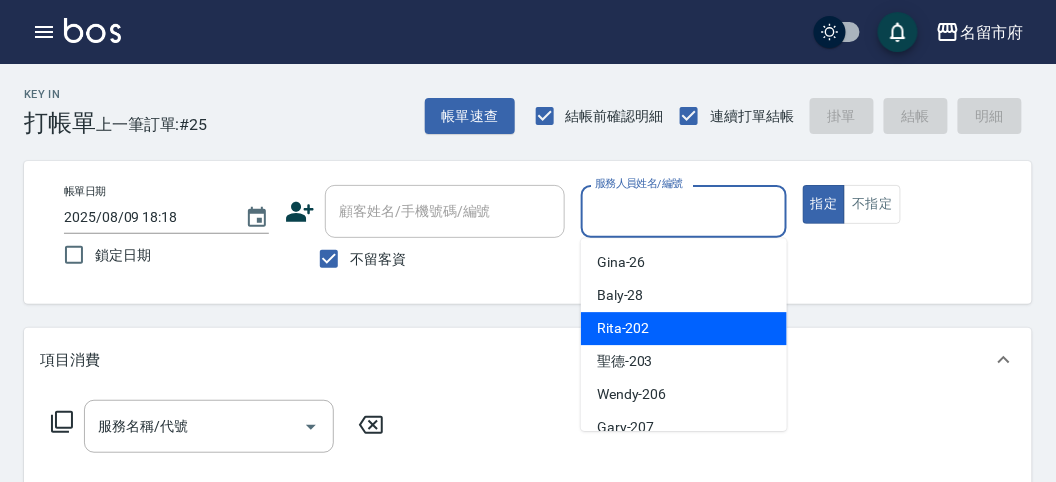click on "Rita -202" at bounding box center (684, 328) 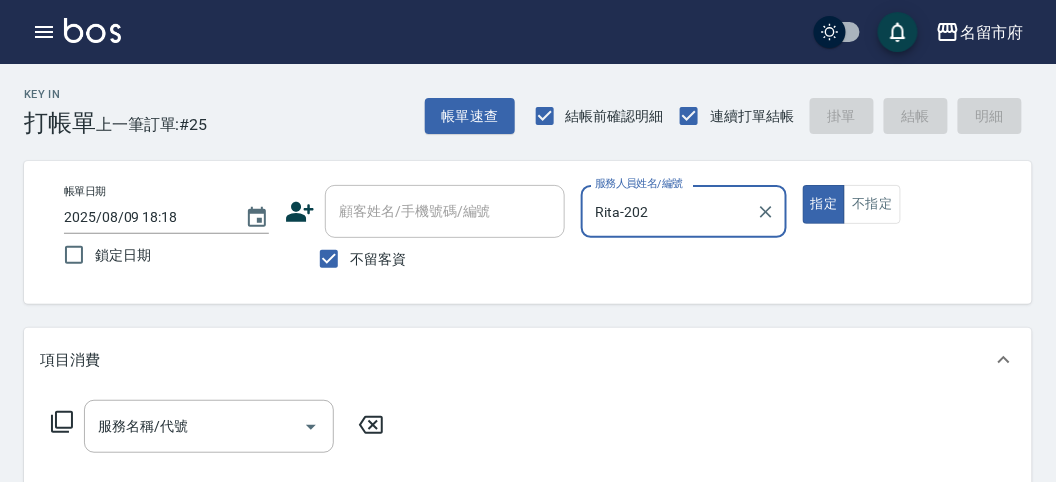 click 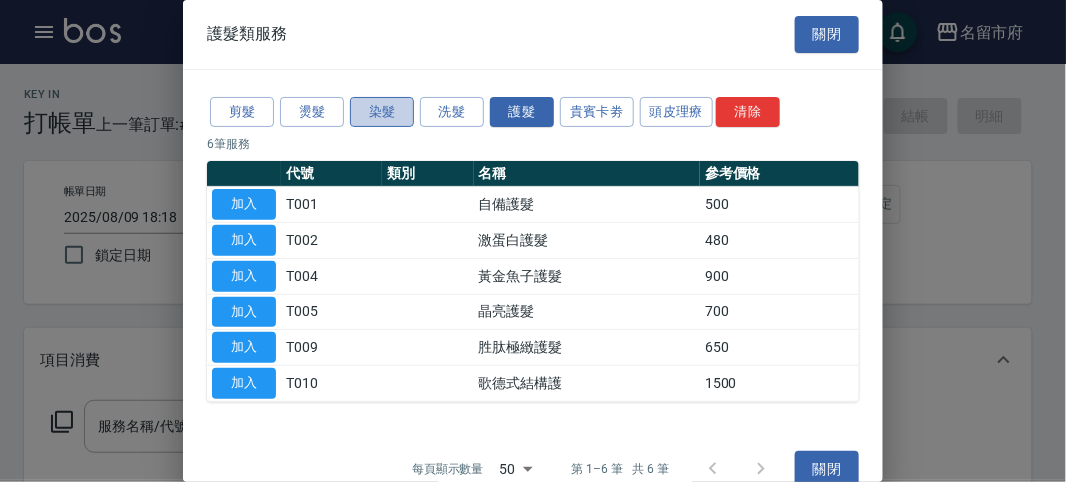 click on "染髮" at bounding box center [382, 112] 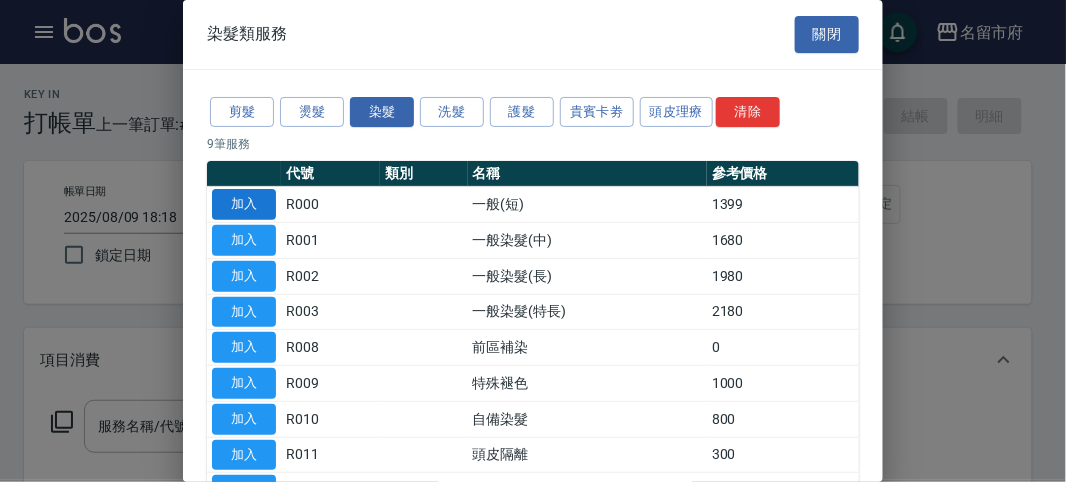 click on "加入" at bounding box center (244, 204) 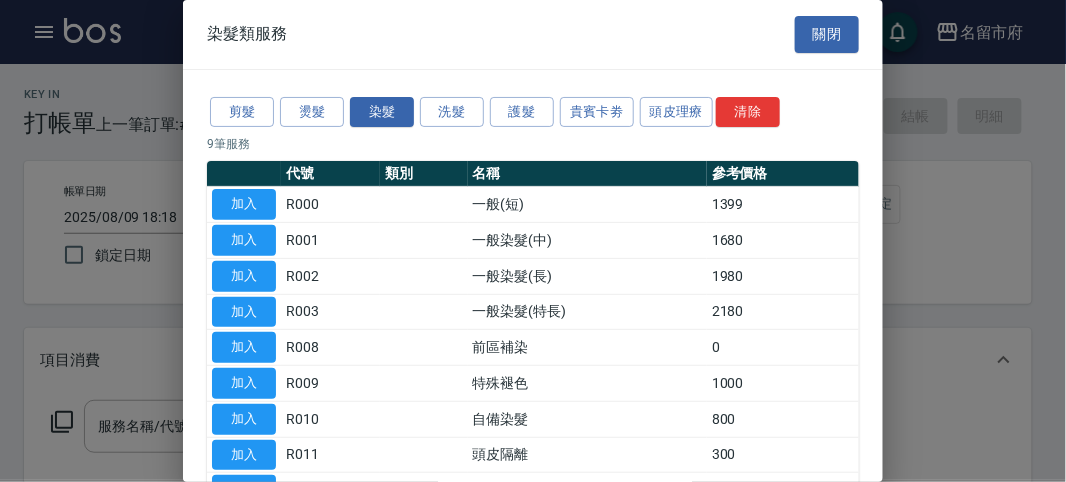 type on "一般(短)(R000)" 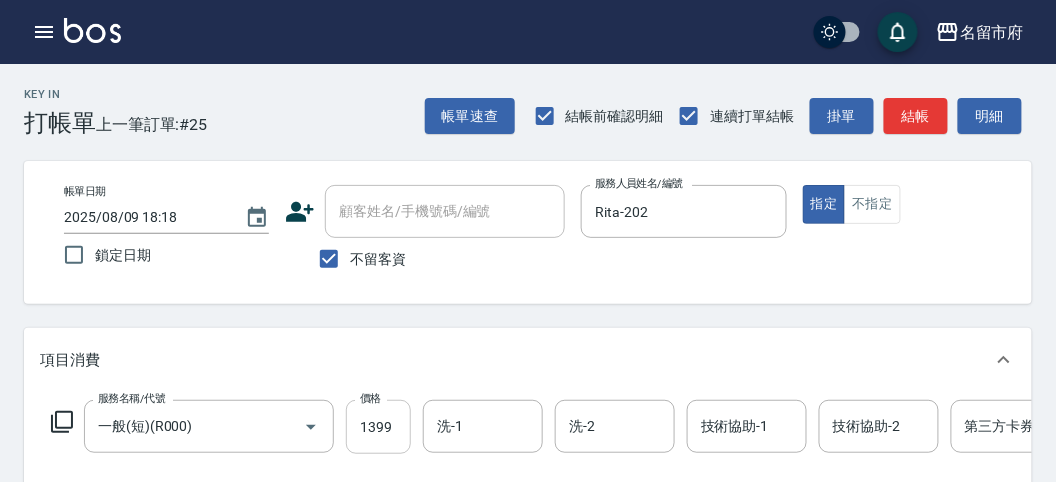 click on "1399" at bounding box center [378, 427] 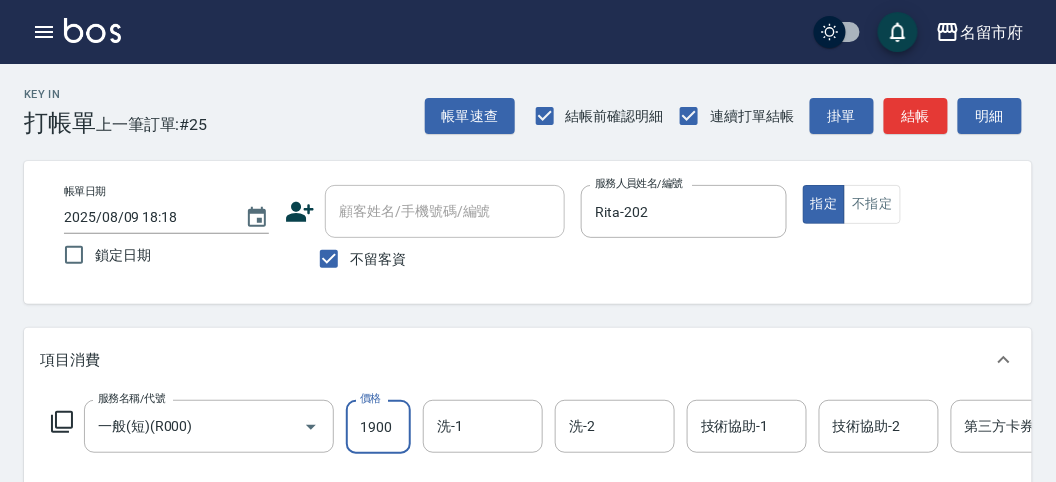 scroll, scrollTop: 333, scrollLeft: 0, axis: vertical 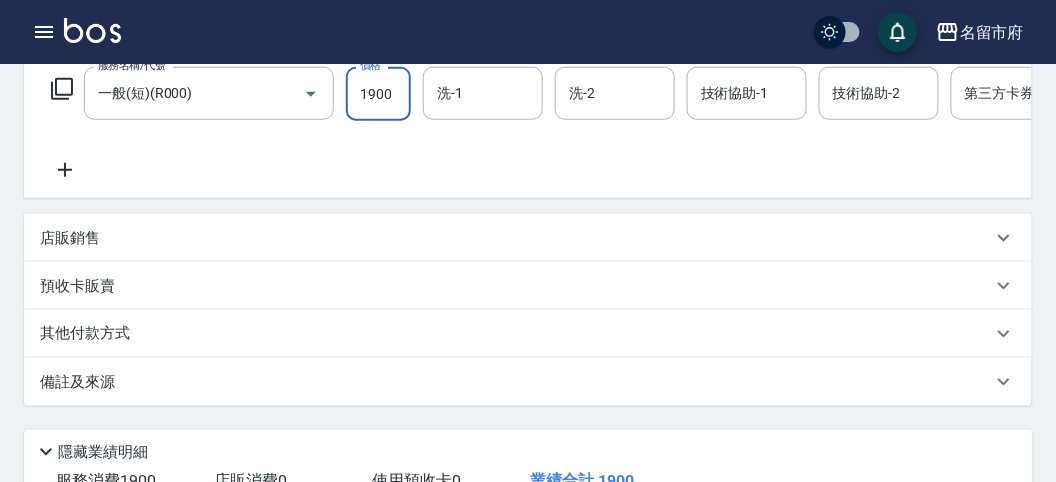 type on "1900" 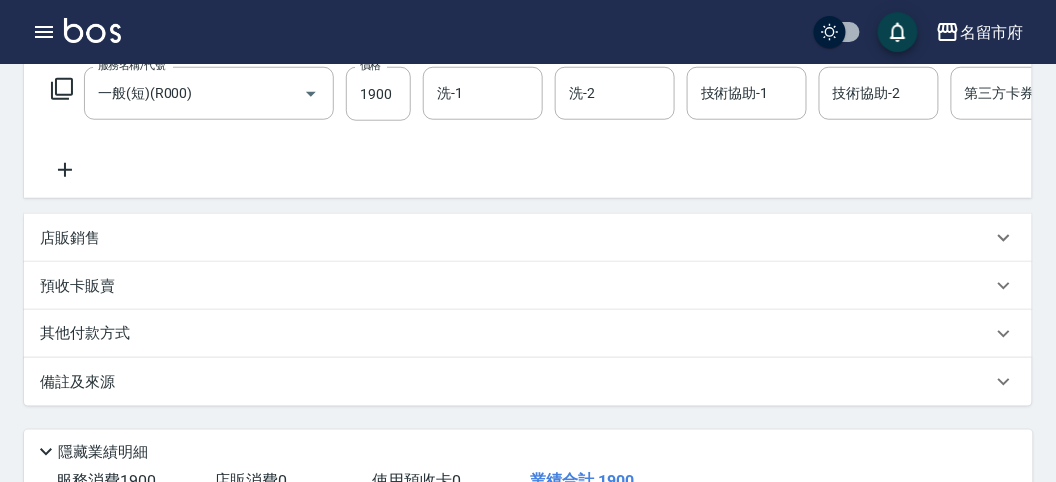 click on "其他付款方式" at bounding box center [516, 334] 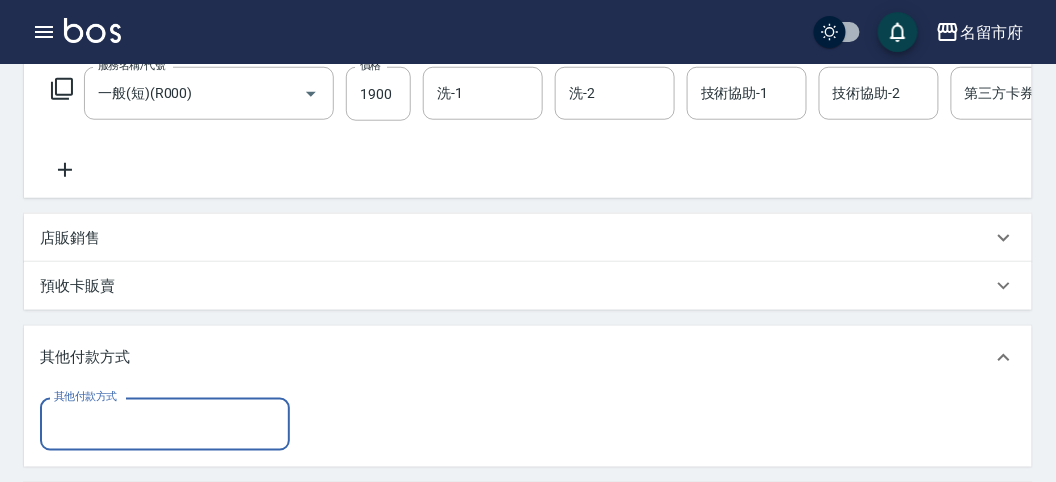 scroll, scrollTop: 0, scrollLeft: 0, axis: both 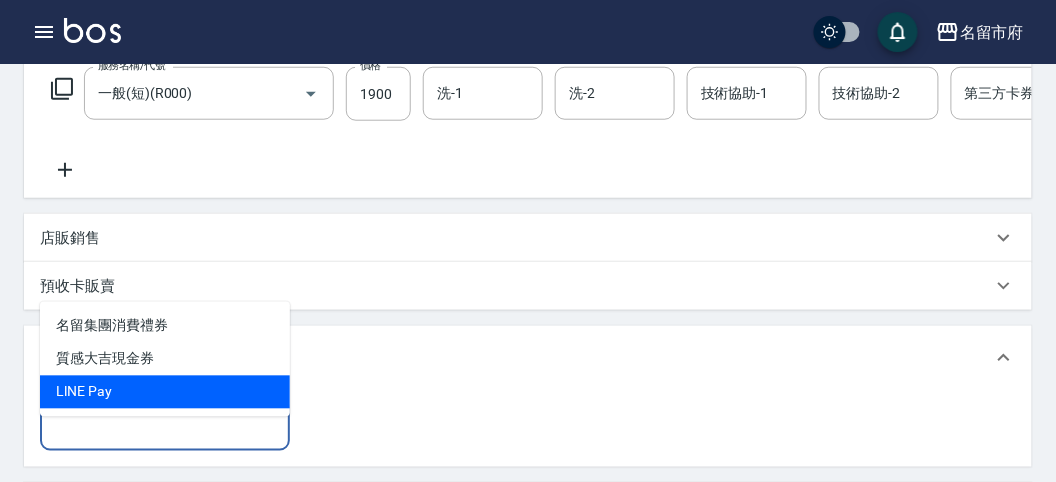click on "LlNE Pay" at bounding box center (165, 392) 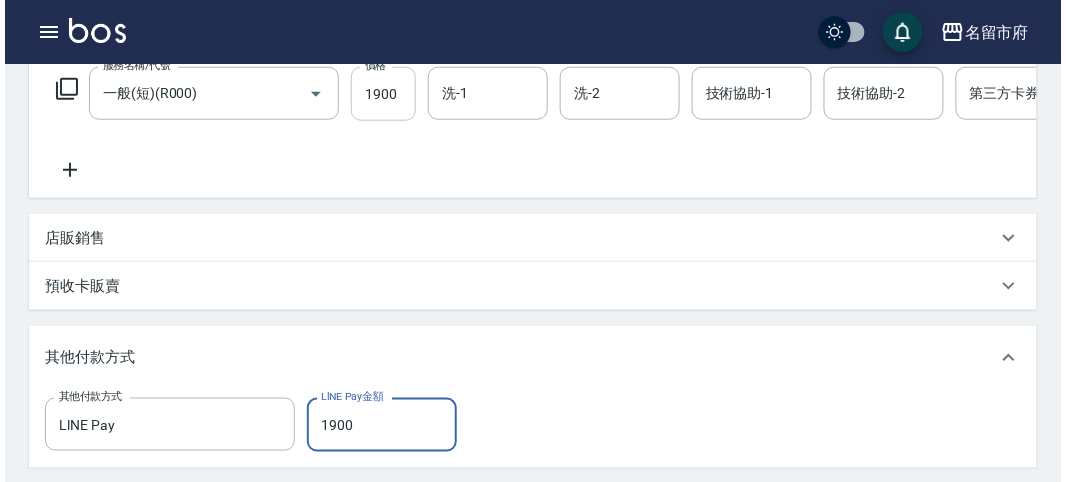 scroll, scrollTop: 0, scrollLeft: 0, axis: both 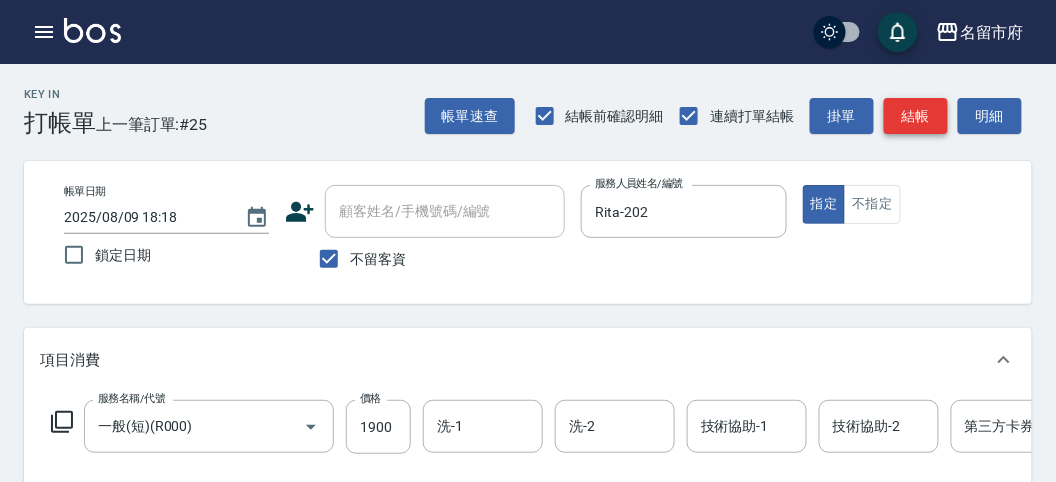 type on "1900" 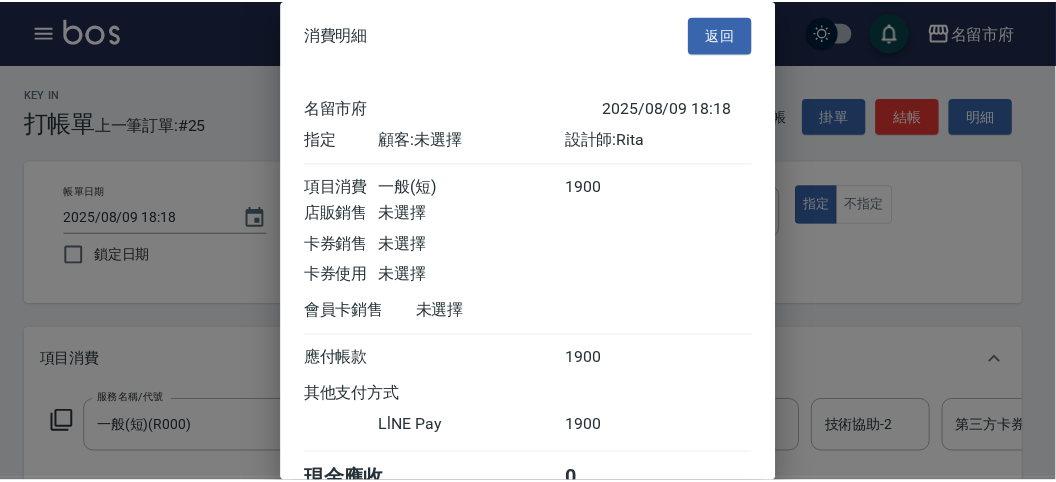 scroll, scrollTop: 107, scrollLeft: 0, axis: vertical 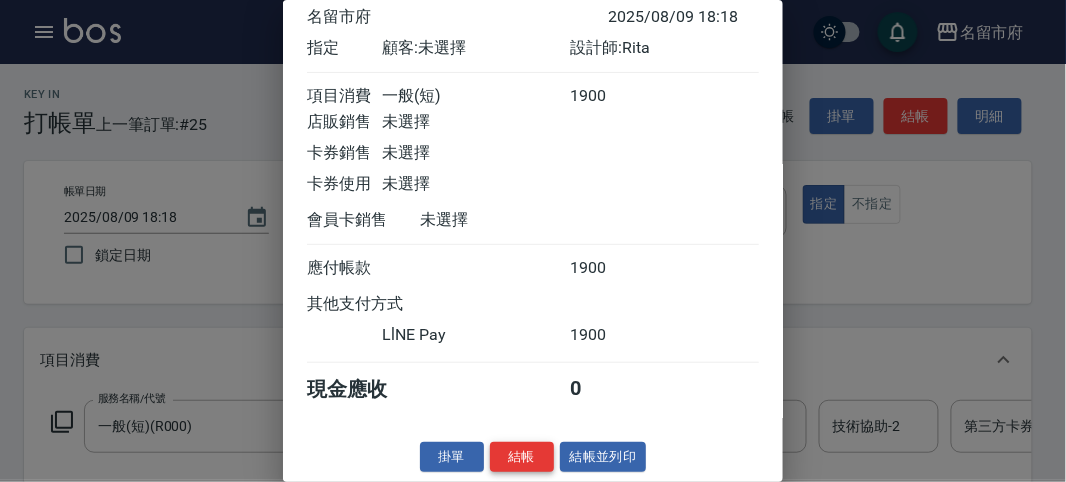 click on "結帳" at bounding box center [522, 457] 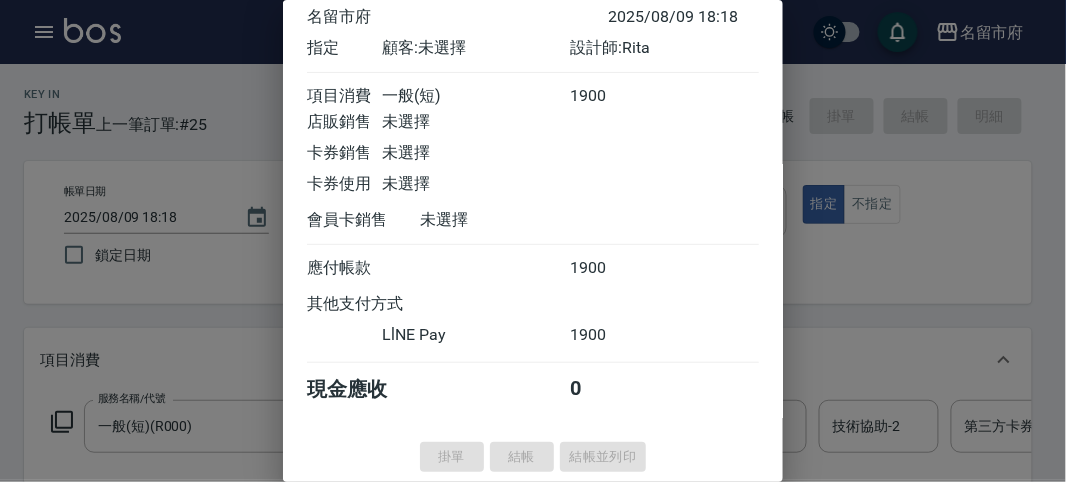type 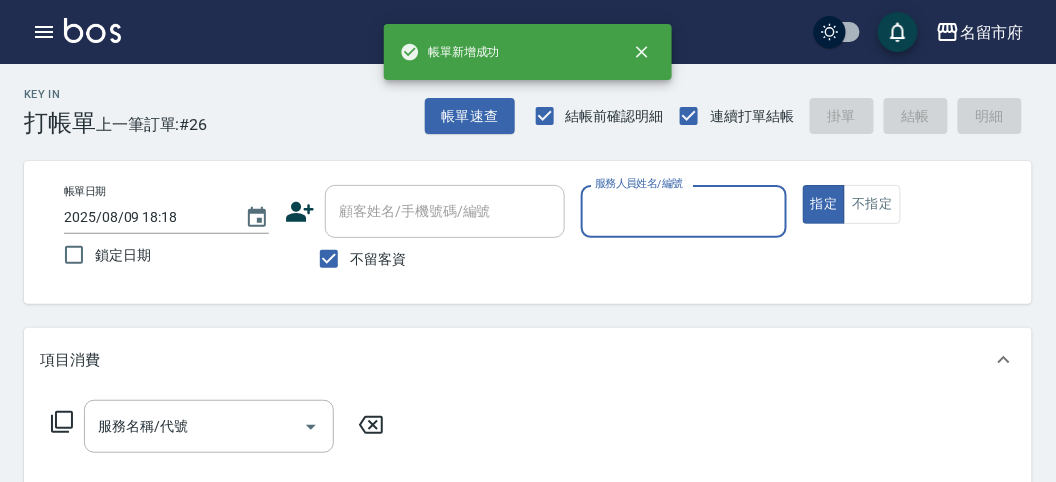 click on "服務人員姓名/編號" at bounding box center (683, 211) 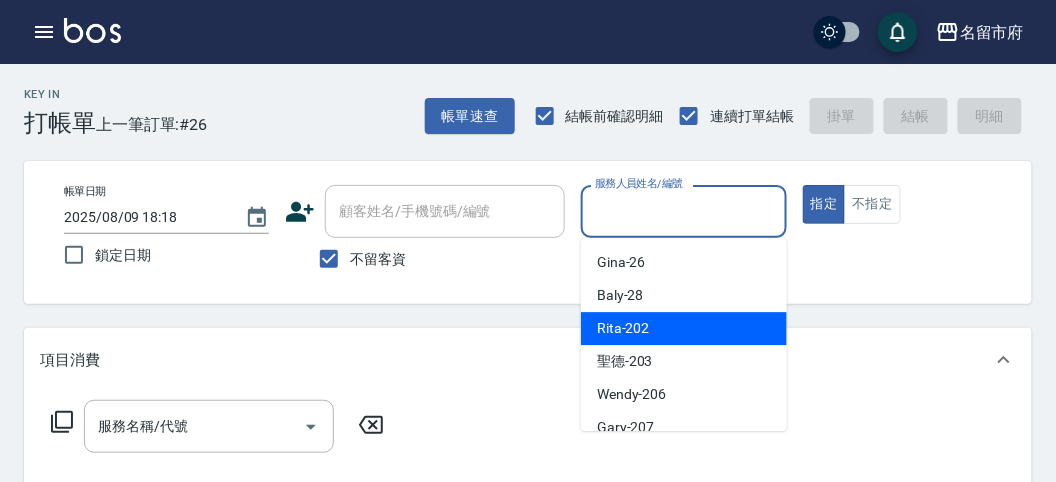 click on "Rita -202" at bounding box center (684, 328) 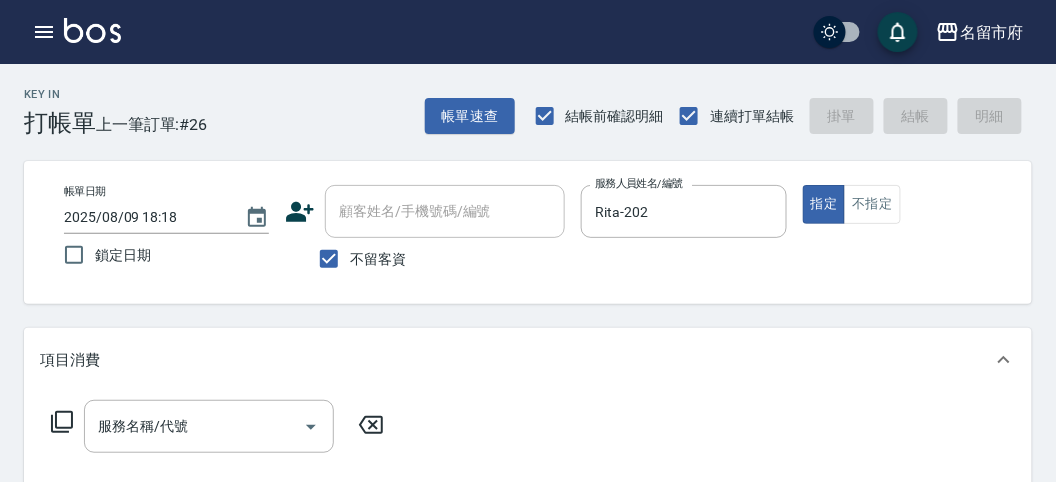 click 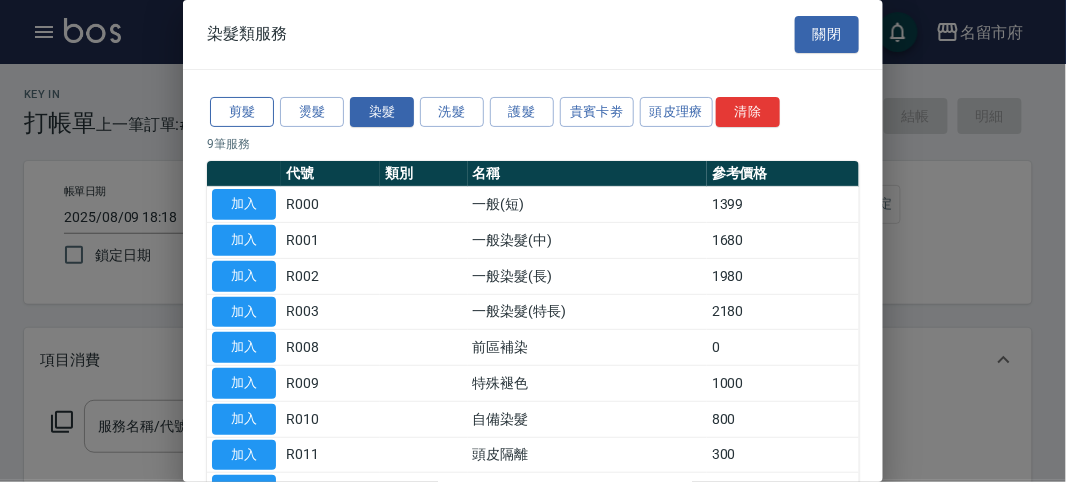 click on "剪髮" at bounding box center (242, 112) 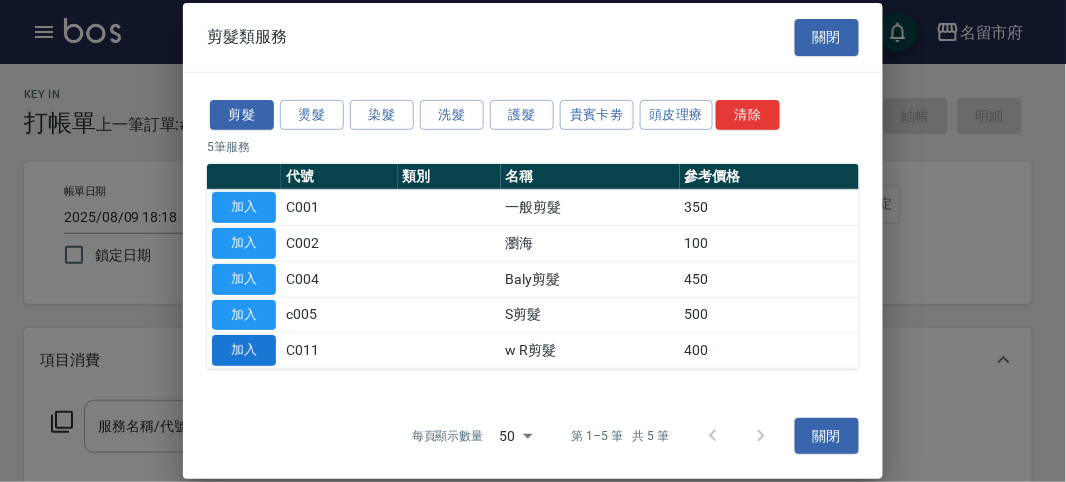 click on "加入" at bounding box center [244, 350] 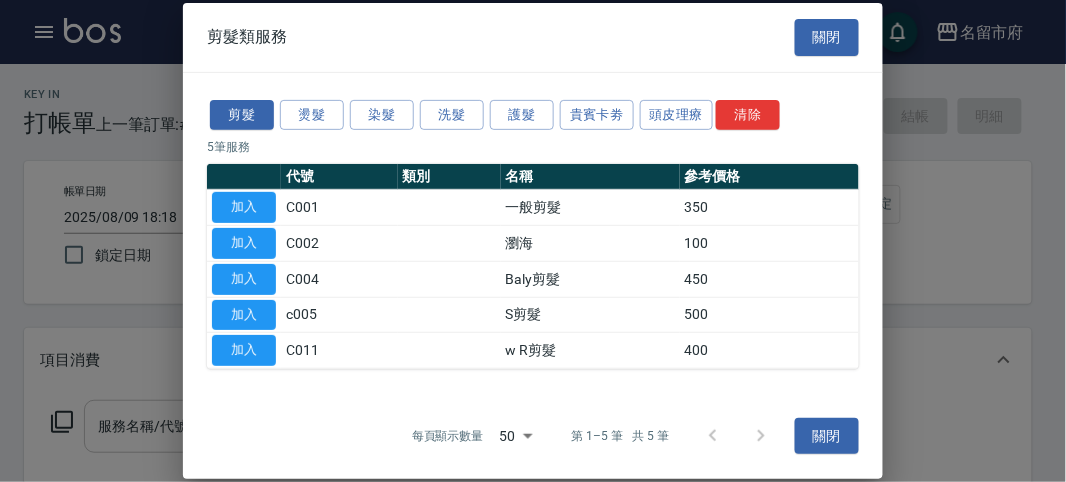 type on "w R剪髮(C011)" 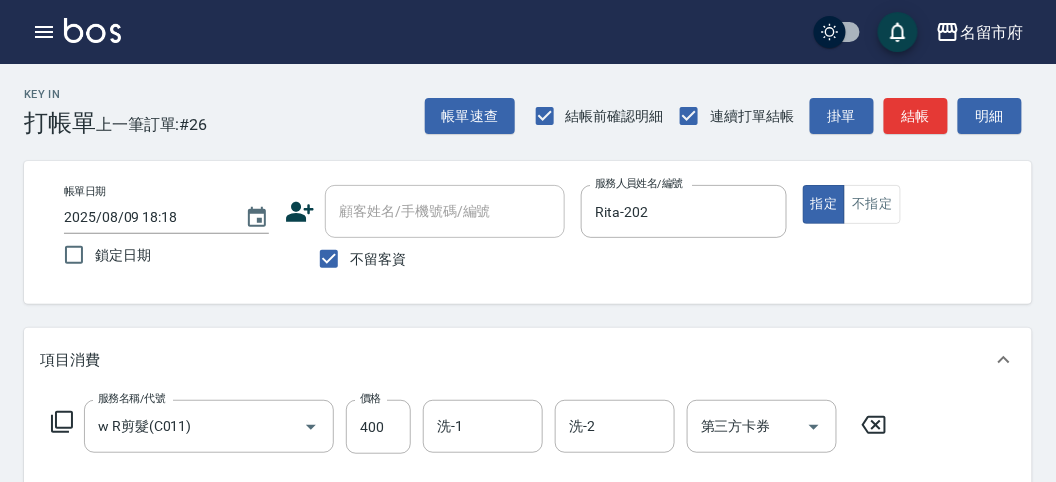 click 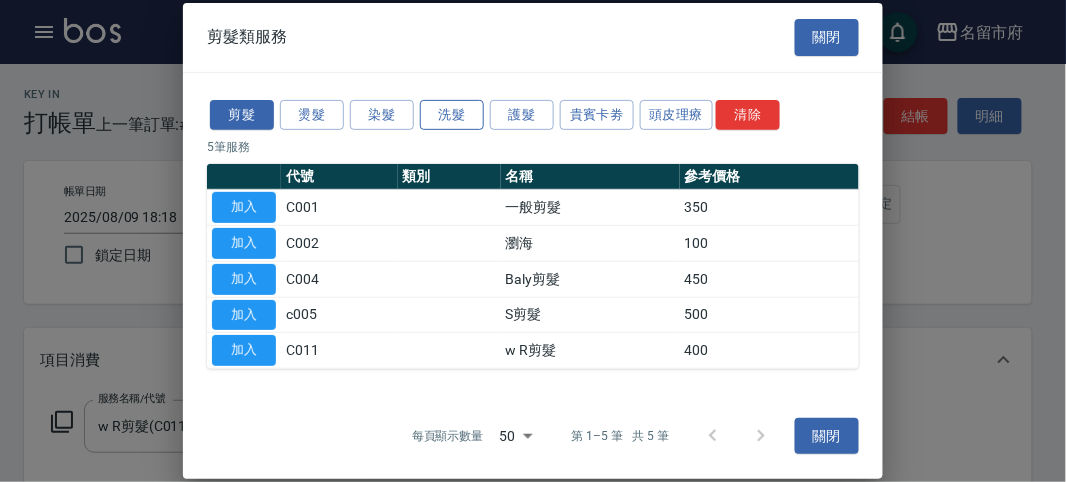 click on "洗髮" at bounding box center [452, 114] 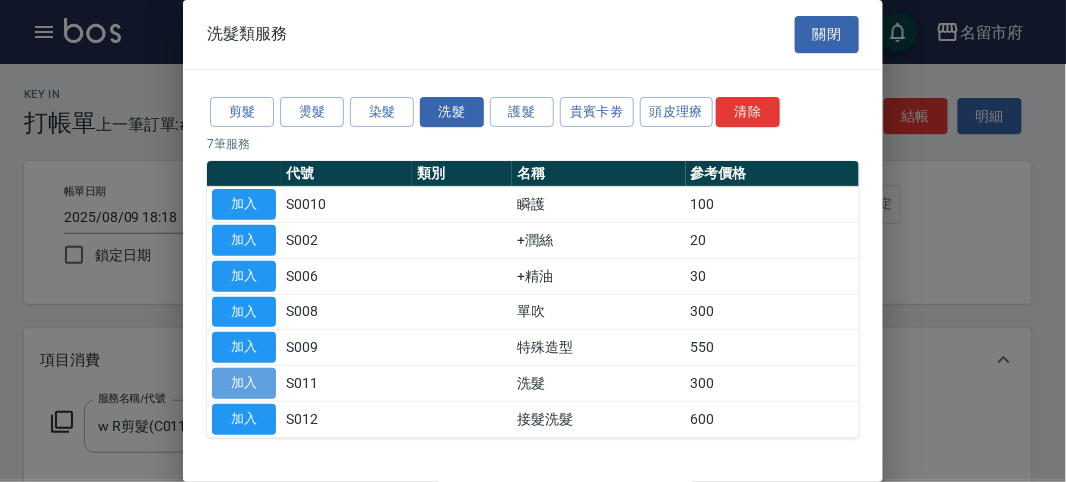 click on "加入" at bounding box center [244, 383] 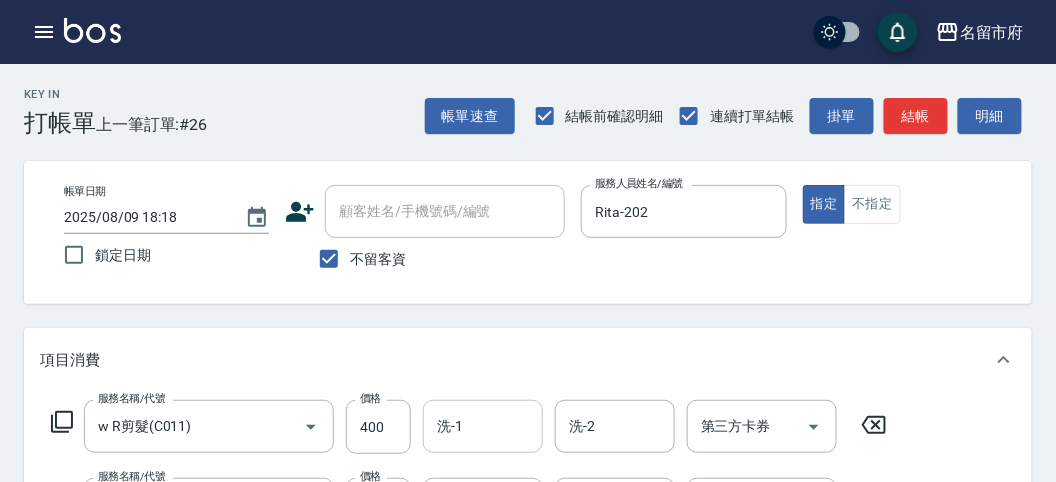 scroll, scrollTop: 111, scrollLeft: 0, axis: vertical 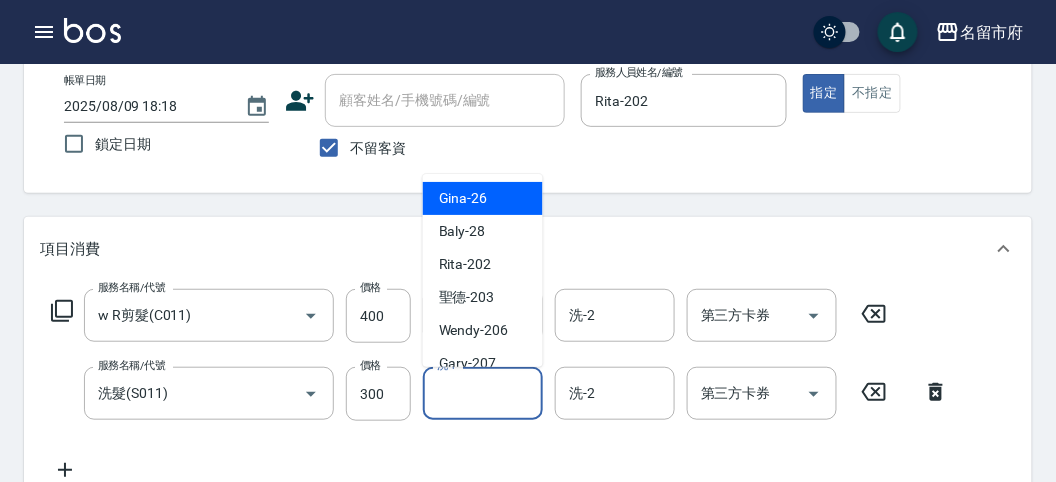 click on "洗-1" at bounding box center [483, 393] 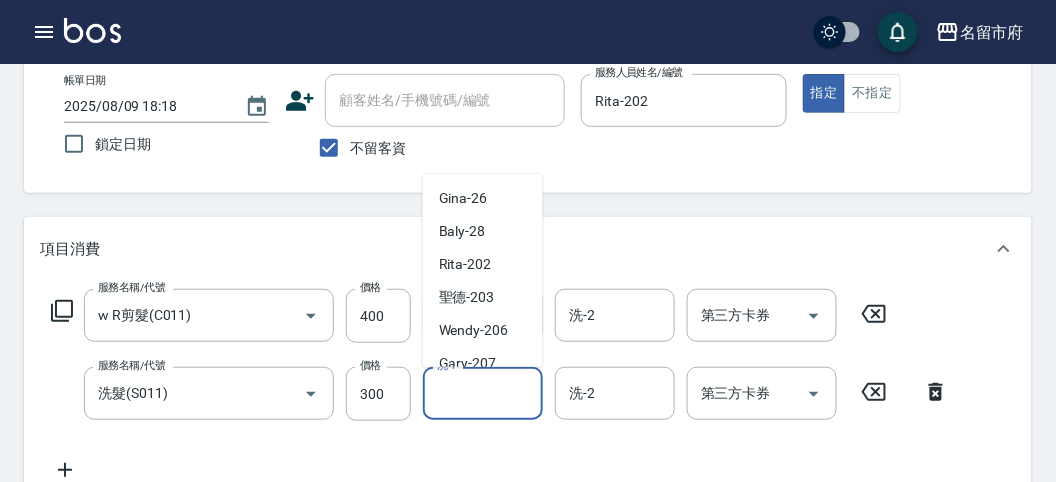 scroll, scrollTop: 153, scrollLeft: 0, axis: vertical 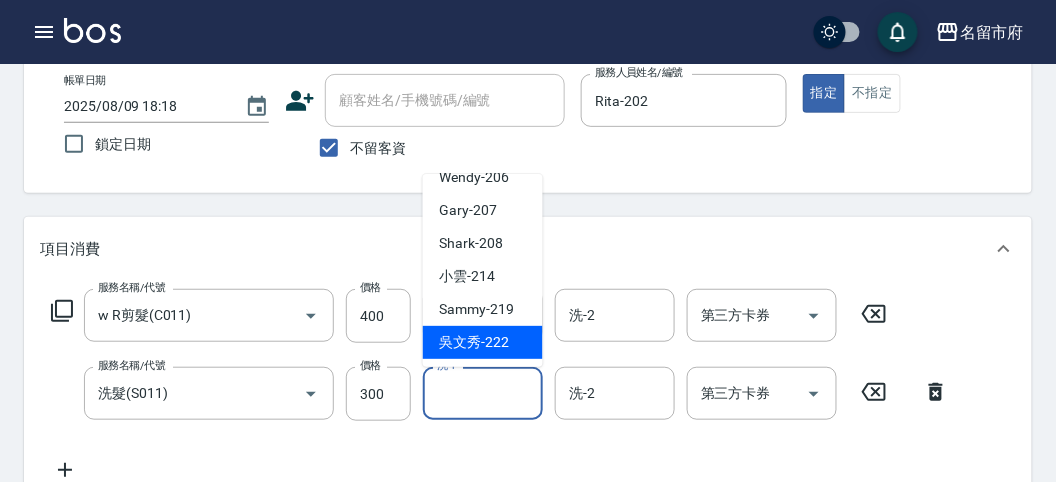 click on "吳文秀 -222" at bounding box center (474, 342) 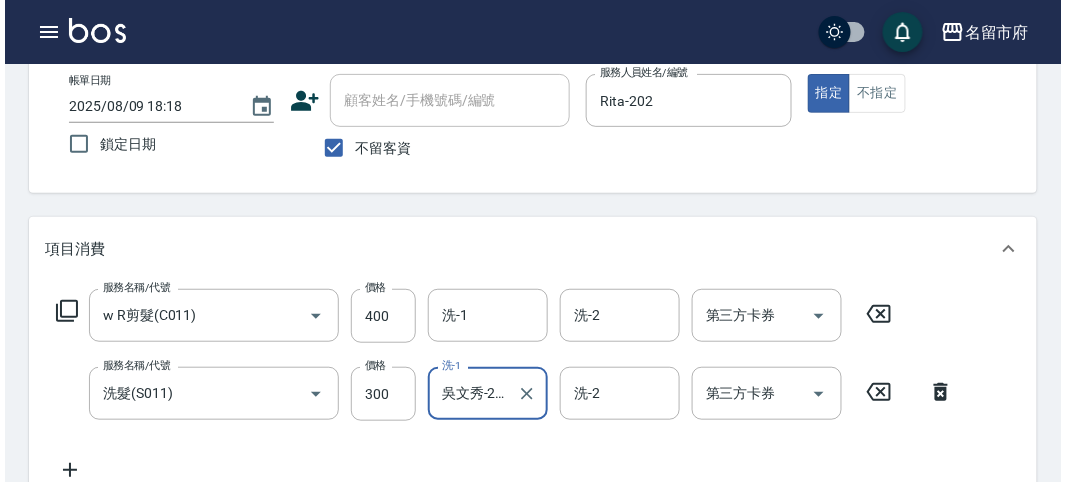 scroll, scrollTop: 0, scrollLeft: 0, axis: both 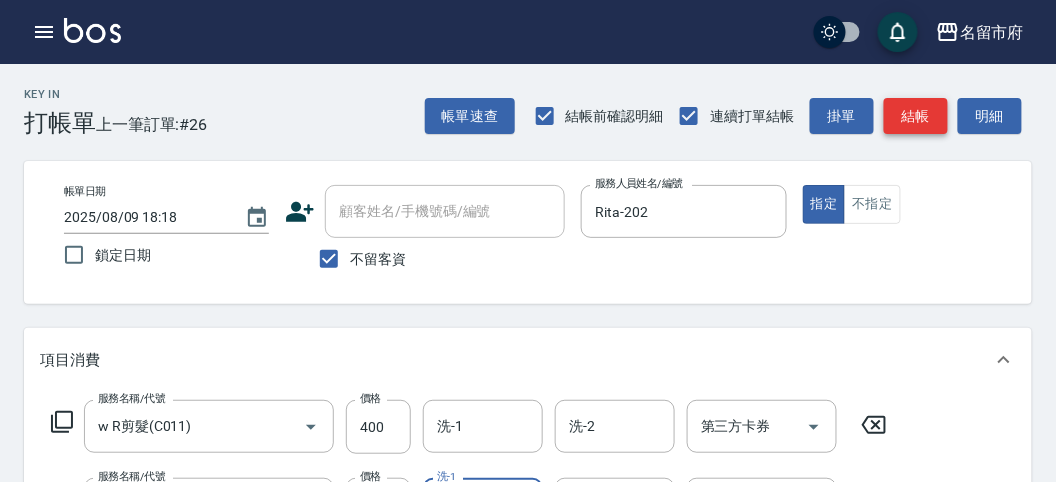 click on "結帳" at bounding box center (916, 116) 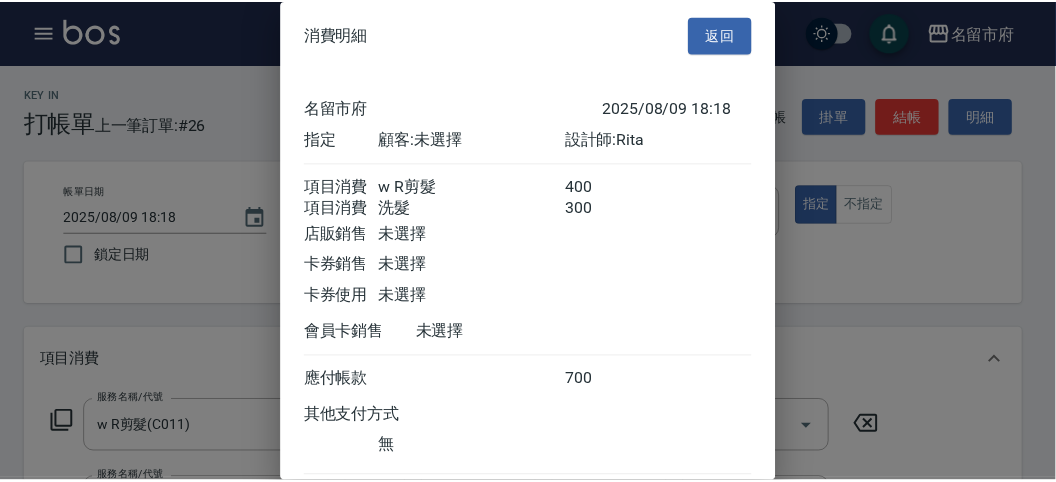 scroll, scrollTop: 133, scrollLeft: 0, axis: vertical 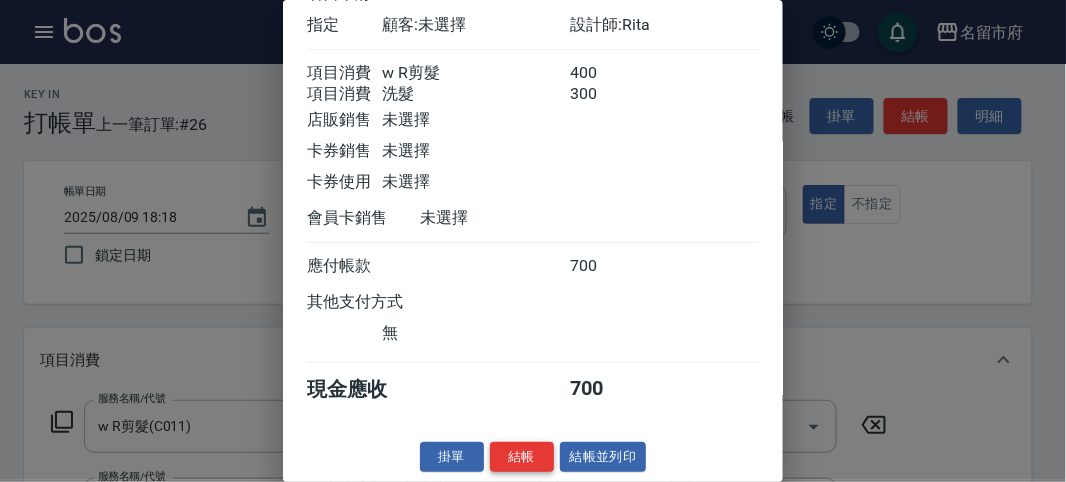 click on "結帳" at bounding box center [522, 457] 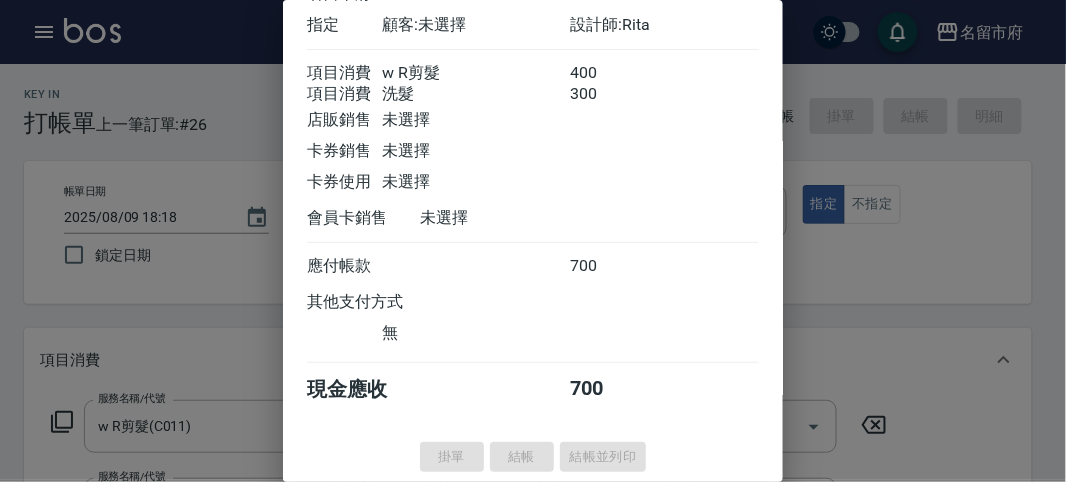type on "2025/08/09 18:19" 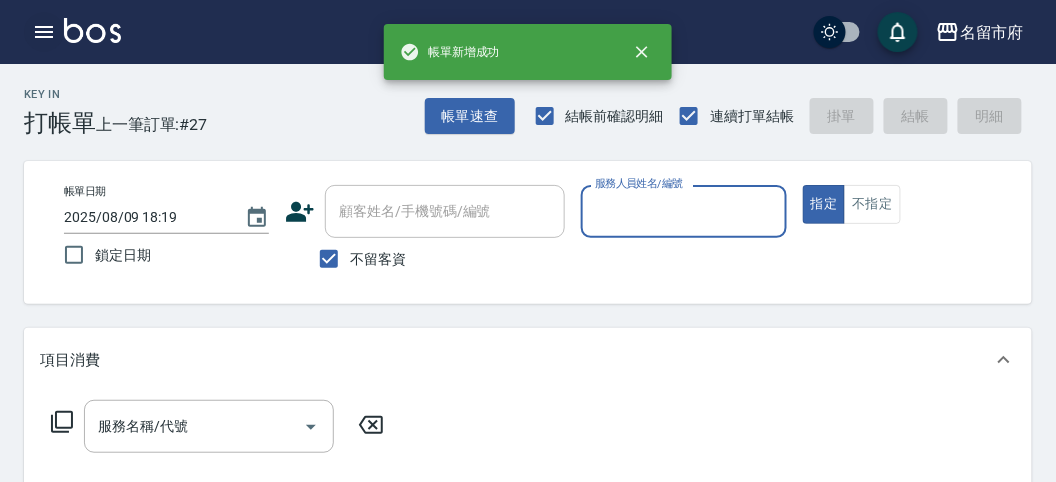 click 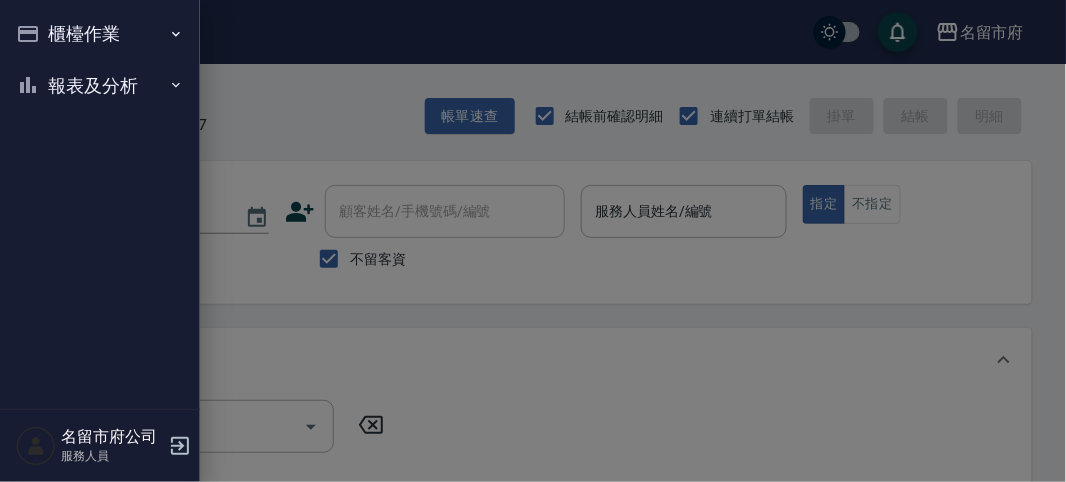 click on "櫃檯作業" at bounding box center (100, 34) 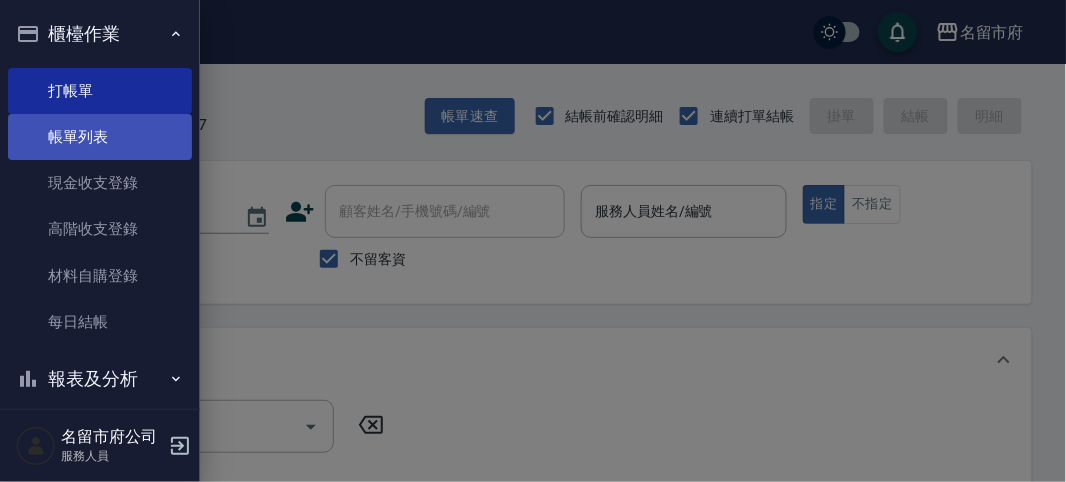 click on "帳單列表" at bounding box center [100, 137] 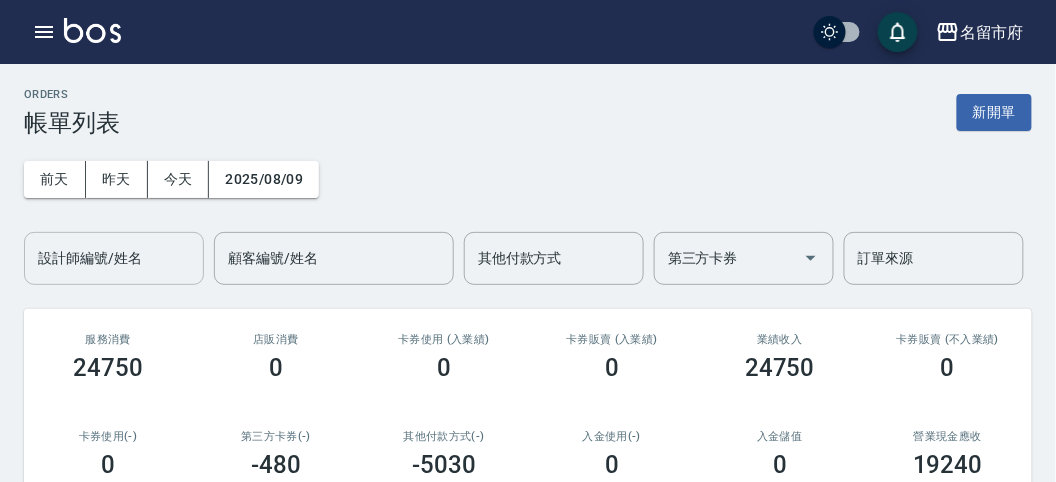click on "設計師編號/姓名 設計師編號/姓名" at bounding box center [114, 258] 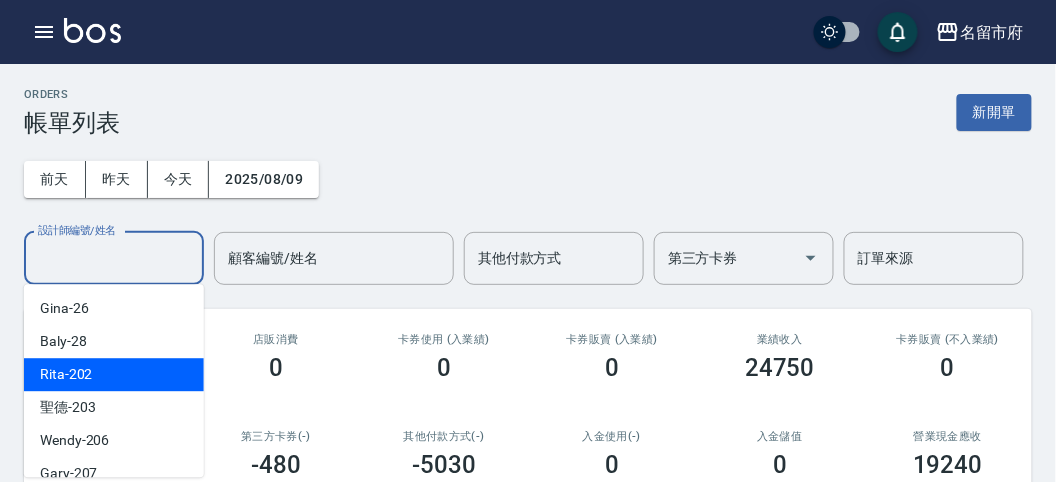 click on "Rita -202" at bounding box center [114, 374] 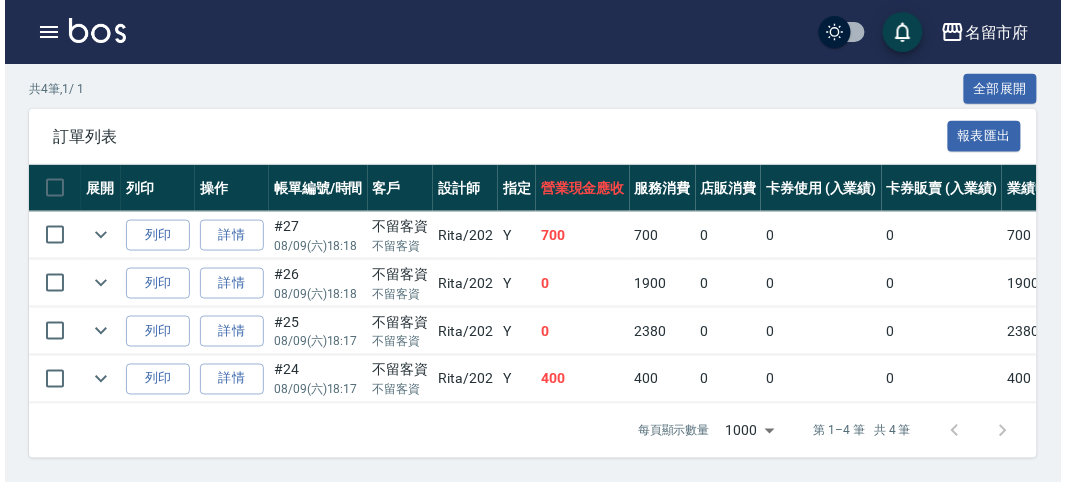 scroll, scrollTop: 133, scrollLeft: 0, axis: vertical 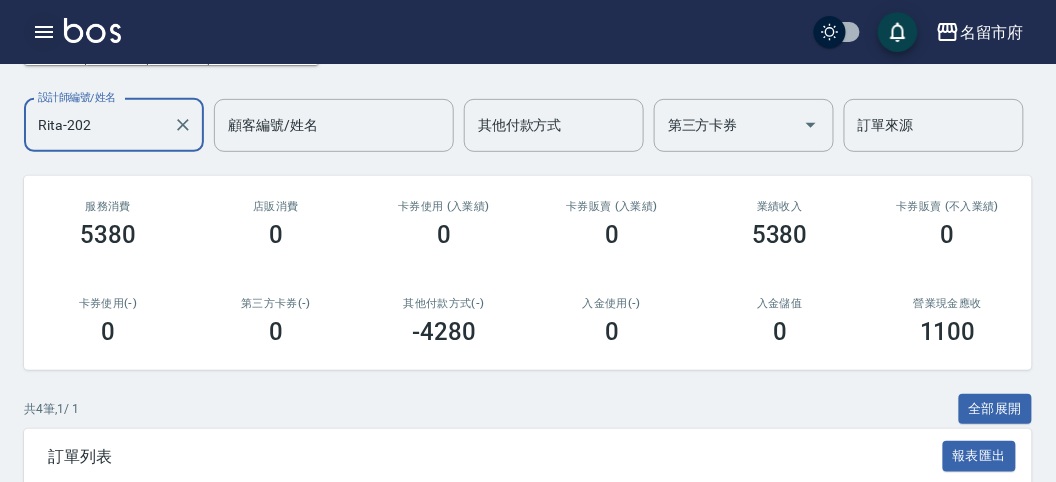 click 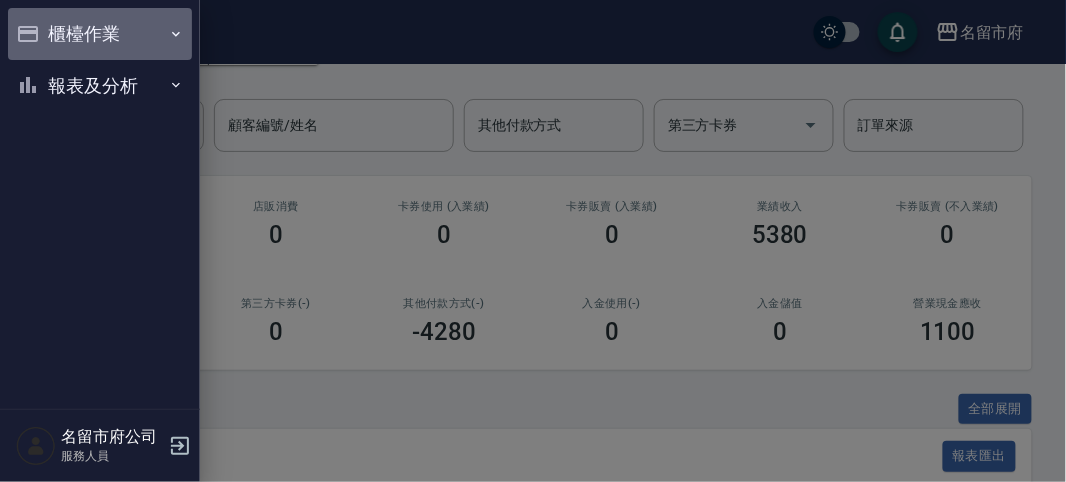 click on "櫃檯作業" at bounding box center (100, 34) 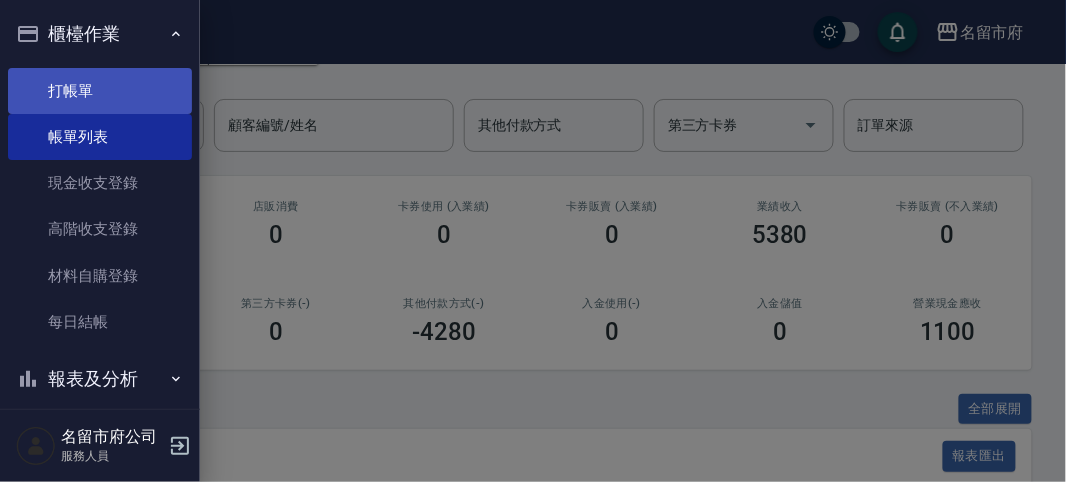 click on "打帳單" at bounding box center [100, 91] 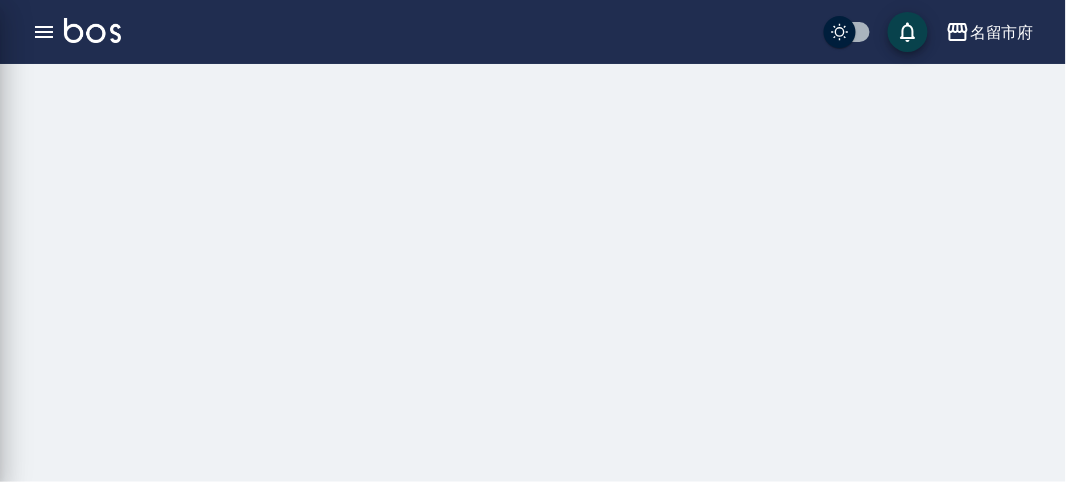scroll, scrollTop: 0, scrollLeft: 0, axis: both 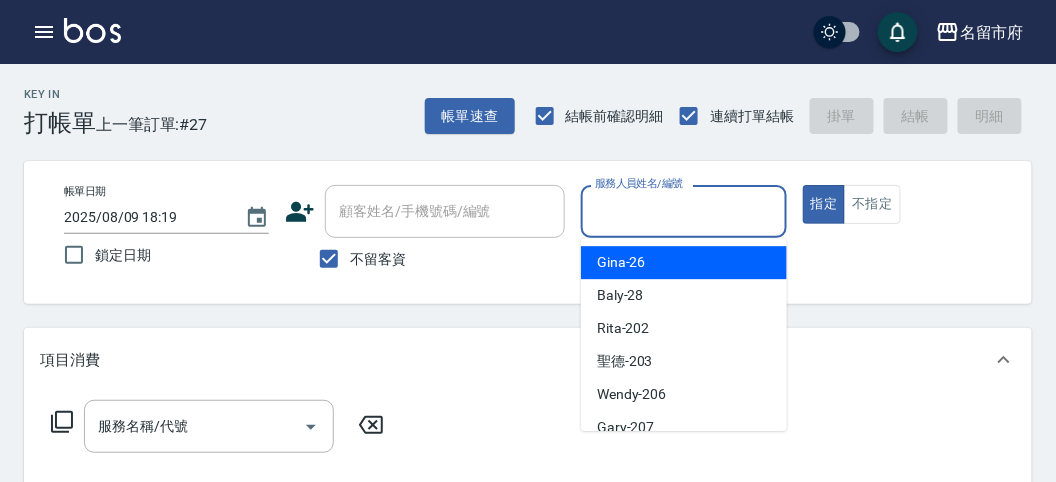 drag, startPoint x: 683, startPoint y: 222, endPoint x: 682, endPoint y: 236, distance: 14.035668 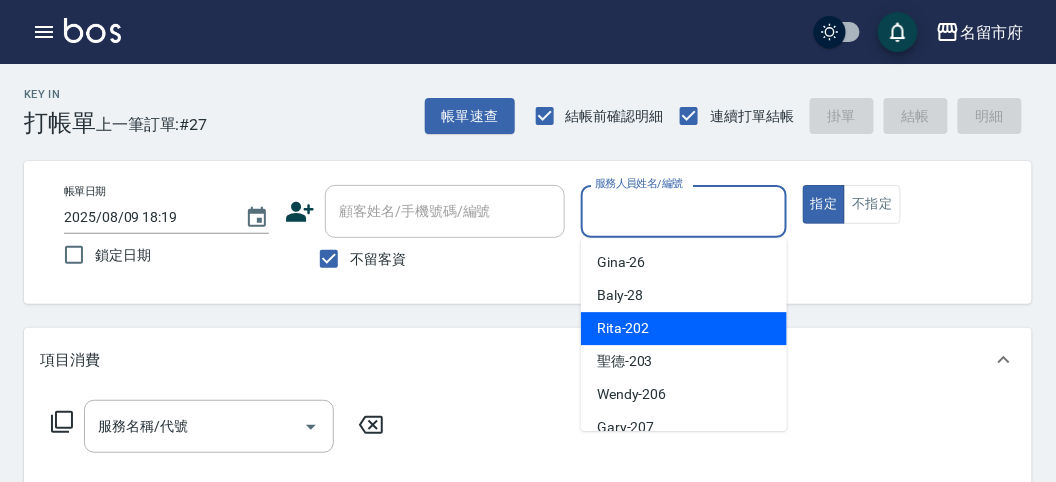 drag, startPoint x: 691, startPoint y: 337, endPoint x: 345, endPoint y: 415, distance: 354.68295 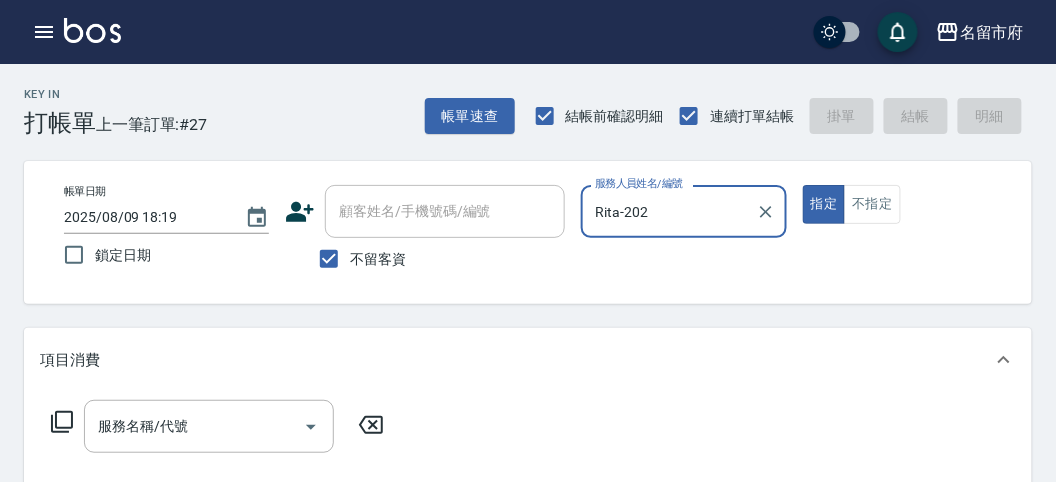 click 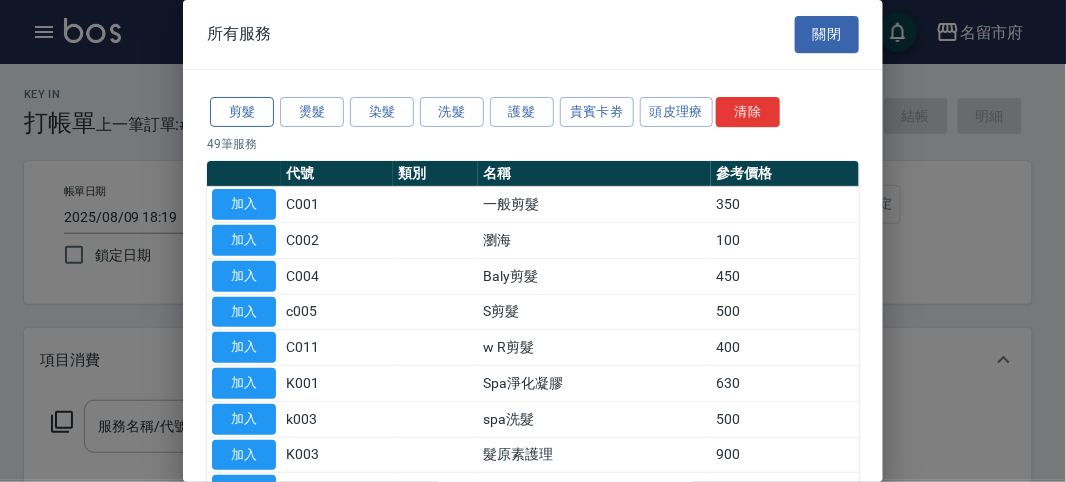 click on "剪髮" at bounding box center (242, 112) 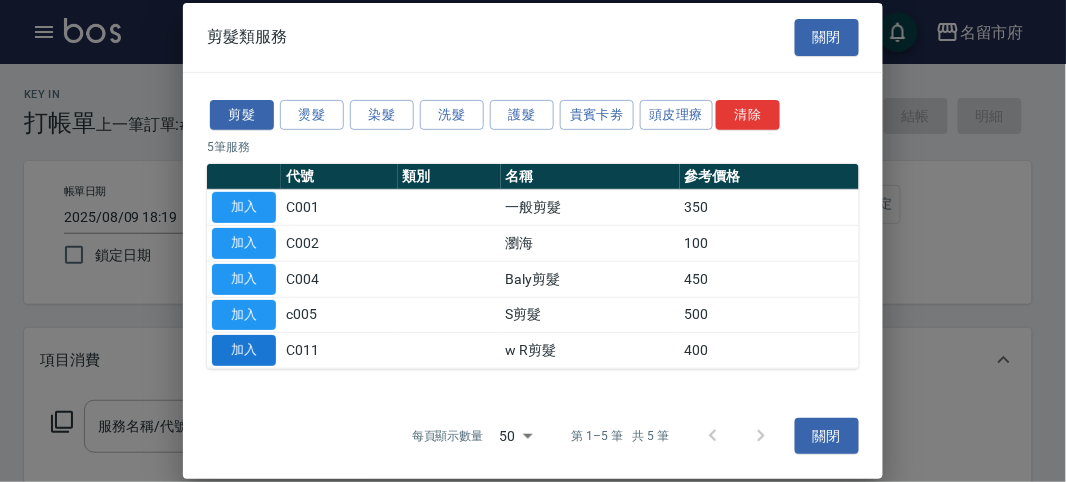 click on "加入" at bounding box center (244, 350) 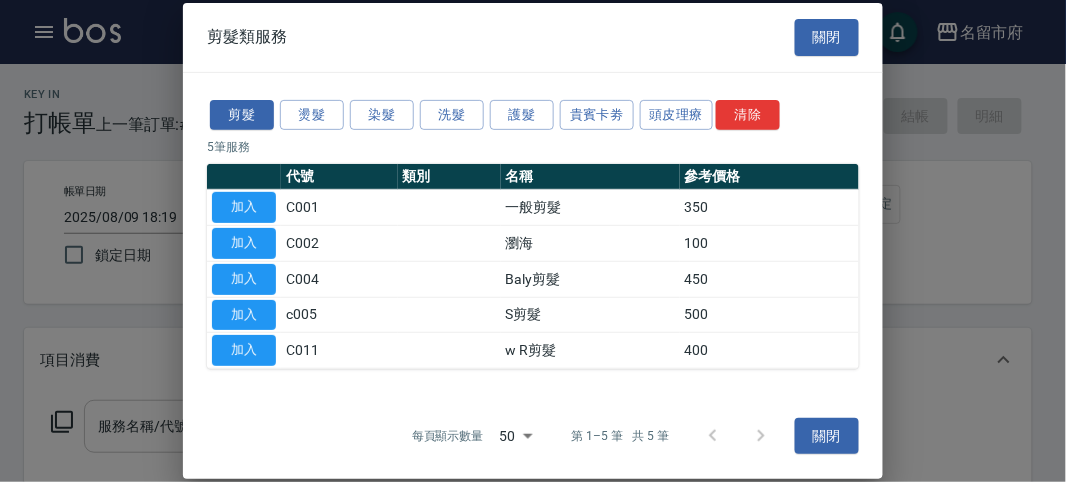 type on "w R剪髮(C011)" 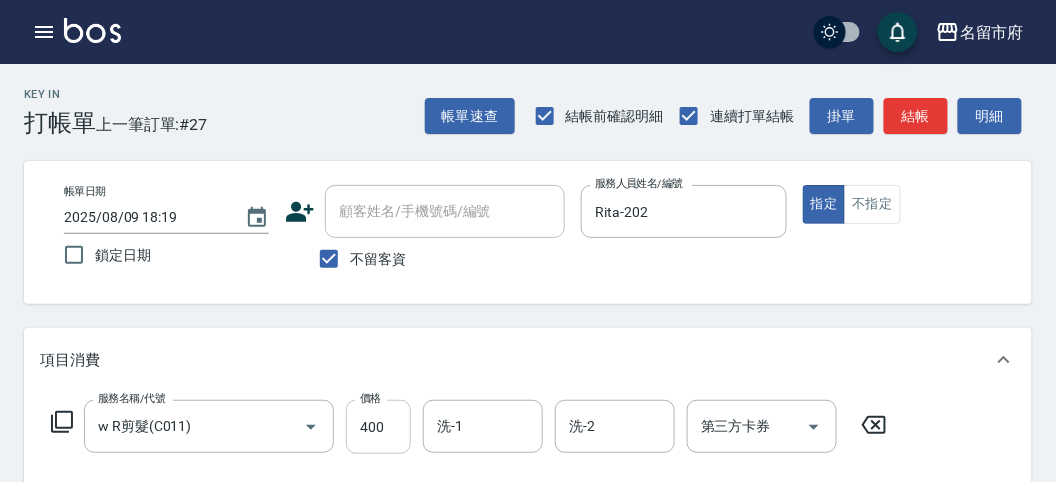 click on "400" at bounding box center [378, 427] 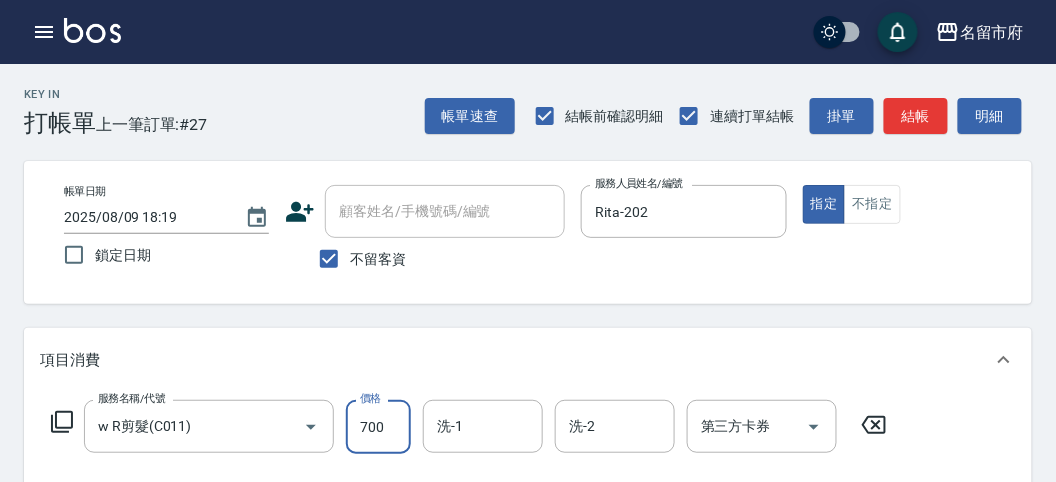 type on "700" 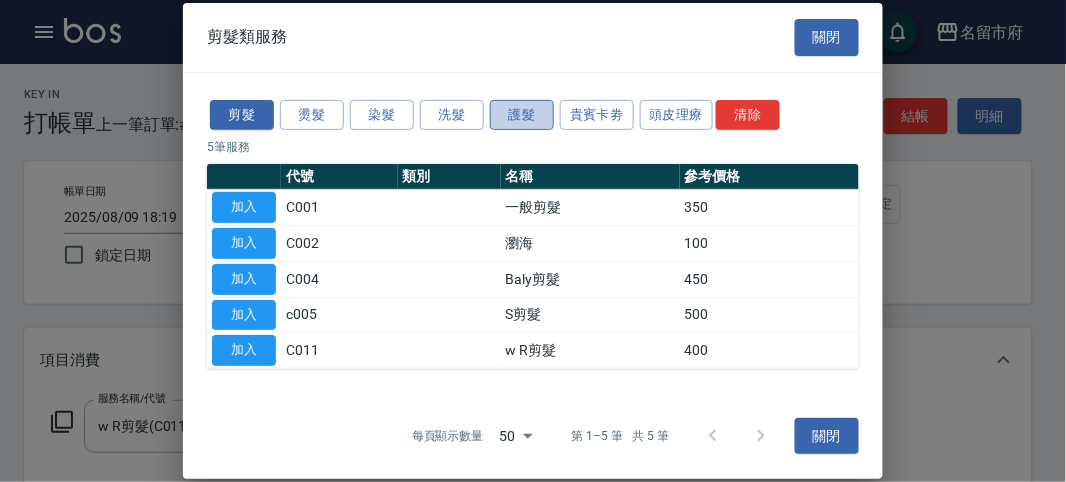 click on "護髮" at bounding box center [522, 114] 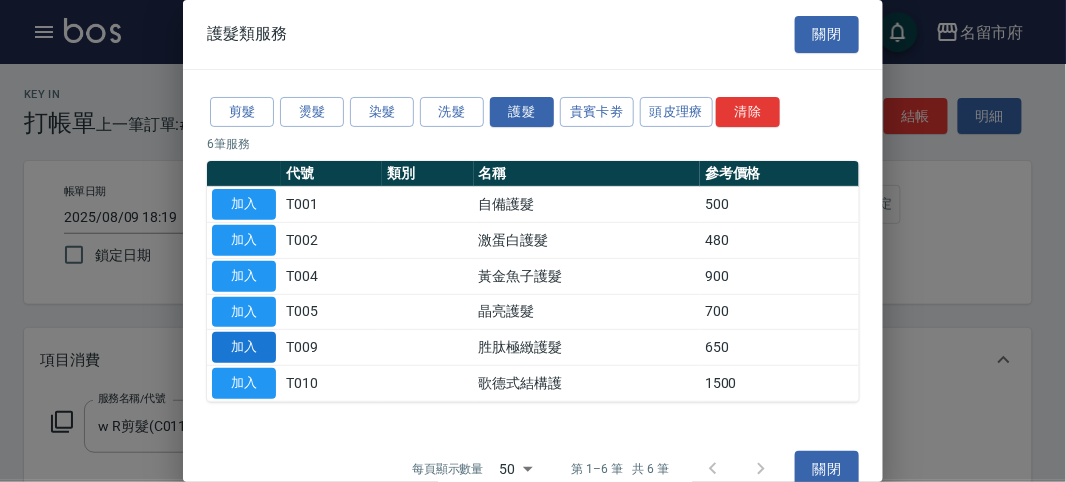 click on "加入" at bounding box center (244, 347) 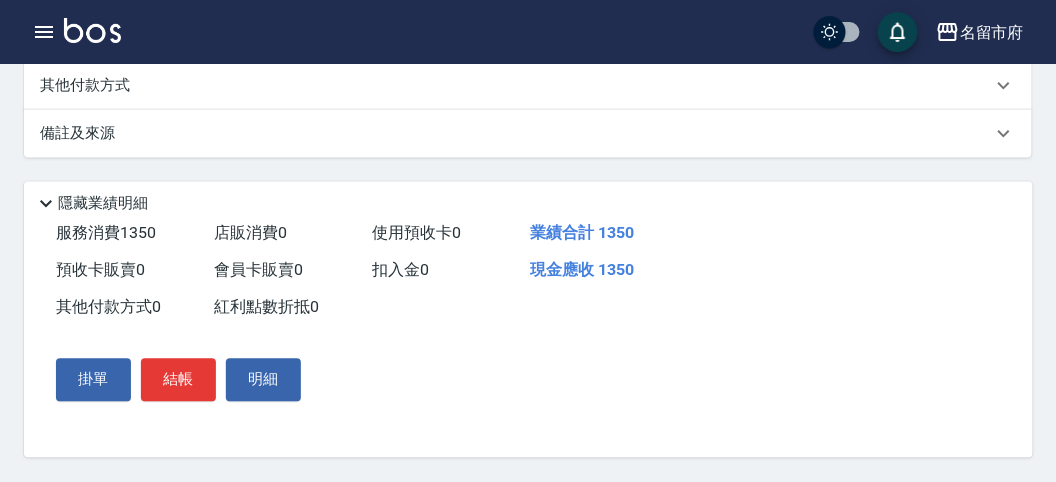 scroll, scrollTop: 441, scrollLeft: 0, axis: vertical 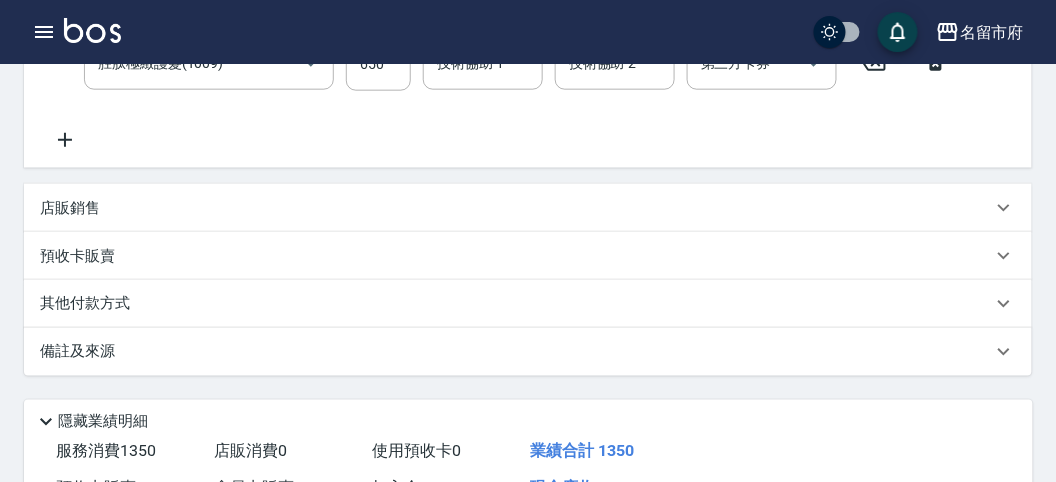 click on "其他付款方式" at bounding box center [516, 304] 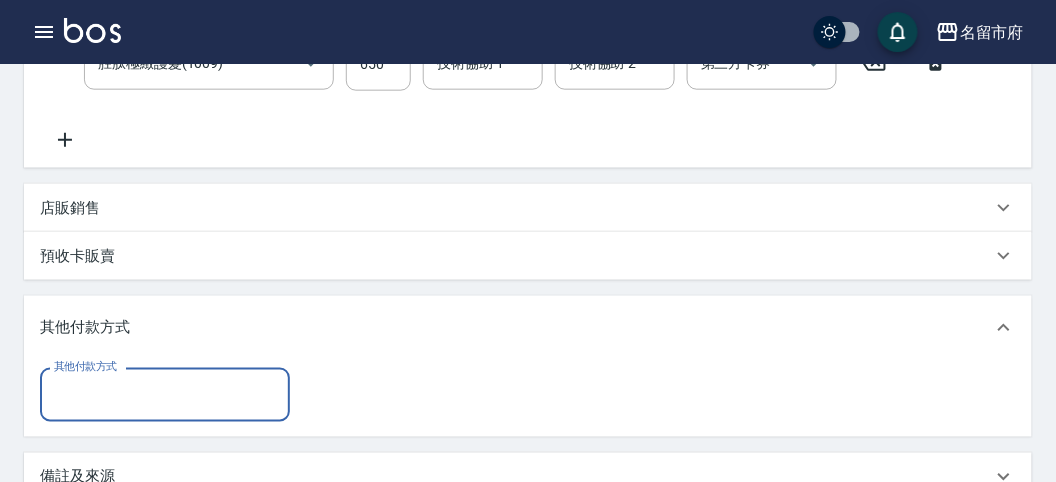 scroll, scrollTop: 0, scrollLeft: 0, axis: both 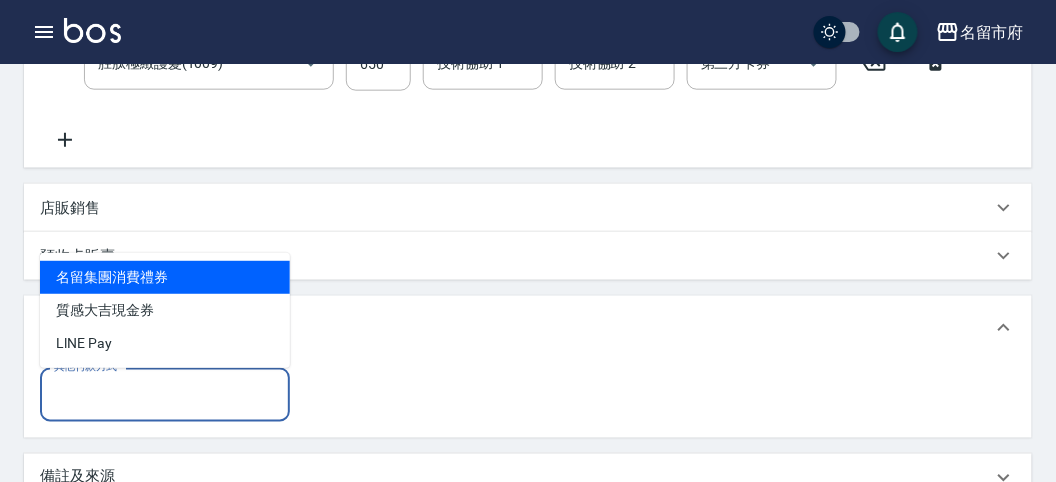 click on "其他付款方式" at bounding box center (165, 394) 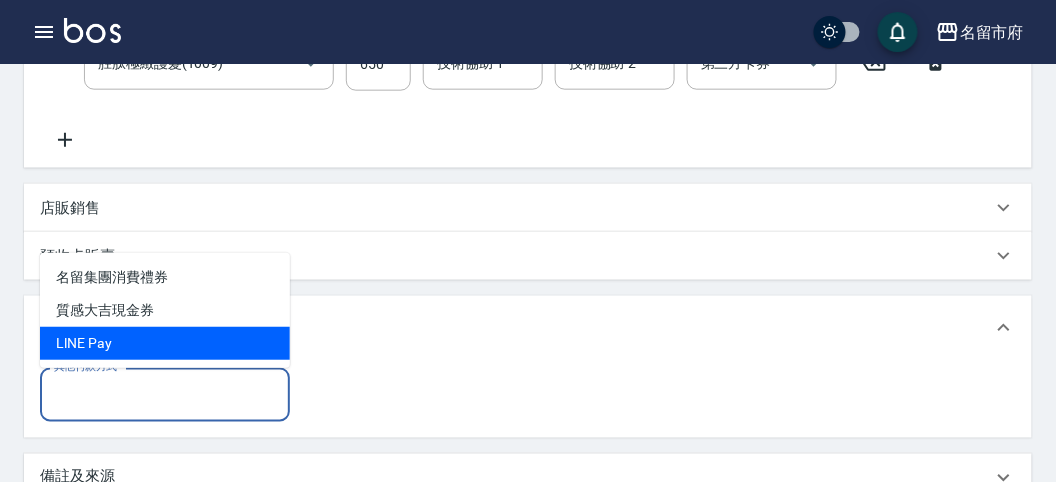 click on "LlNE Pay" at bounding box center [165, 343] 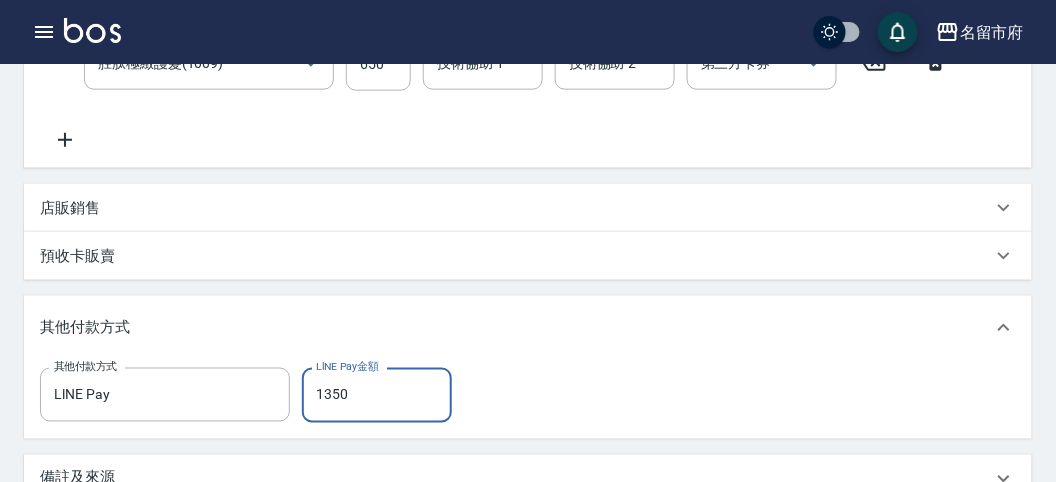 scroll, scrollTop: 552, scrollLeft: 0, axis: vertical 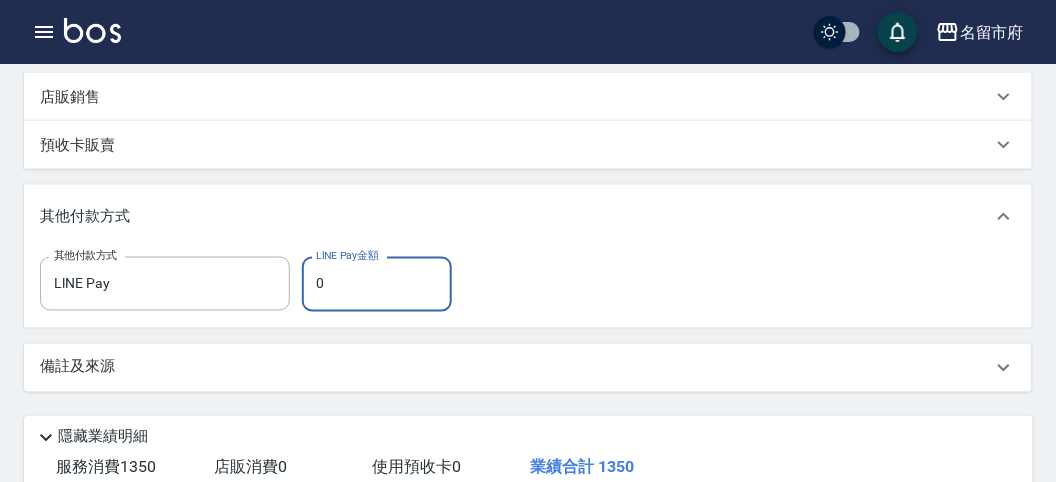 type on "0" 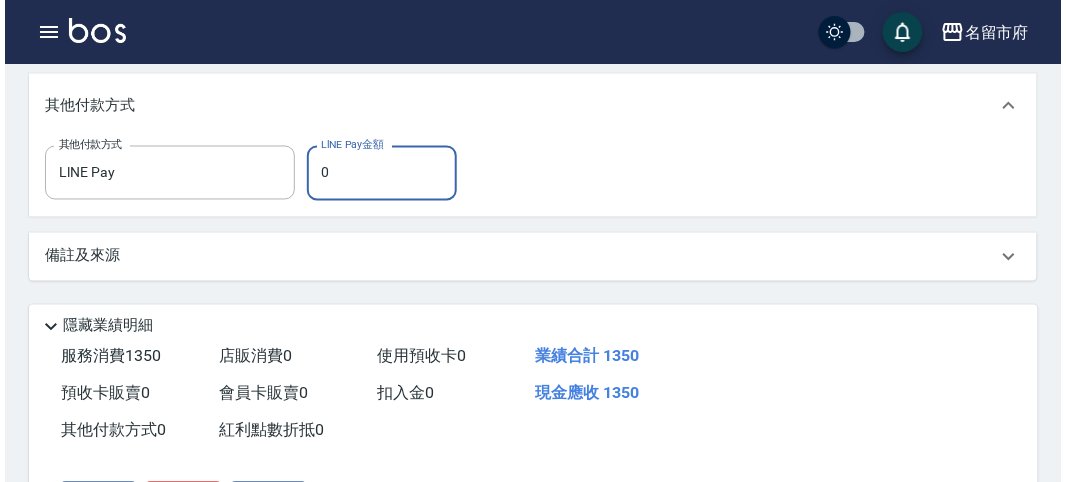 scroll, scrollTop: 774, scrollLeft: 0, axis: vertical 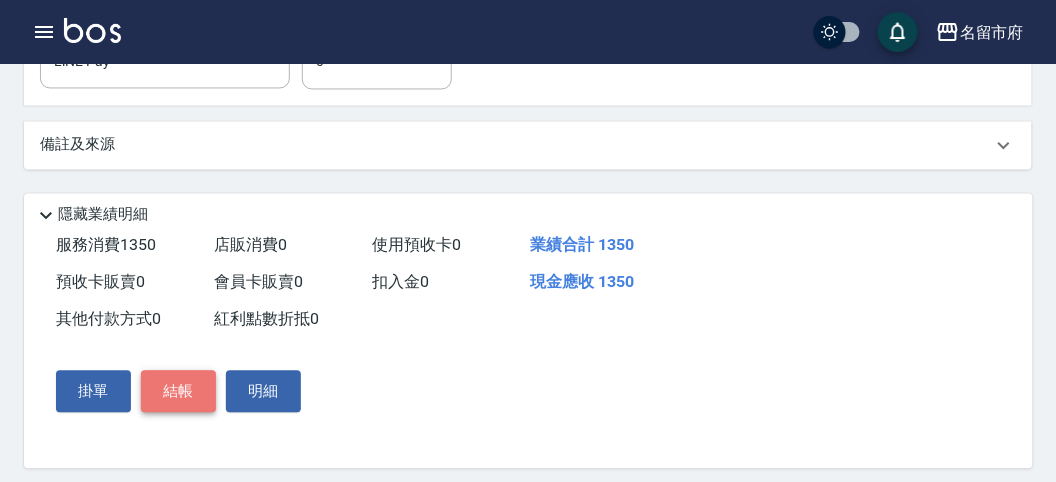 drag, startPoint x: 171, startPoint y: 397, endPoint x: 613, endPoint y: 373, distance: 442.6511 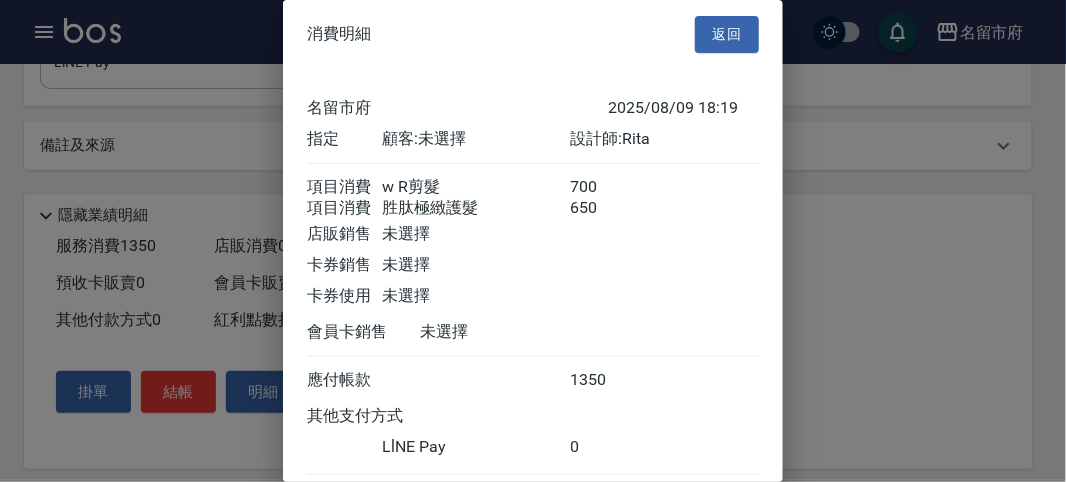 scroll, scrollTop: 111, scrollLeft: 0, axis: vertical 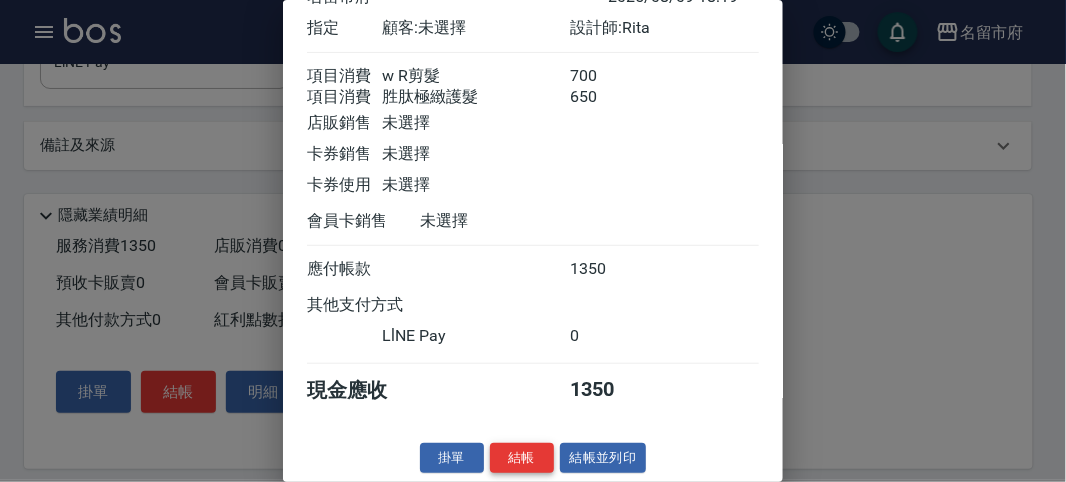 click on "結帳" at bounding box center (522, 458) 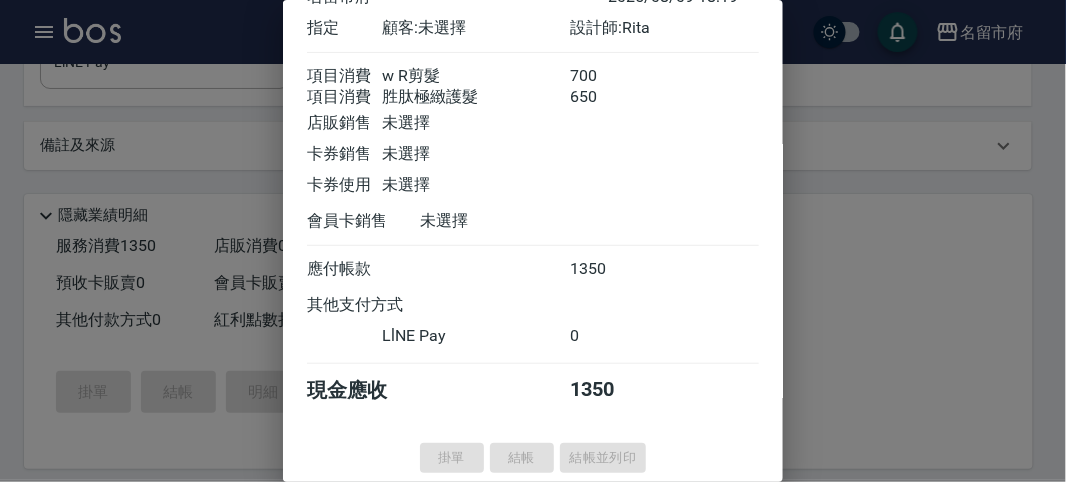 type on "2025/08/09 18:21" 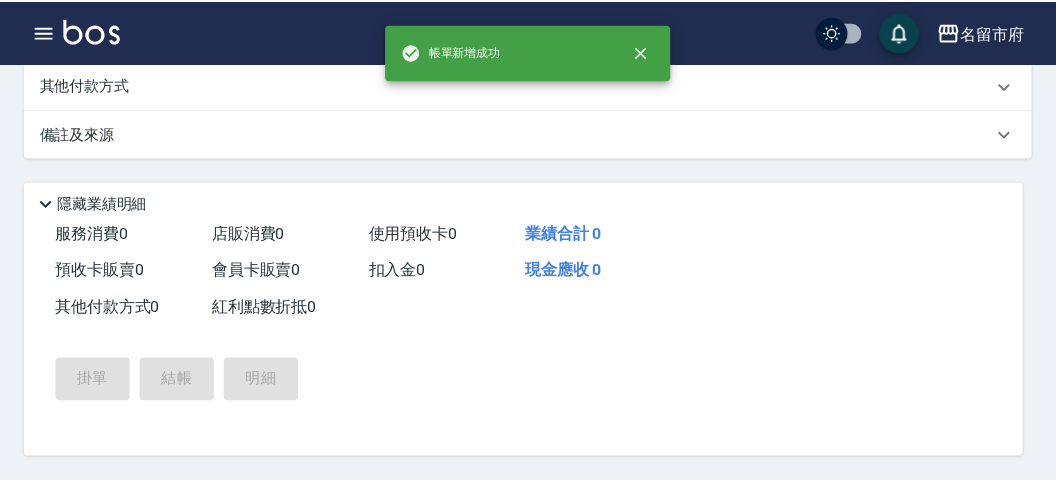 scroll, scrollTop: 0, scrollLeft: 0, axis: both 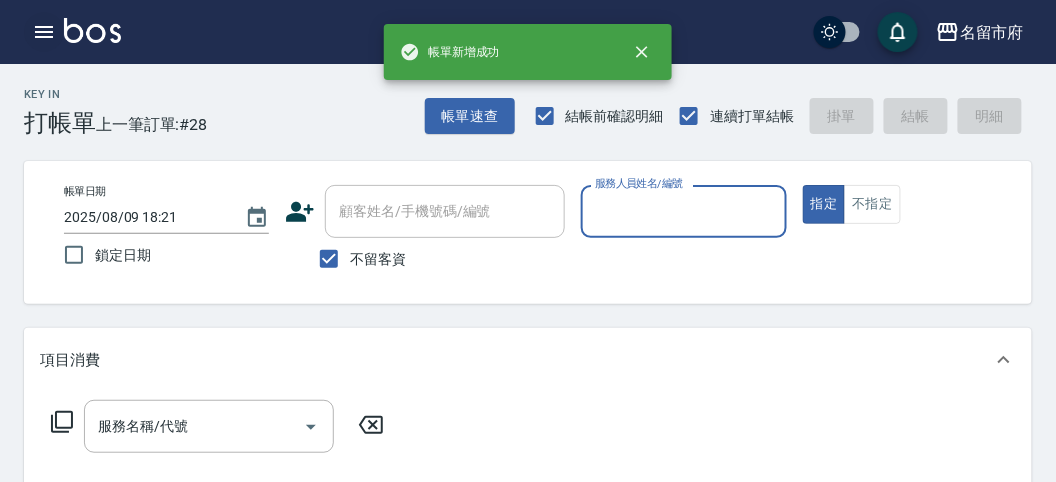 click 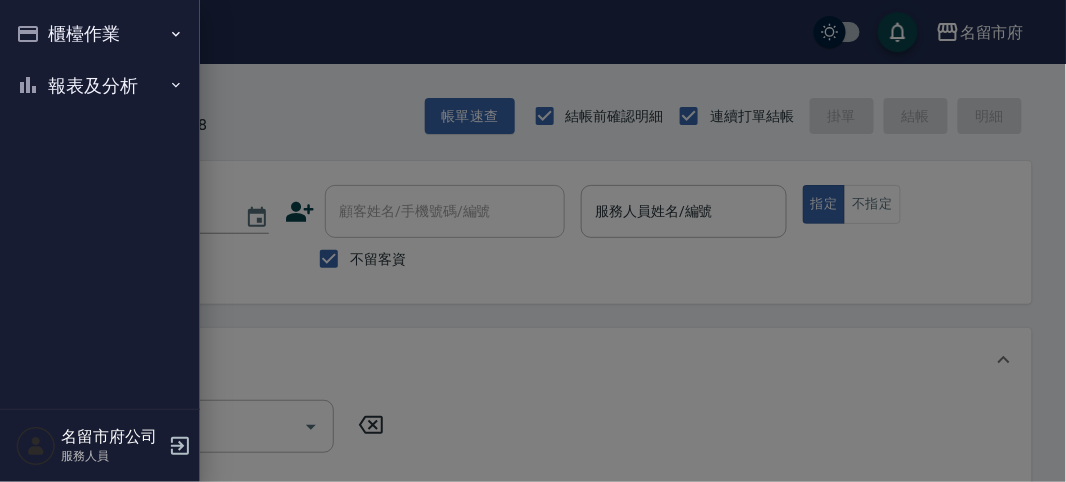 click on "櫃檯作業" at bounding box center (100, 34) 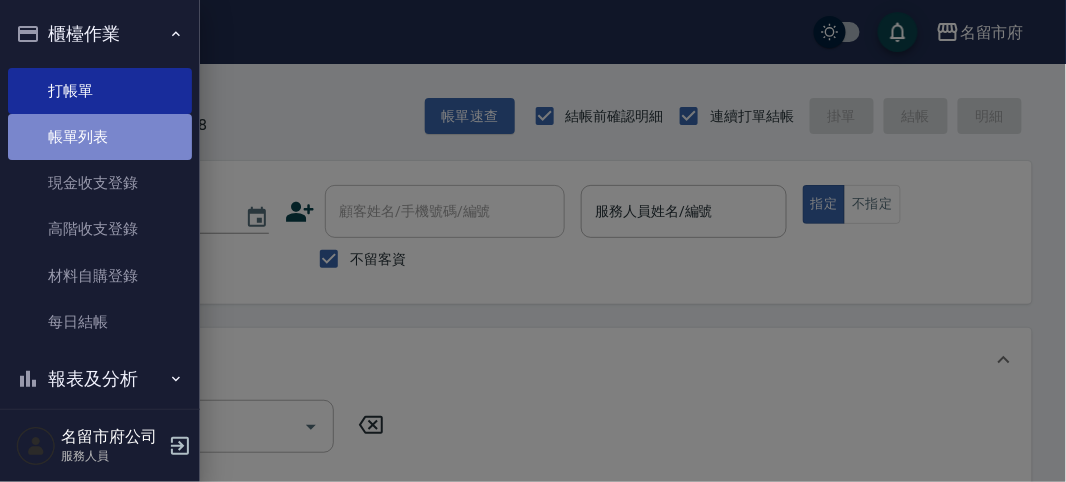 click on "帳單列表" at bounding box center [100, 137] 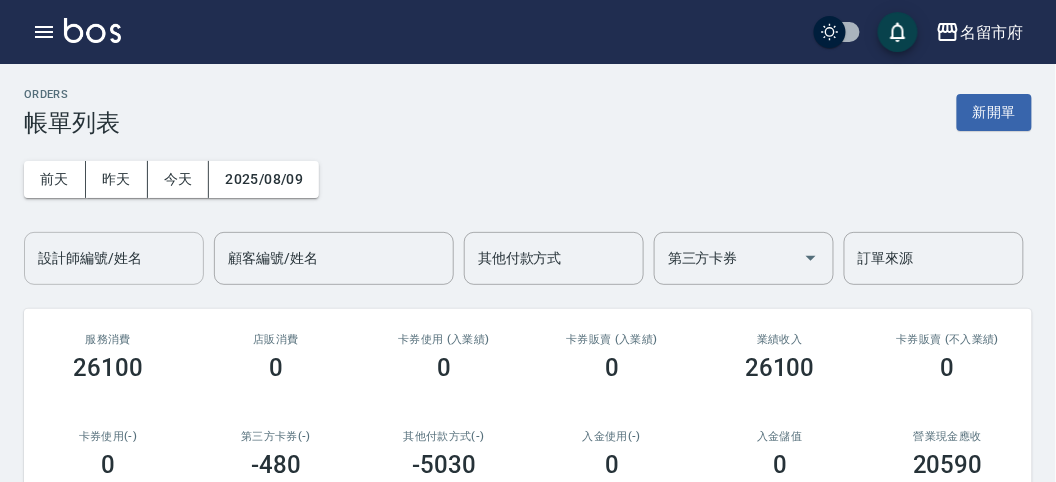 click on "設計師編號/姓名" at bounding box center (114, 258) 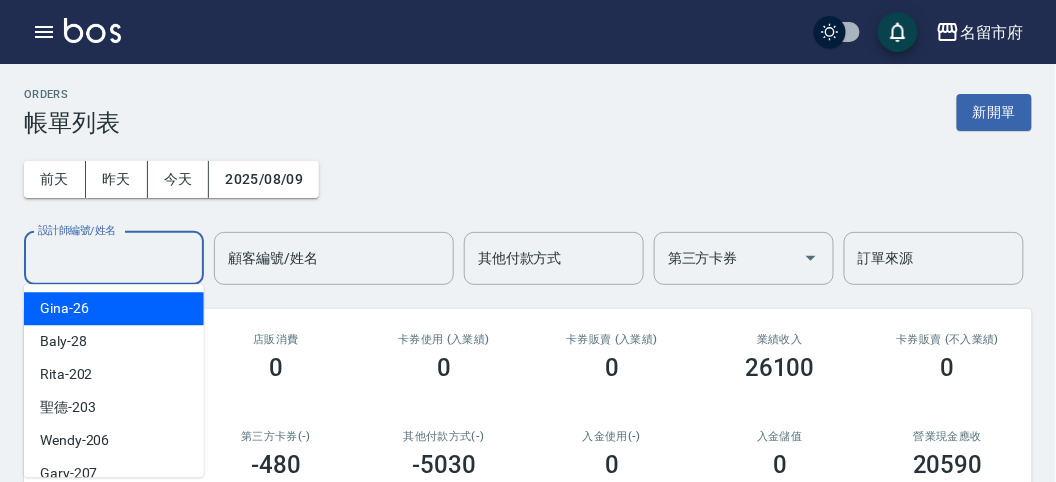 click on "設計師編號/姓名" at bounding box center (114, 258) 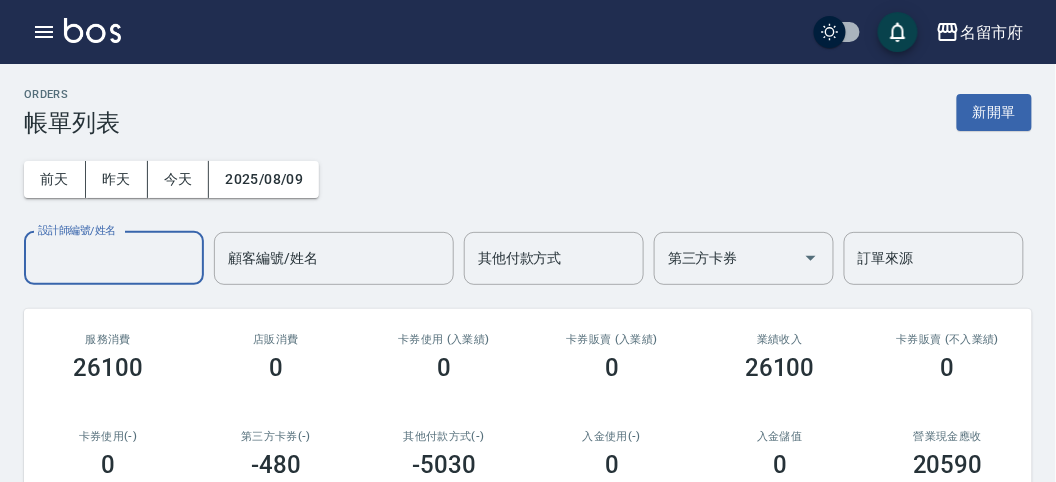 click on "設計師編號/姓名" at bounding box center (114, 258) 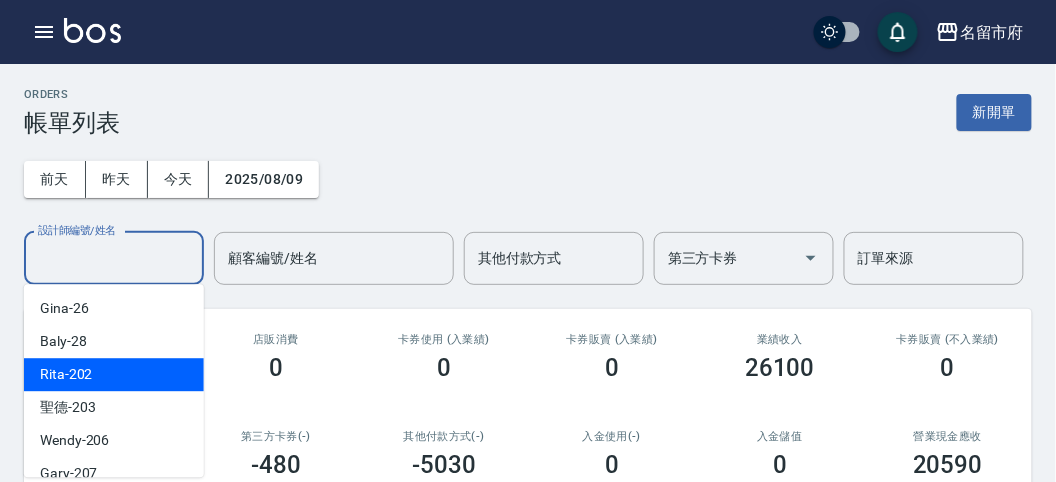 click on "Rita -202" at bounding box center (114, 374) 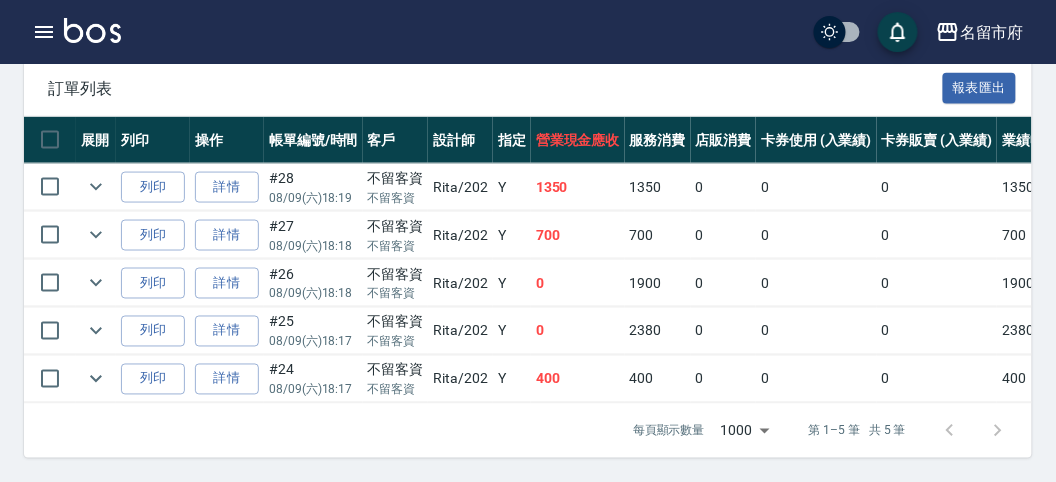 scroll, scrollTop: 181, scrollLeft: 0, axis: vertical 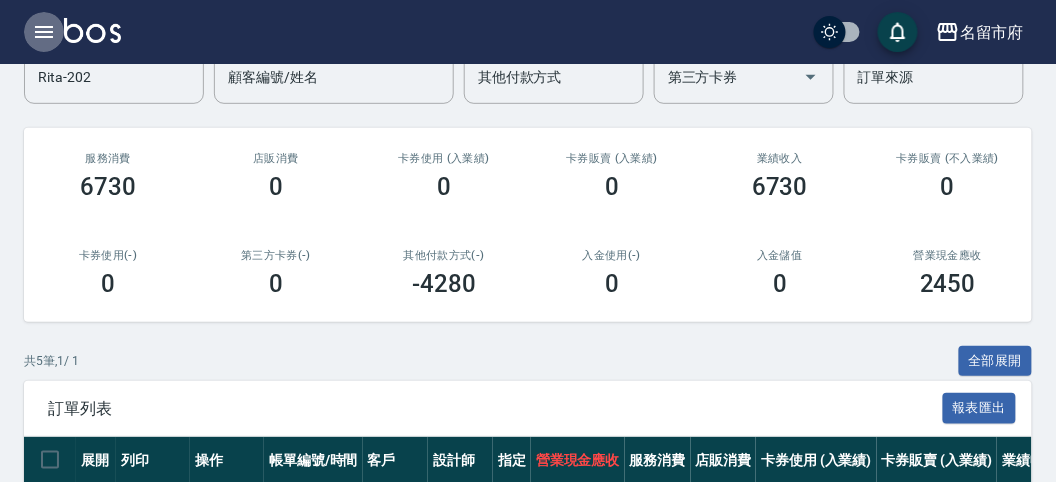 click 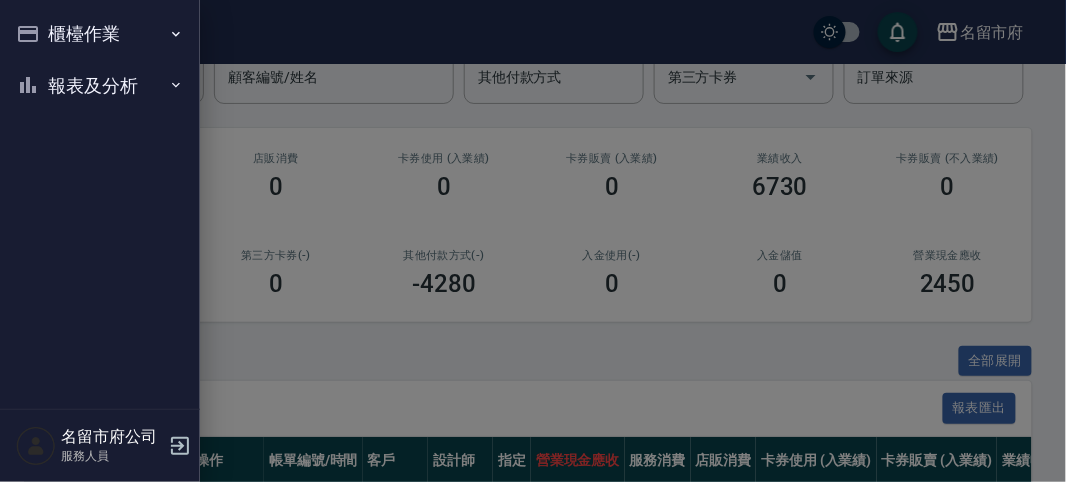 drag, startPoint x: 407, startPoint y: 133, endPoint x: 71, endPoint y: 210, distance: 344.71002 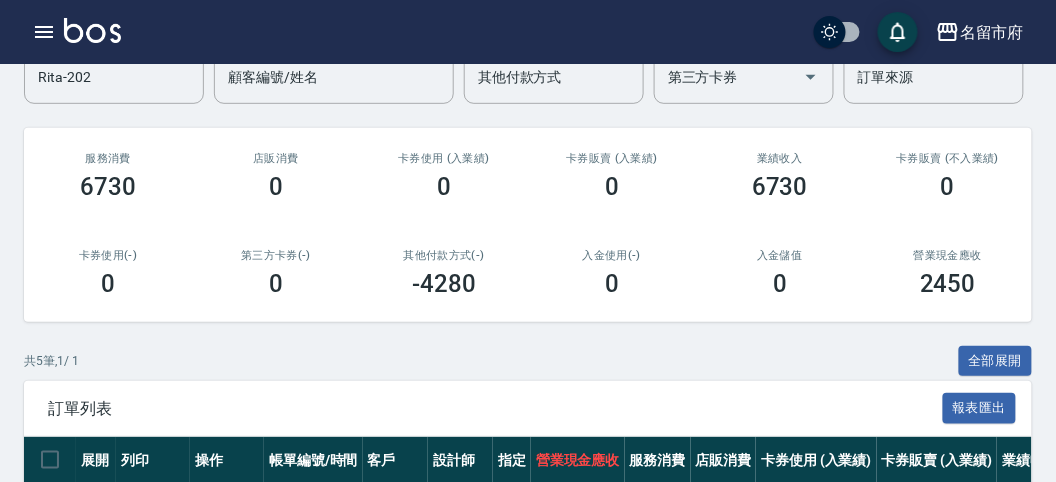 scroll, scrollTop: 0, scrollLeft: 0, axis: both 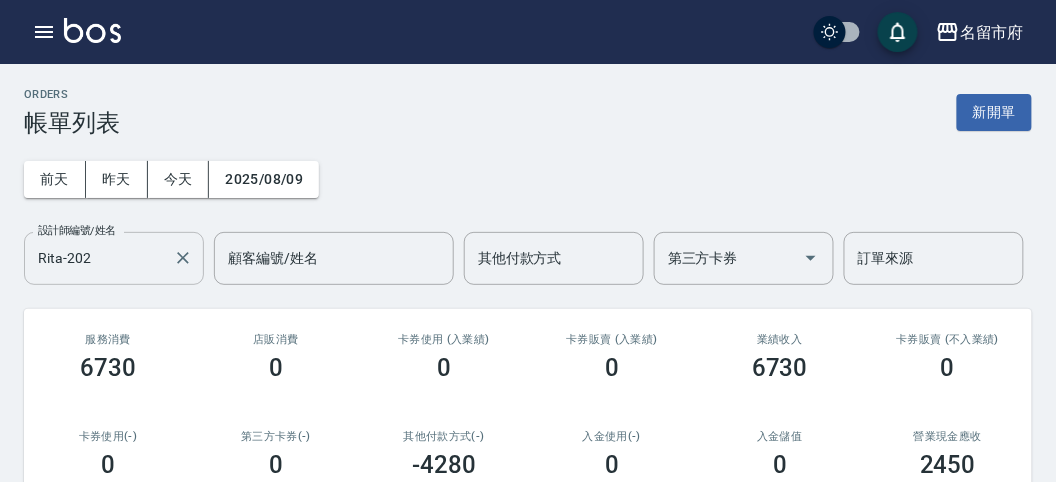 click on "Rita-202" at bounding box center (99, 258) 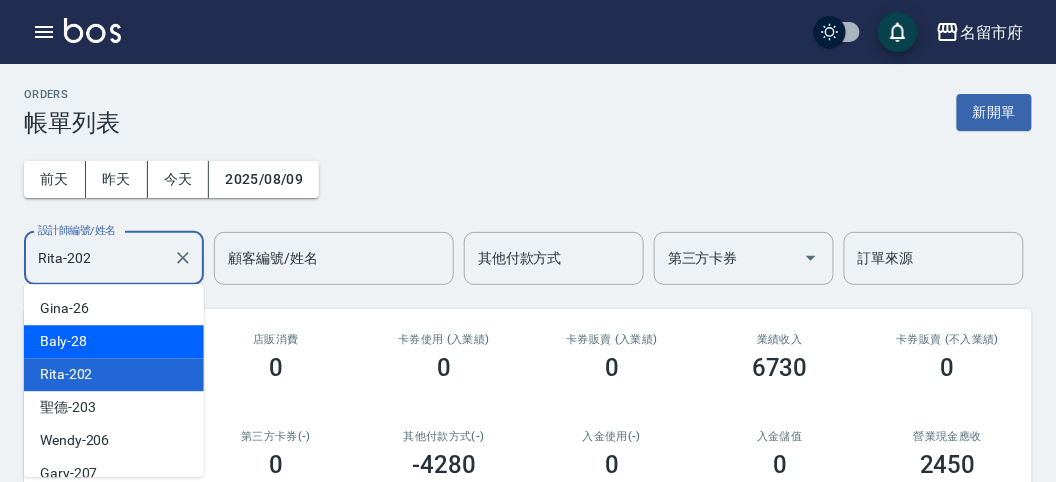 drag, startPoint x: 112, startPoint y: 344, endPoint x: 141, endPoint y: 339, distance: 29.427877 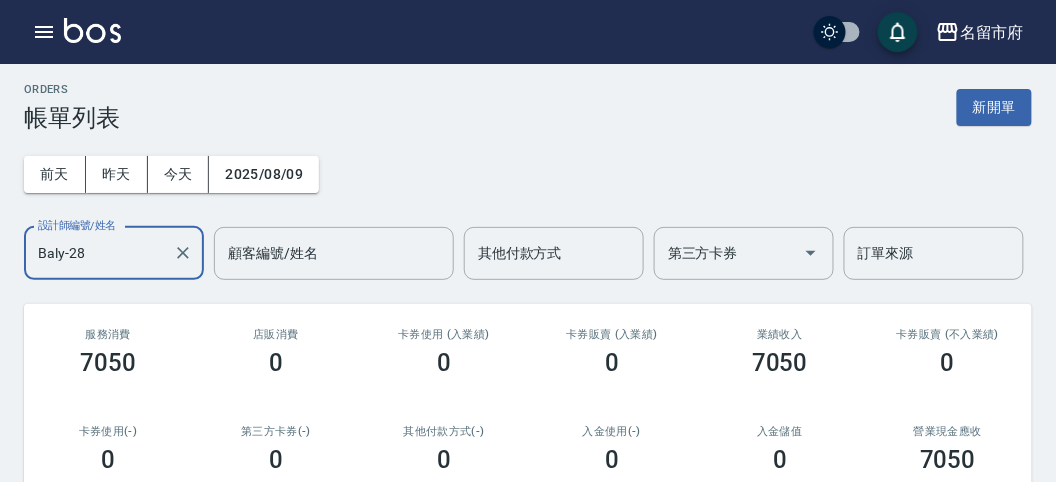 scroll, scrollTop: 0, scrollLeft: 0, axis: both 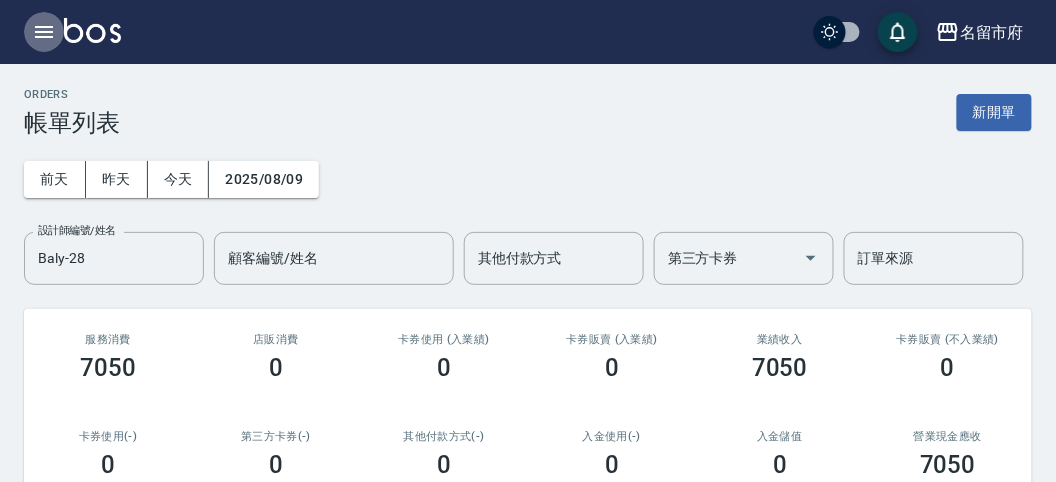 click 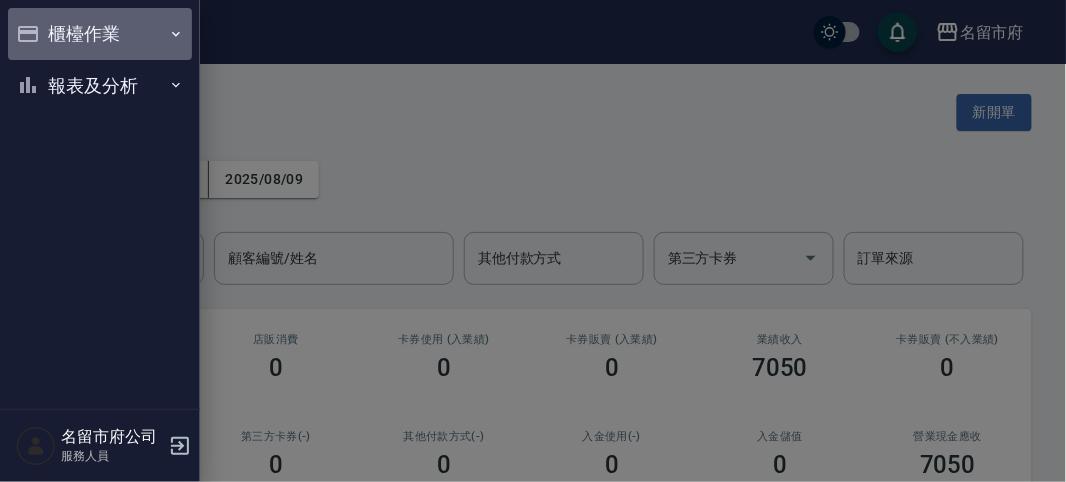 click on "櫃檯作業" at bounding box center [100, 34] 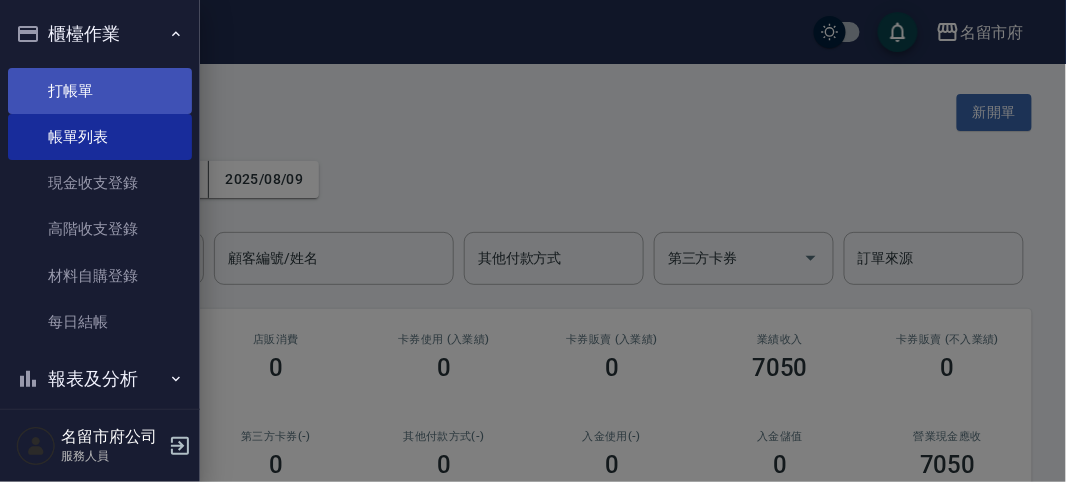 click on "打帳單" at bounding box center (100, 91) 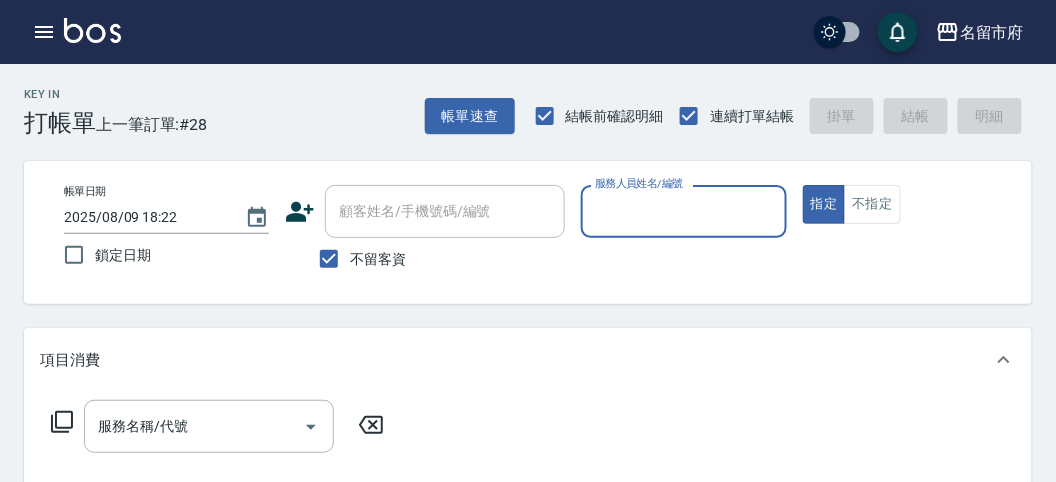 click on "服務人員姓名/編號" at bounding box center [683, 211] 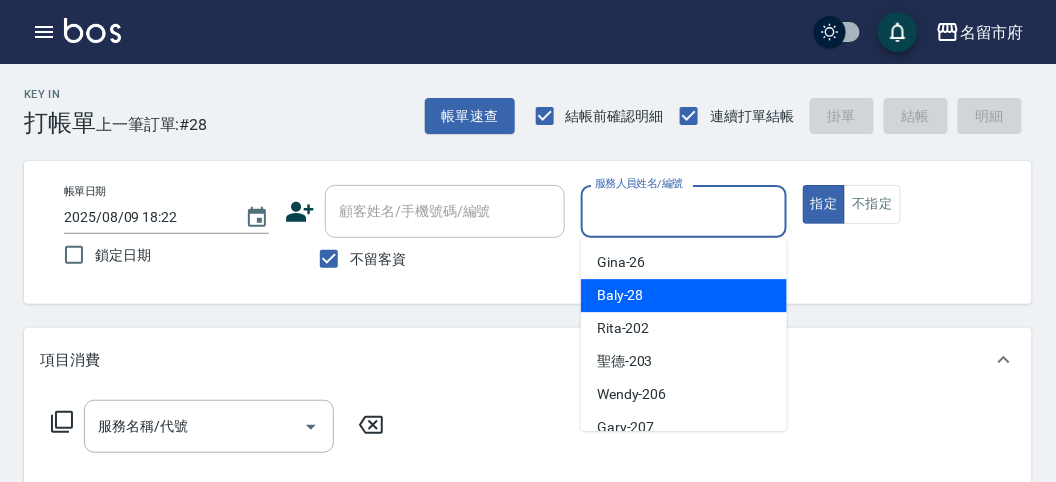 click on "Baly -28" at bounding box center [620, 295] 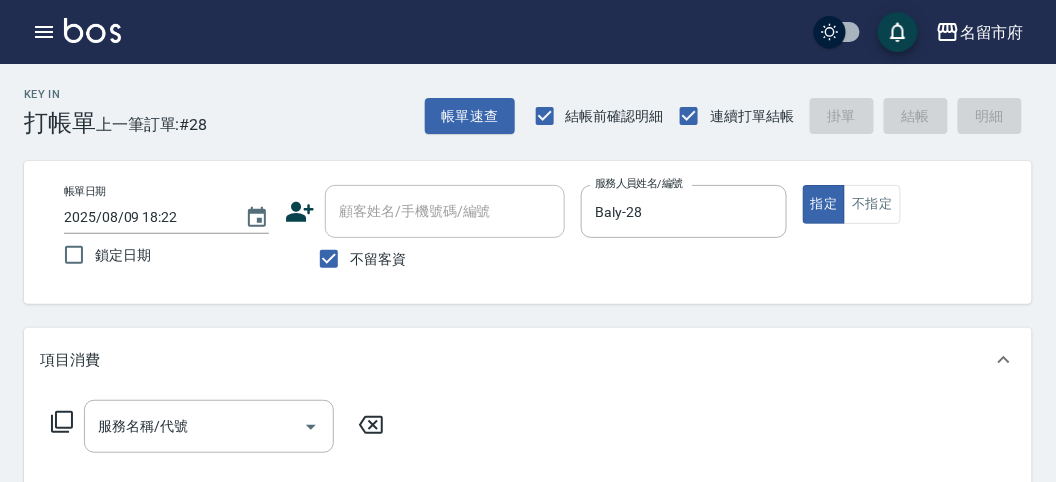 click 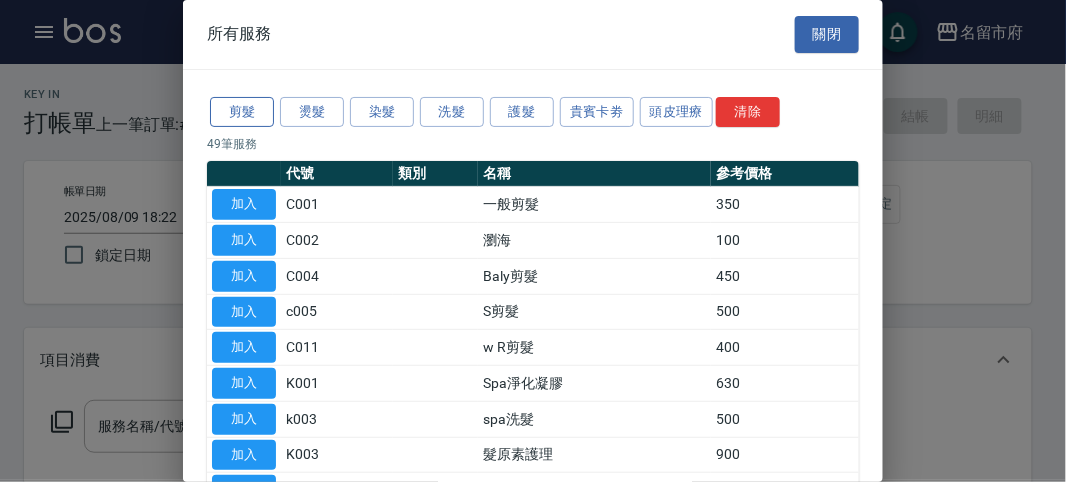 click on "剪髮" at bounding box center (242, 112) 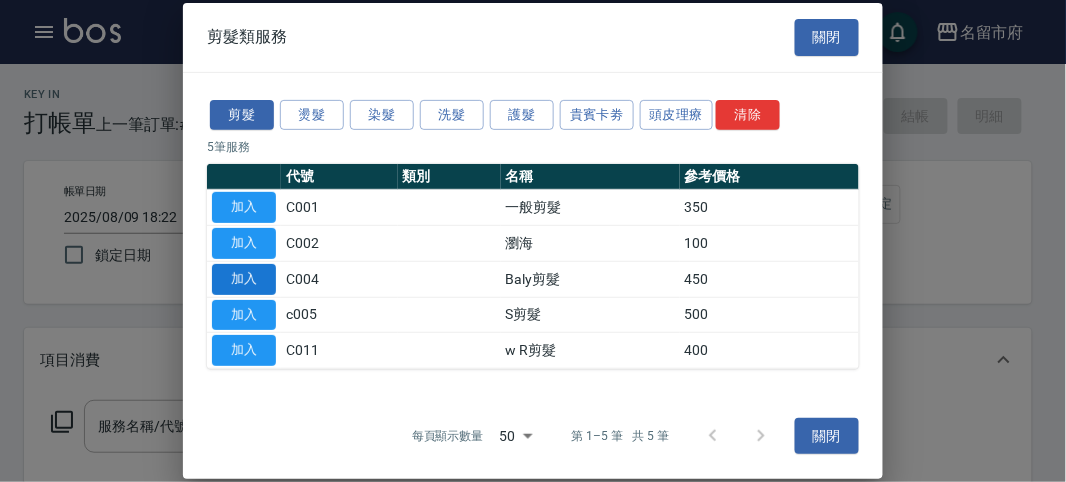 click on "加入" at bounding box center (244, 279) 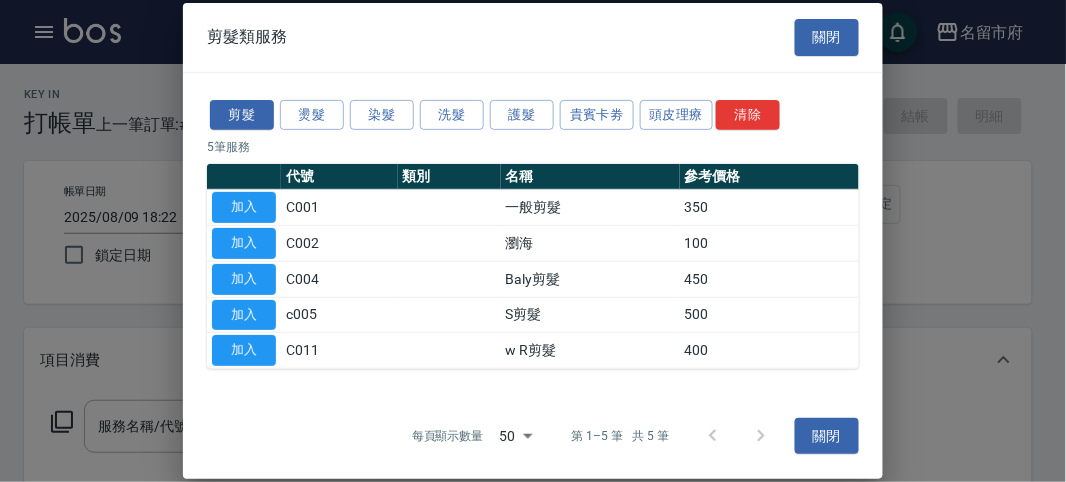 type on "Baly剪髮(C004)" 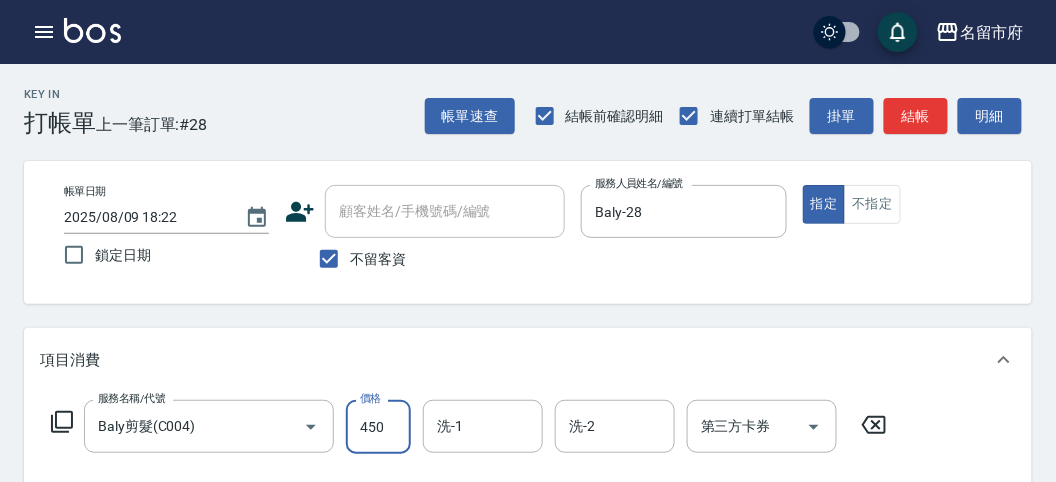 scroll, scrollTop: 0, scrollLeft: 0, axis: both 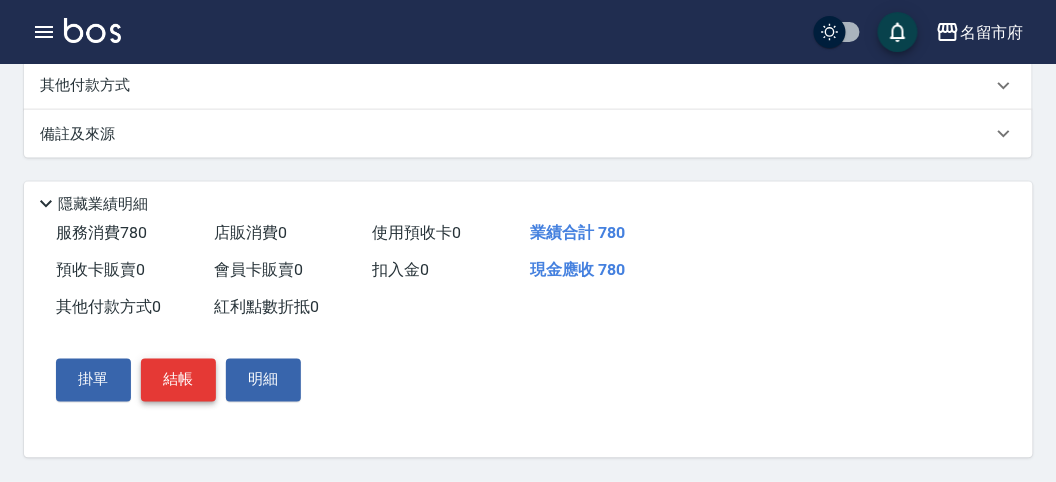 type on "780" 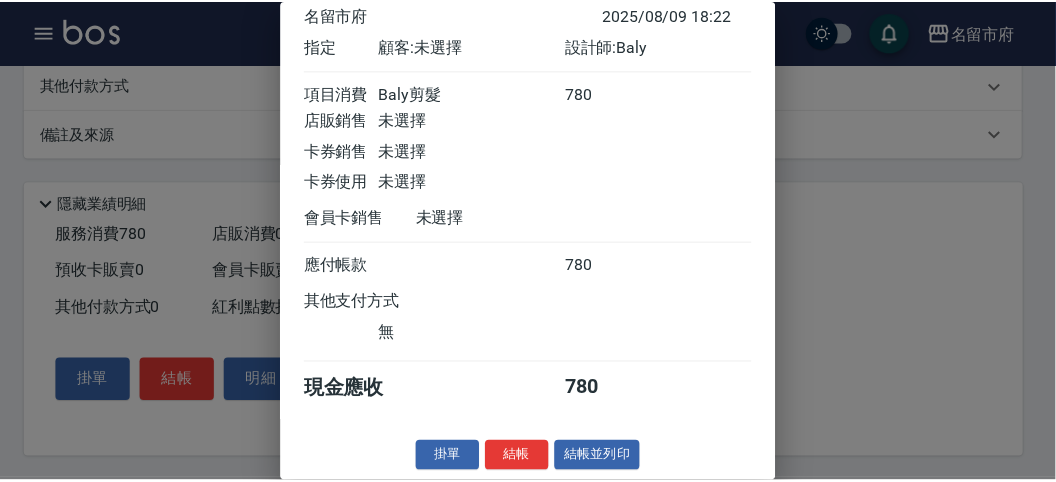 scroll, scrollTop: 0, scrollLeft: 0, axis: both 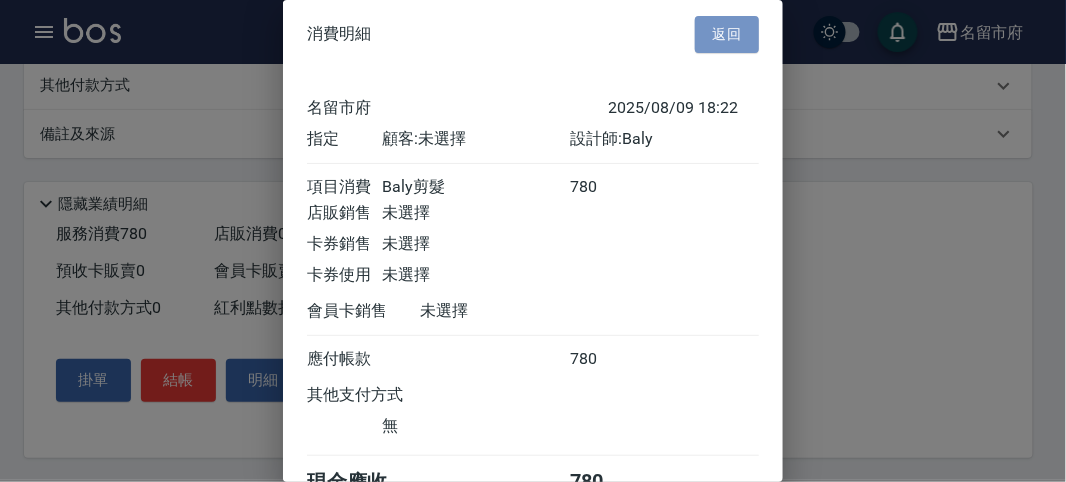 click on "返回" at bounding box center [727, 34] 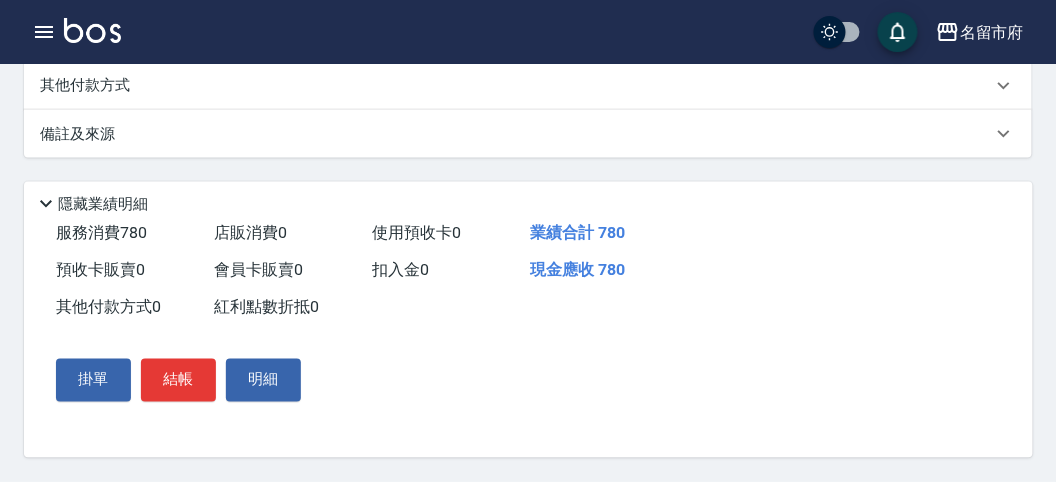 scroll, scrollTop: 252, scrollLeft: 0, axis: vertical 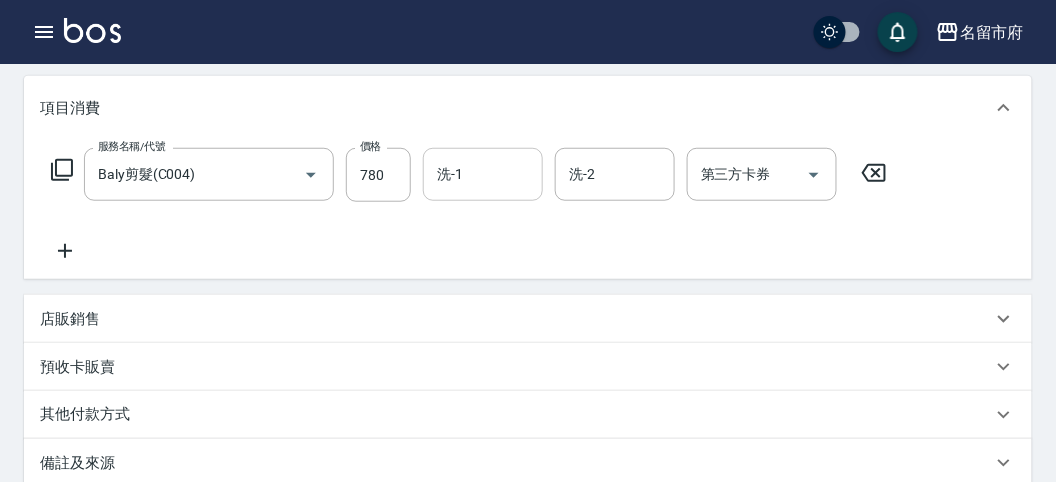 click on "洗-1" at bounding box center [483, 174] 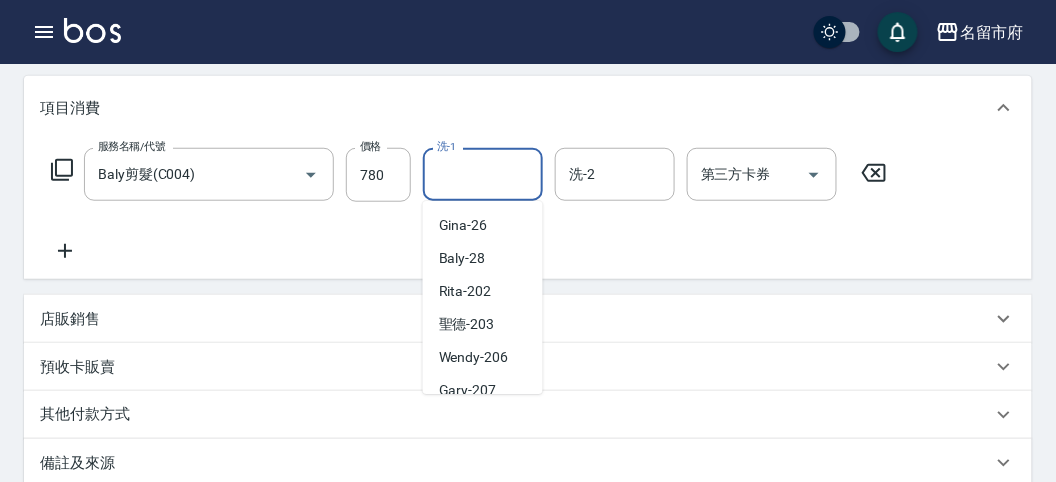 scroll, scrollTop: 153, scrollLeft: 0, axis: vertical 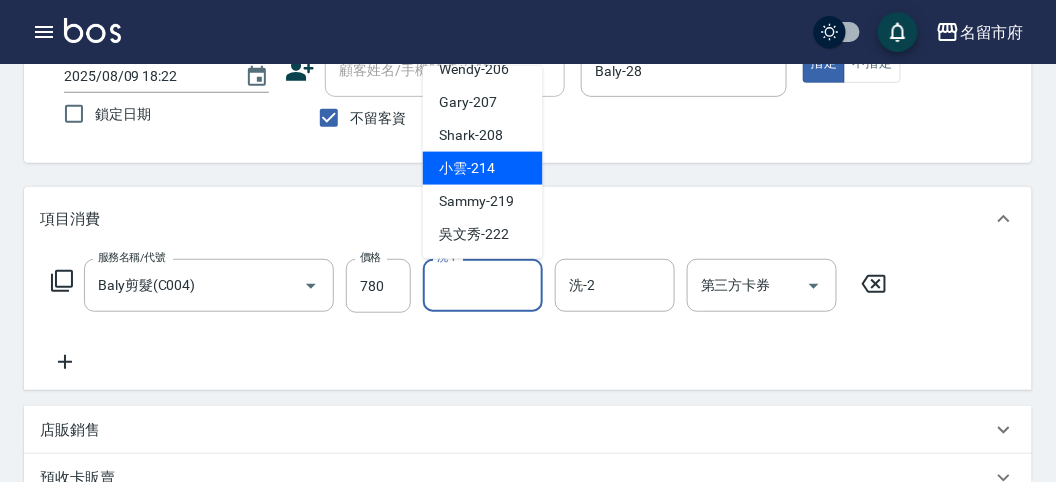click on "小雲 -214" at bounding box center (467, 168) 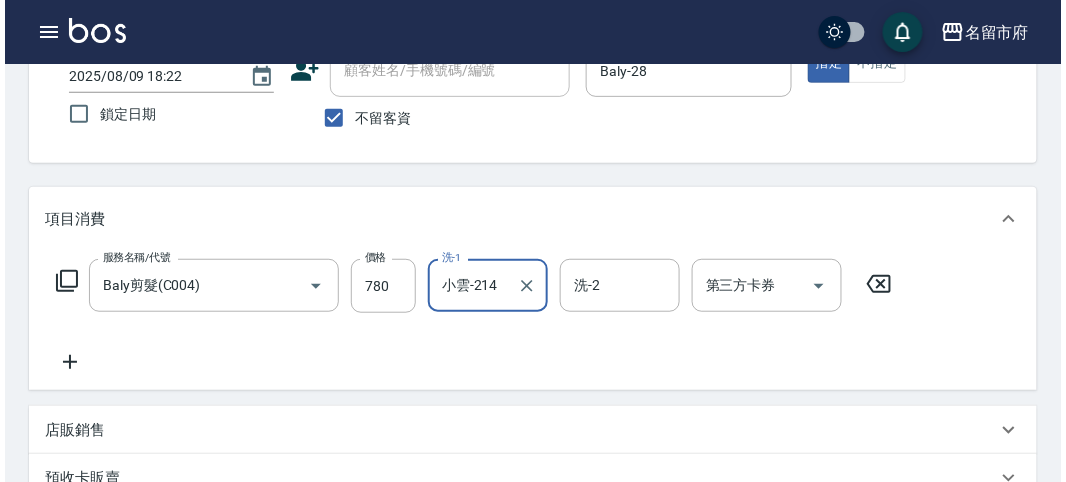 scroll, scrollTop: 585, scrollLeft: 0, axis: vertical 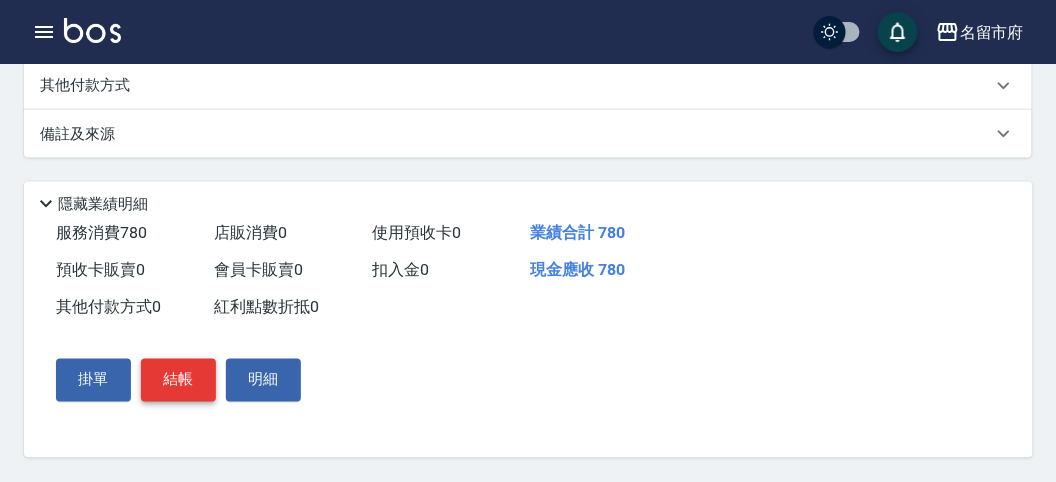 click on "結帳" at bounding box center (178, 380) 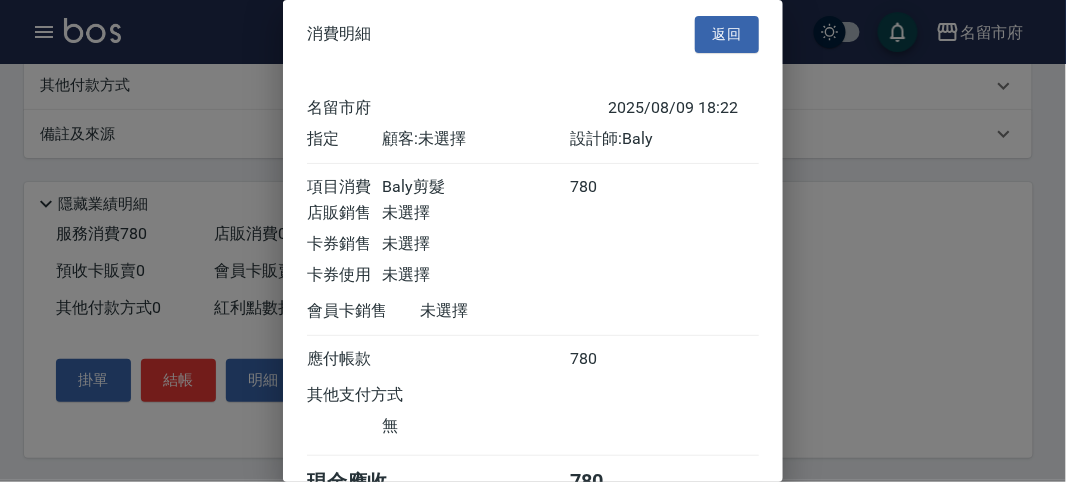 scroll, scrollTop: 111, scrollLeft: 0, axis: vertical 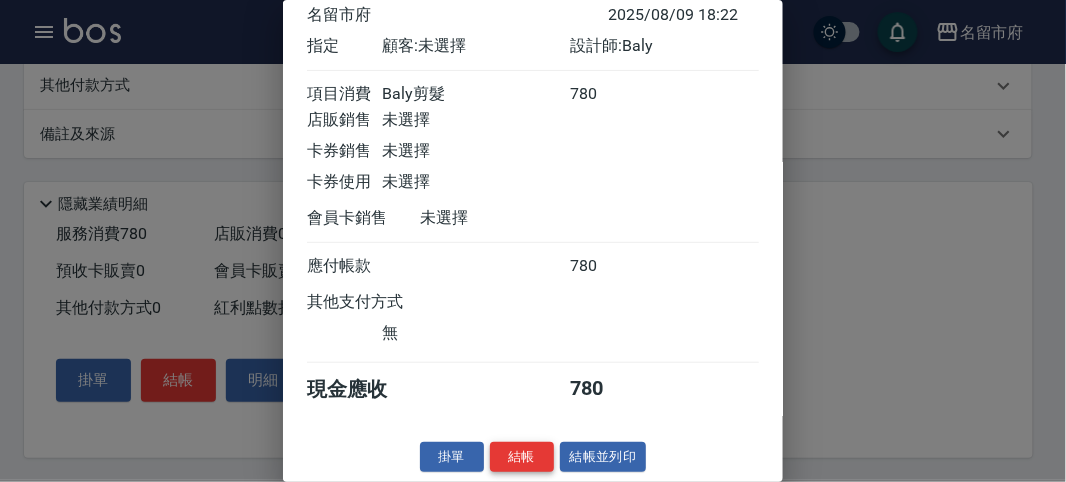 click on "結帳" at bounding box center [522, 457] 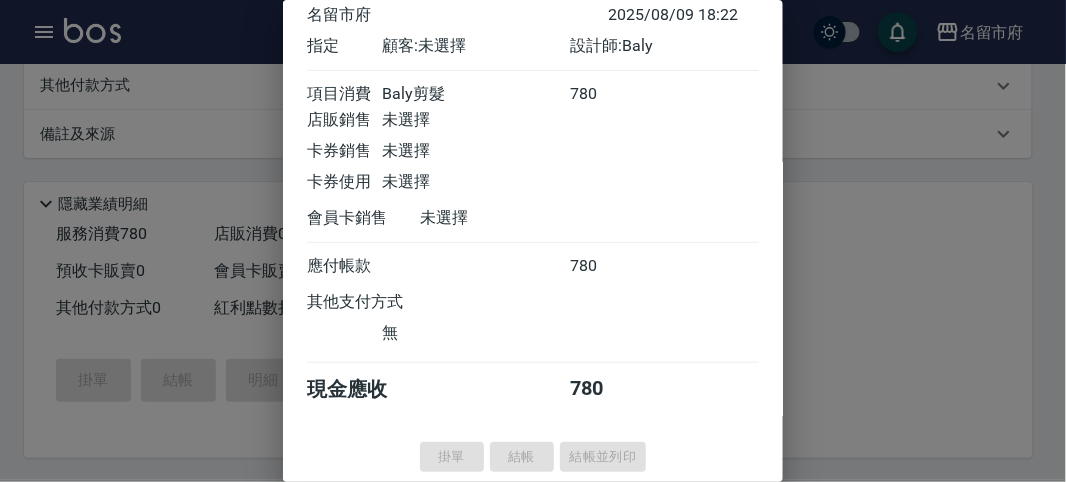 type on "2025/08/09 18:23" 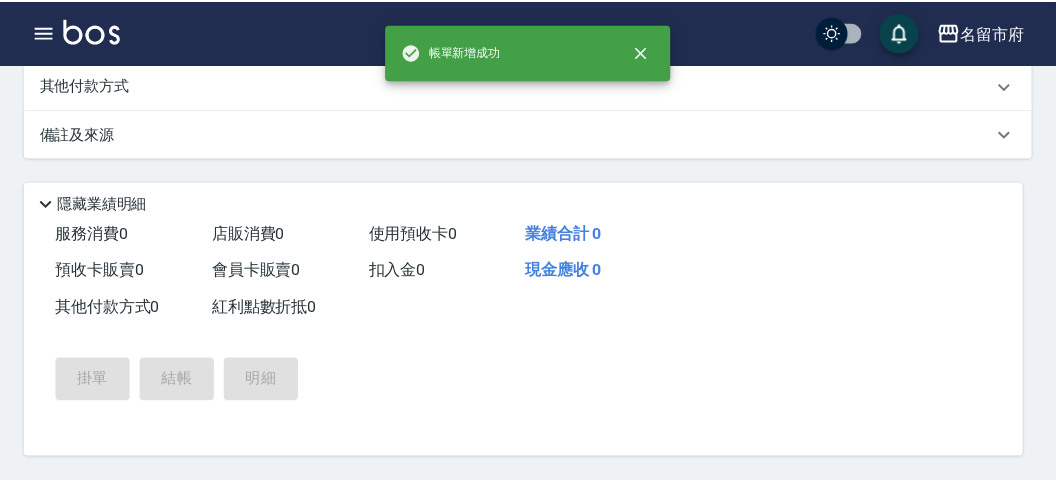 scroll, scrollTop: 0, scrollLeft: 0, axis: both 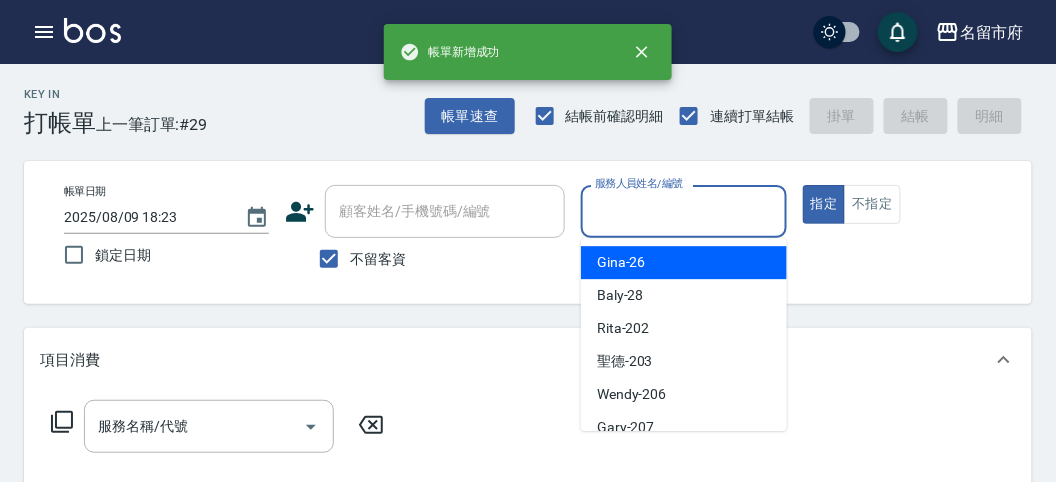 click on "服務人員姓名/編號" at bounding box center [683, 211] 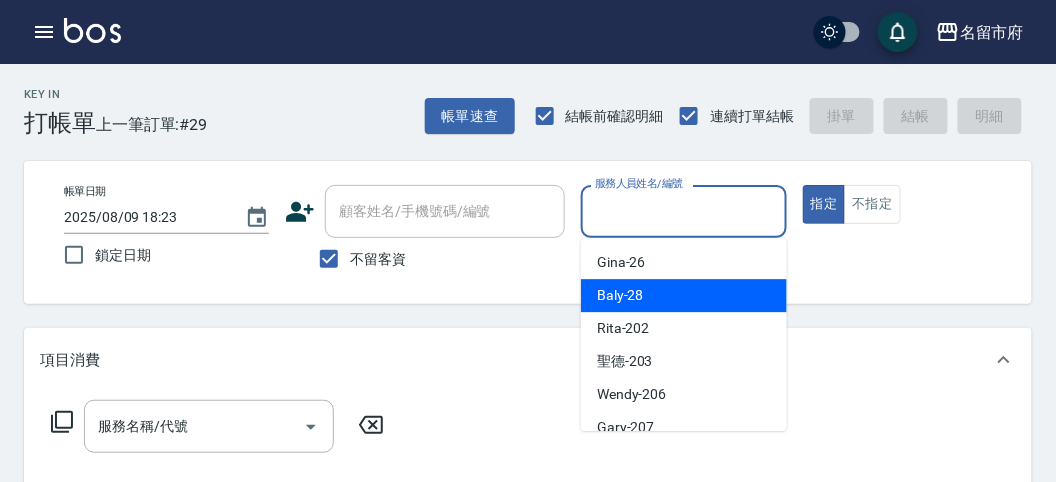 click on "Baly -28" at bounding box center (684, 295) 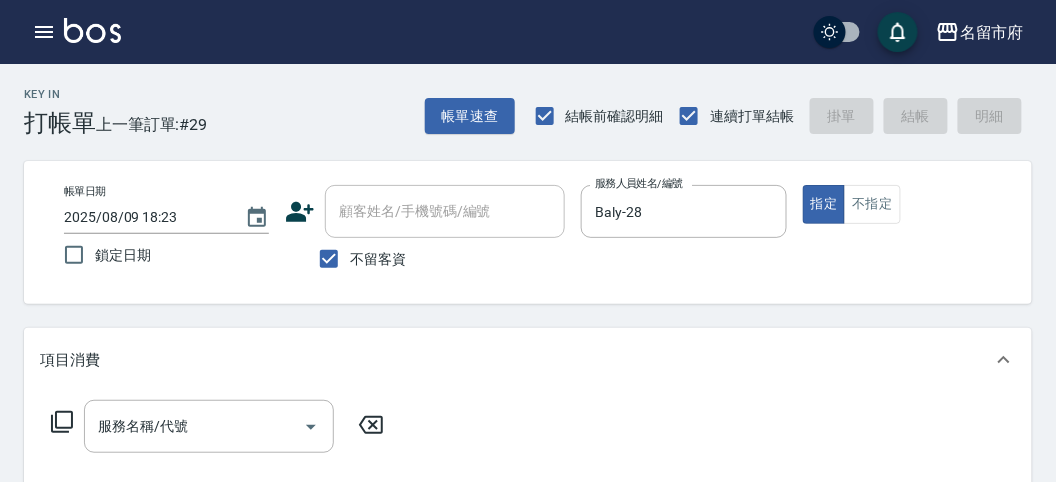 click 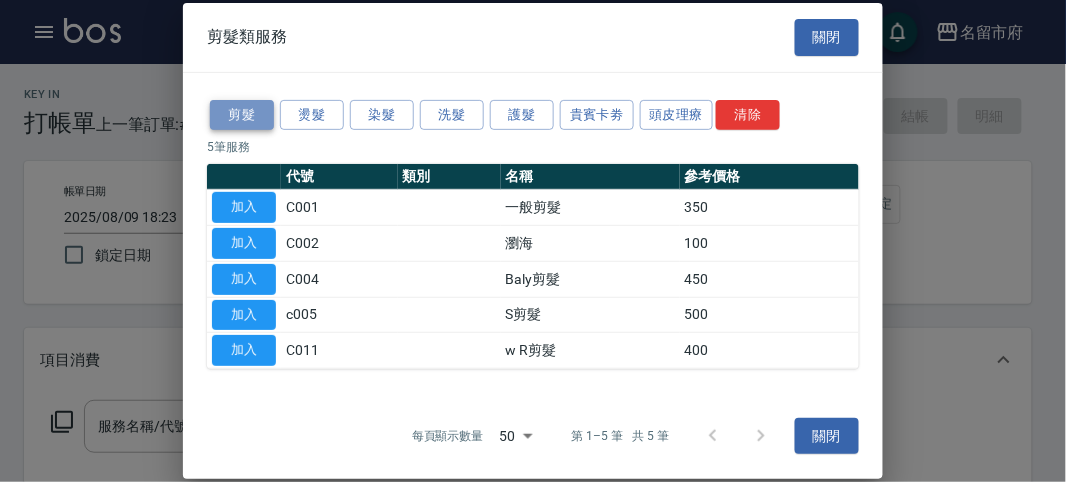 click on "剪髮" at bounding box center [242, 114] 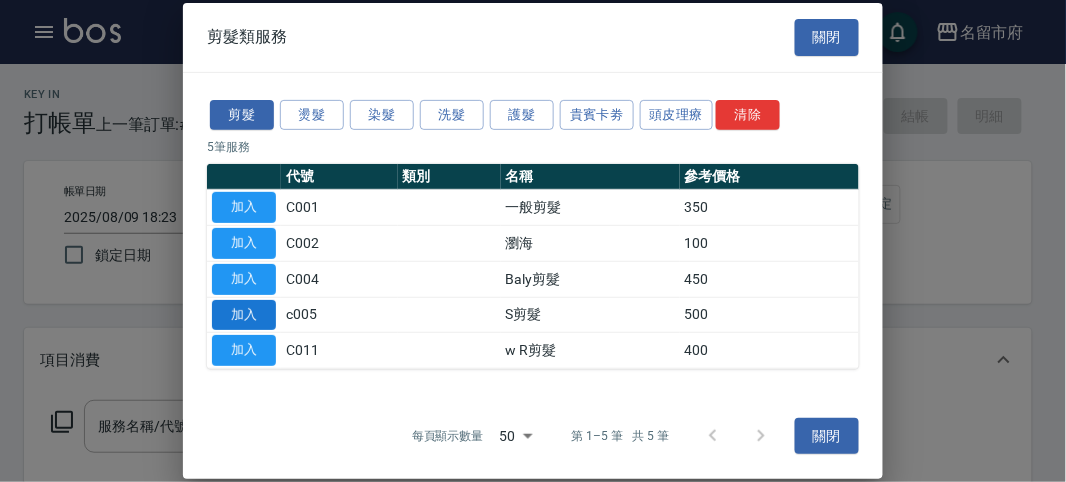 click on "加入" at bounding box center [244, 314] 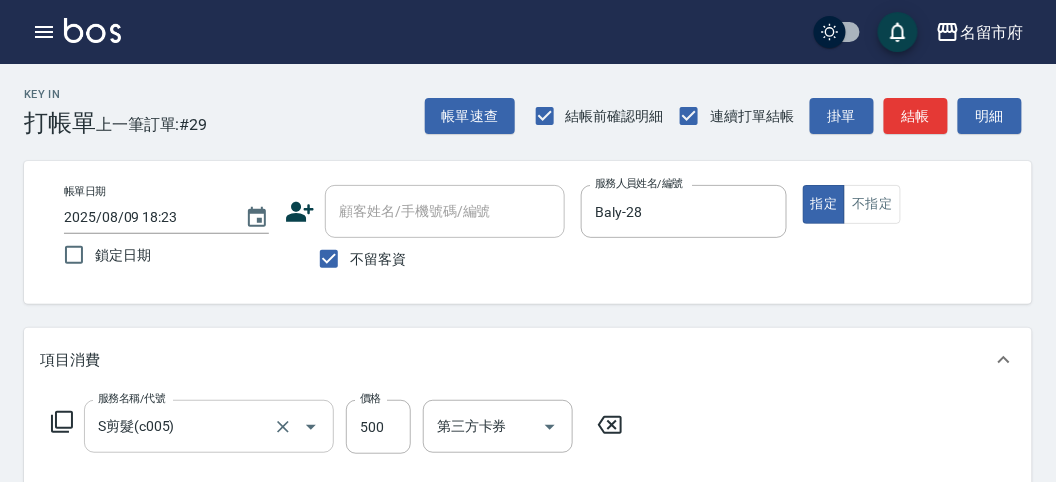 click on "S剪髮(c005) 服務名稱/代號" at bounding box center (209, 426) 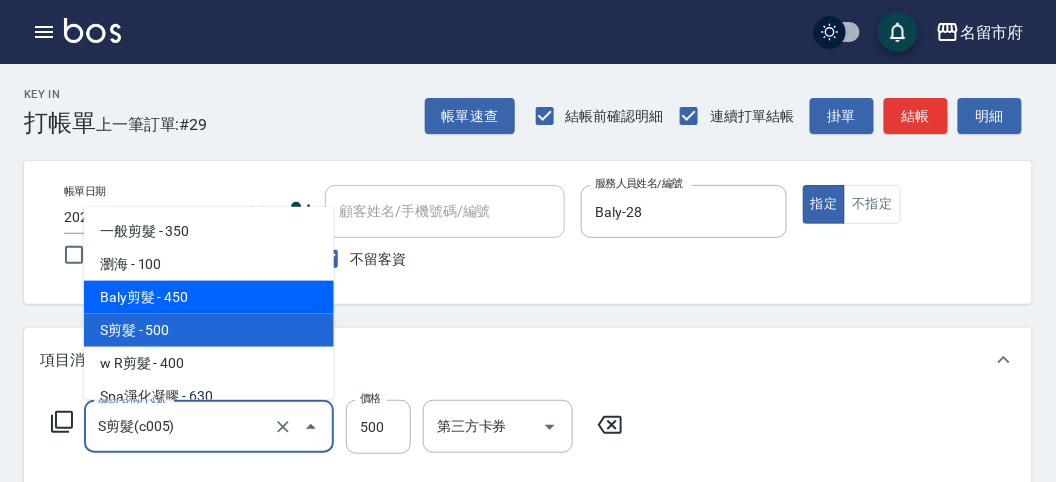 click on "Baly剪髮 - 450" at bounding box center (209, 297) 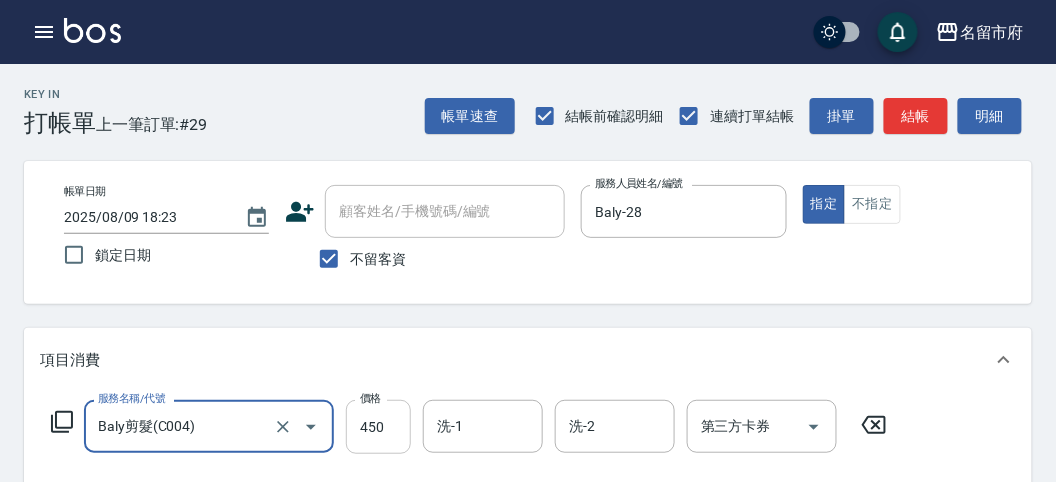 click on "450" at bounding box center (378, 427) 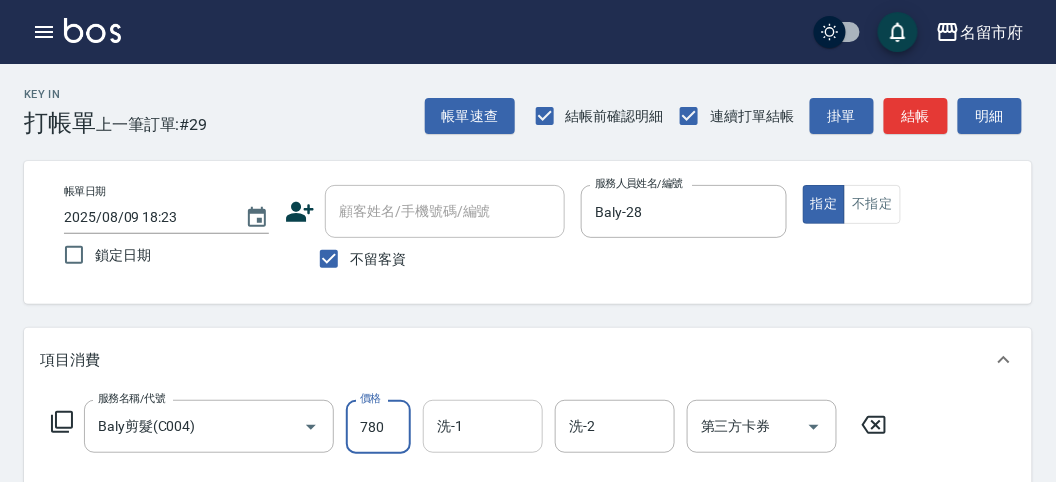 type on "780" 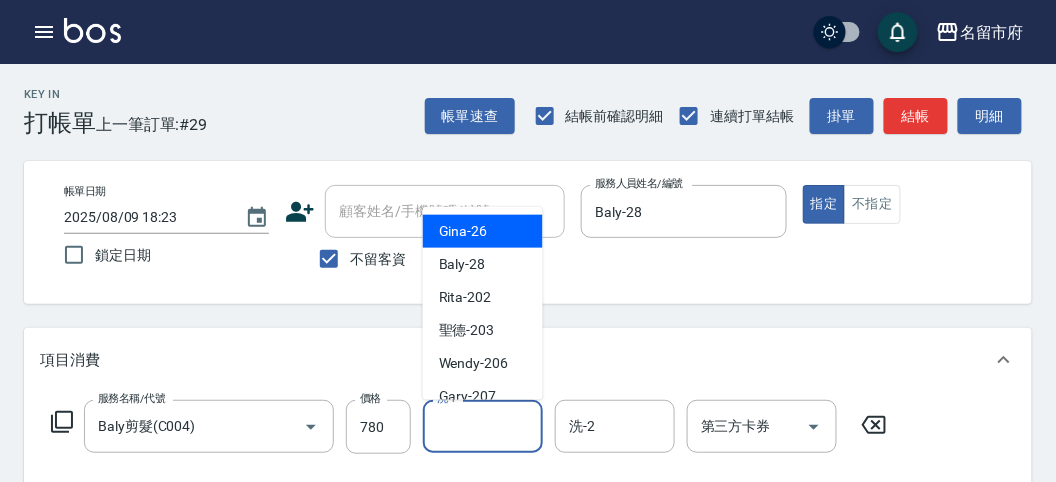 click on "洗-1" at bounding box center (483, 426) 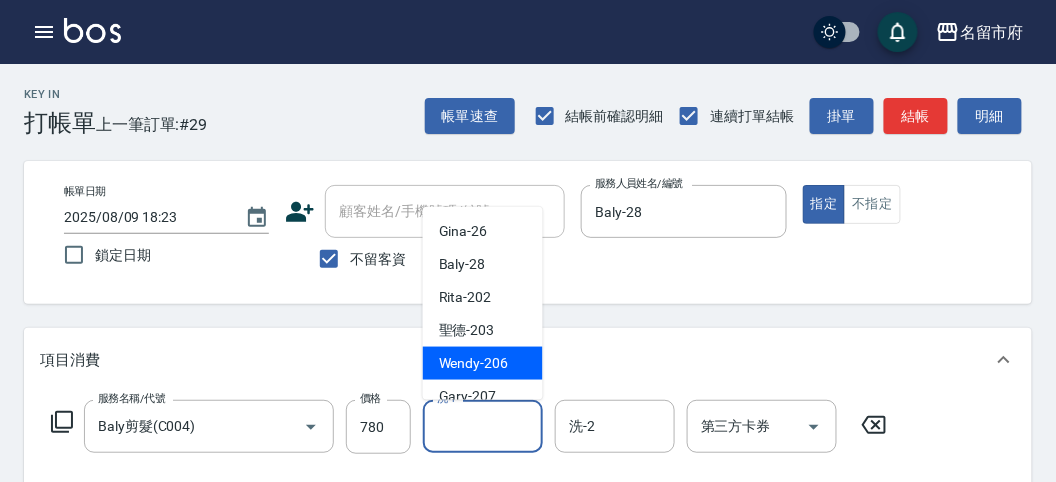 scroll, scrollTop: 153, scrollLeft: 0, axis: vertical 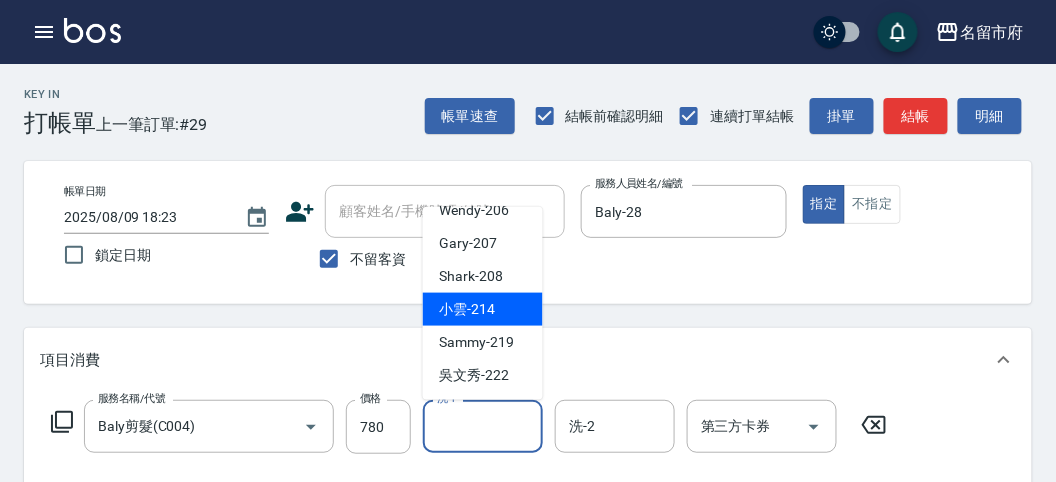 click on "小雲 -214" at bounding box center [483, 309] 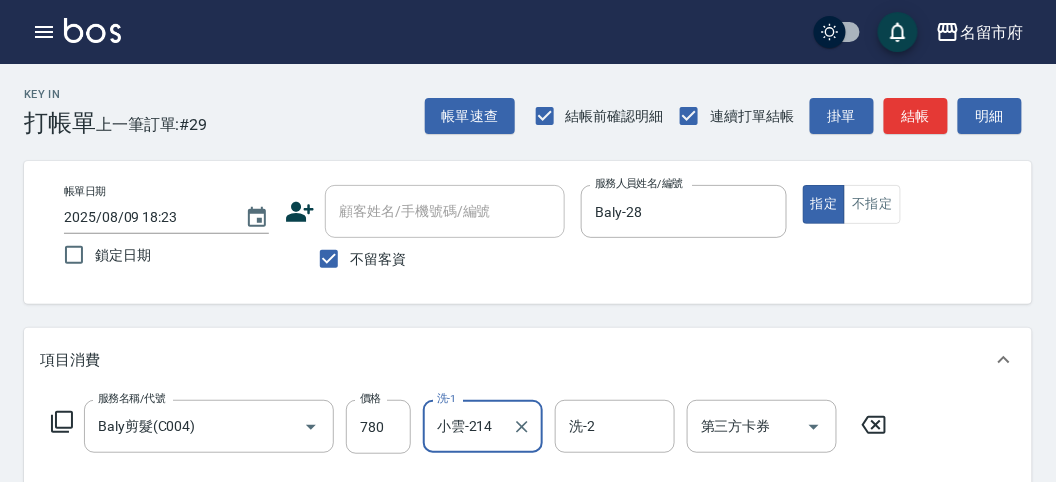 scroll, scrollTop: 111, scrollLeft: 0, axis: vertical 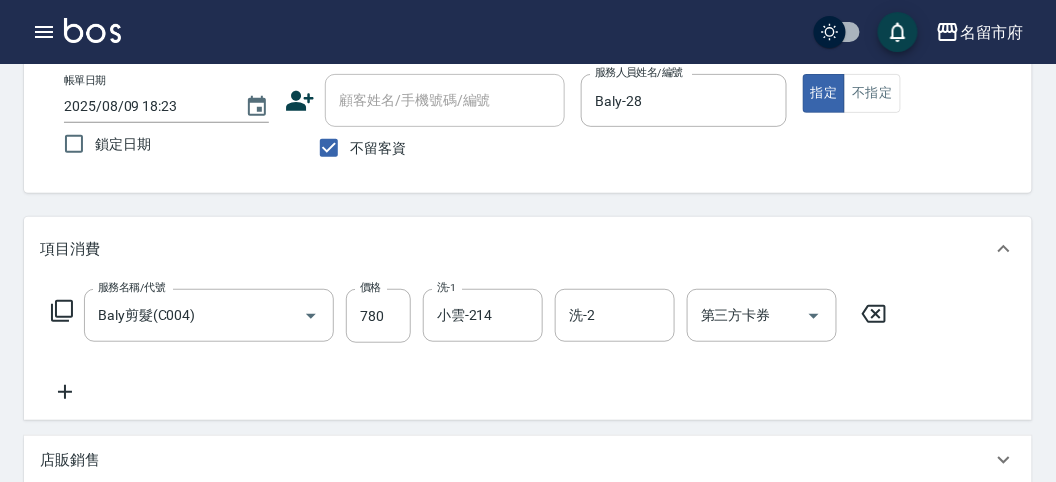 click 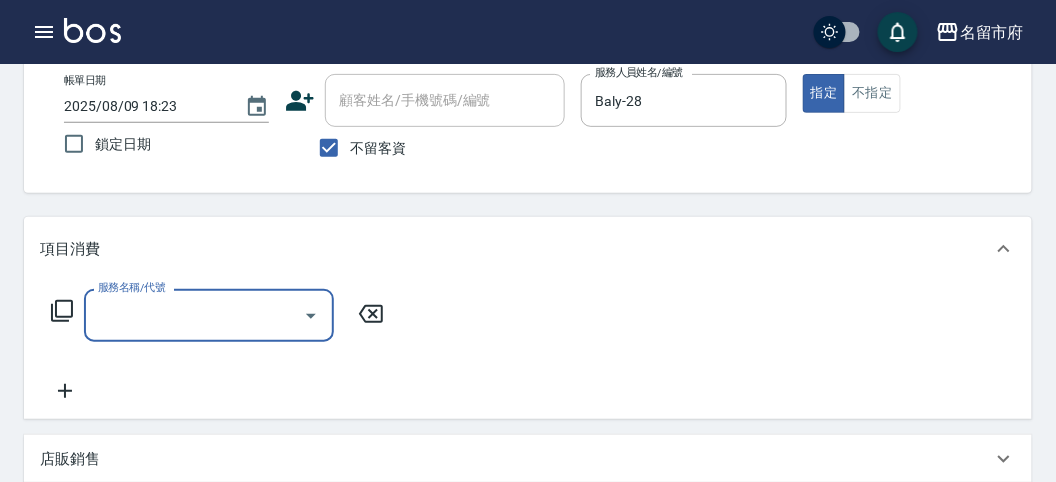 scroll, scrollTop: 0, scrollLeft: 0, axis: both 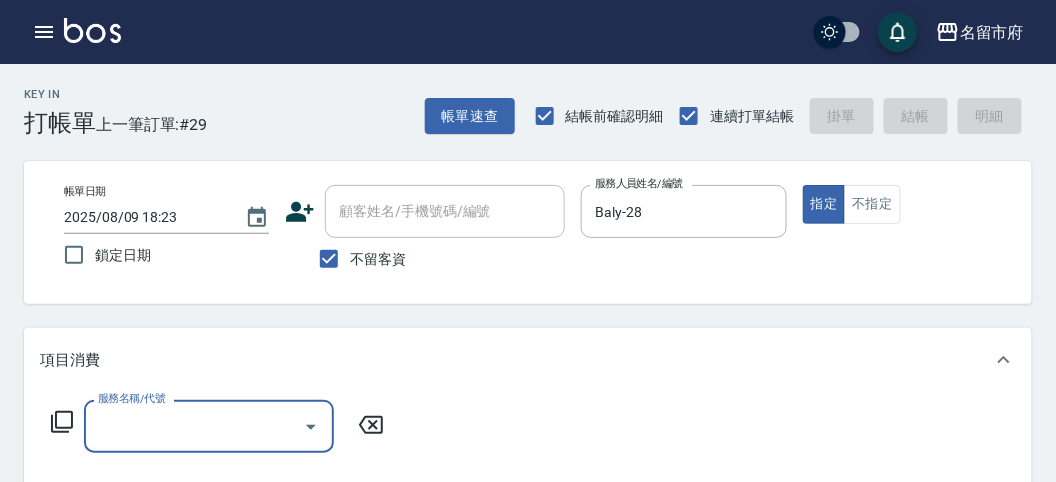 click on "服務名稱/代號" at bounding box center (194, 426) 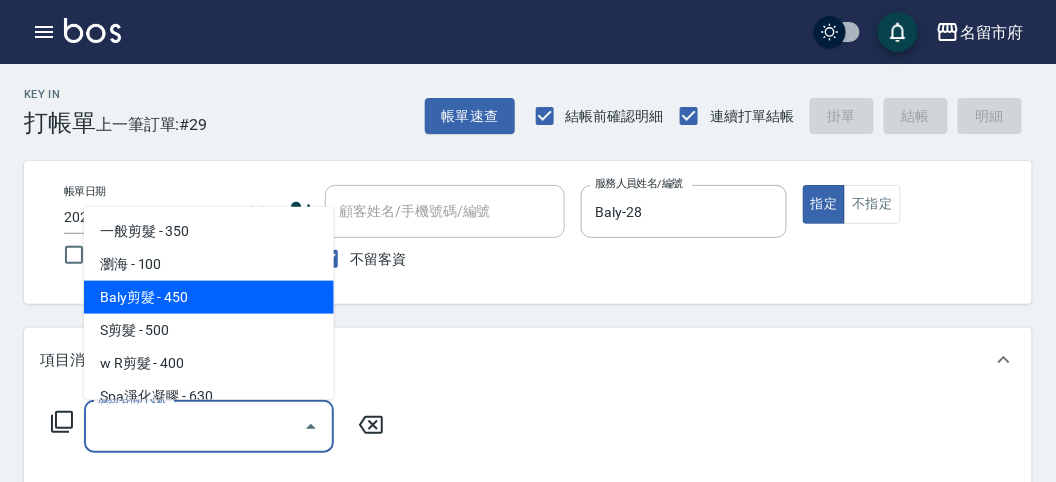 click on "Baly剪髮 - 450" at bounding box center [209, 297] 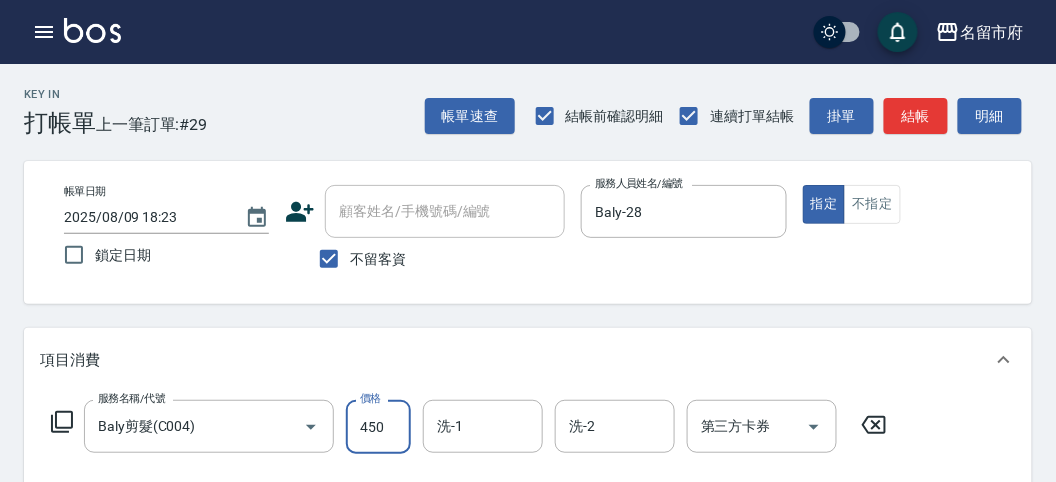 click on "450" at bounding box center (378, 427) 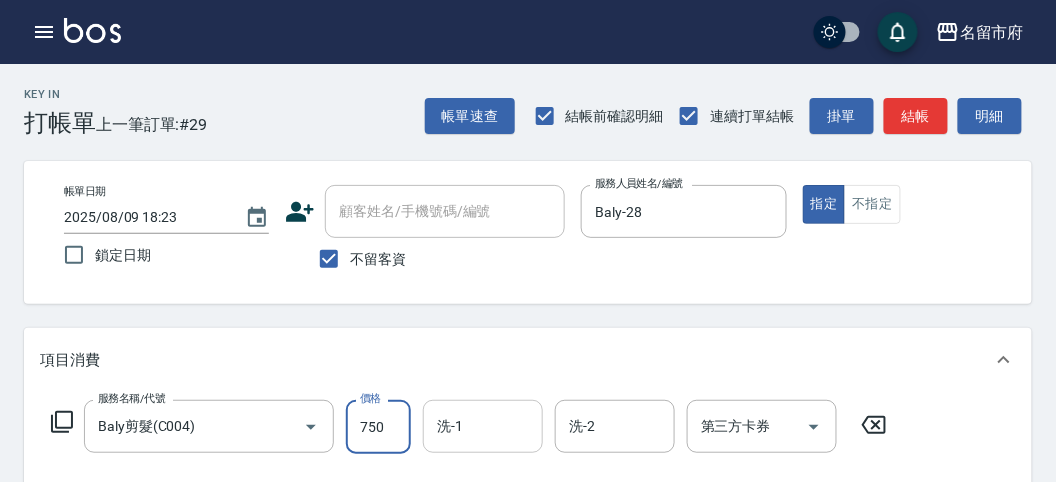 type on "750" 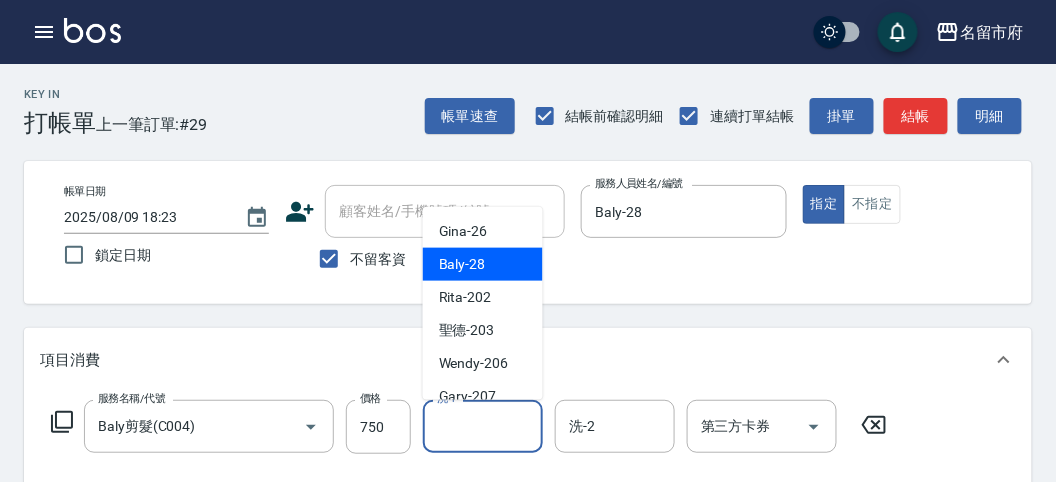 scroll, scrollTop: 153, scrollLeft: 0, axis: vertical 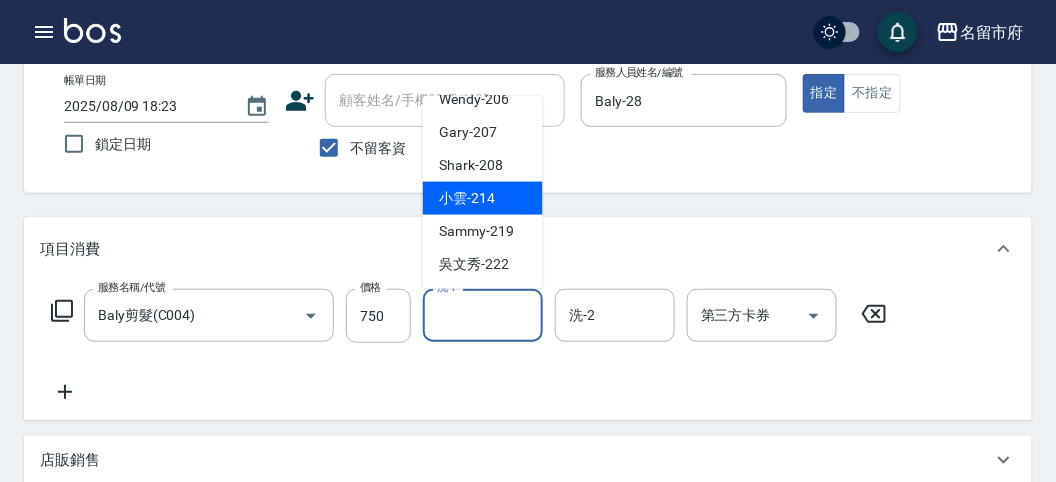 click on "小雲 -214" at bounding box center [483, 198] 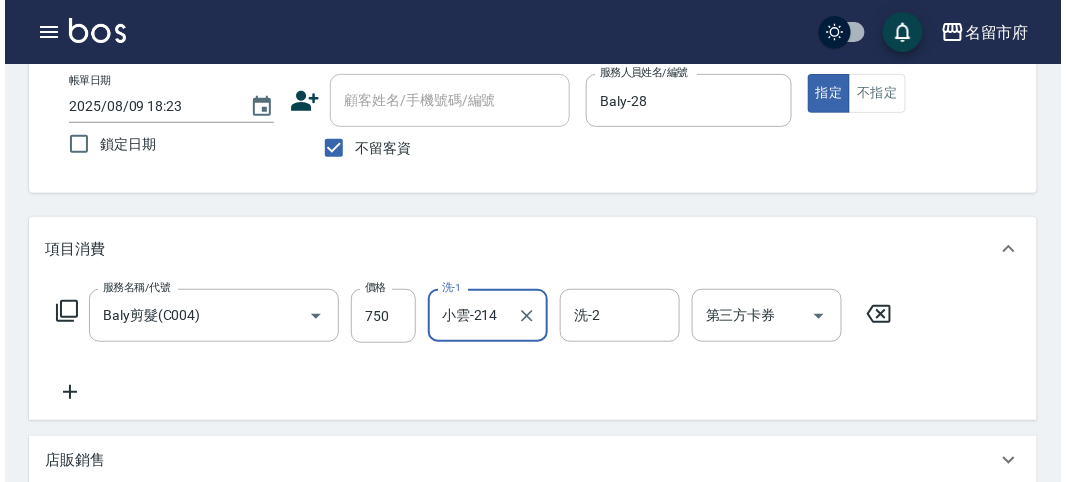 scroll, scrollTop: 585, scrollLeft: 0, axis: vertical 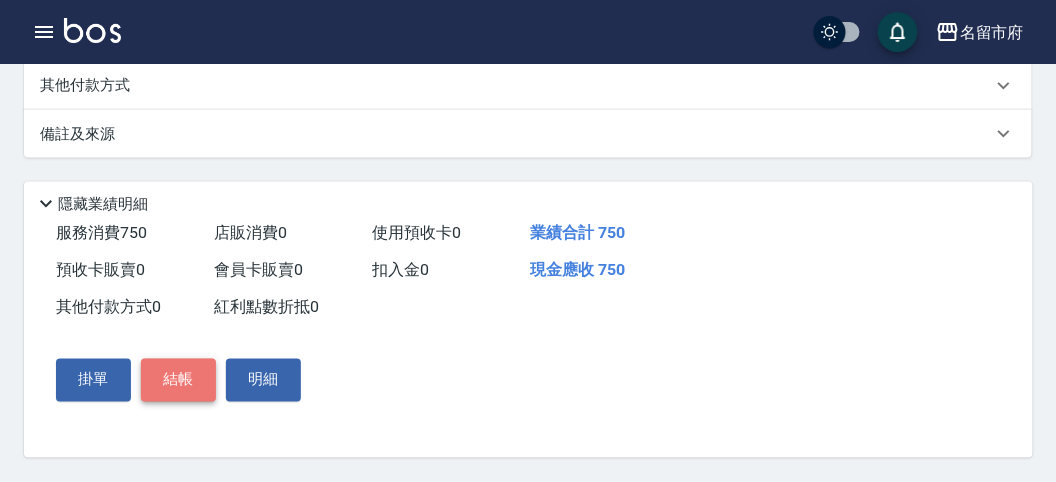 click on "結帳" at bounding box center [178, 380] 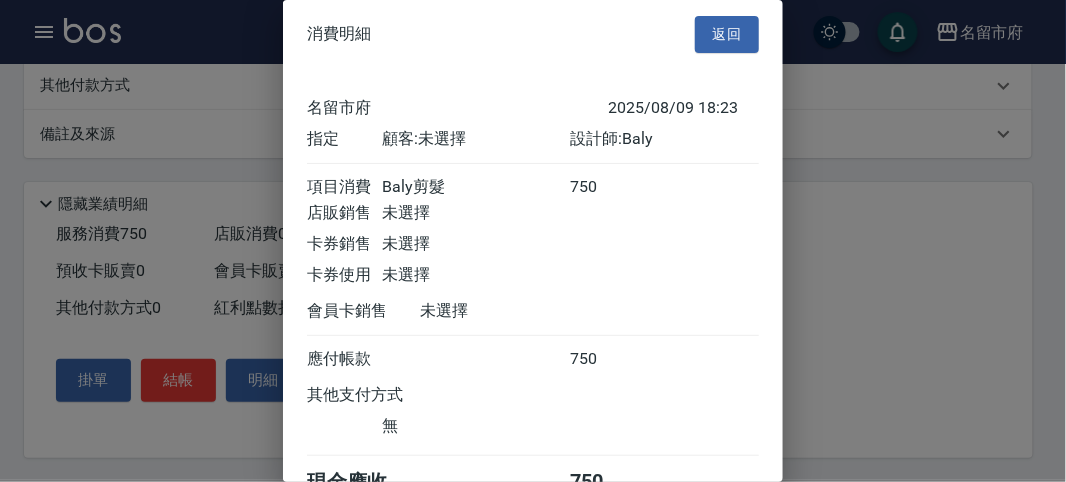 scroll, scrollTop: 111, scrollLeft: 0, axis: vertical 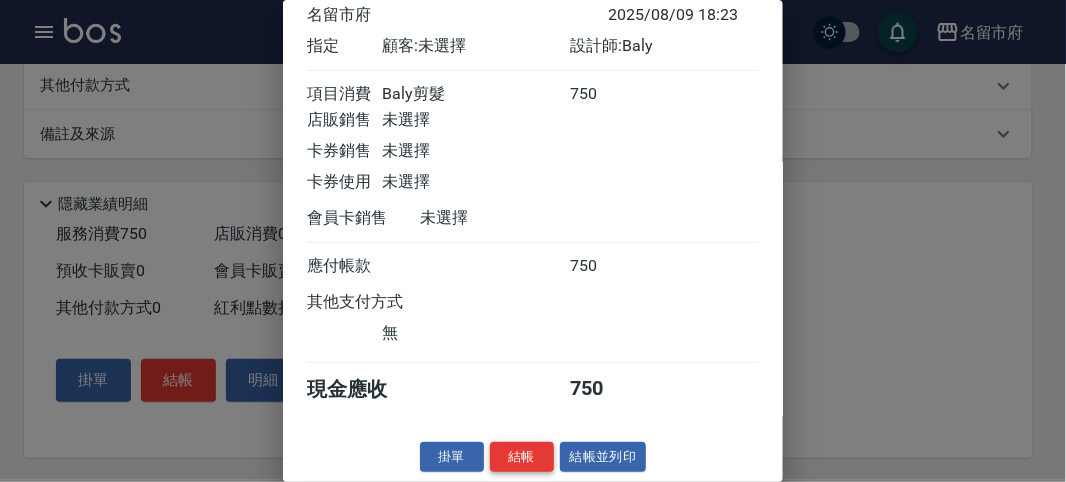 click on "結帳" at bounding box center (522, 457) 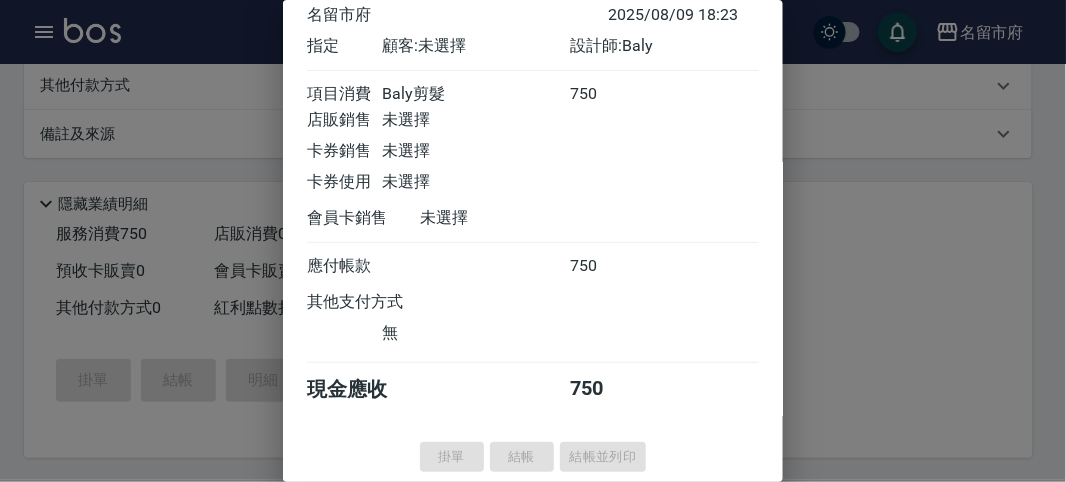 type on "2025/08/09 18:24" 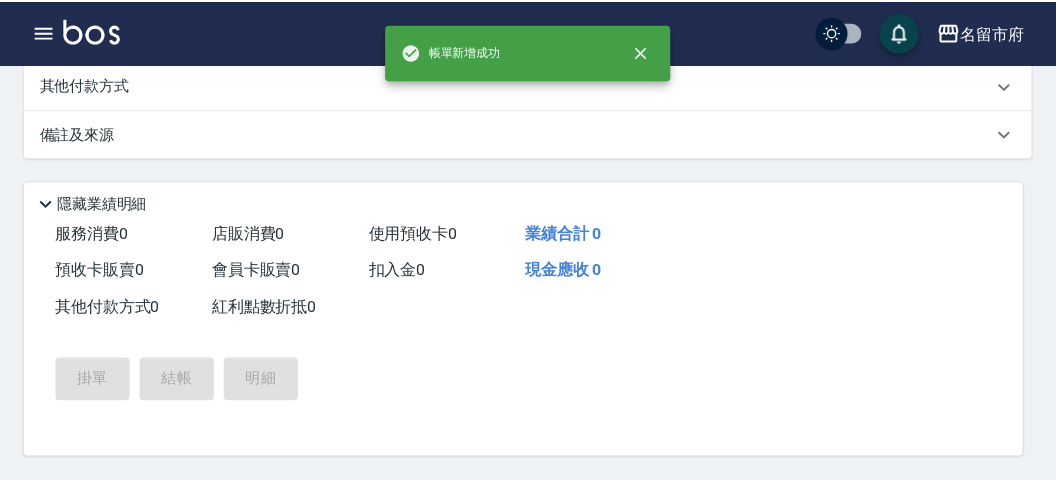 scroll, scrollTop: 0, scrollLeft: 0, axis: both 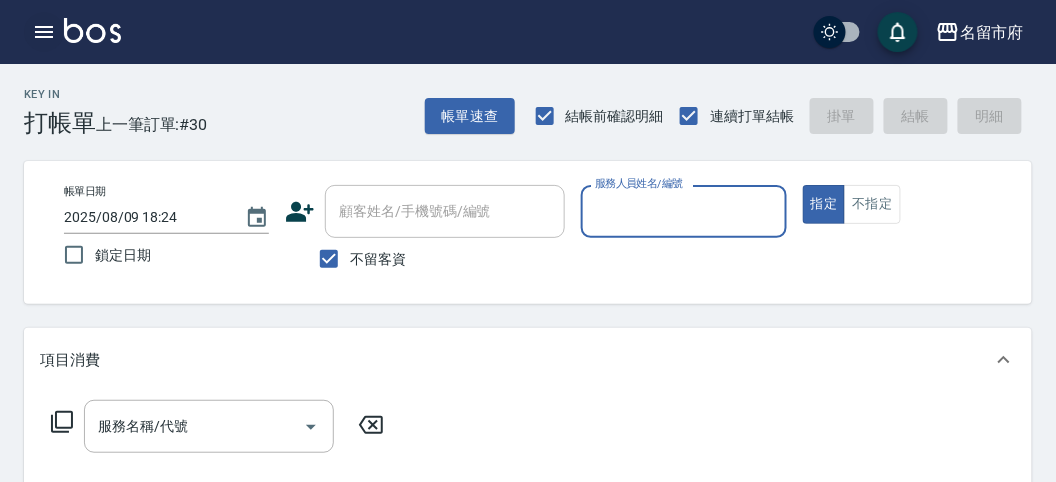 click 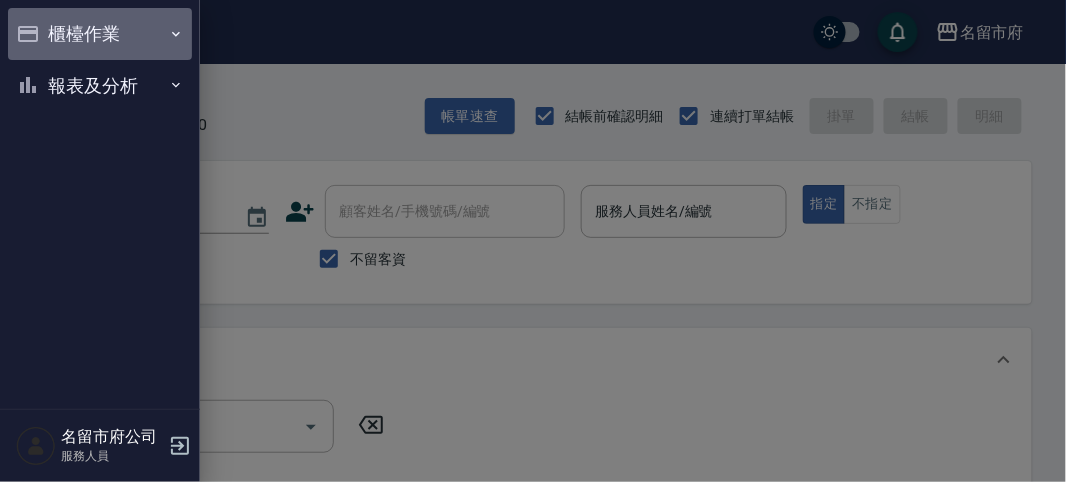 click on "櫃檯作業" at bounding box center [100, 34] 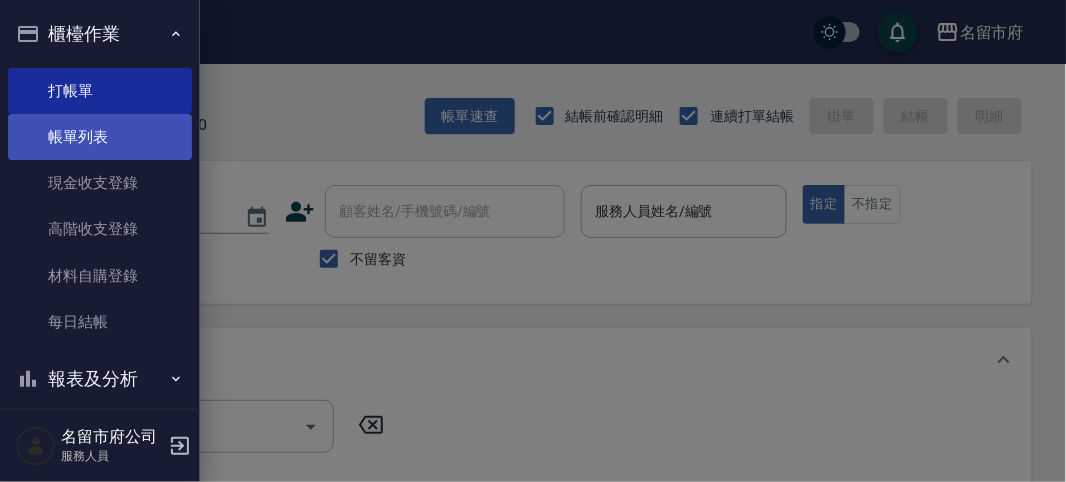 click on "帳單列表" at bounding box center [100, 137] 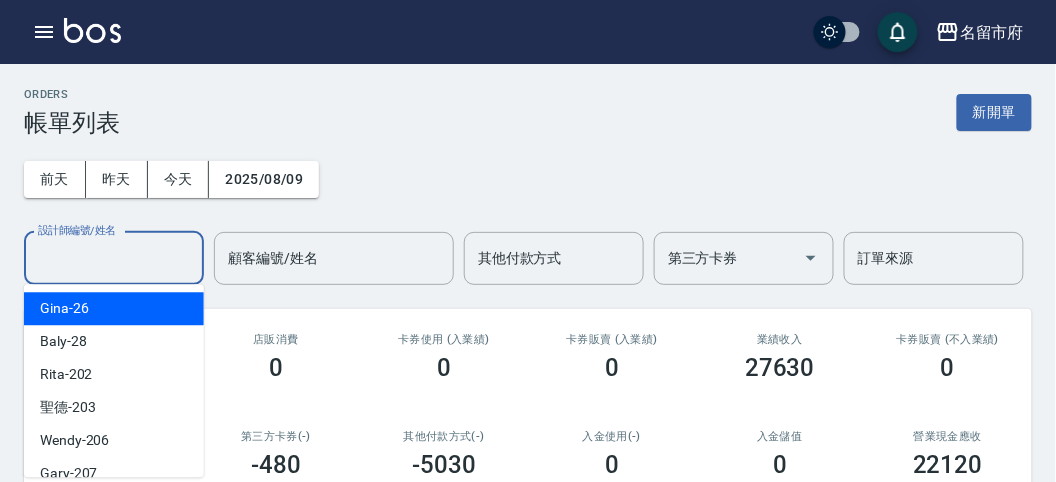 click on "設計師編號/姓名" at bounding box center (114, 258) 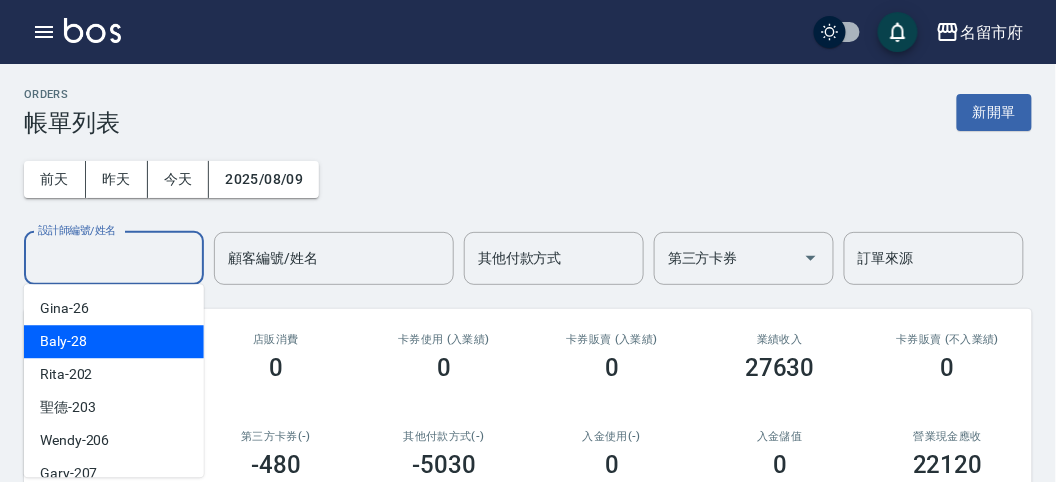 drag, startPoint x: 103, startPoint y: 341, endPoint x: 118, endPoint y: 336, distance: 15.811388 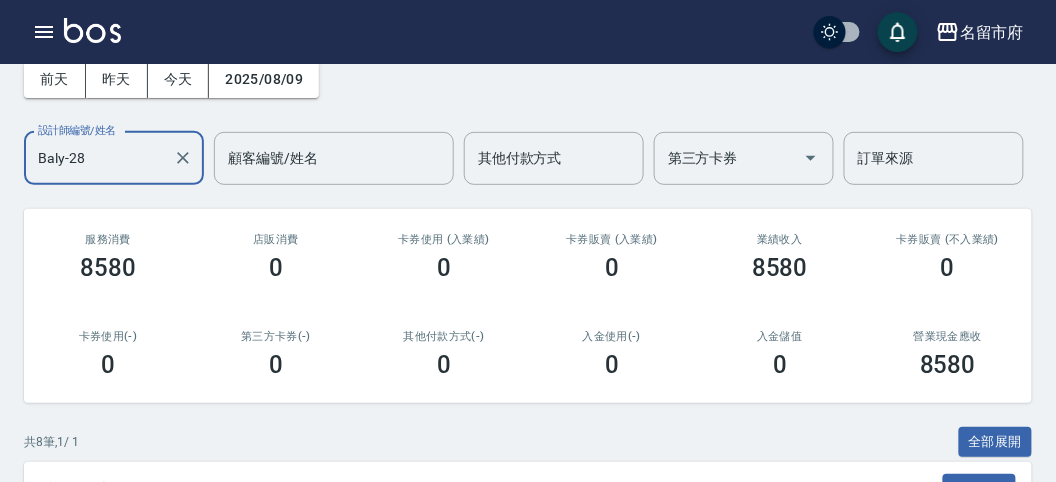 scroll, scrollTop: 0, scrollLeft: 0, axis: both 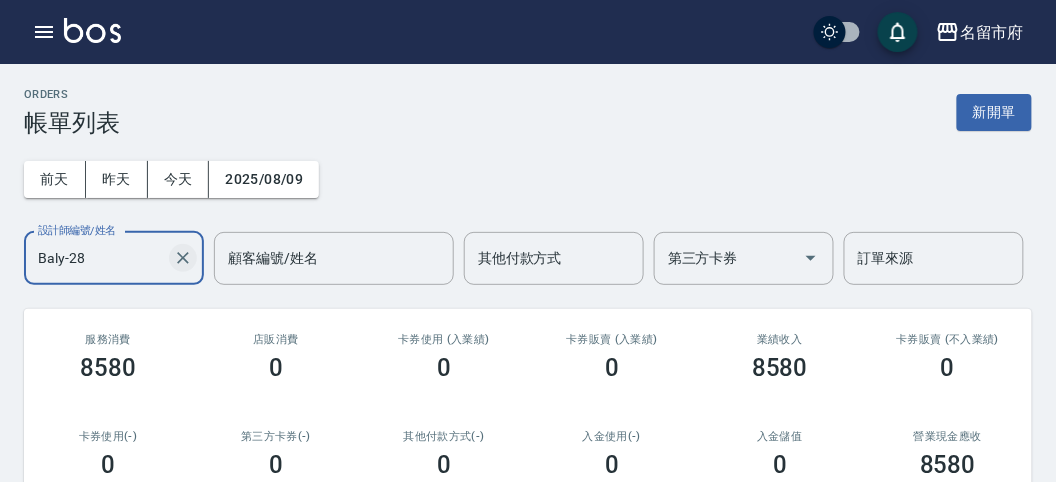 click 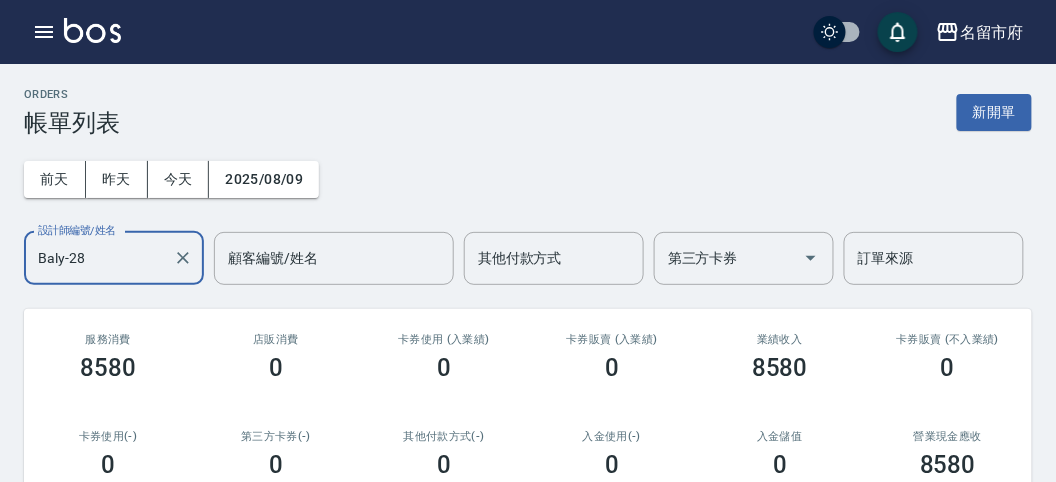 type 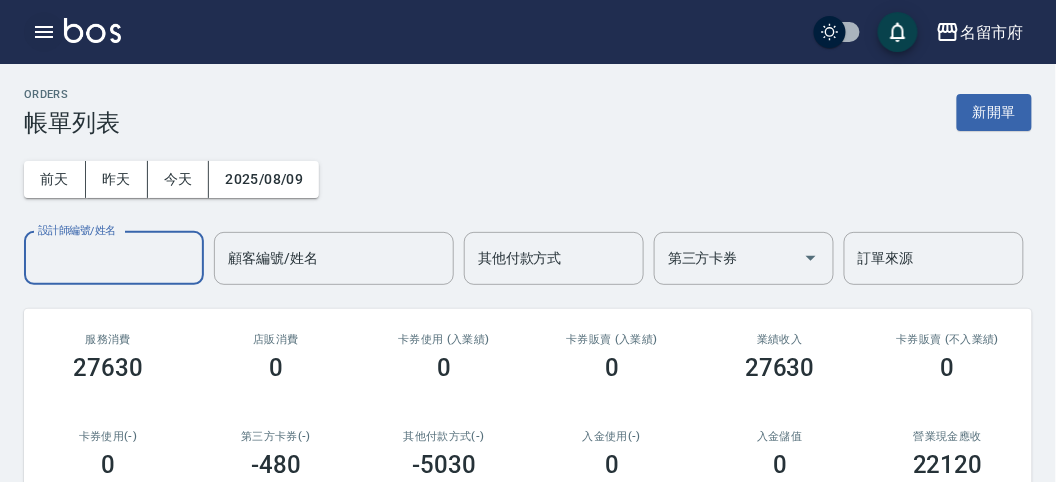 click 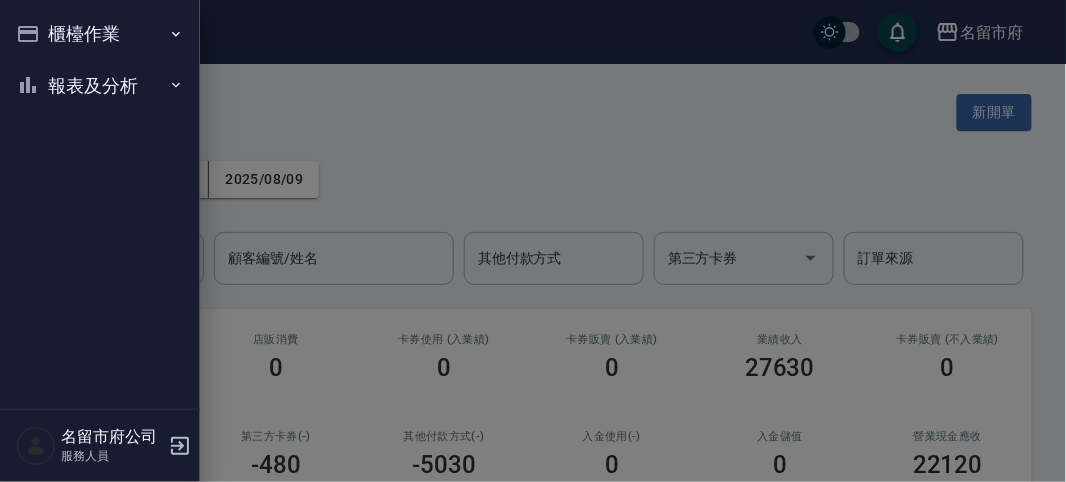 click on "報表及分析" at bounding box center (100, 86) 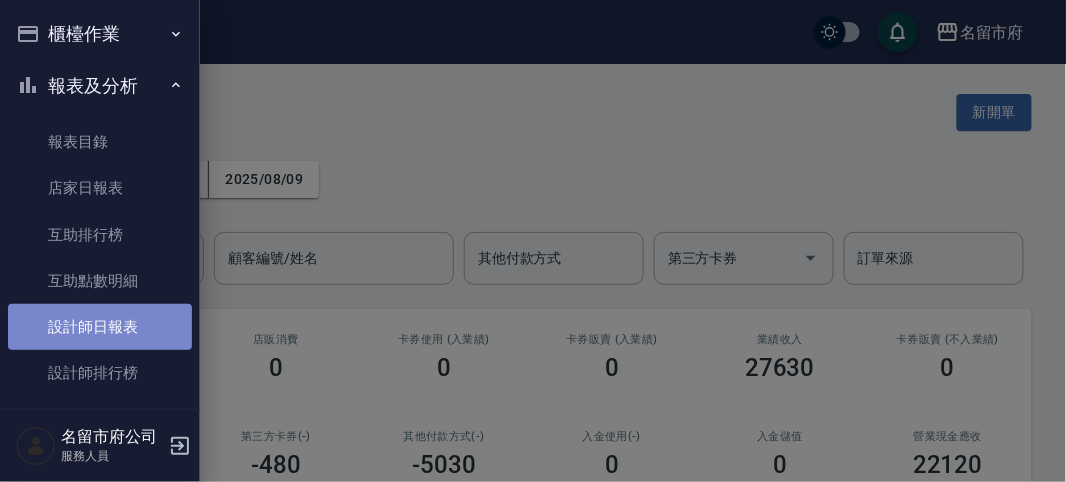 click on "設計師日報表" at bounding box center (100, 327) 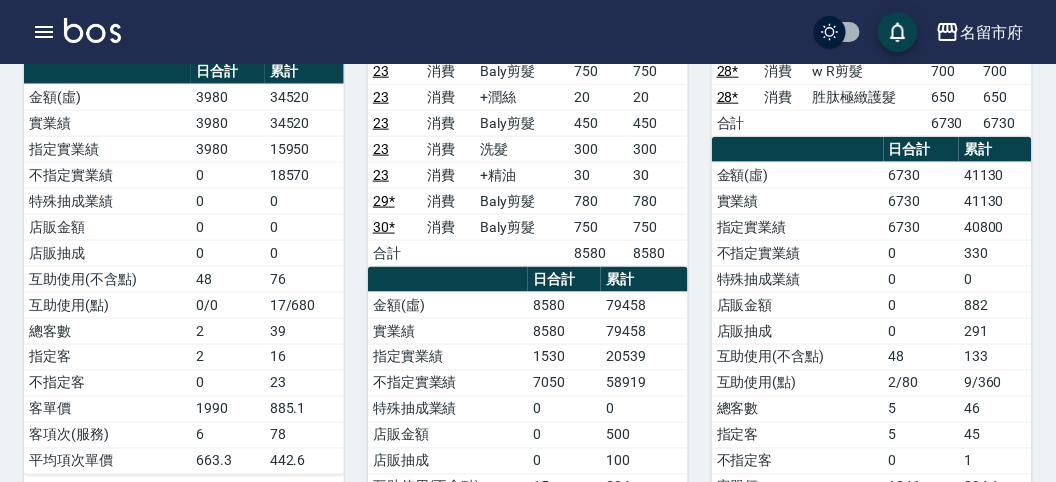 scroll, scrollTop: 111, scrollLeft: 0, axis: vertical 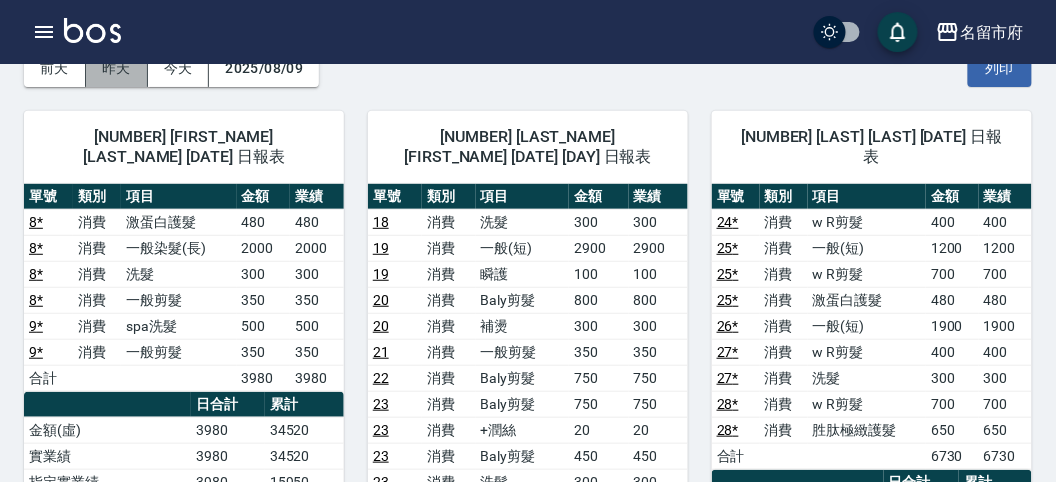 click on "昨天" at bounding box center [117, 68] 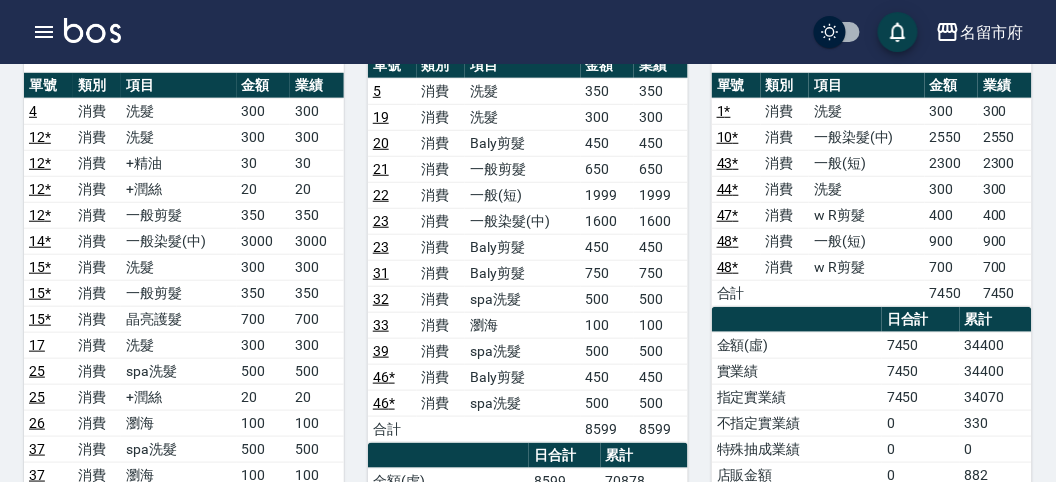 scroll, scrollTop: 0, scrollLeft: 0, axis: both 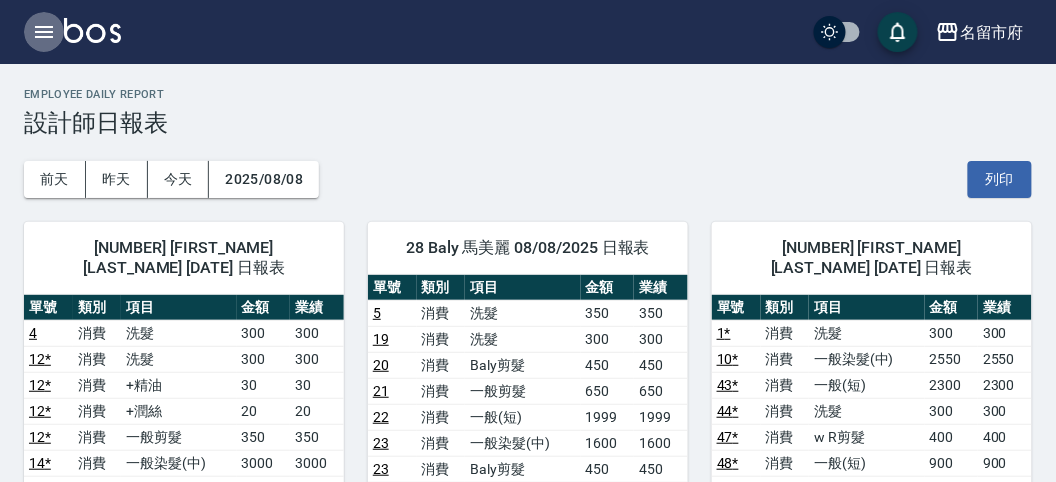 click 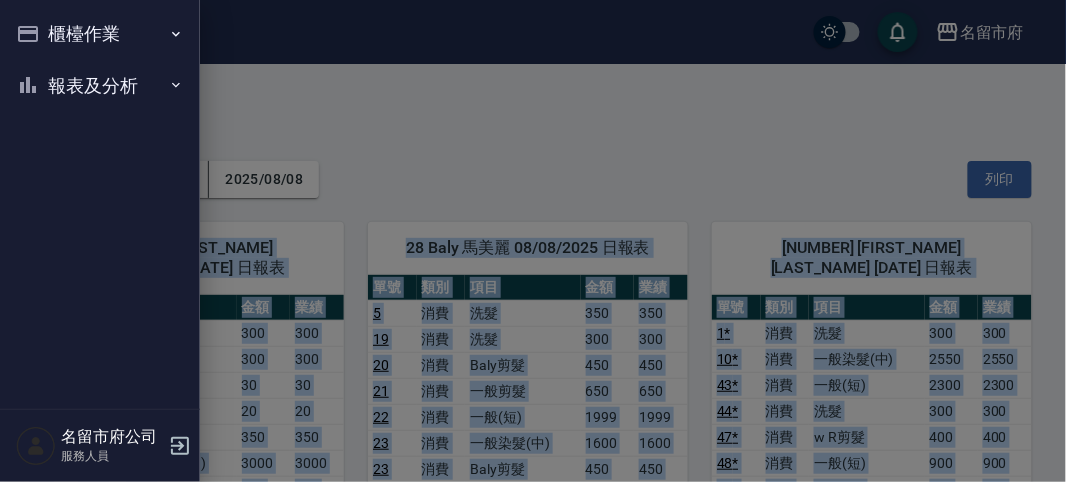 click on "櫃檯作業 打帳單 帳單列表 現金收支登錄 高階收支登錄 材料自購登錄 每日結帳 報表及分析 報表目錄 店家日報表 互助排行榜 互助點數明細 設計師日報表 設計師排行榜 收支分類明細表 名留市府公司 服務人員" at bounding box center (100, 241) 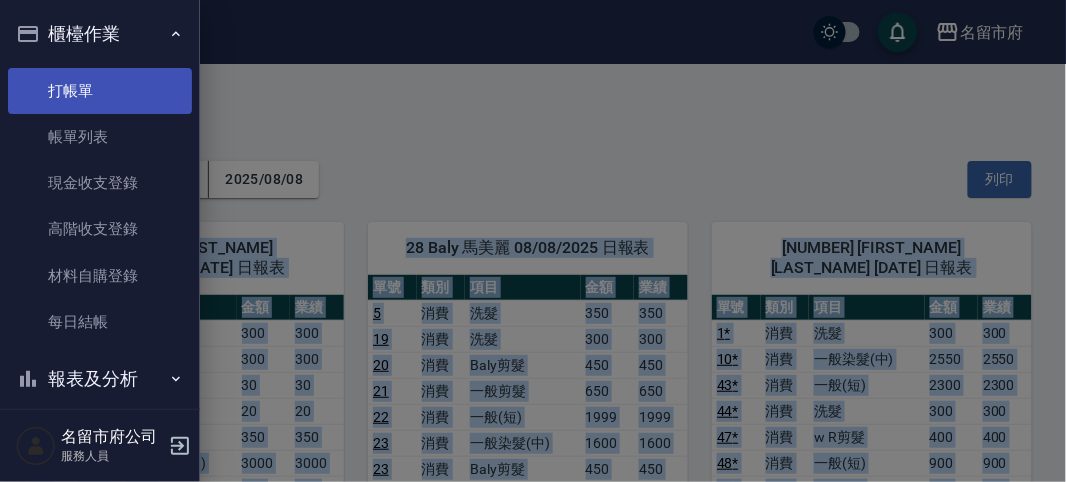 click on "打帳單" at bounding box center (100, 91) 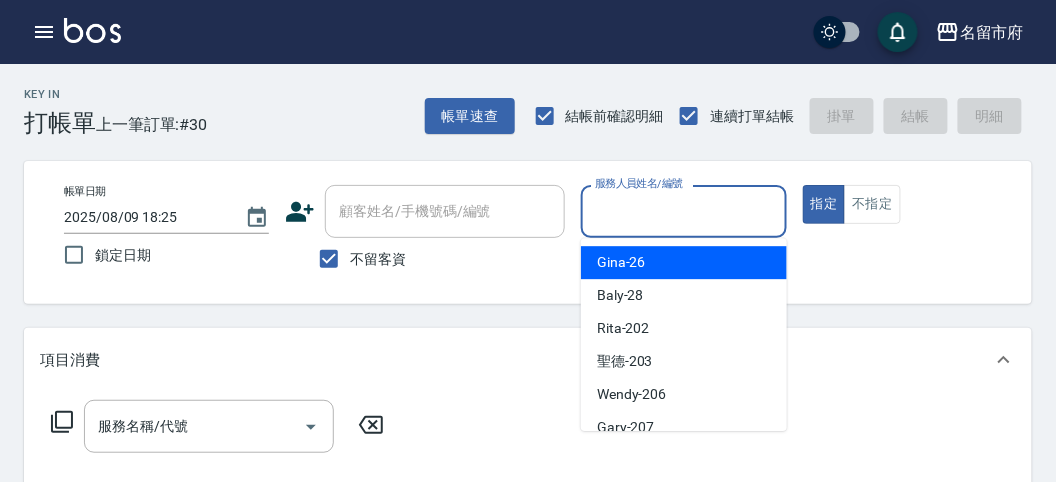 click on "服務人員姓名/編號" at bounding box center (683, 211) 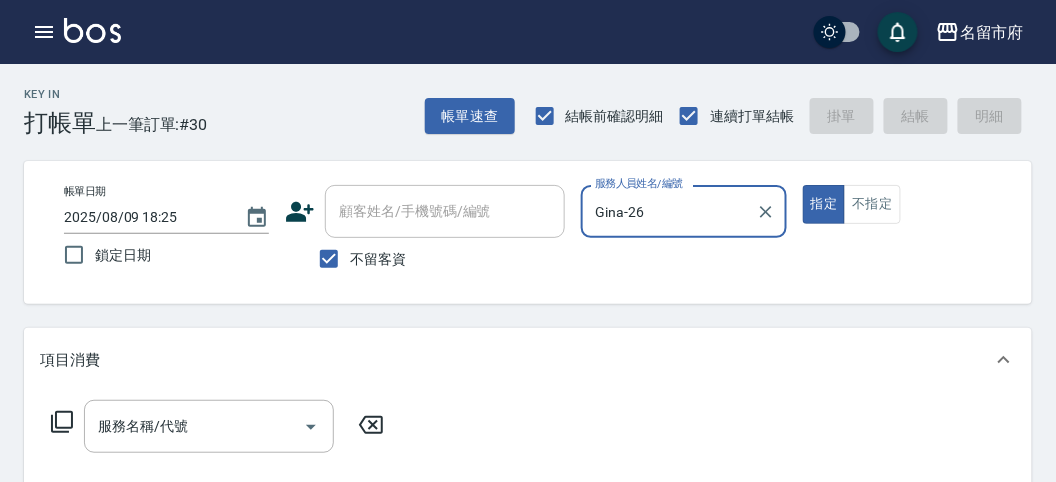 click 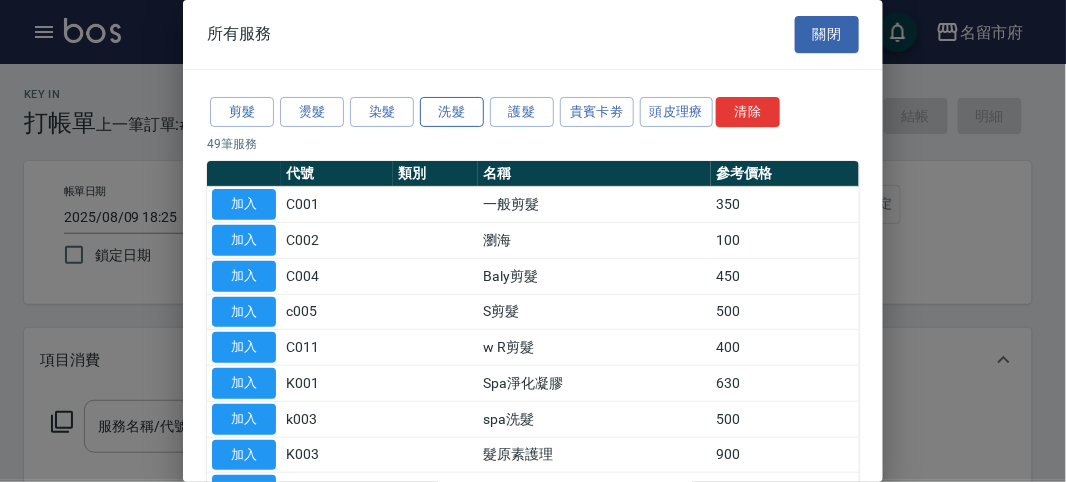 click on "洗髮" at bounding box center [452, 112] 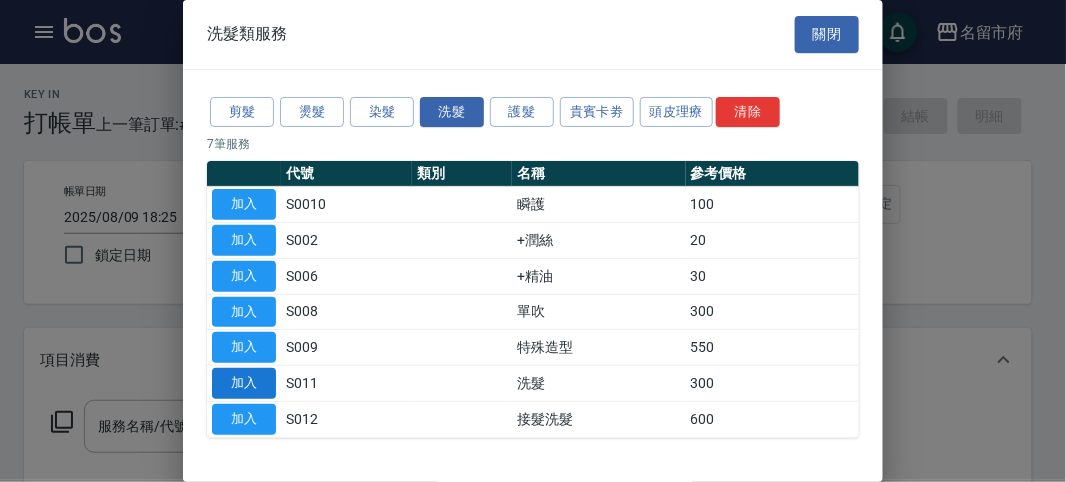 click on "加入" at bounding box center (244, 383) 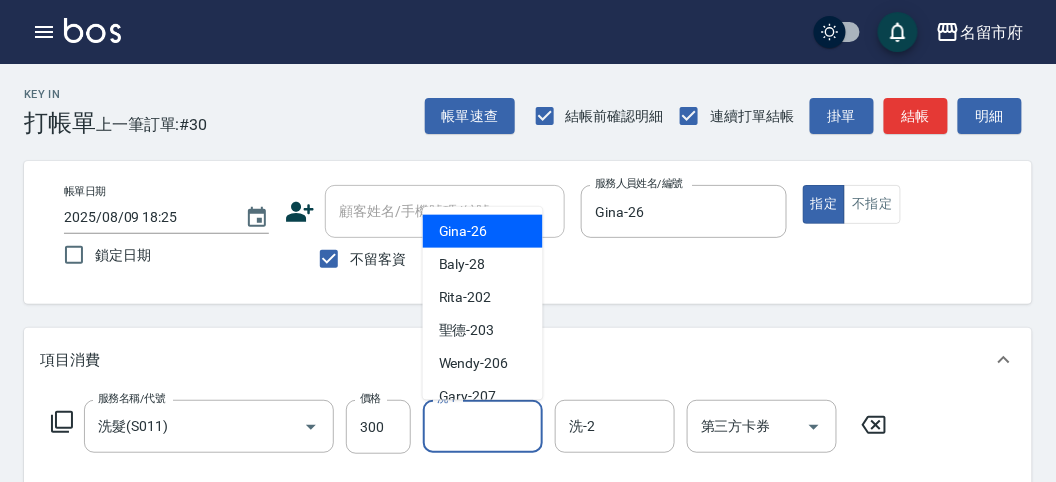 click on "洗-1" at bounding box center (483, 426) 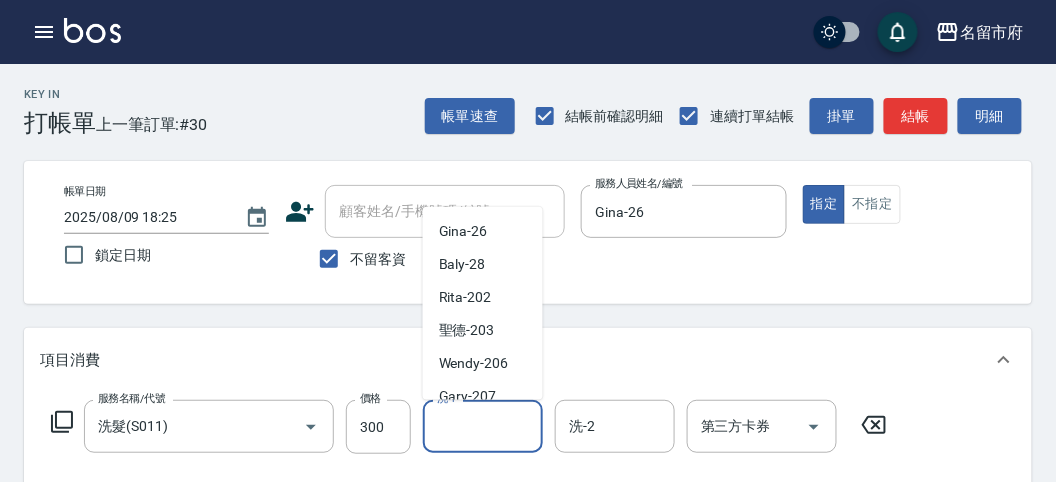 scroll, scrollTop: 153, scrollLeft: 0, axis: vertical 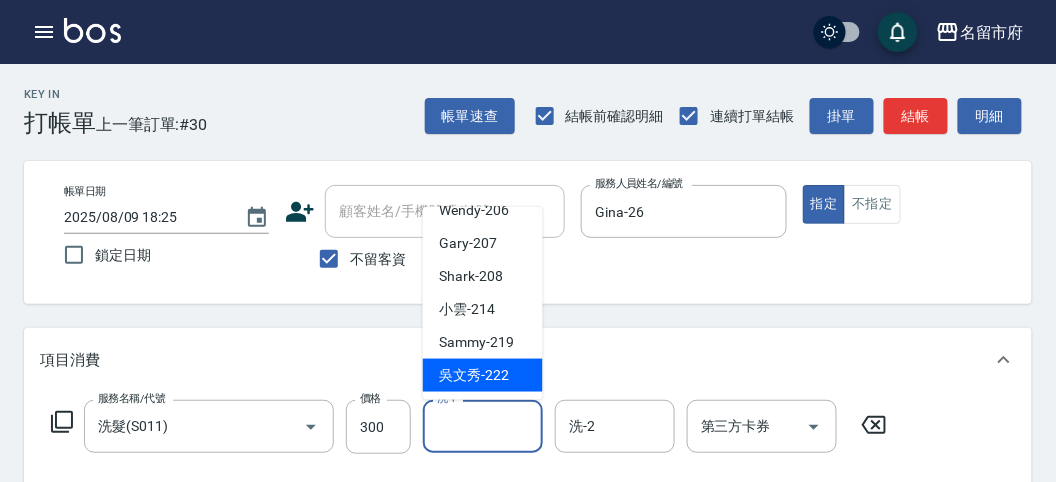 click on "吳文秀 -222" at bounding box center [474, 375] 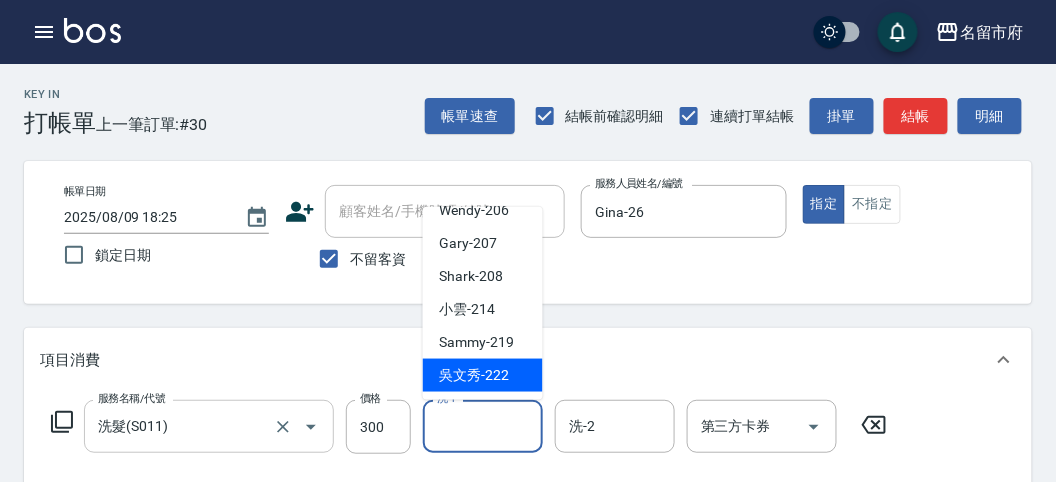 type on "吳文秀-222" 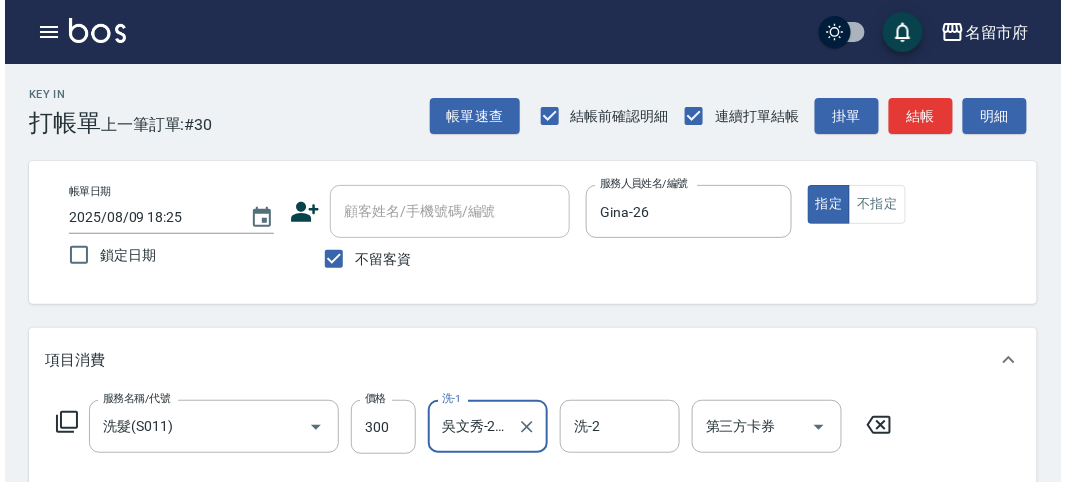 scroll, scrollTop: 585, scrollLeft: 0, axis: vertical 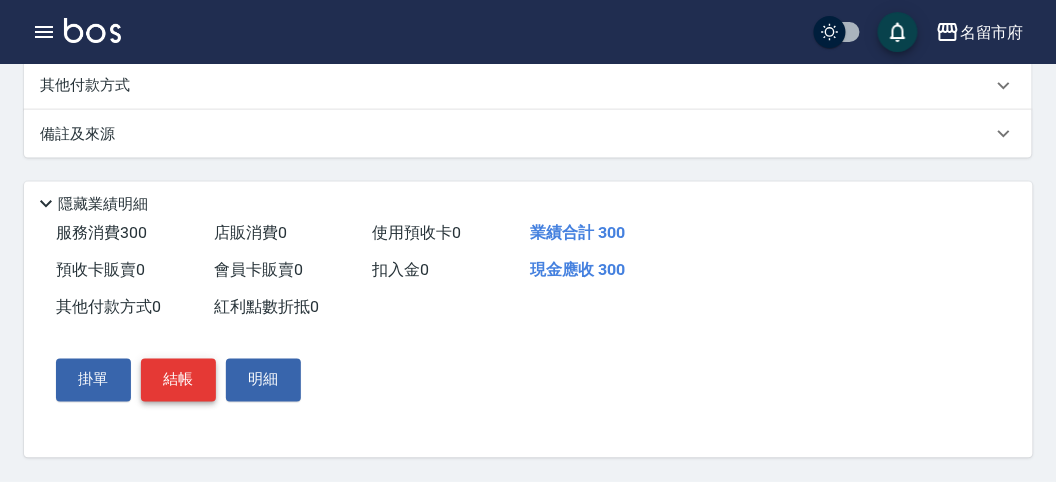 drag, startPoint x: 192, startPoint y: 406, endPoint x: 186, endPoint y: 391, distance: 16.155495 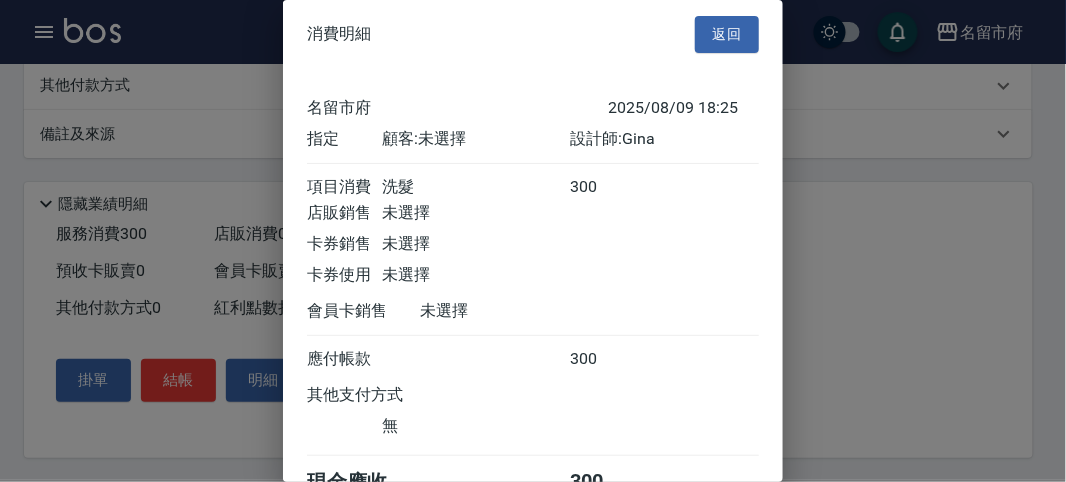 scroll, scrollTop: 111, scrollLeft: 0, axis: vertical 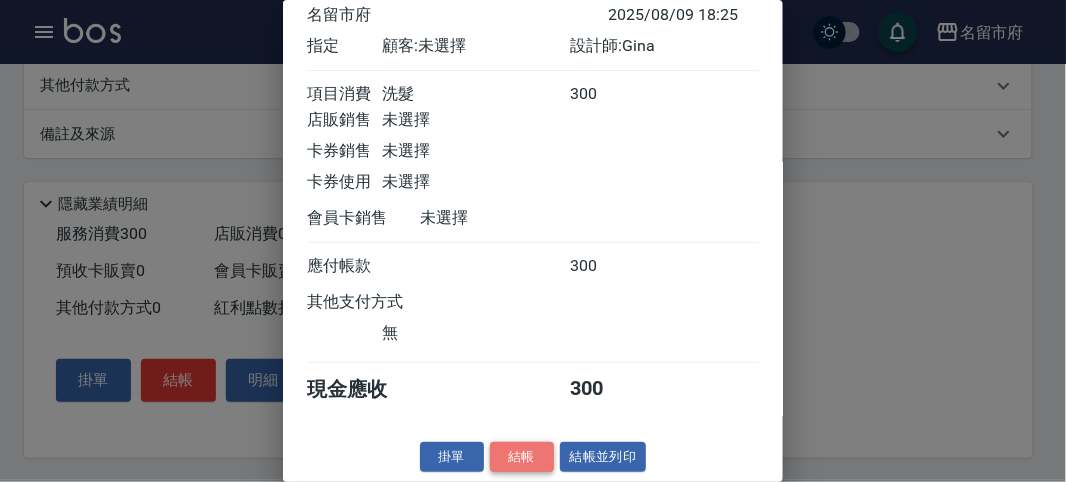 click on "結帳" at bounding box center [522, 457] 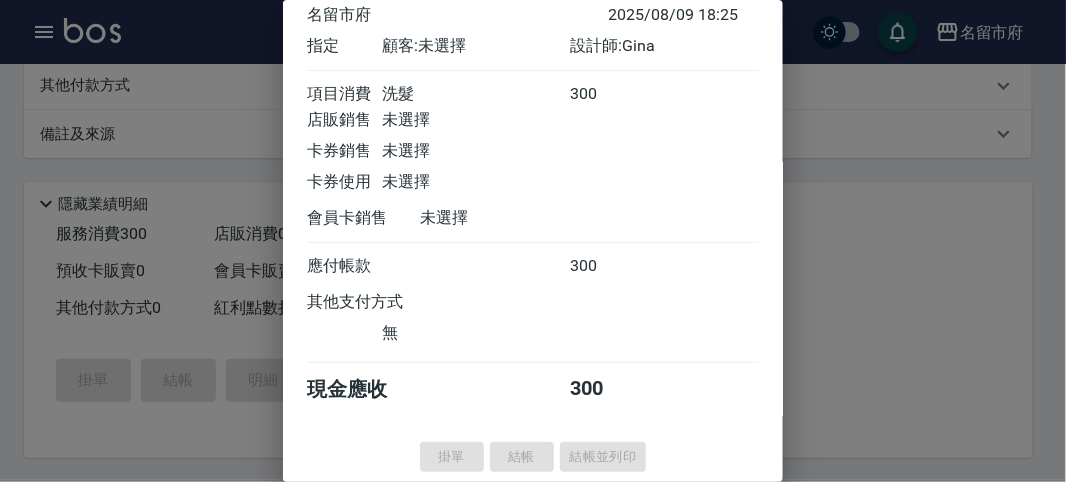 type on "2025/08/09 18:36" 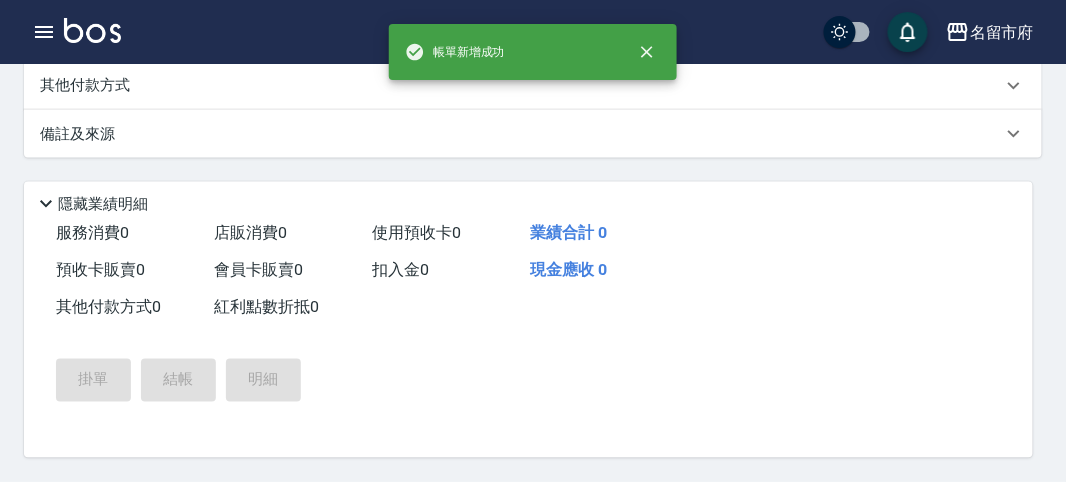 scroll, scrollTop: 0, scrollLeft: 0, axis: both 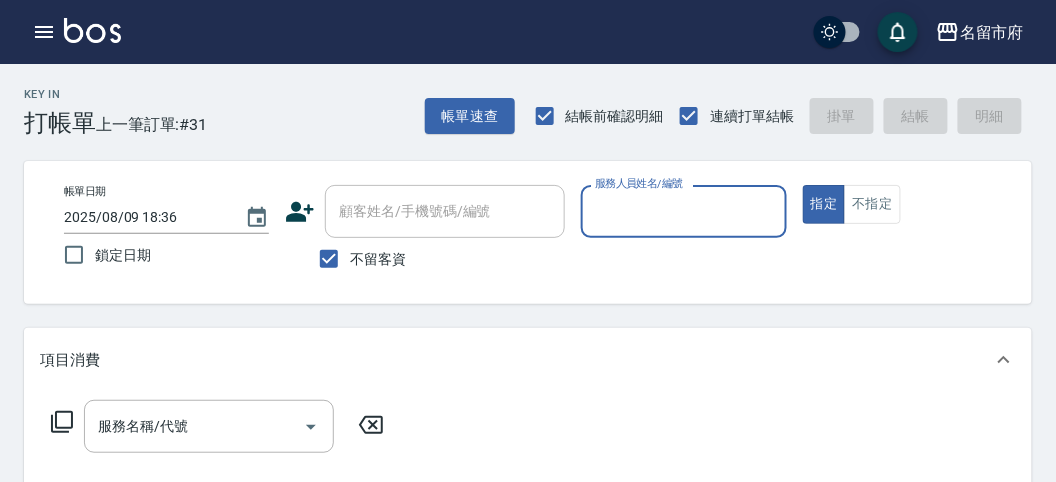 click on "服務人員姓名/編號" at bounding box center [683, 211] 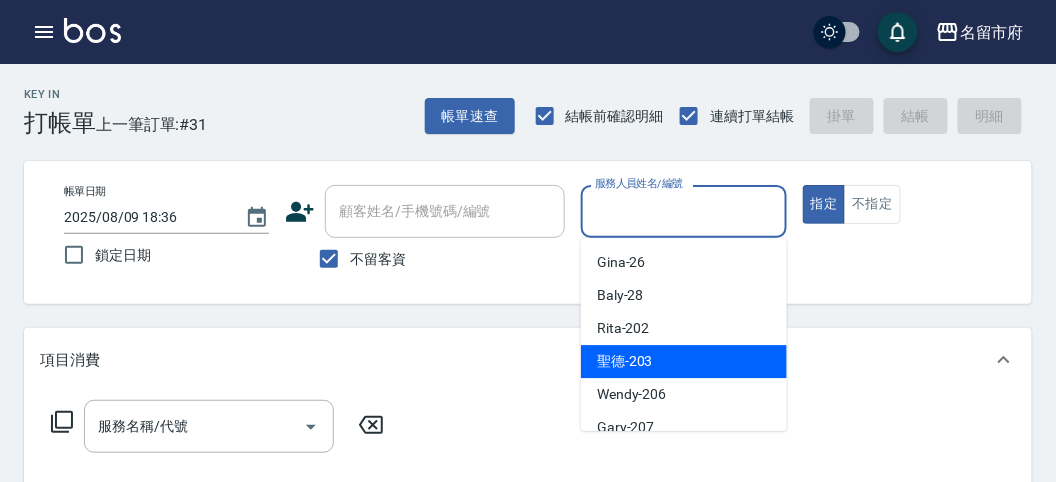 click on "聖德 -203" at bounding box center [625, 361] 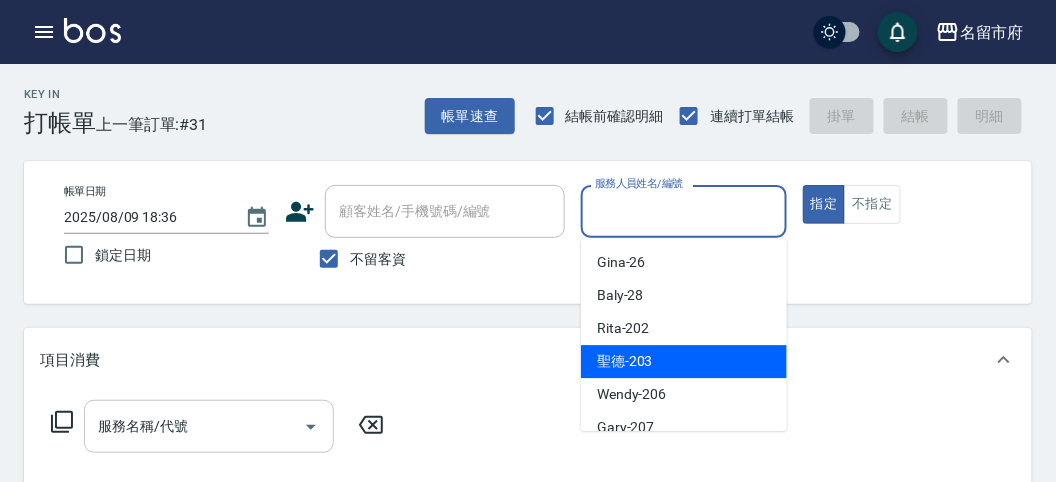 type on "聖德-203" 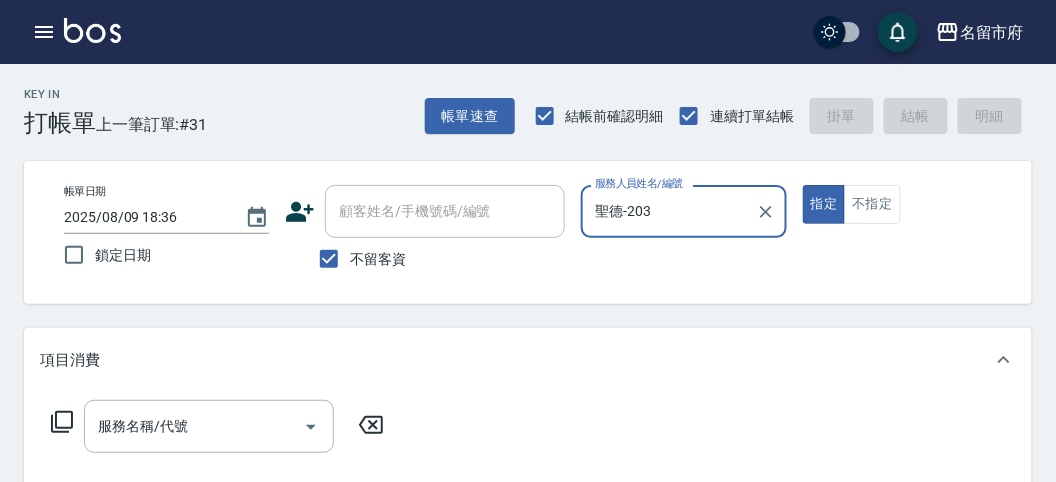 click 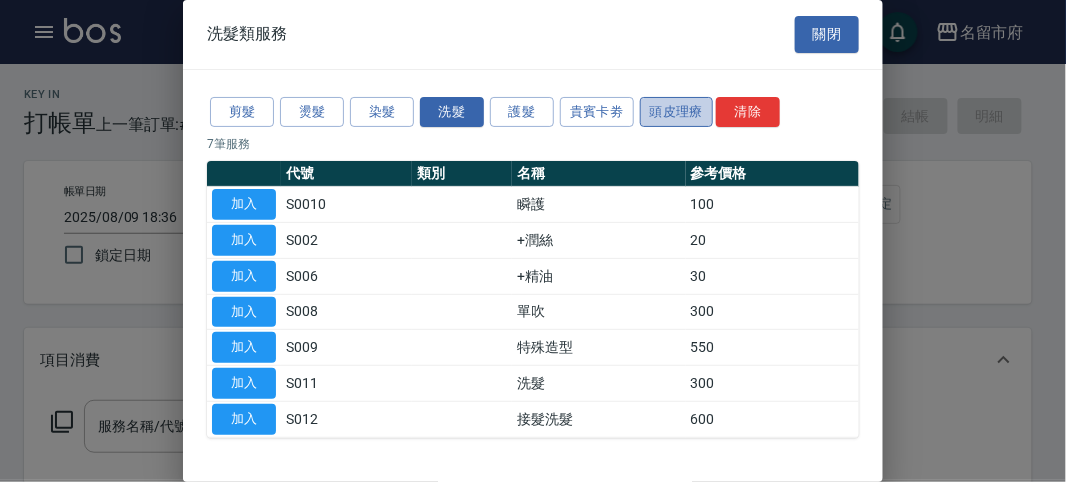 click on "頭皮理療" at bounding box center (677, 112) 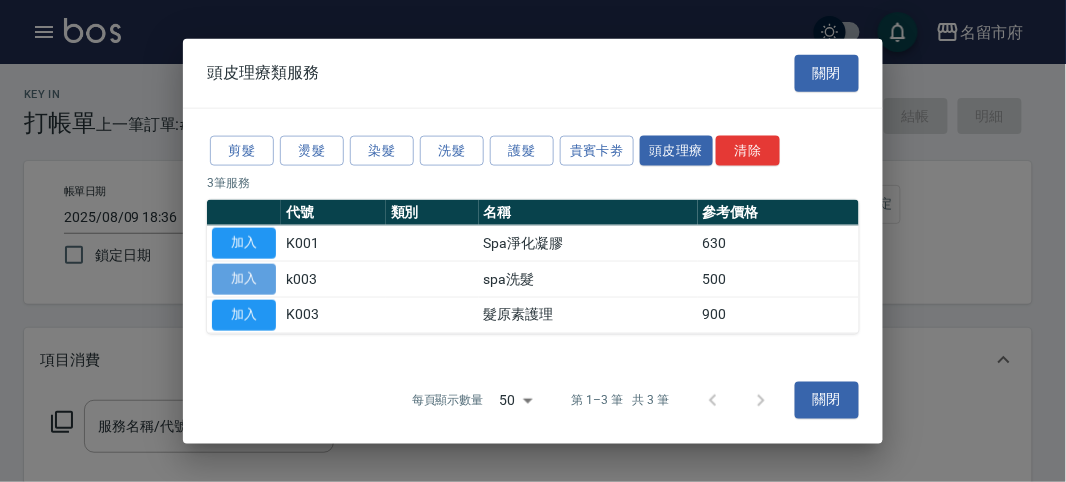 click on "加入" at bounding box center (244, 279) 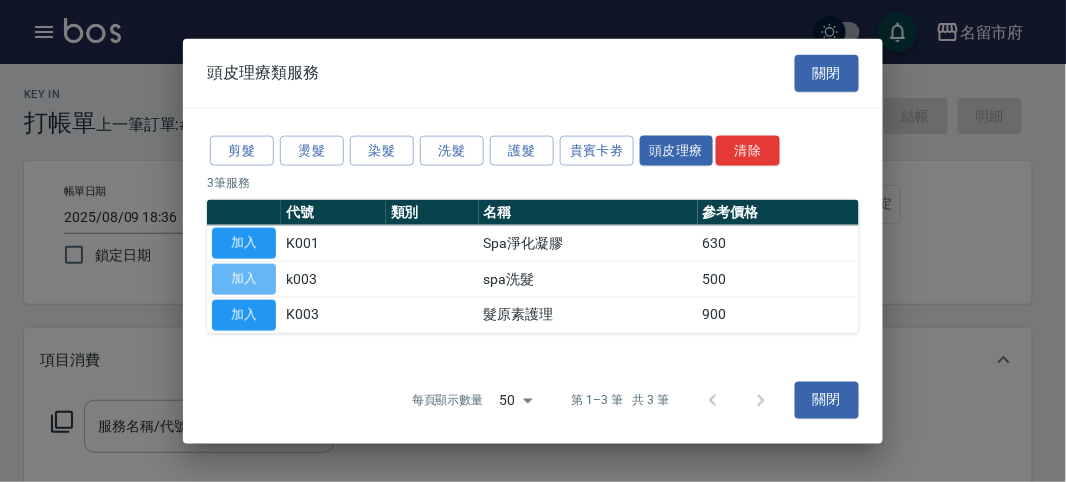 type on "spa洗髮(k003)" 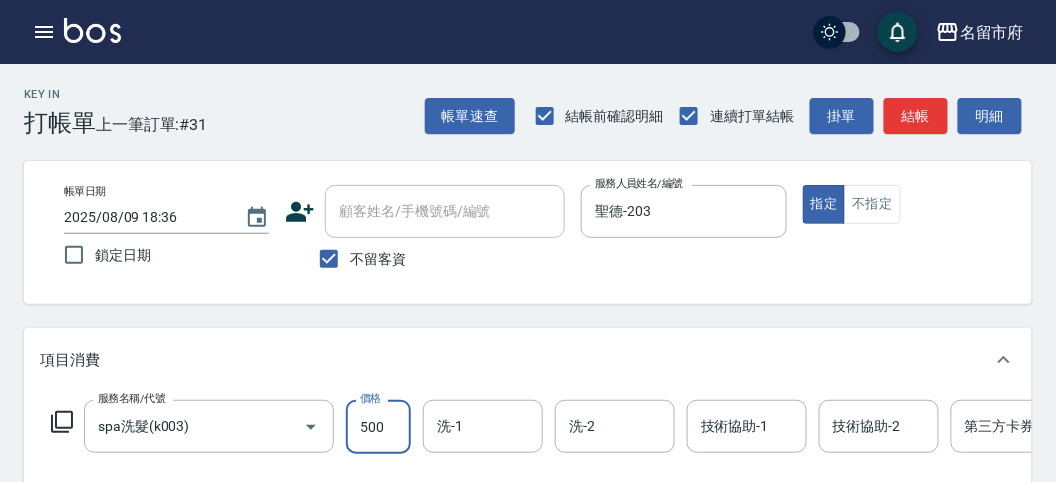 click on "500" at bounding box center (378, 427) 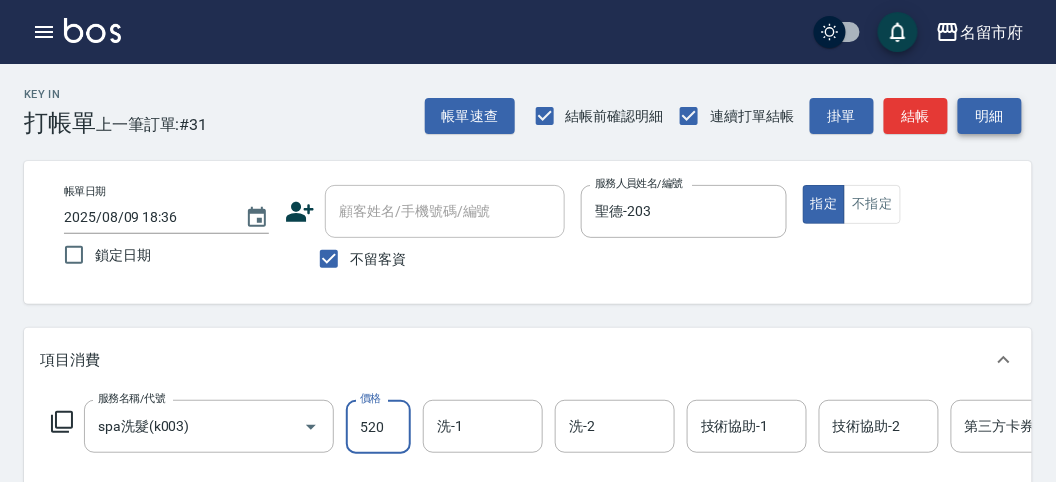 type on "520" 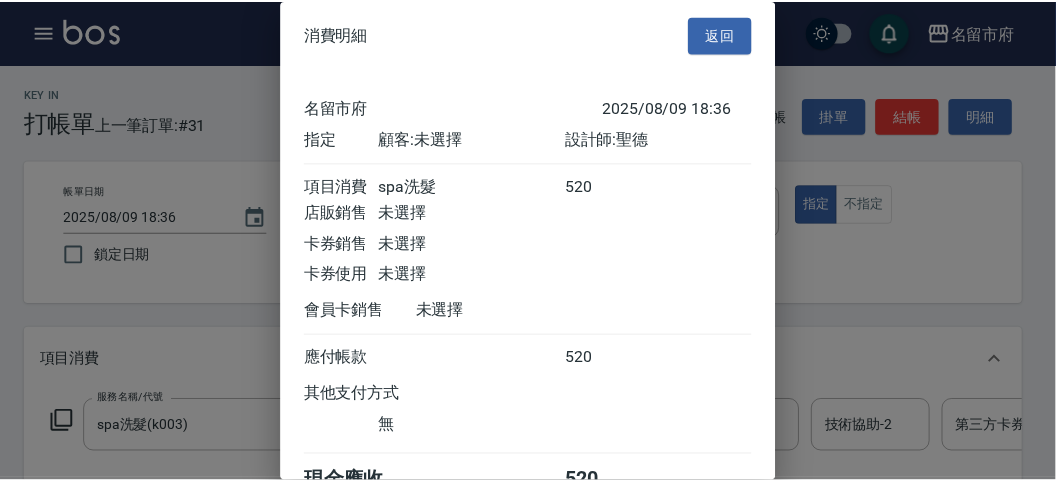 scroll, scrollTop: 111, scrollLeft: 0, axis: vertical 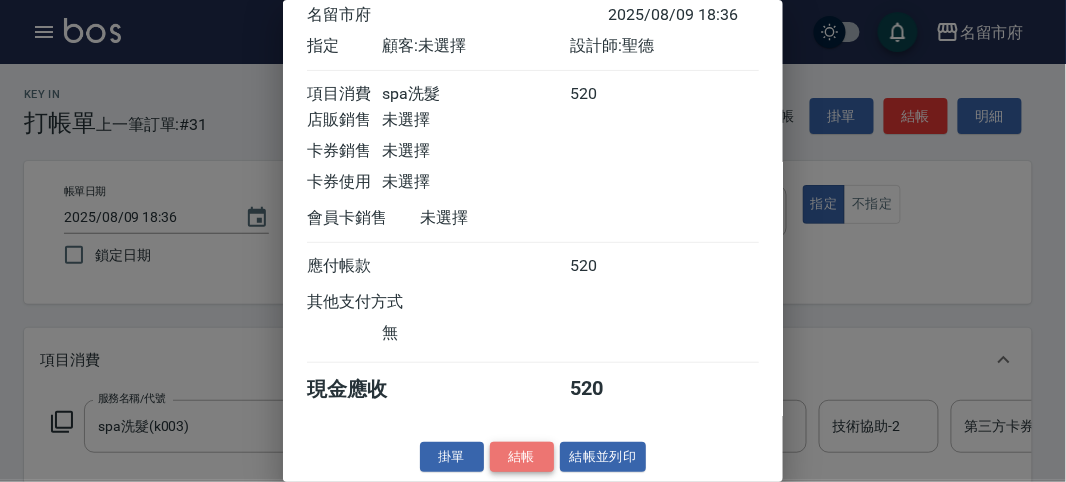 click on "結帳" at bounding box center [522, 457] 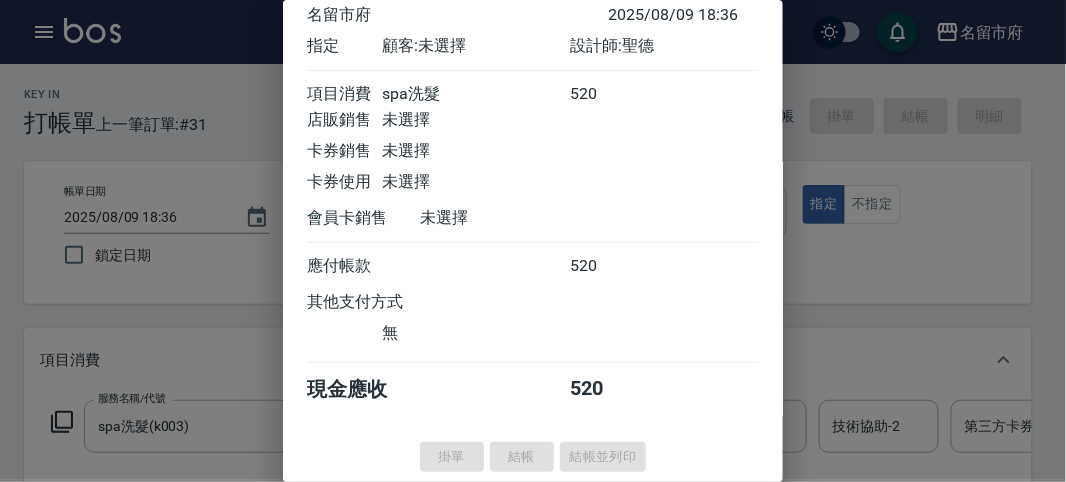 type on "2025/08/09 18:37" 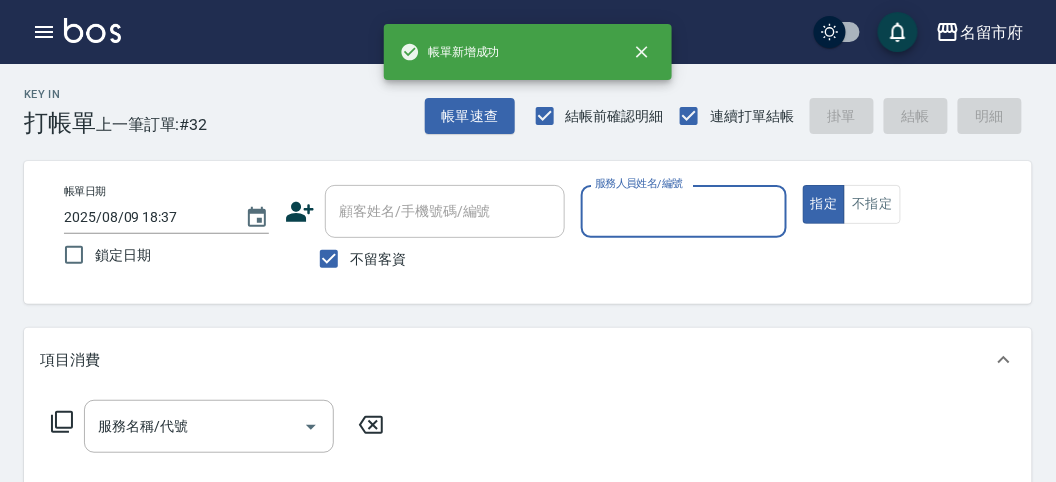 click on "服務人員姓名/編號" at bounding box center (683, 211) 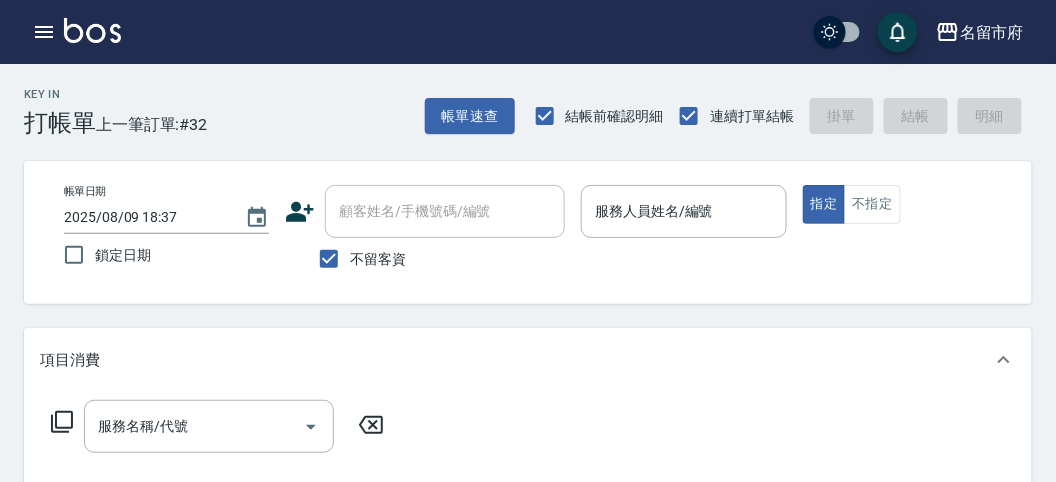 drag, startPoint x: 555, startPoint y: 378, endPoint x: 566, endPoint y: 373, distance: 12.083046 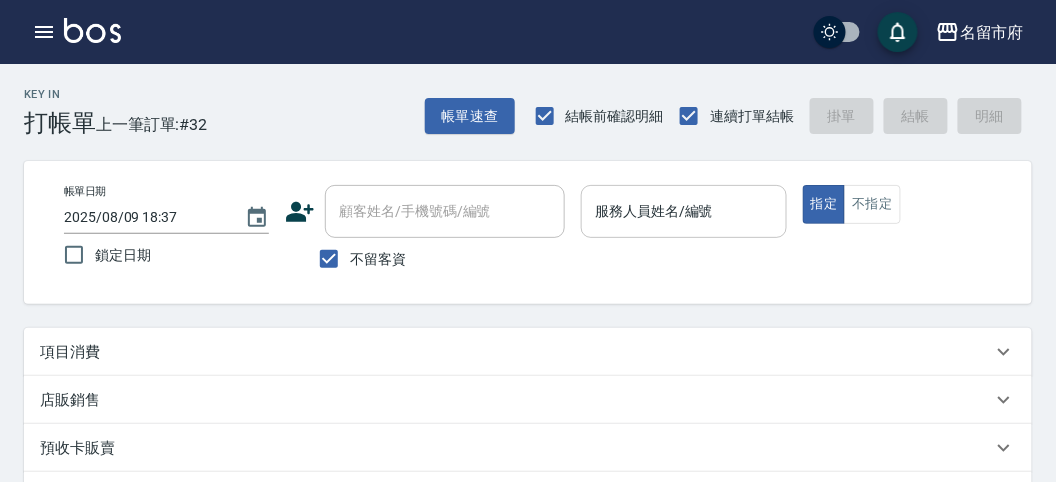 click on "服務人員姓名/編號" at bounding box center (683, 211) 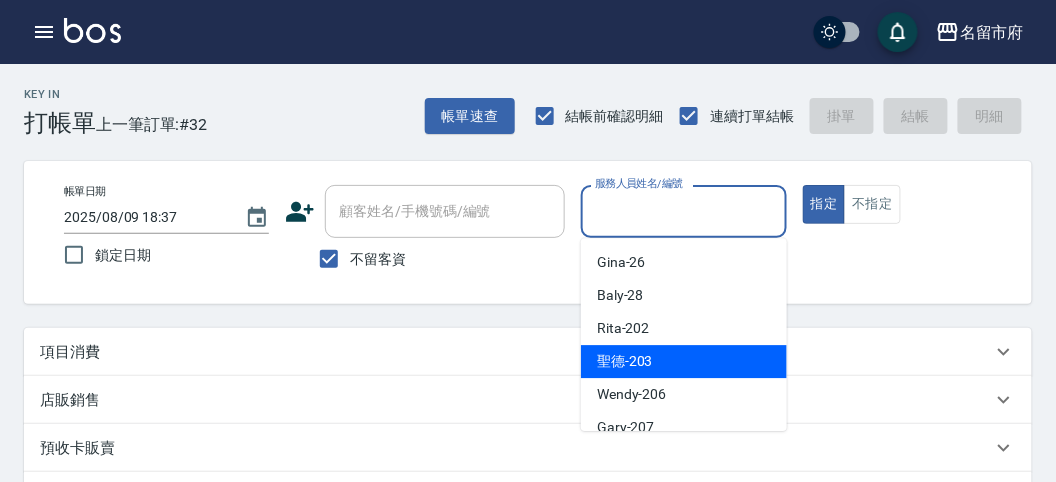 drag, startPoint x: 638, startPoint y: 370, endPoint x: 297, endPoint y: 370, distance: 341 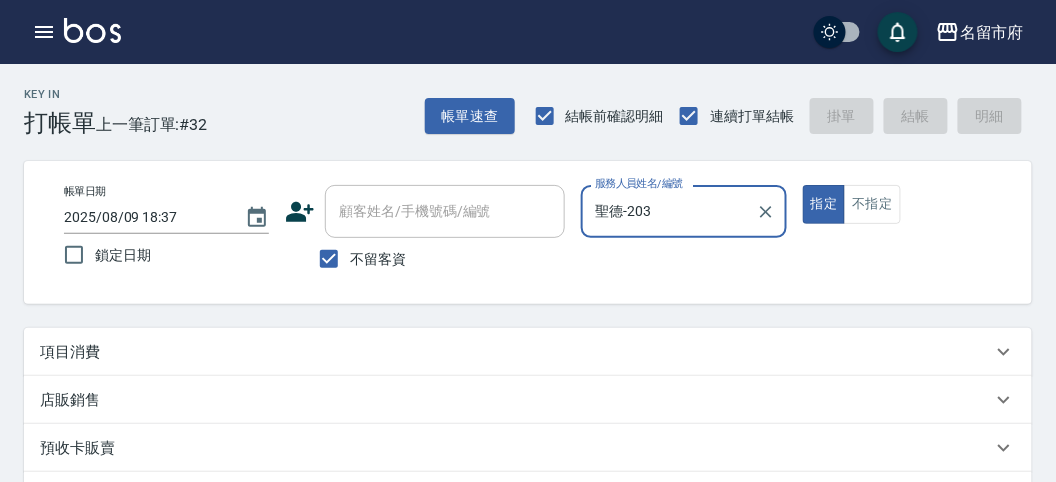 click on "項目消費" at bounding box center (70, 352) 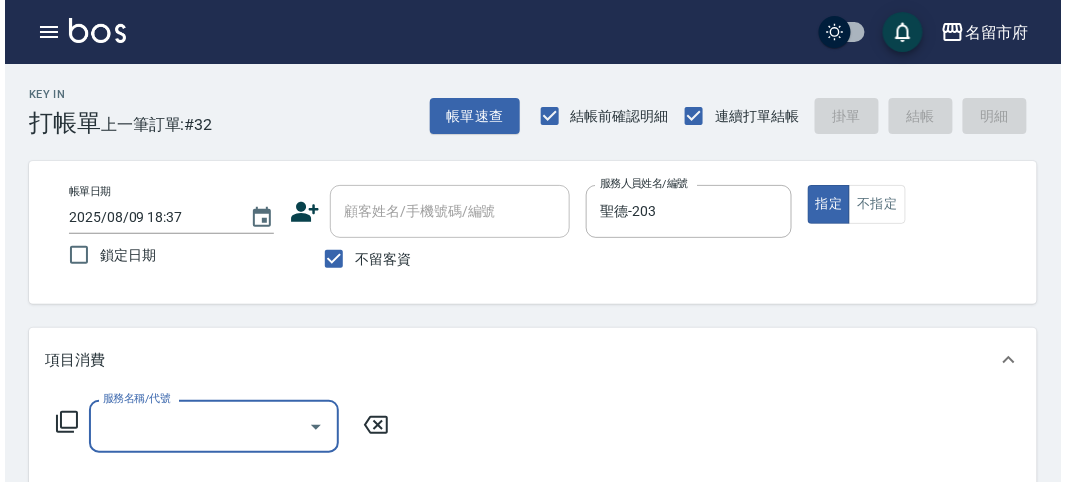 scroll, scrollTop: 0, scrollLeft: 0, axis: both 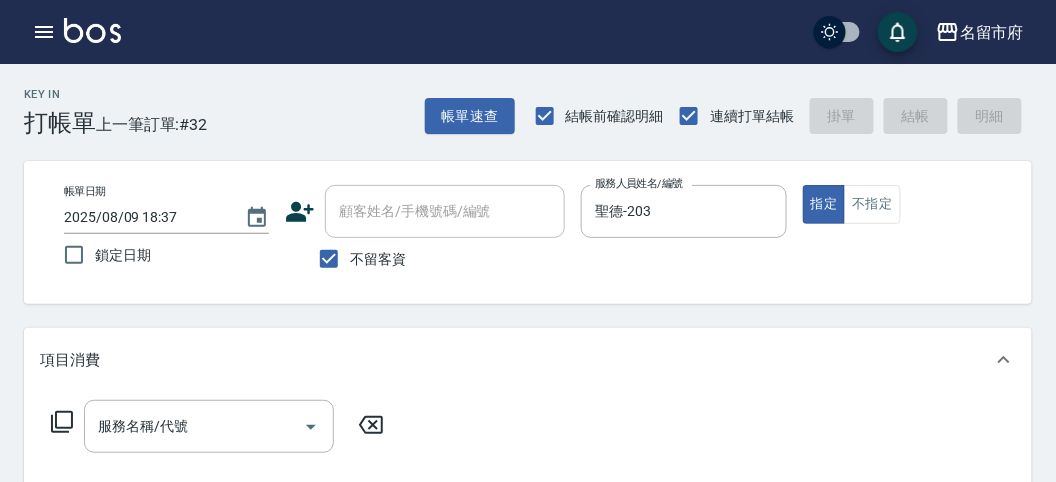 click on "服務名稱/代號 服務名稱/代號" at bounding box center (218, 426) 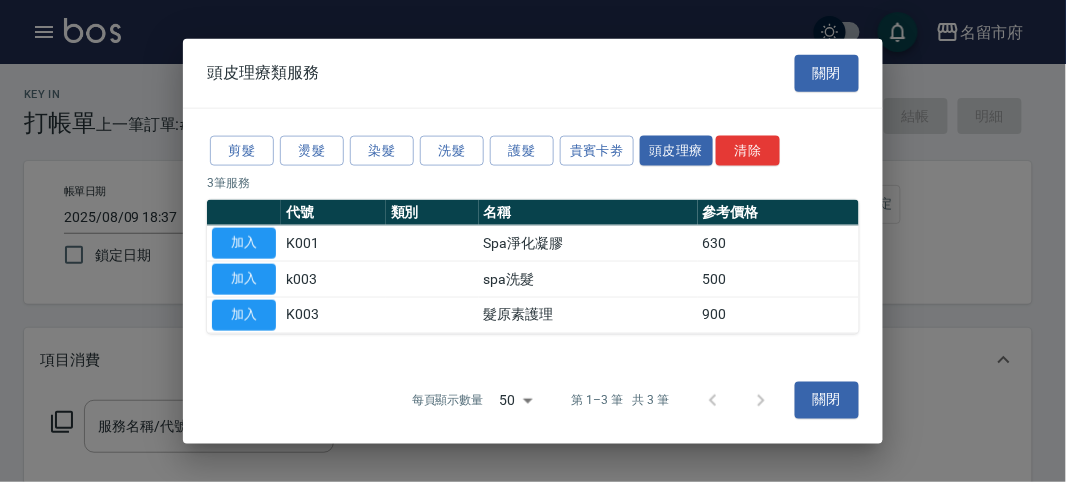drag, startPoint x: 460, startPoint y: 146, endPoint x: 244, endPoint y: 226, distance: 230.33888 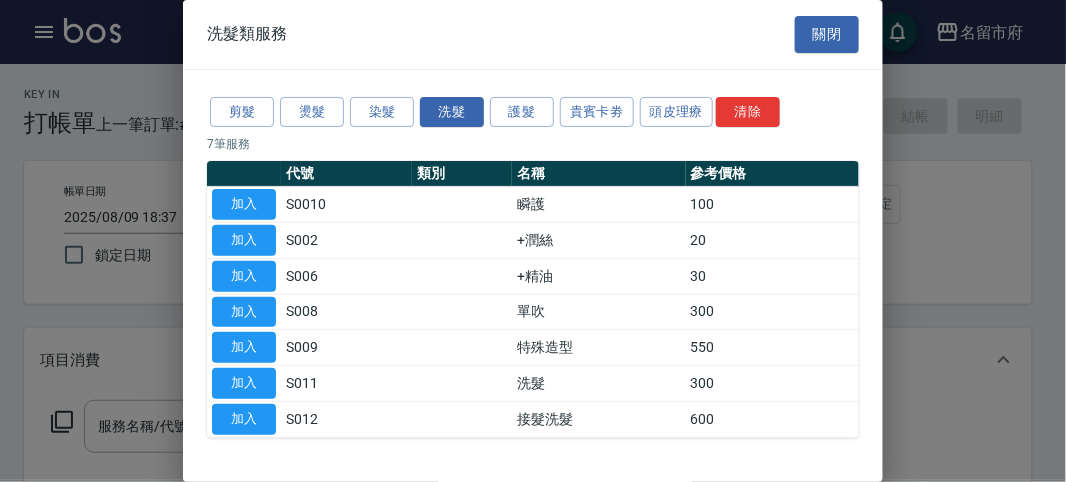 click on "加入" at bounding box center [244, 383] 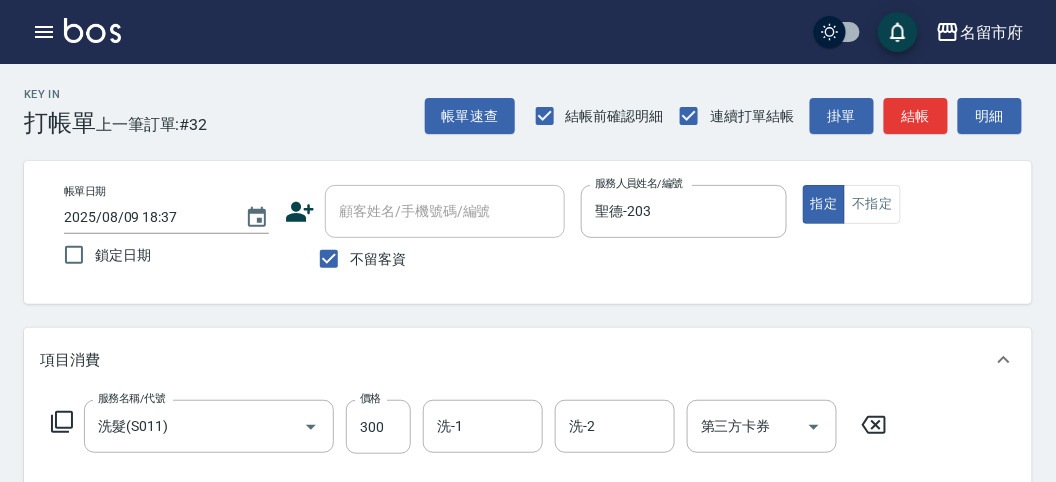 click 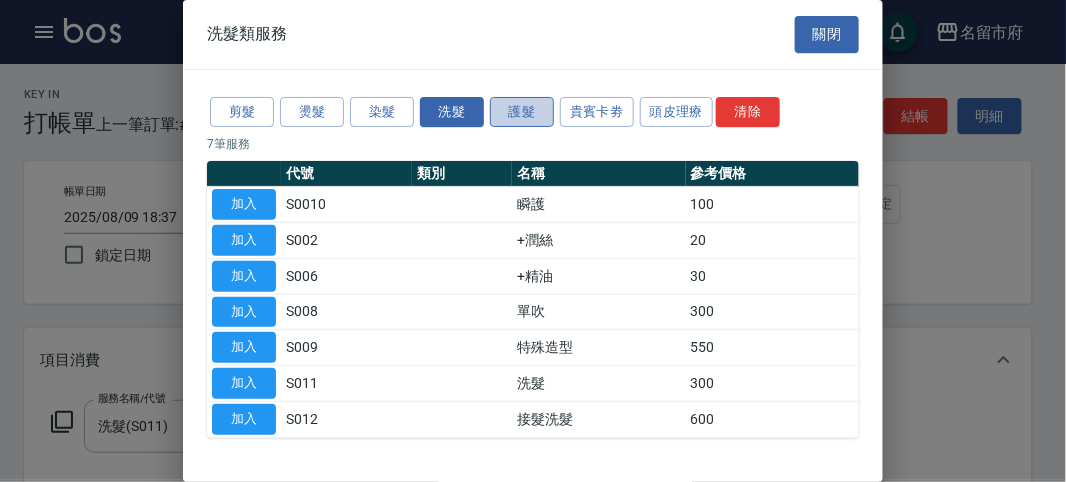 click on "護髮" at bounding box center [522, 112] 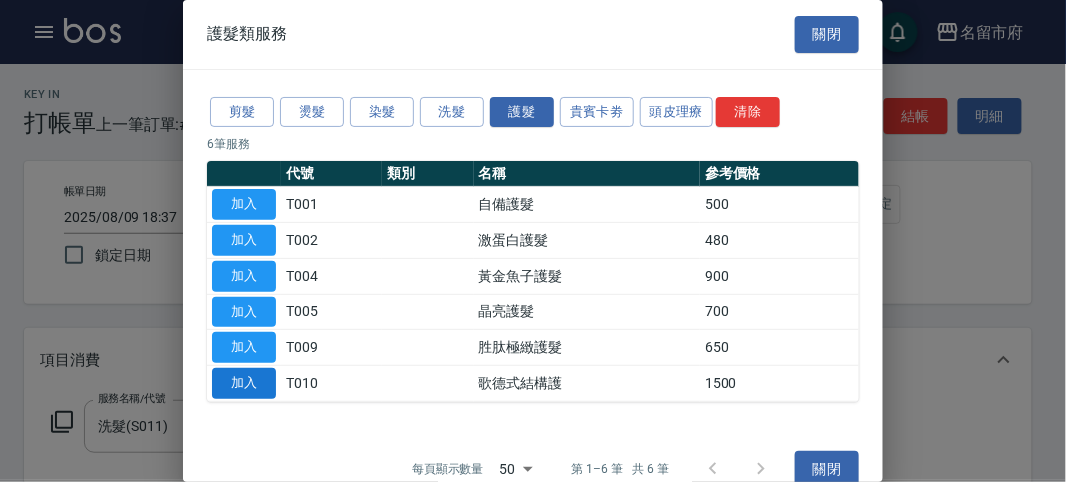 click on "加入" at bounding box center (244, 383) 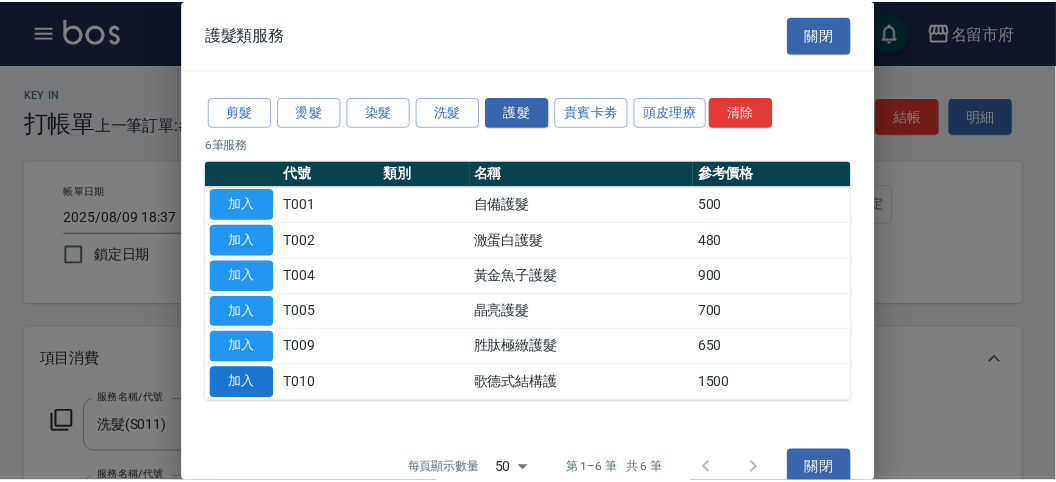 scroll, scrollTop: 263, scrollLeft: 0, axis: vertical 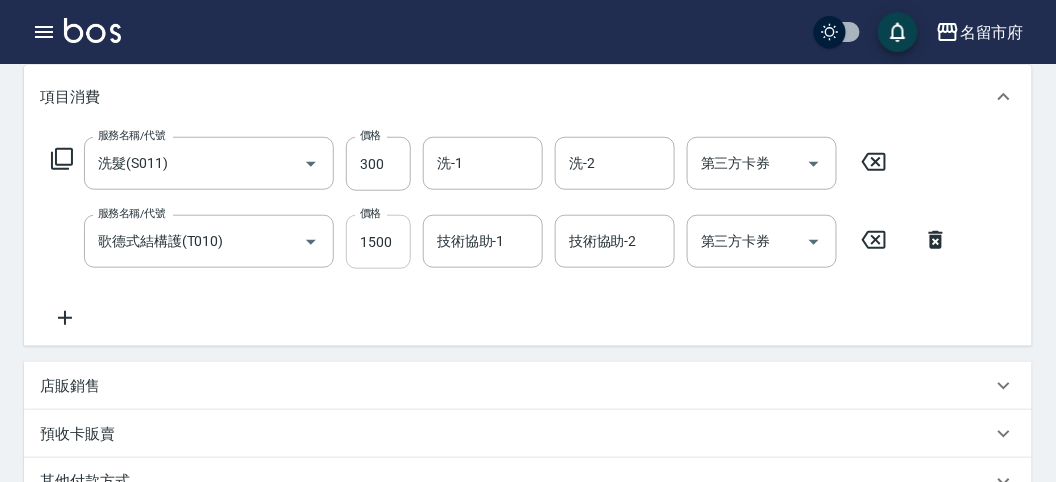 click on "1500" at bounding box center (378, 242) 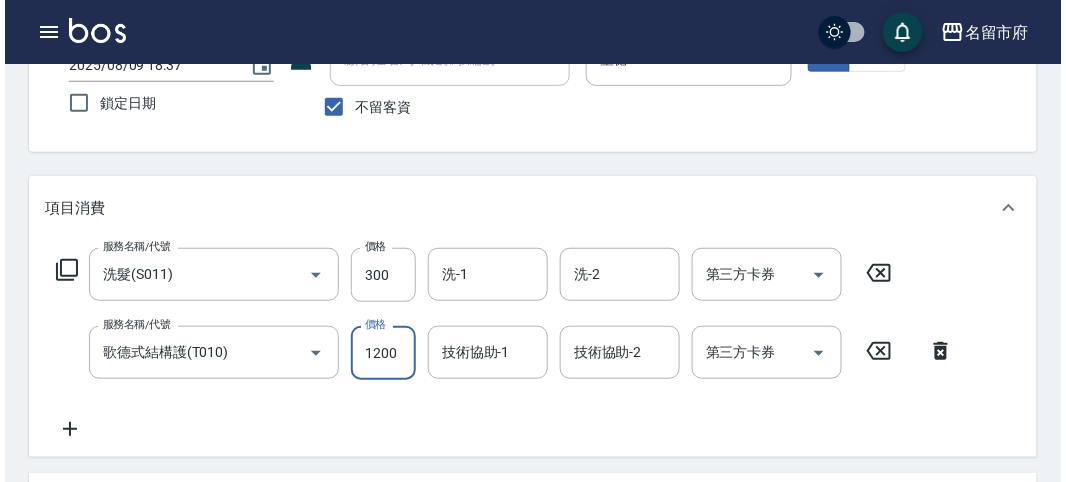 scroll, scrollTop: 0, scrollLeft: 0, axis: both 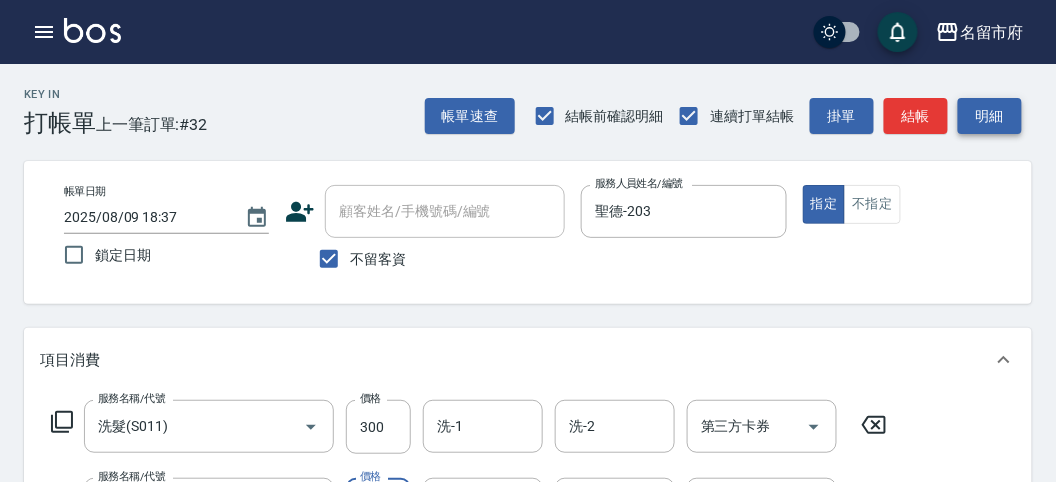 type on "1200" 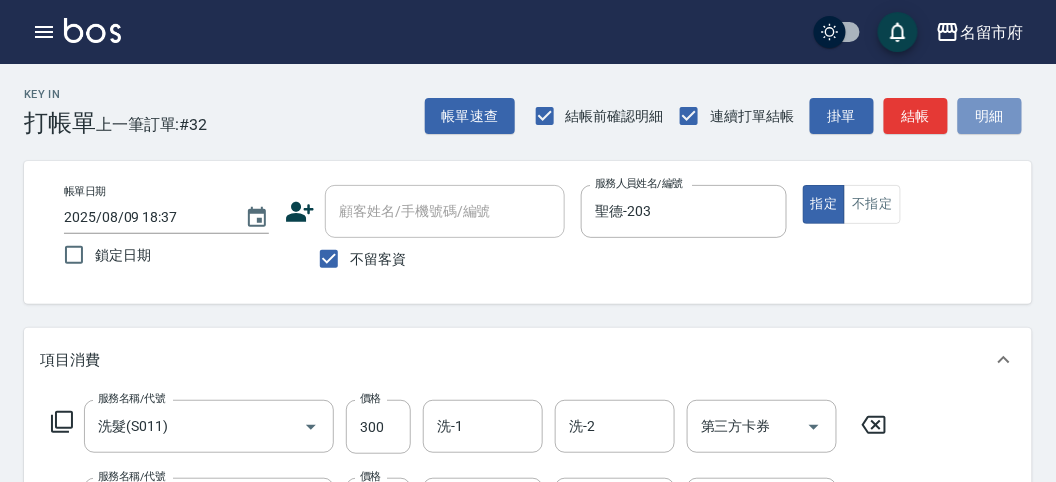 drag, startPoint x: 985, startPoint y: 111, endPoint x: 927, endPoint y: 155, distance: 72.8011 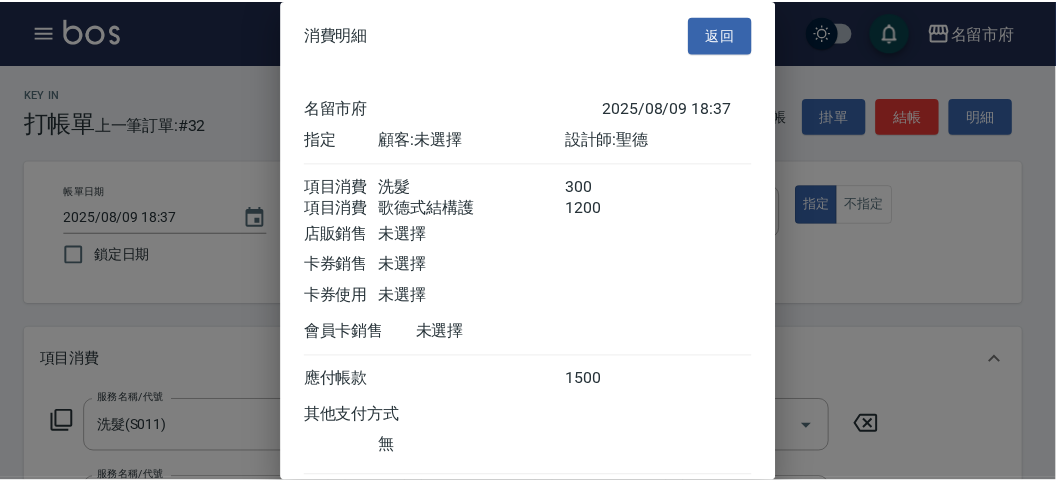 scroll, scrollTop: 133, scrollLeft: 0, axis: vertical 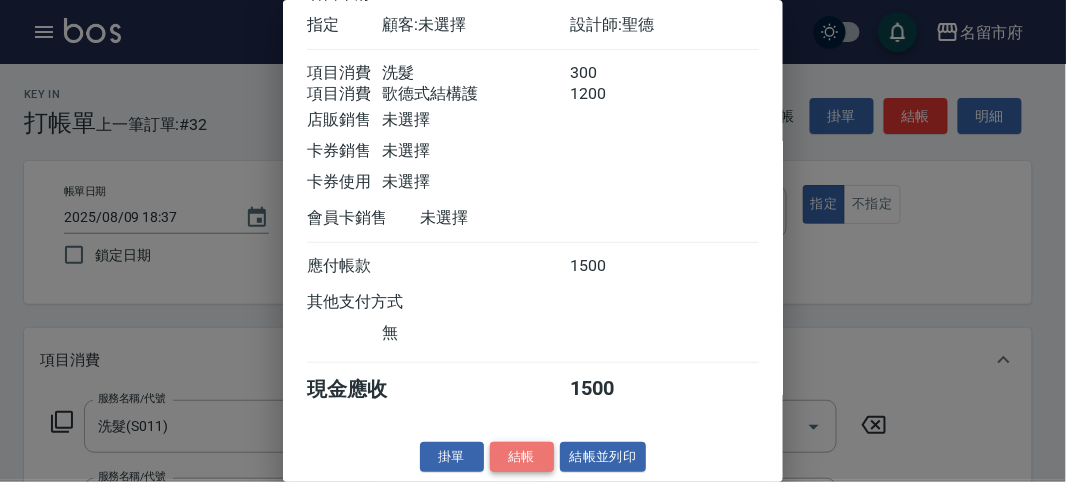 click on "結帳" at bounding box center [522, 457] 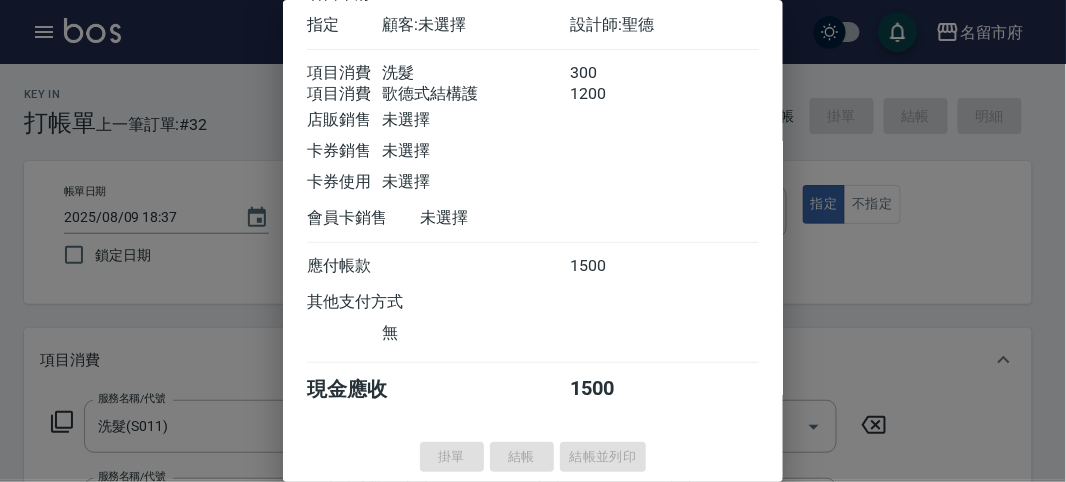 type 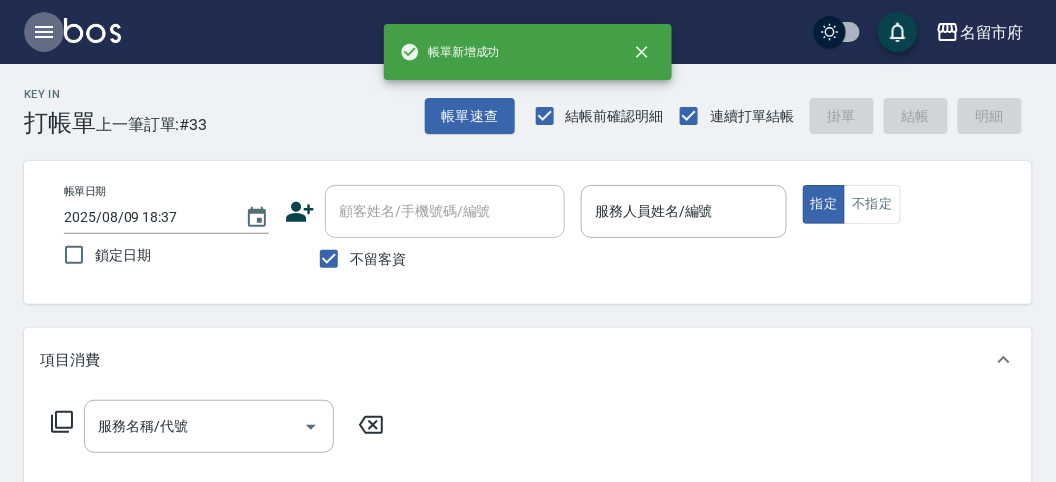 click at bounding box center (44, 32) 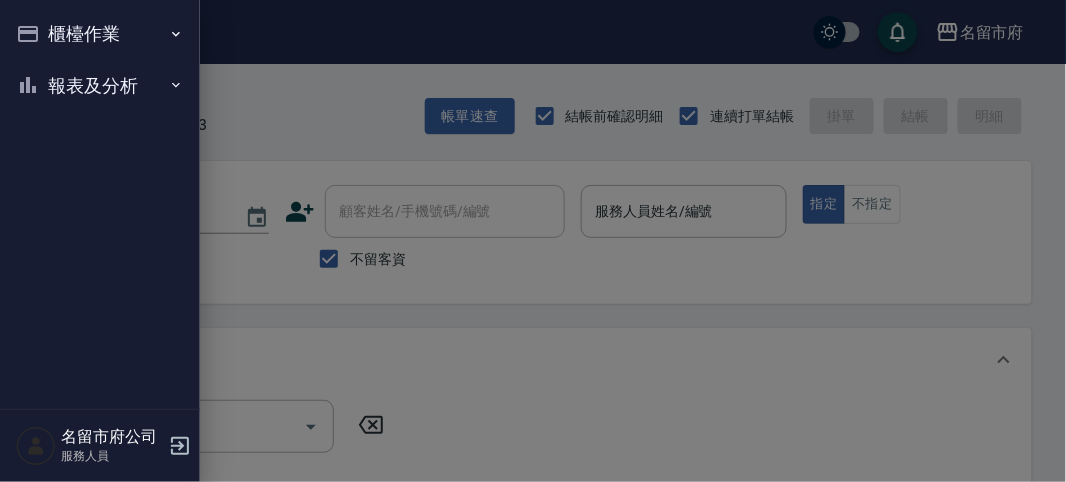 click on "報表及分析" at bounding box center [100, 86] 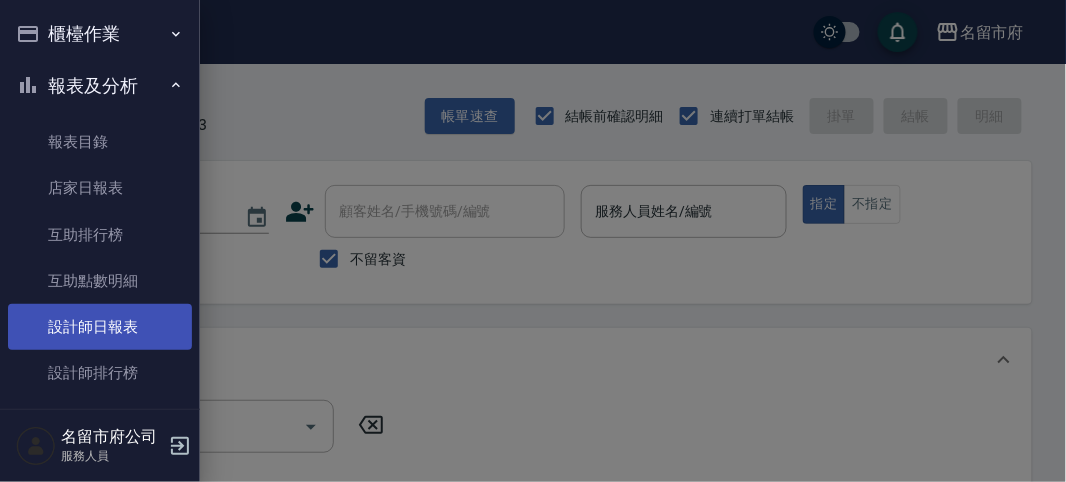click on "設計師日報表" at bounding box center (100, 327) 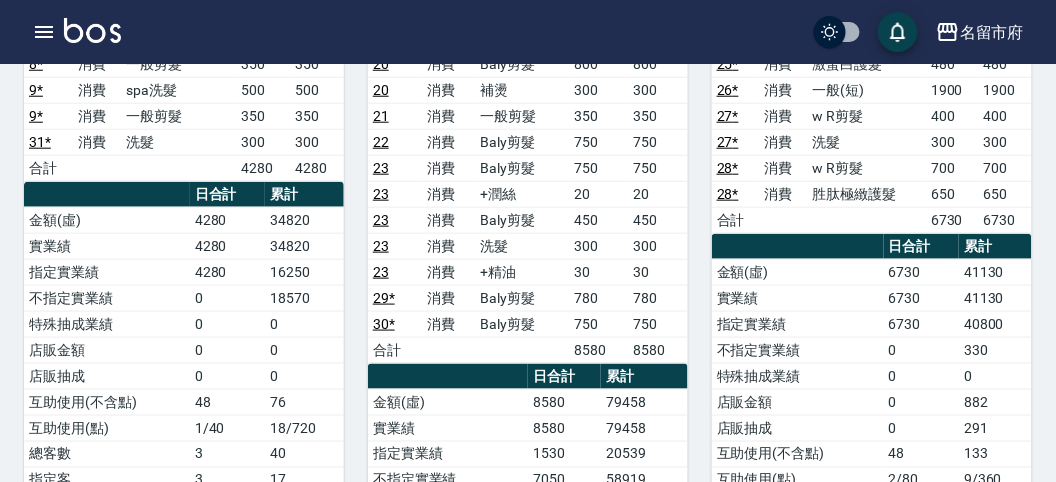 scroll, scrollTop: 1236, scrollLeft: 0, axis: vertical 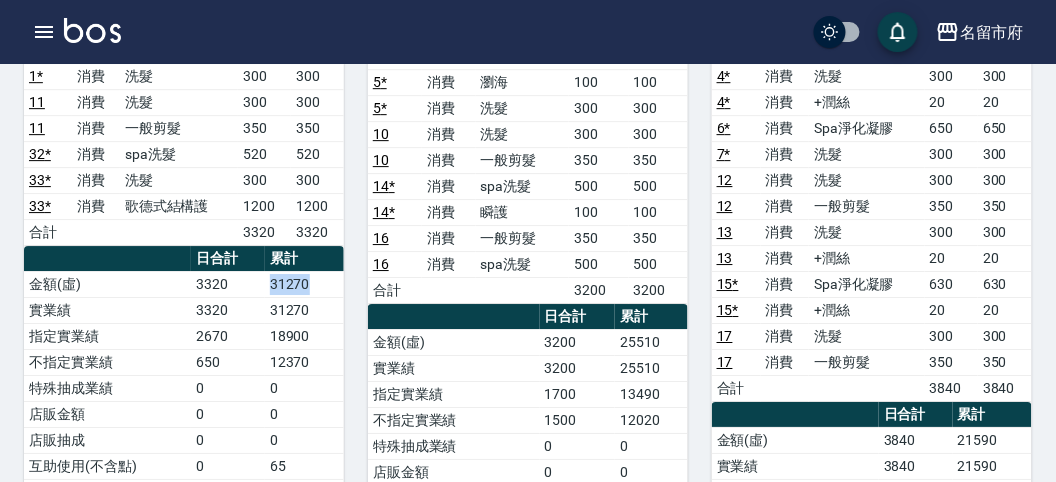 drag, startPoint x: 263, startPoint y: 220, endPoint x: 318, endPoint y: 218, distance: 55.03635 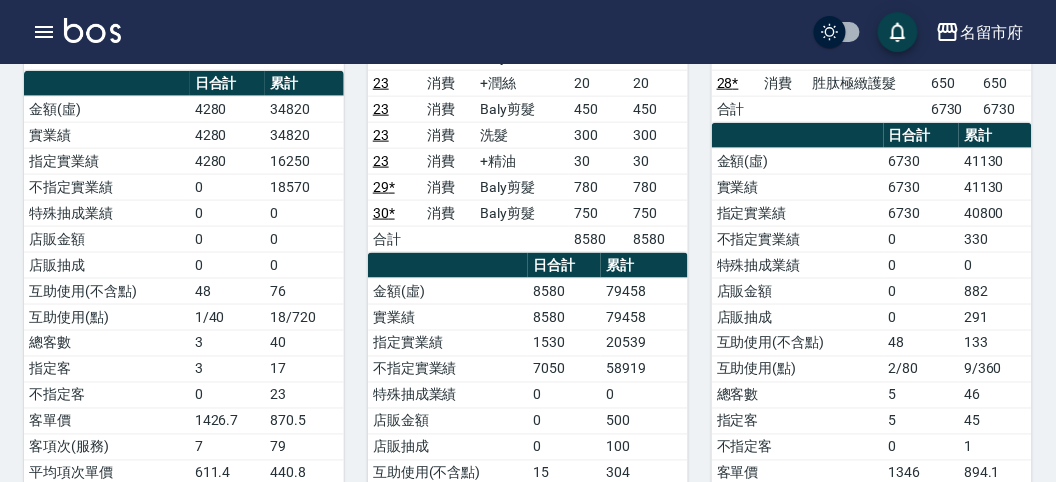 scroll, scrollTop: 236, scrollLeft: 0, axis: vertical 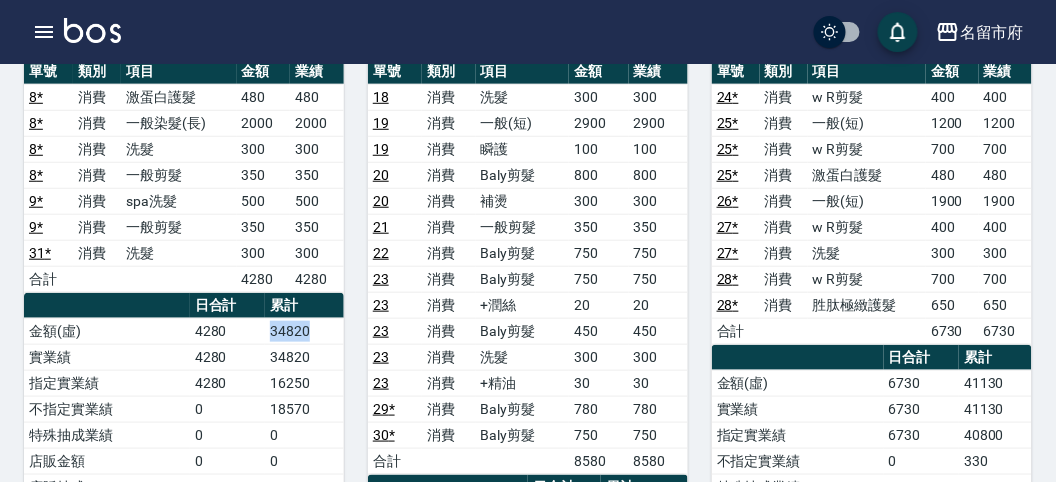 drag, startPoint x: 271, startPoint y: 304, endPoint x: 312, endPoint y: 300, distance: 41.19466 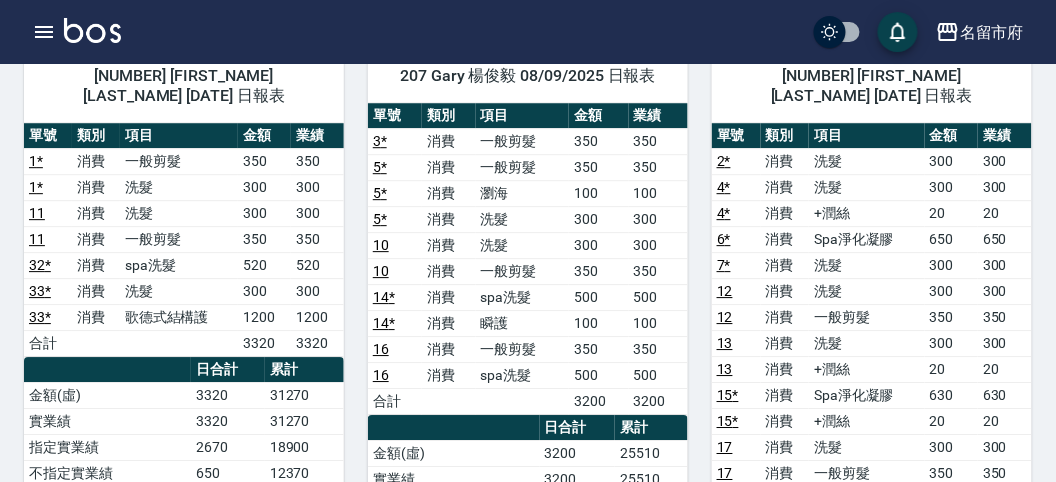 scroll, scrollTop: 1014, scrollLeft: 0, axis: vertical 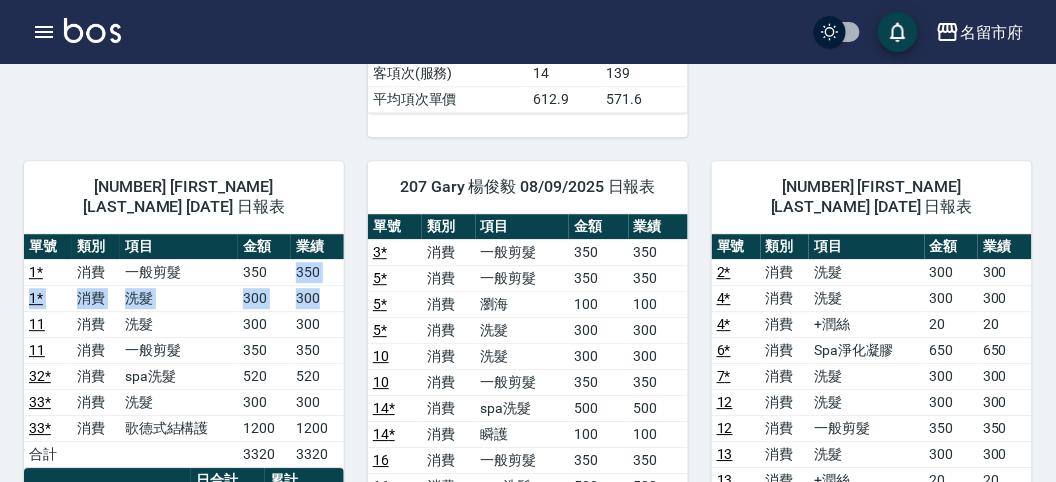 drag, startPoint x: 286, startPoint y: 219, endPoint x: 332, endPoint y: 240, distance: 50.566788 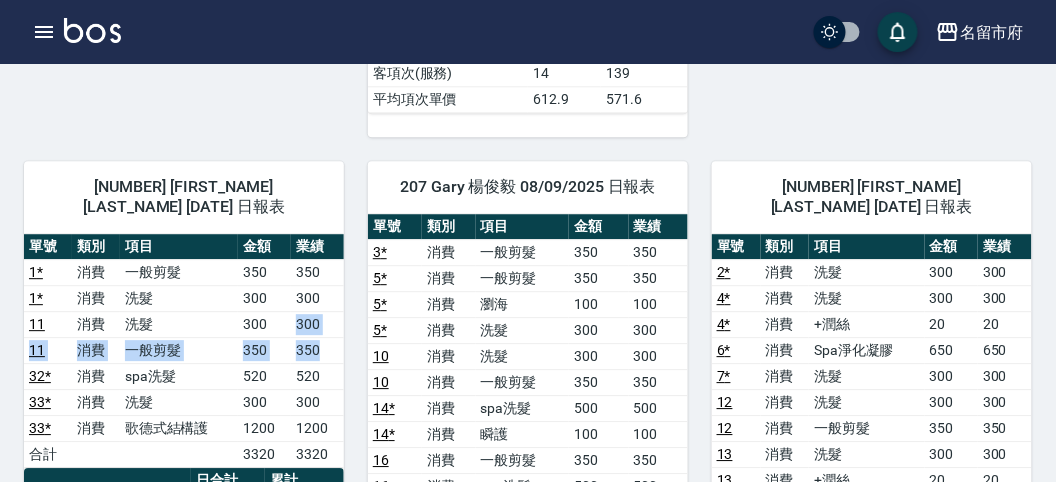 drag, startPoint x: 298, startPoint y: 262, endPoint x: 342, endPoint y: 287, distance: 50.606323 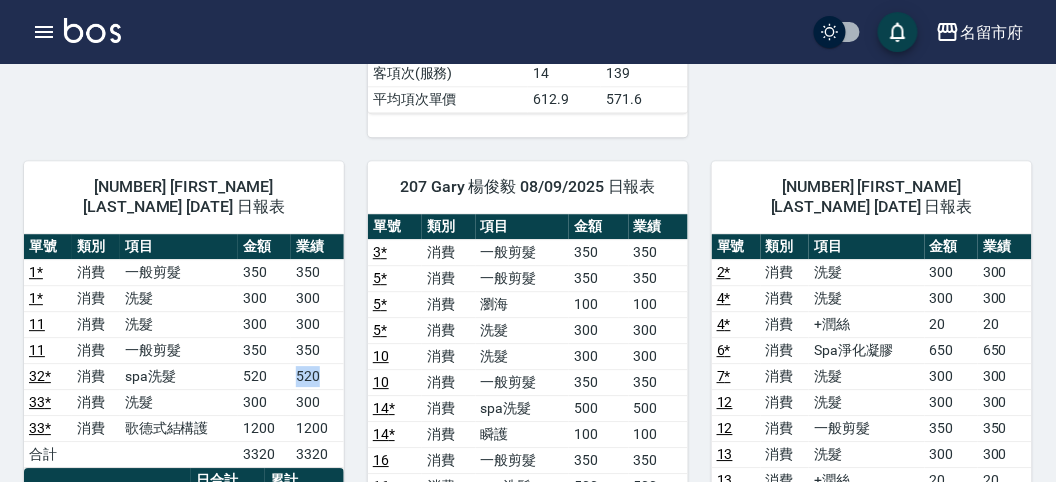 drag, startPoint x: 293, startPoint y: 316, endPoint x: 327, endPoint y: 316, distance: 34 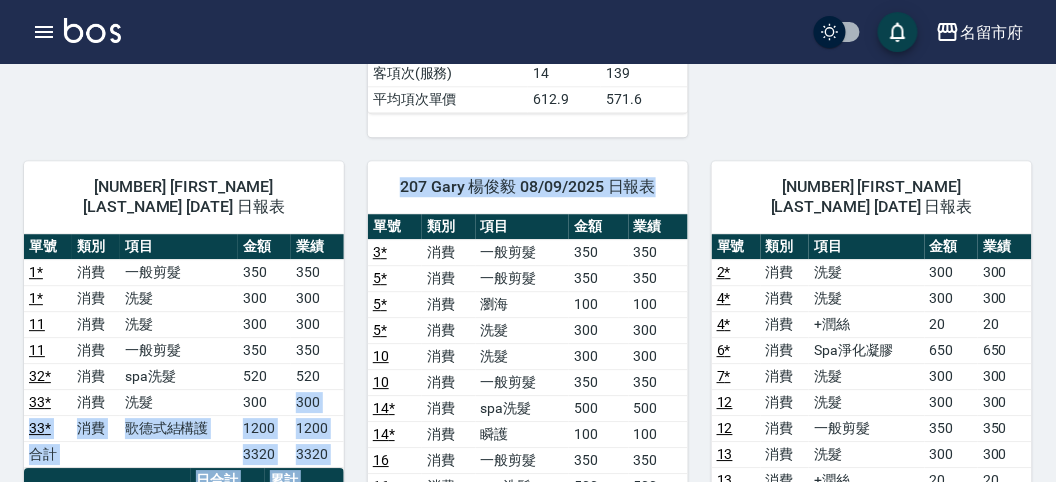 drag, startPoint x: 297, startPoint y: 345, endPoint x: 343, endPoint y: 368, distance: 51.42956 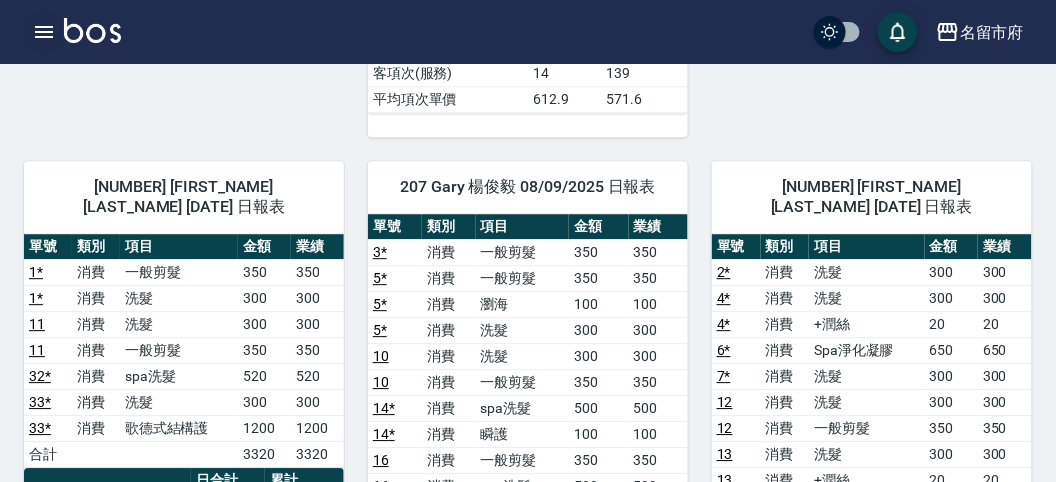click 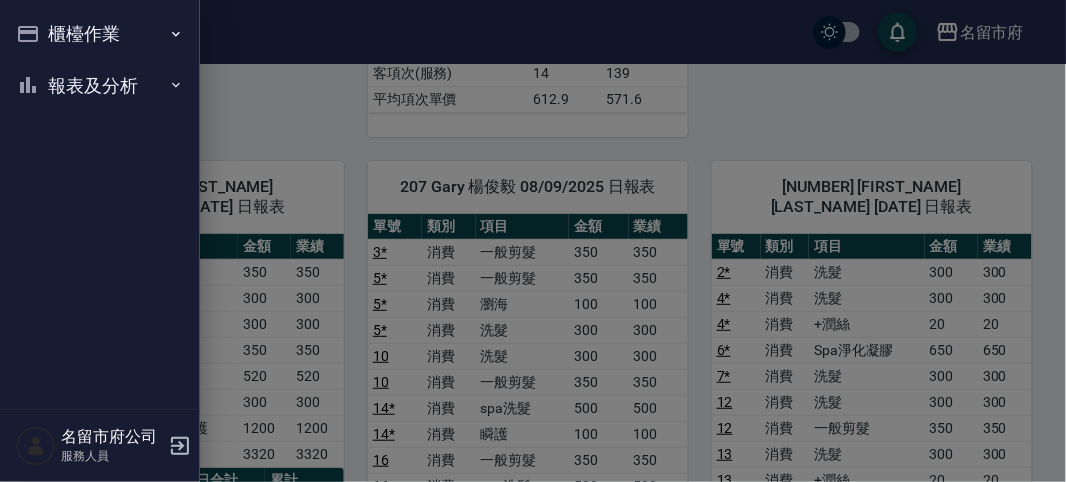 click on "報表及分析" at bounding box center [100, 86] 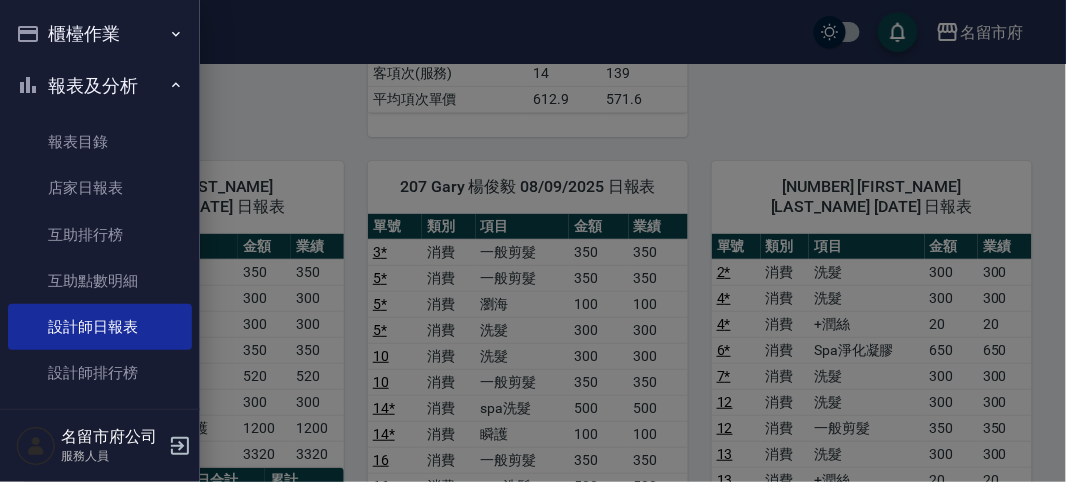click at bounding box center (533, 241) 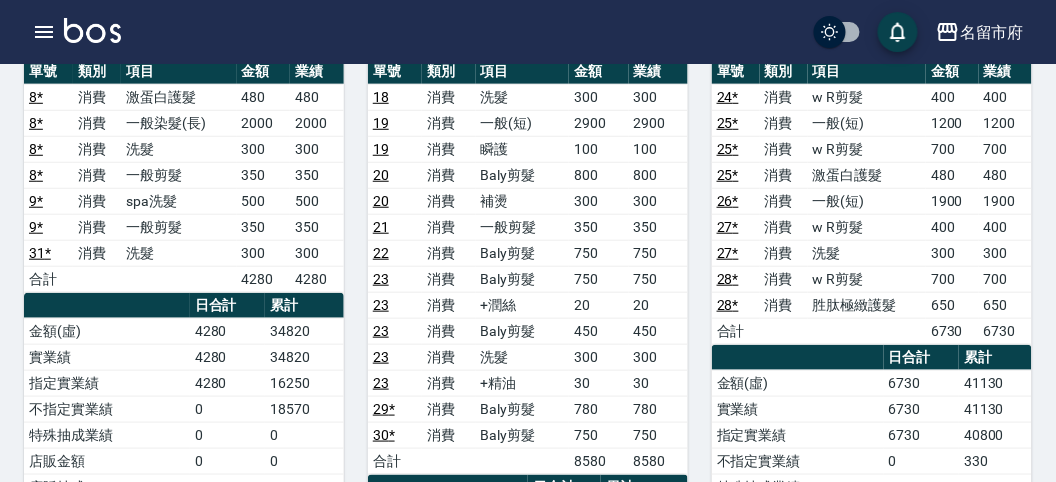 scroll, scrollTop: 125, scrollLeft: 0, axis: vertical 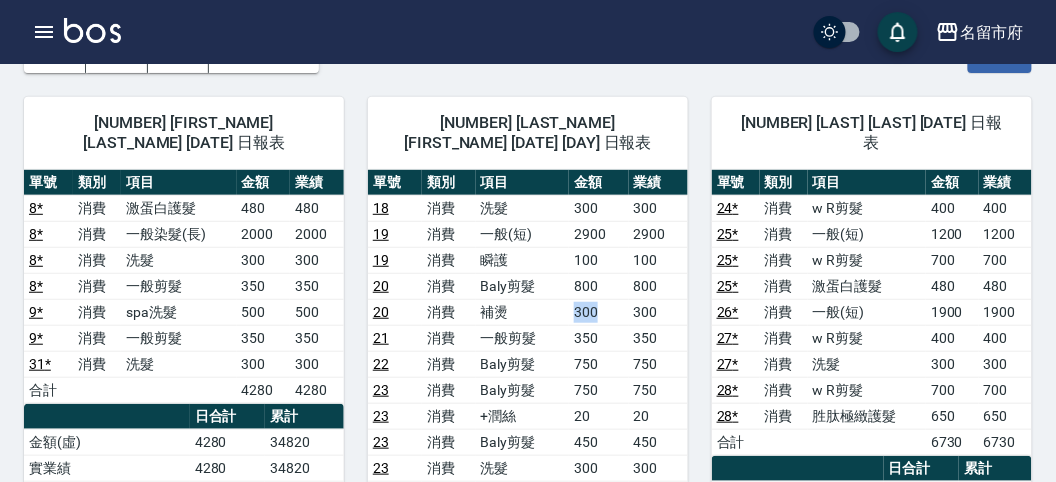 drag, startPoint x: 575, startPoint y: 288, endPoint x: 602, endPoint y: 285, distance: 27.166155 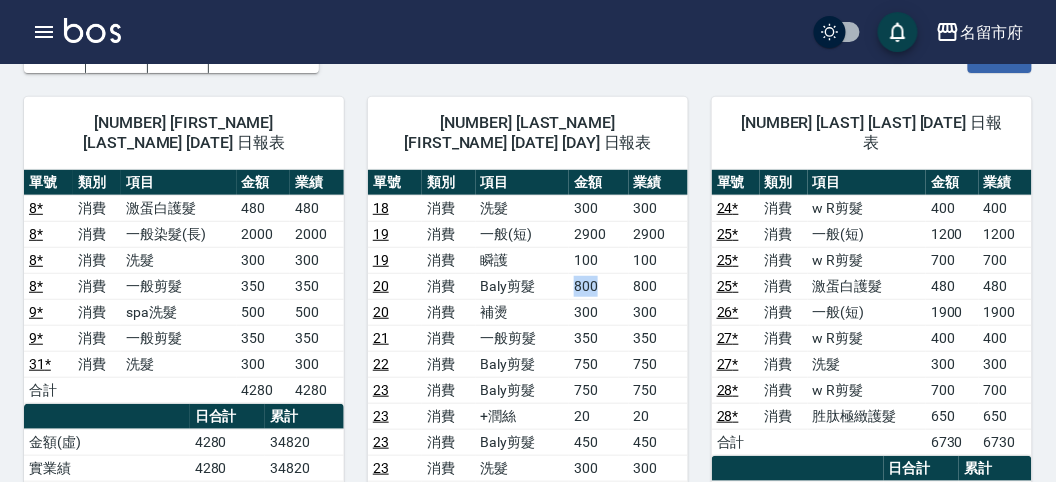 drag, startPoint x: 565, startPoint y: 266, endPoint x: 615, endPoint y: 259, distance: 50.48762 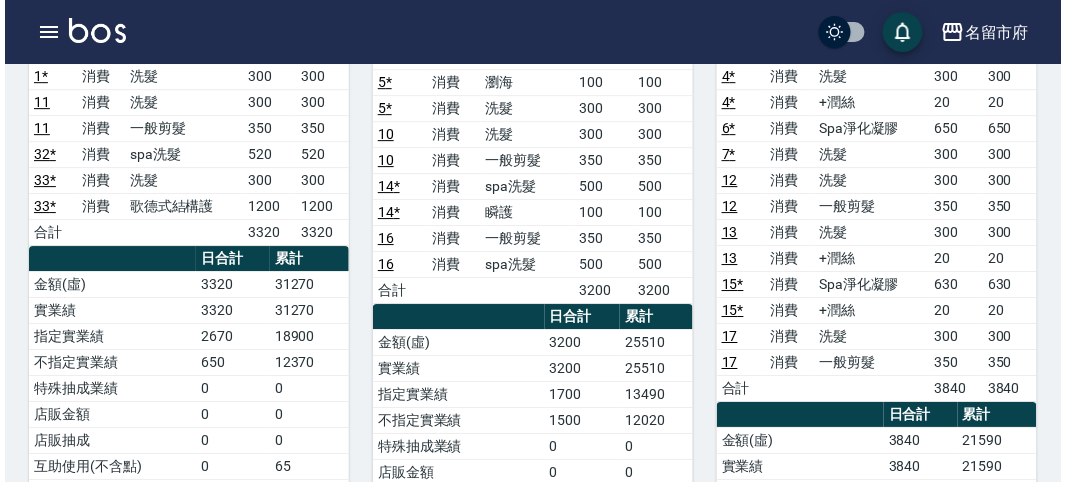 scroll, scrollTop: 1570, scrollLeft: 0, axis: vertical 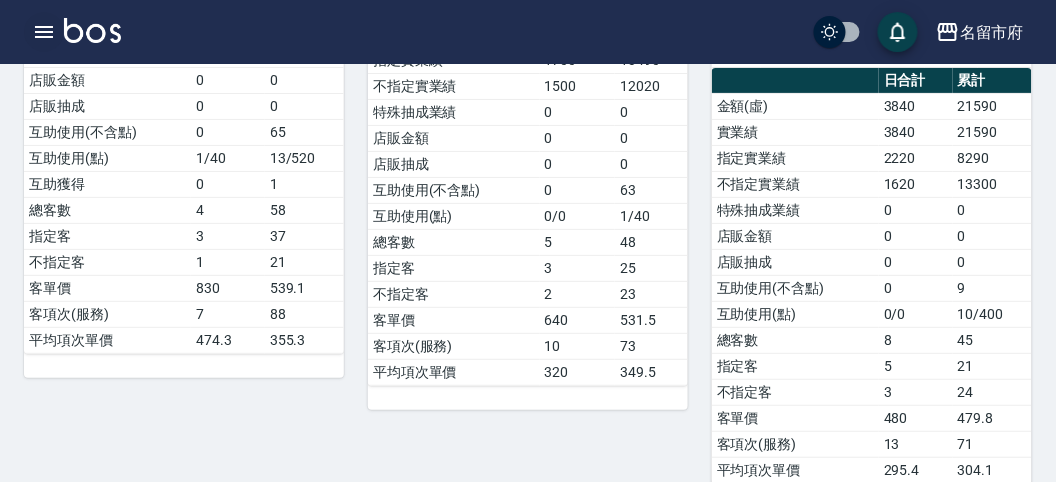 click 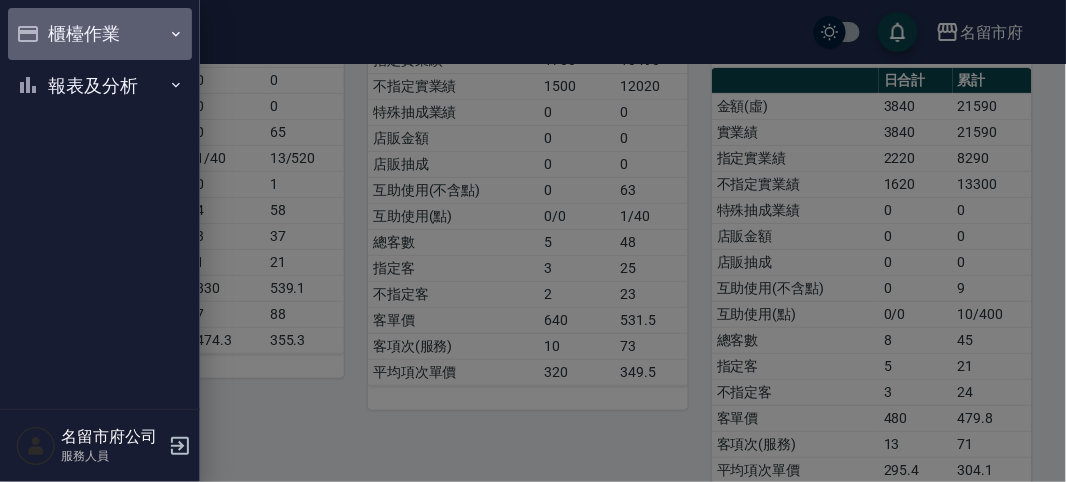 click on "櫃檯作業" at bounding box center (100, 34) 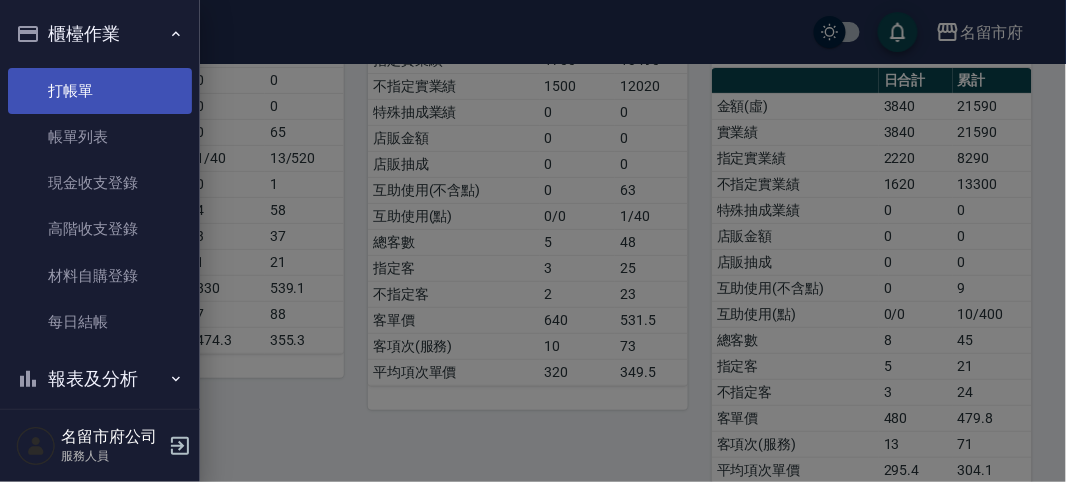 click on "打帳單" at bounding box center [100, 91] 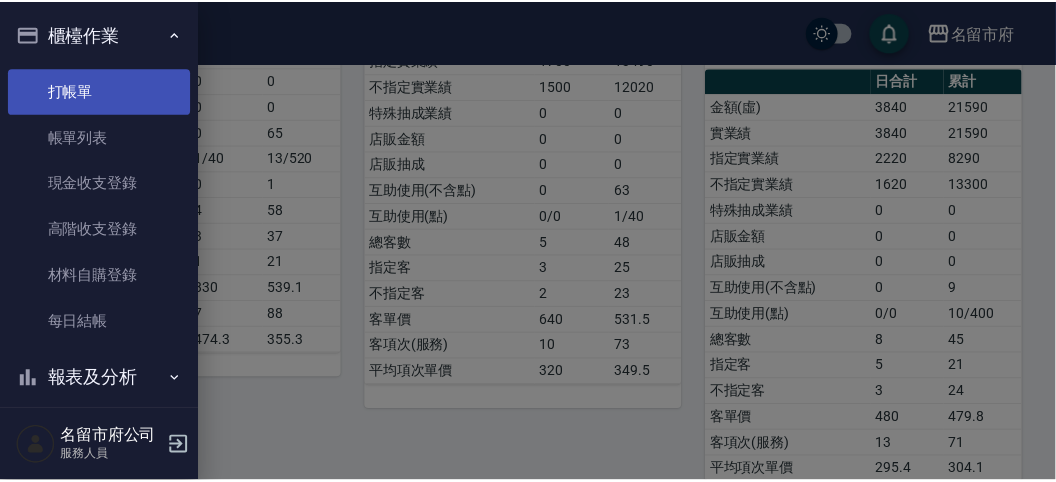 scroll, scrollTop: 0, scrollLeft: 0, axis: both 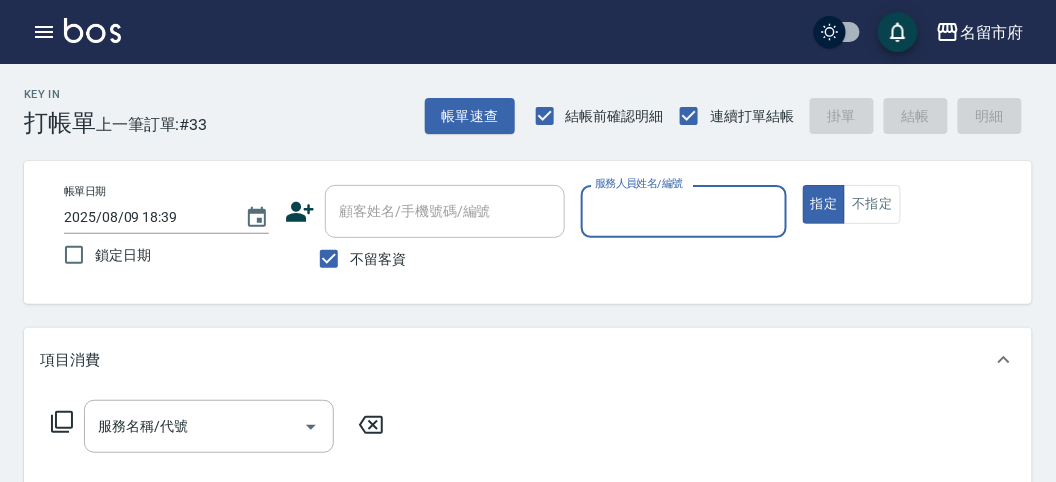 click on "Key In 打帳單 上一筆訂單:#33 帳單速查 結帳前確認明細 連續打單結帳 掛單 結帳 明細" at bounding box center (516, 100) 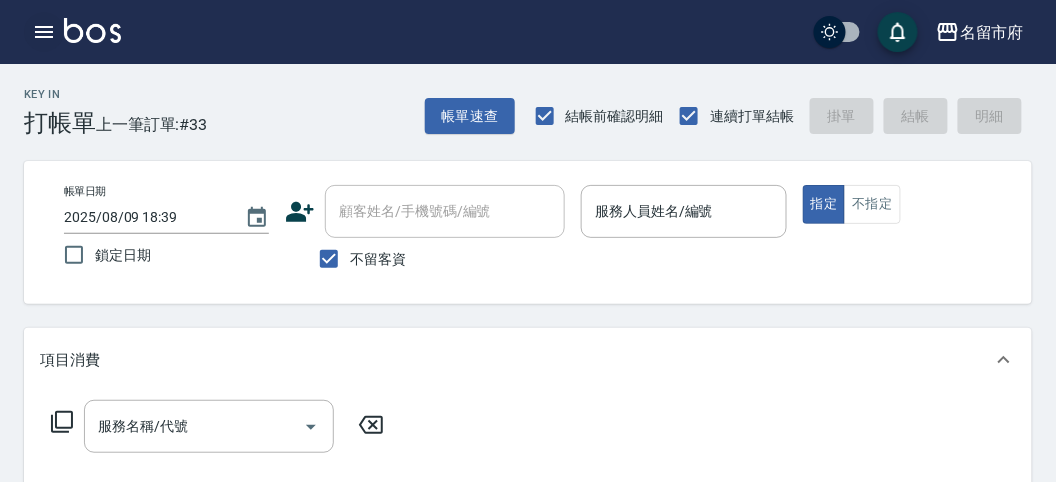 click at bounding box center (44, 32) 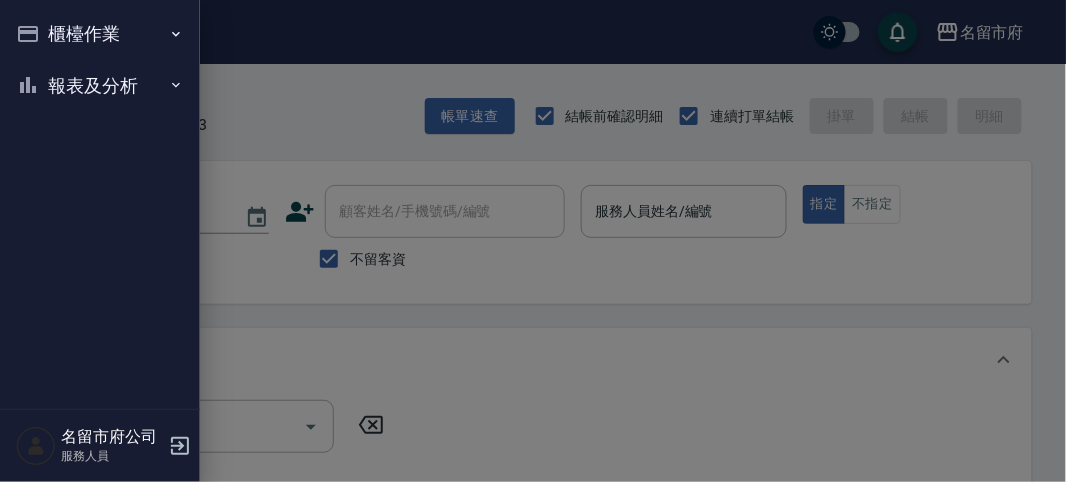 click on "報表及分析" at bounding box center (100, 86) 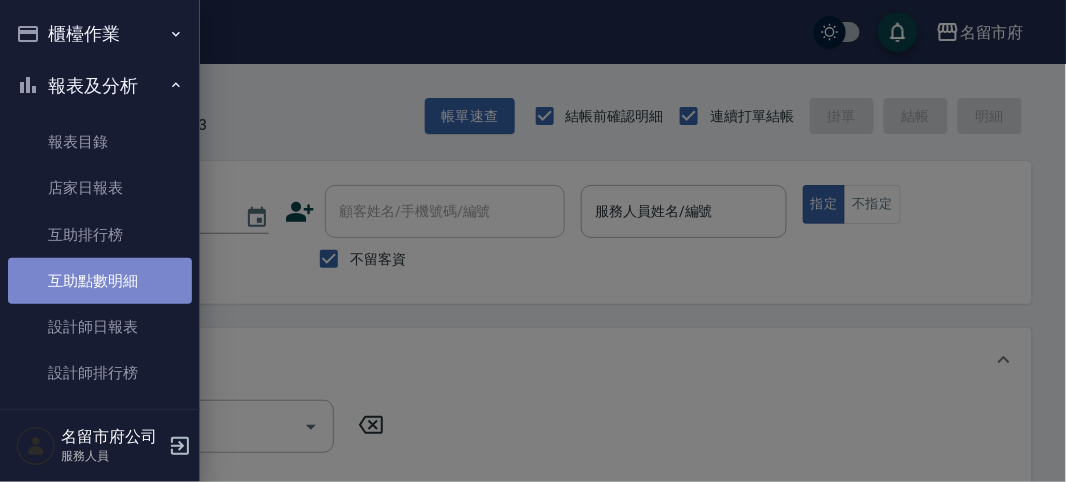 click on "互助點數明細" at bounding box center (100, 281) 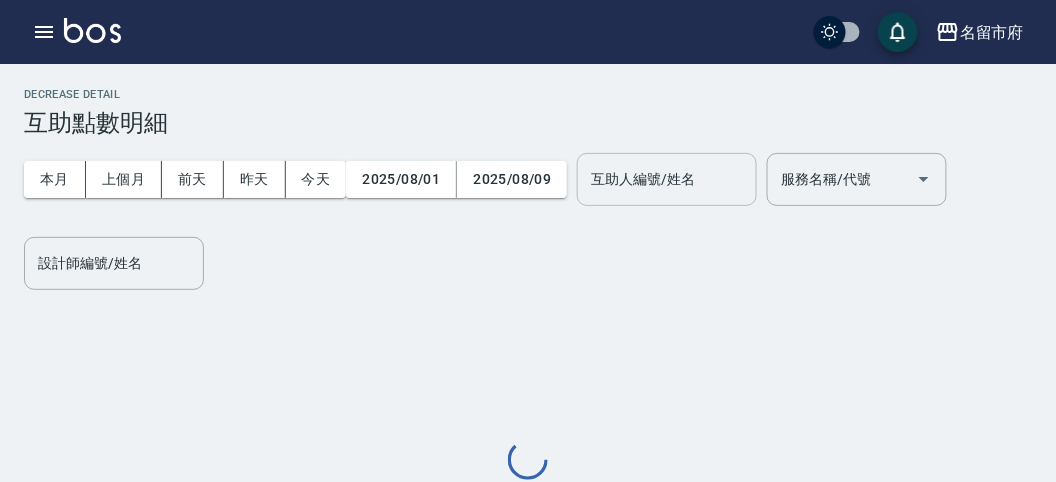click on "互助人編號/姓名" at bounding box center [667, 179] 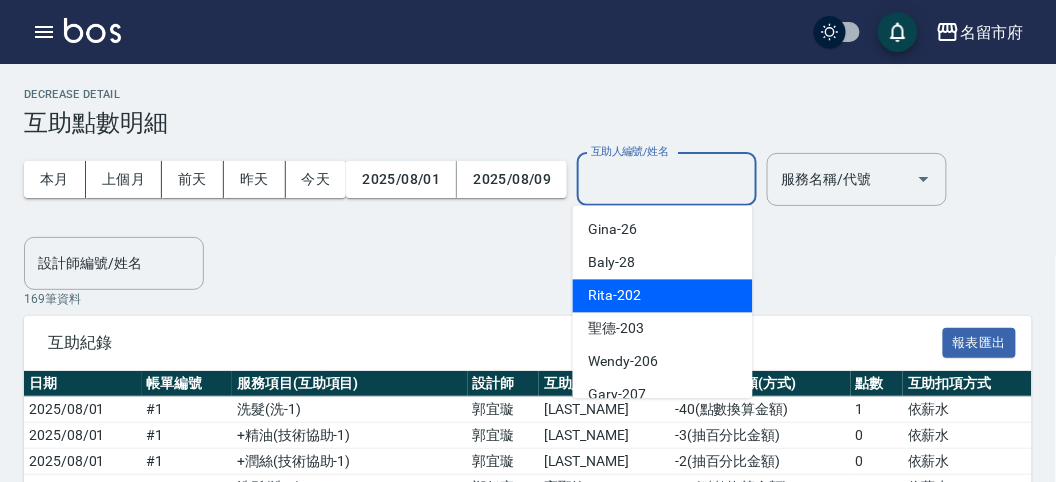 scroll, scrollTop: 111, scrollLeft: 0, axis: vertical 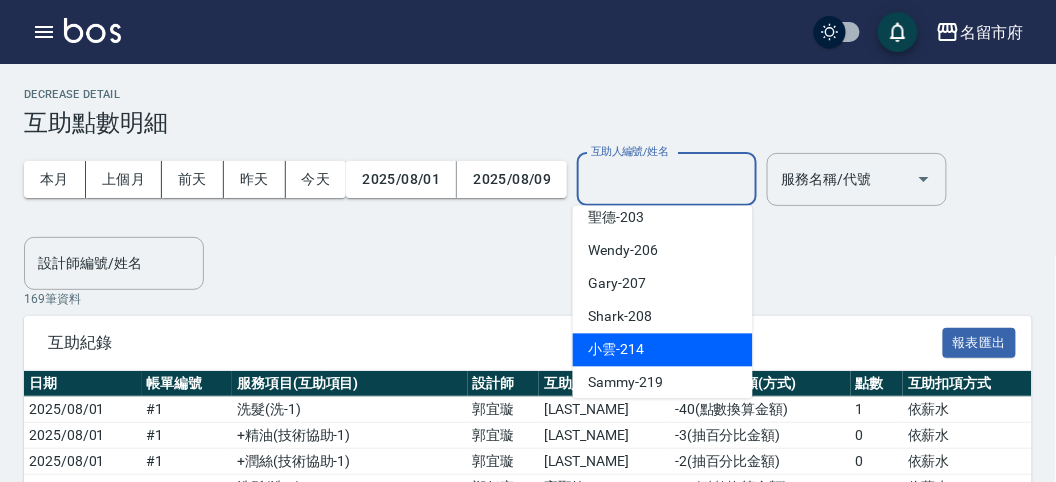 click on "小雲 -214" at bounding box center (663, 350) 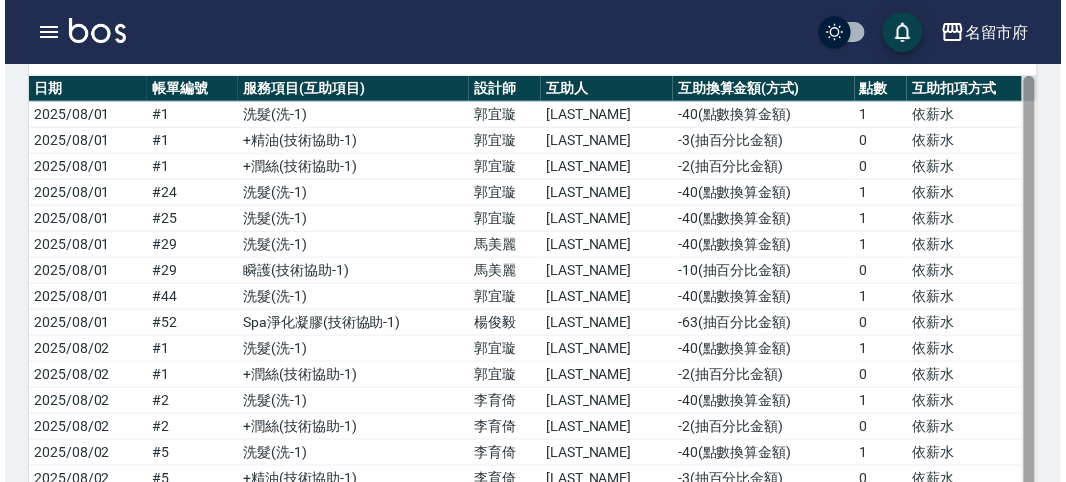 scroll, scrollTop: 287, scrollLeft: 0, axis: vertical 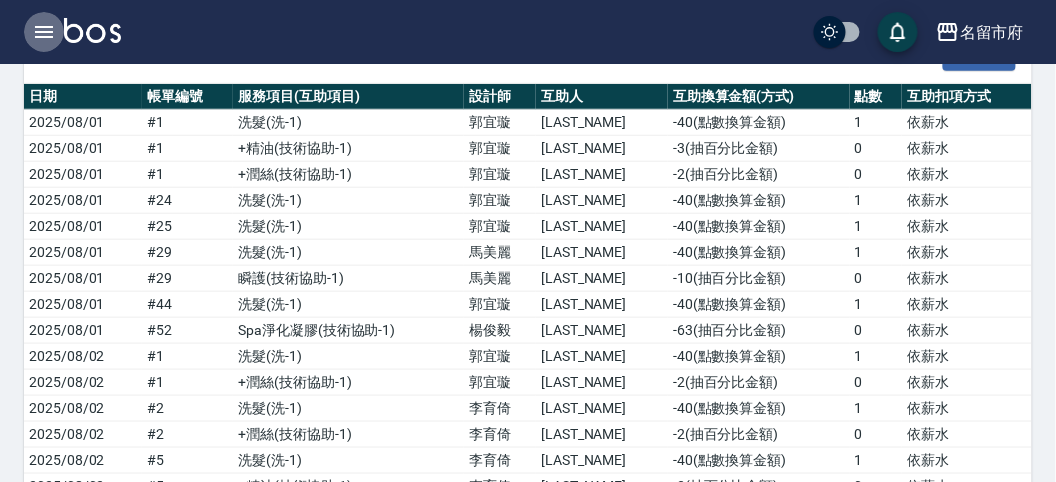 click 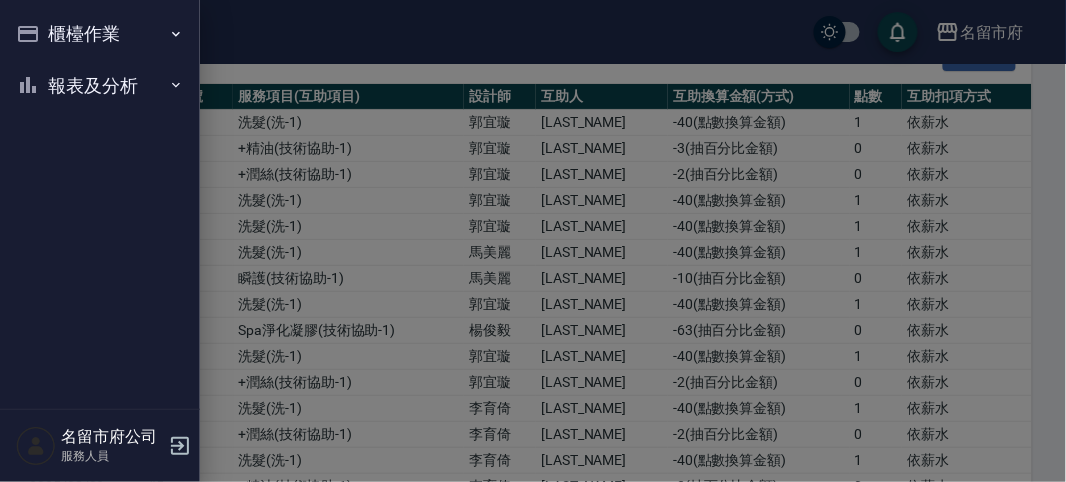 click on "報表及分析" at bounding box center [100, 86] 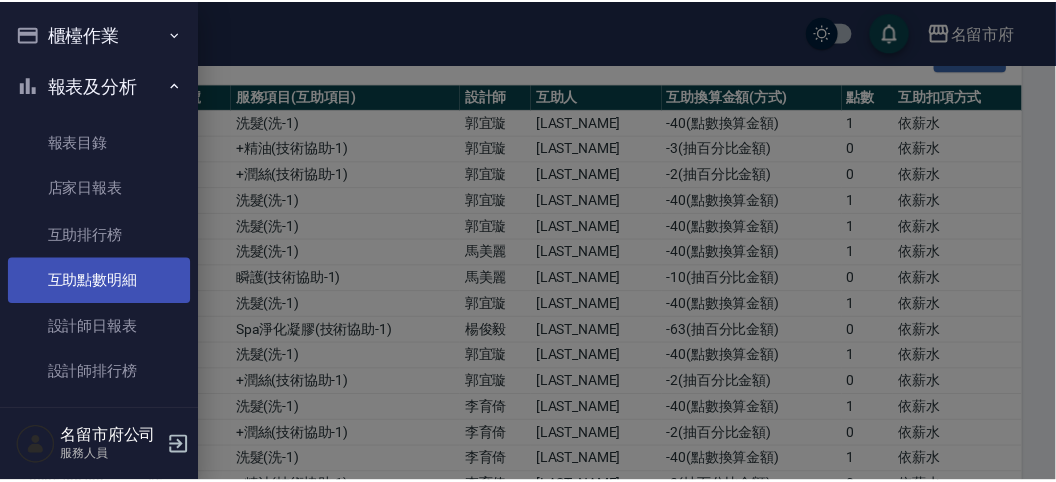 scroll, scrollTop: 65, scrollLeft: 0, axis: vertical 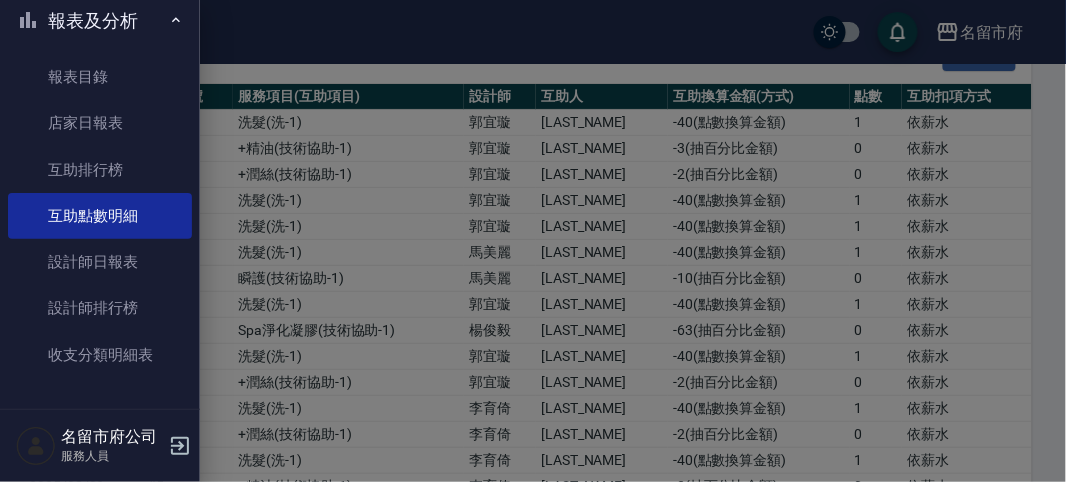click at bounding box center (533, 241) 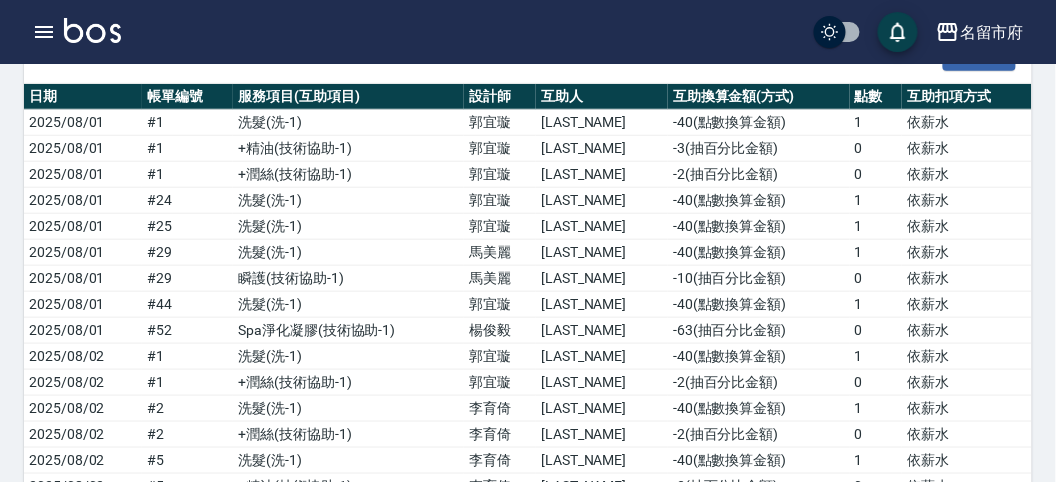scroll, scrollTop: 0, scrollLeft: 0, axis: both 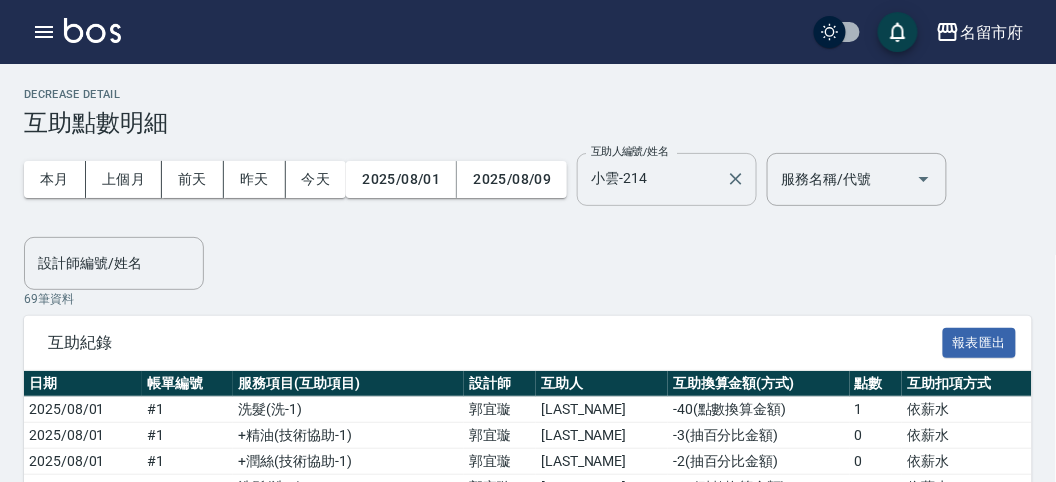 click on "小雲-214" at bounding box center [652, 179] 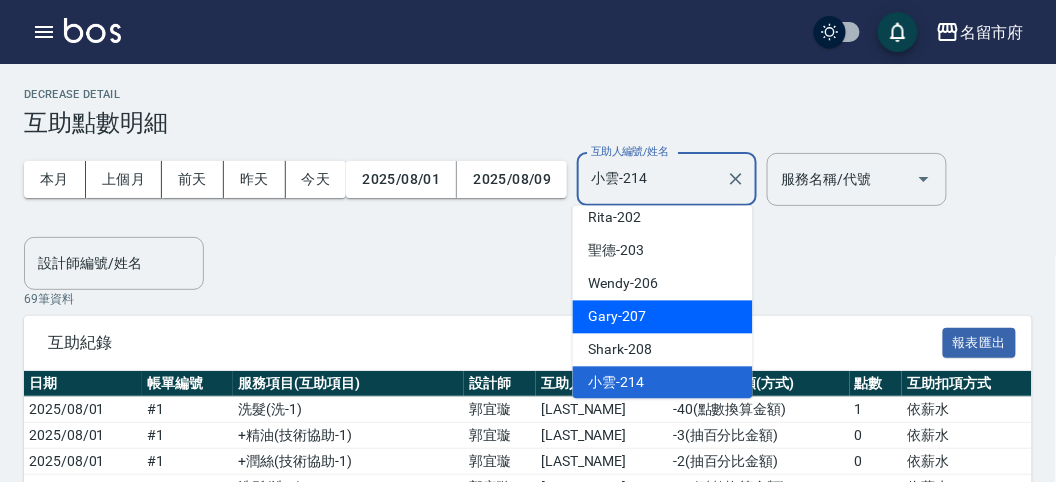 scroll, scrollTop: 153, scrollLeft: 0, axis: vertical 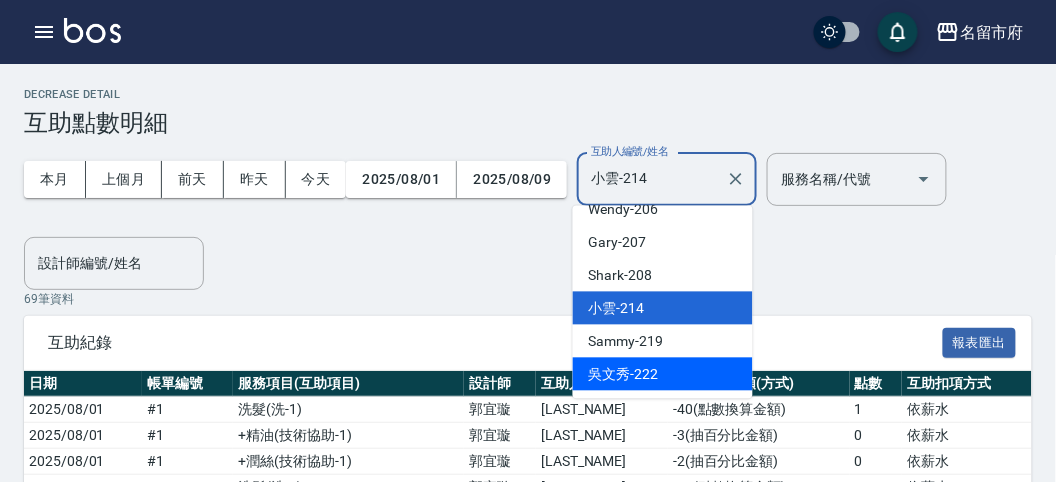 click on "吳文秀 -222" at bounding box center [663, 374] 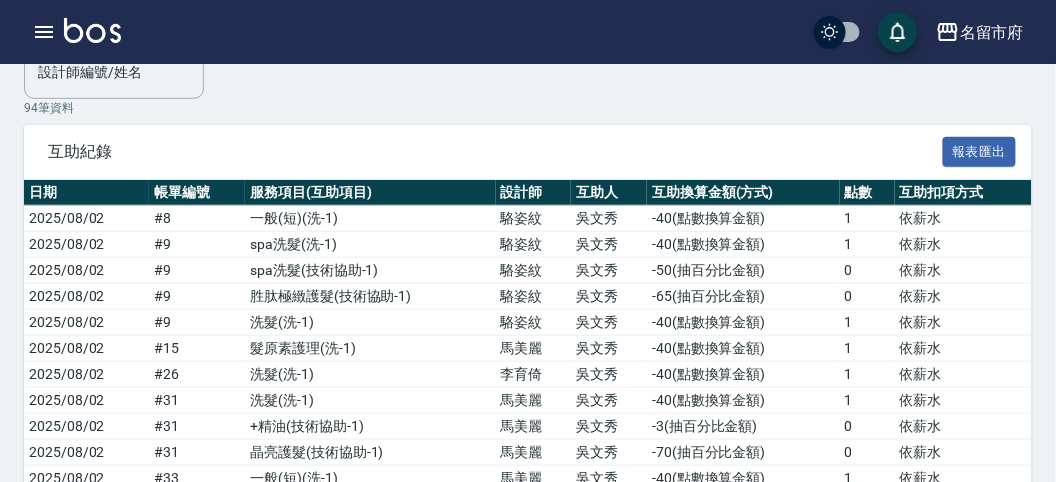 scroll, scrollTop: 52, scrollLeft: 0, axis: vertical 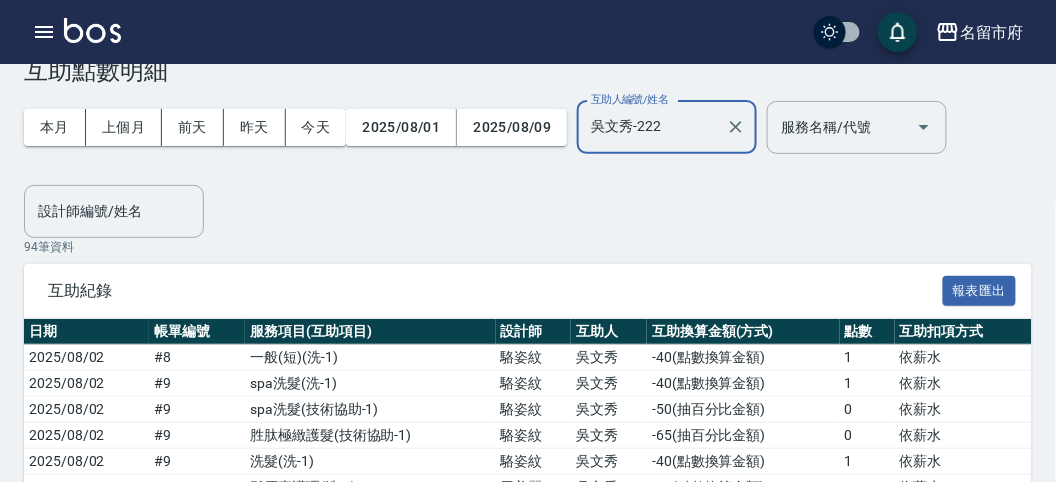 click at bounding box center [92, 30] 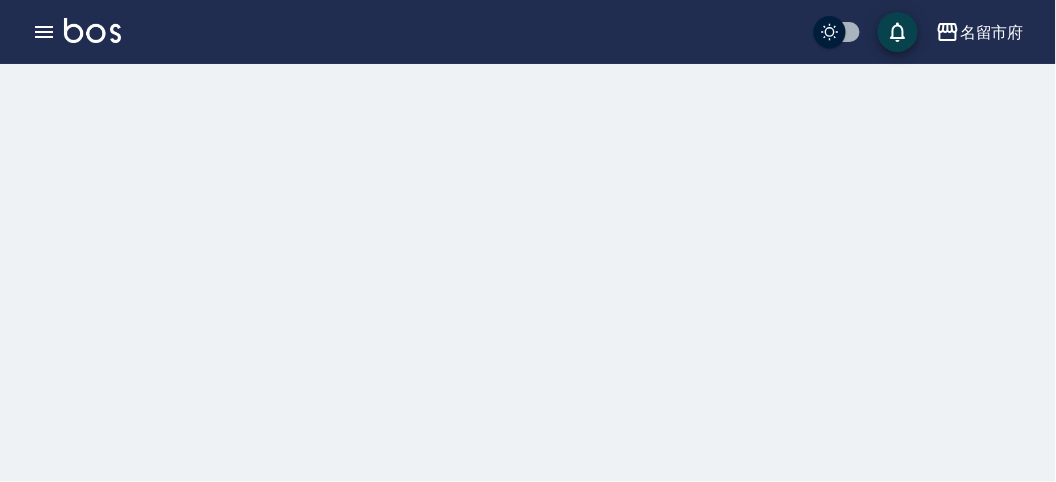 scroll, scrollTop: 0, scrollLeft: 0, axis: both 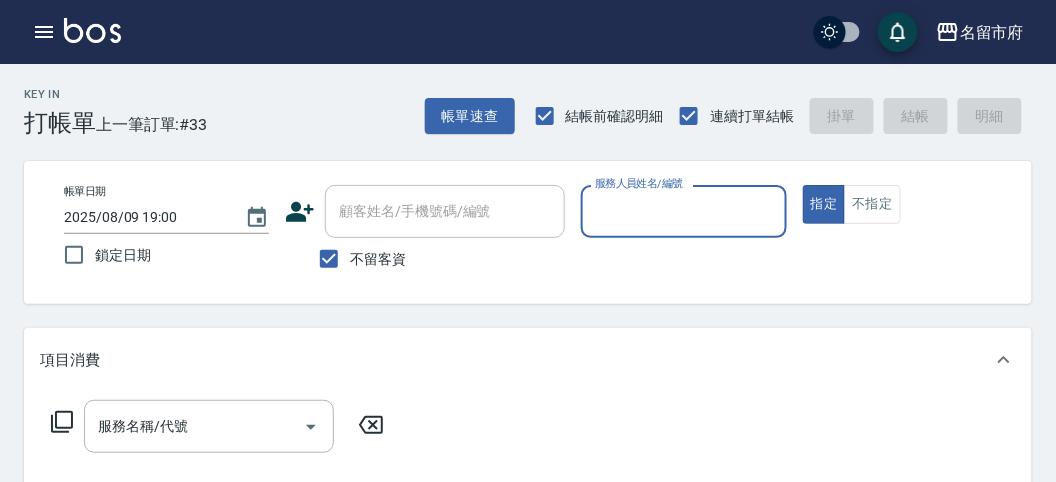 click on "服務人員姓名/編號" at bounding box center (683, 211) 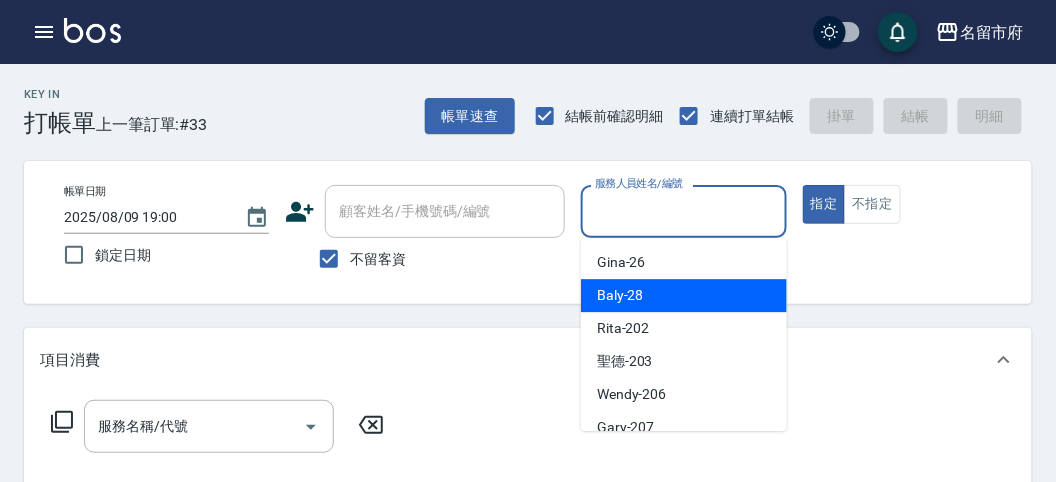 click on "Baly -28" at bounding box center [620, 295] 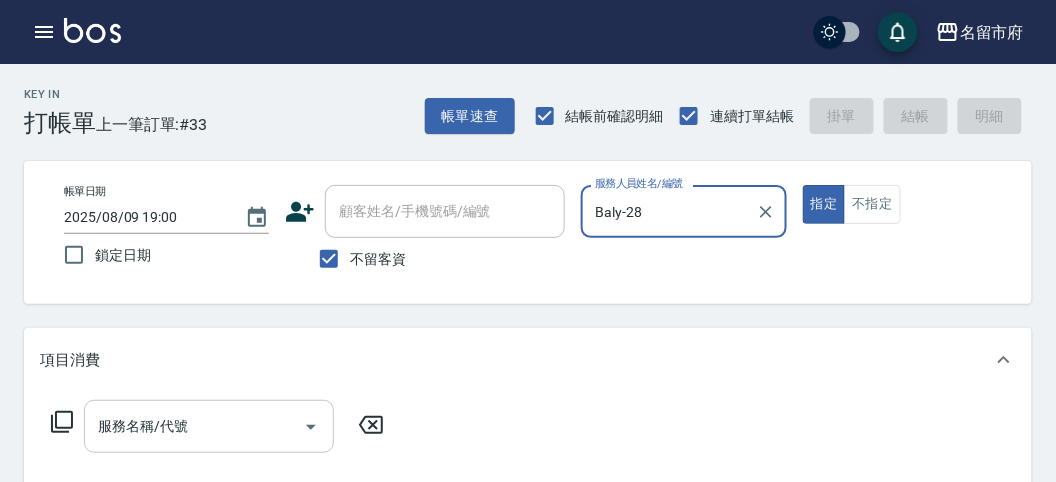 drag, startPoint x: 147, startPoint y: 410, endPoint x: 145, endPoint y: 446, distance: 36.05551 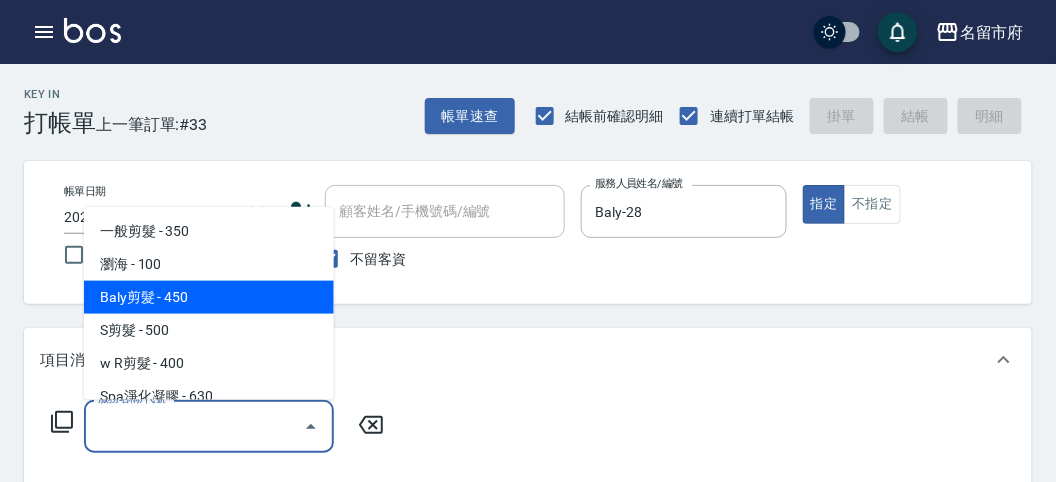 click on "Baly剪髮 - 450" at bounding box center [209, 297] 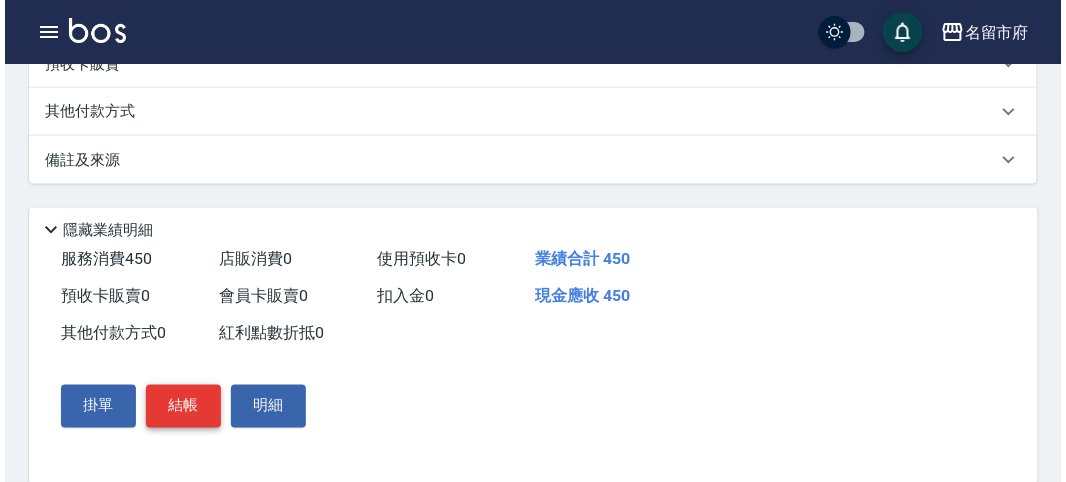 scroll, scrollTop: 585, scrollLeft: 0, axis: vertical 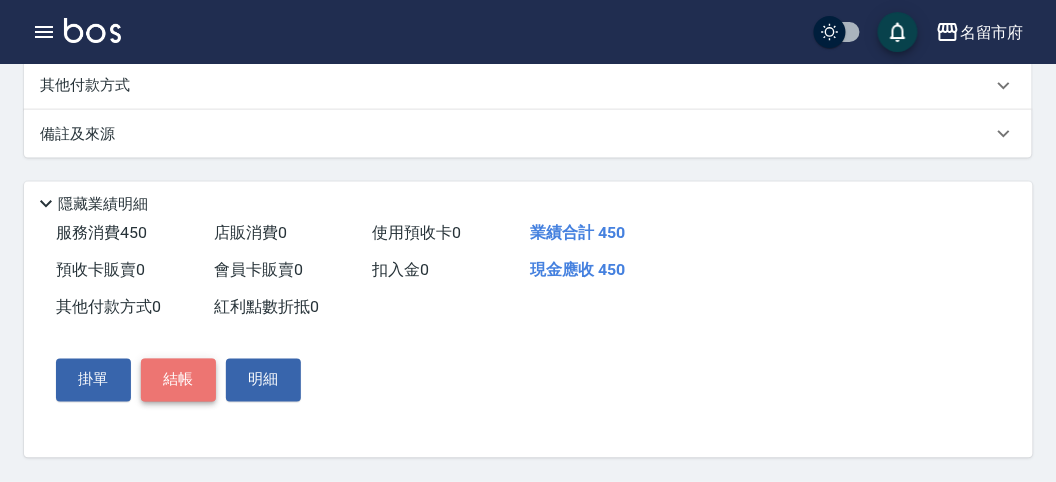 drag, startPoint x: 193, startPoint y: 391, endPoint x: 200, endPoint y: 375, distance: 17.464249 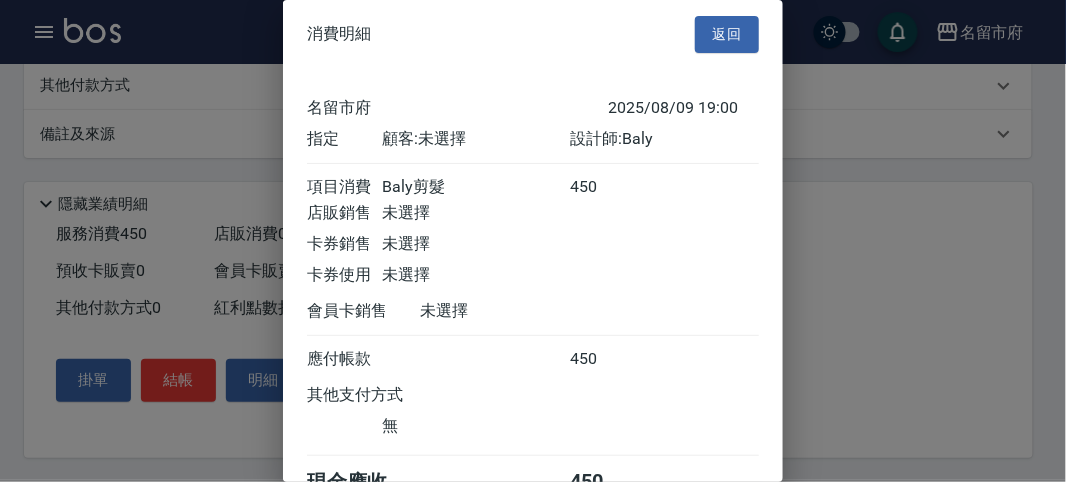 scroll, scrollTop: 111, scrollLeft: 0, axis: vertical 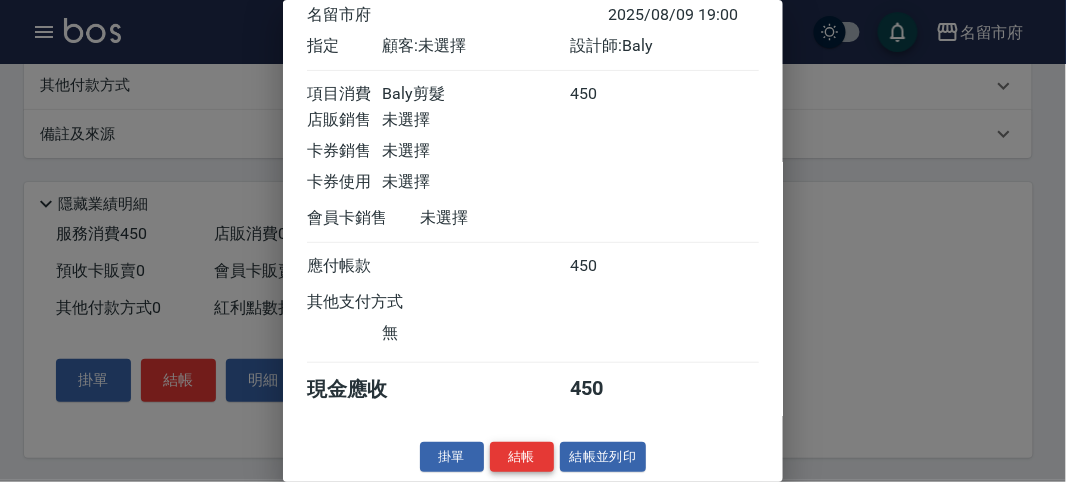 click on "結帳" at bounding box center [522, 457] 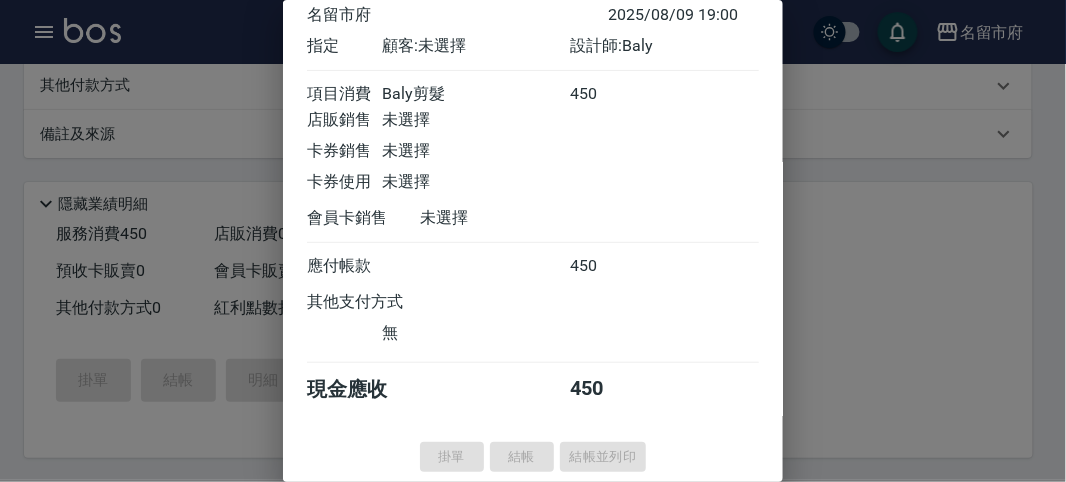 type on "2025/08/09 19:07" 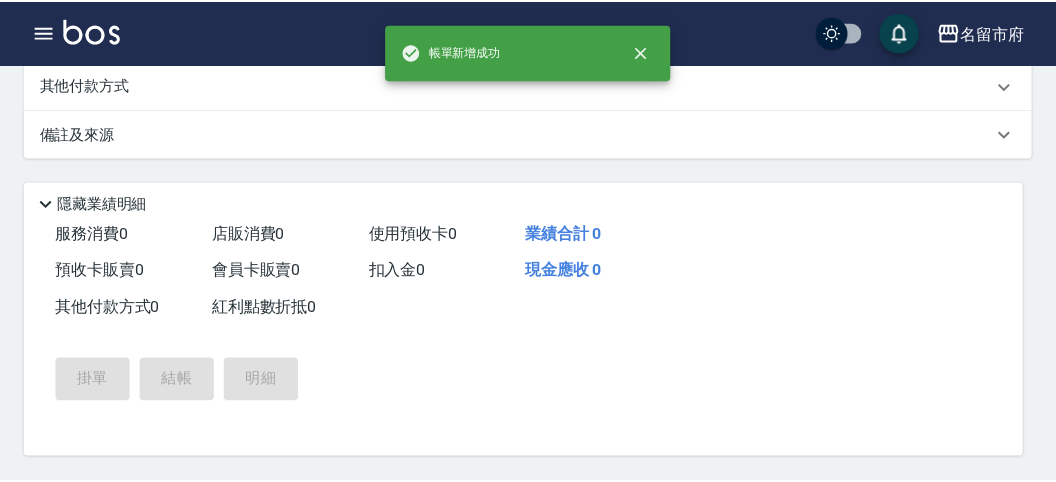 scroll, scrollTop: 0, scrollLeft: 0, axis: both 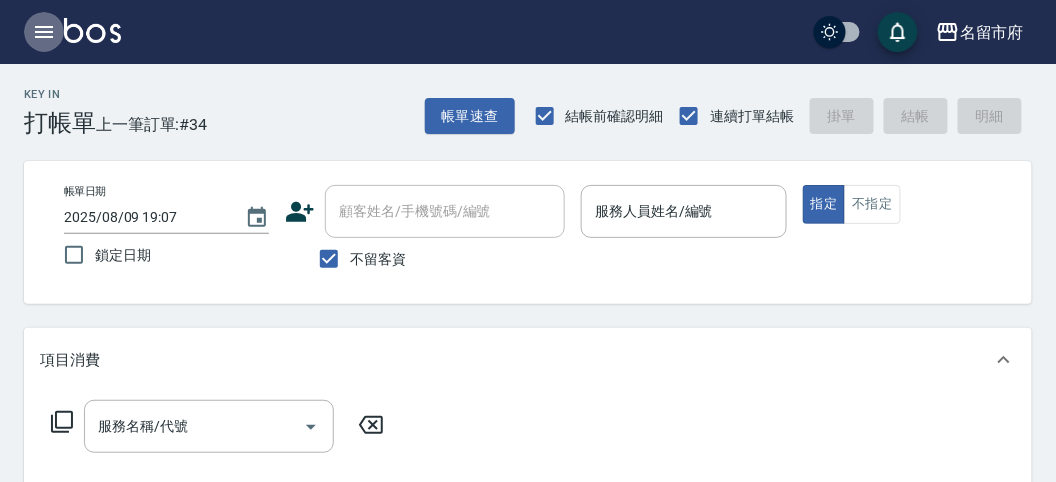 click 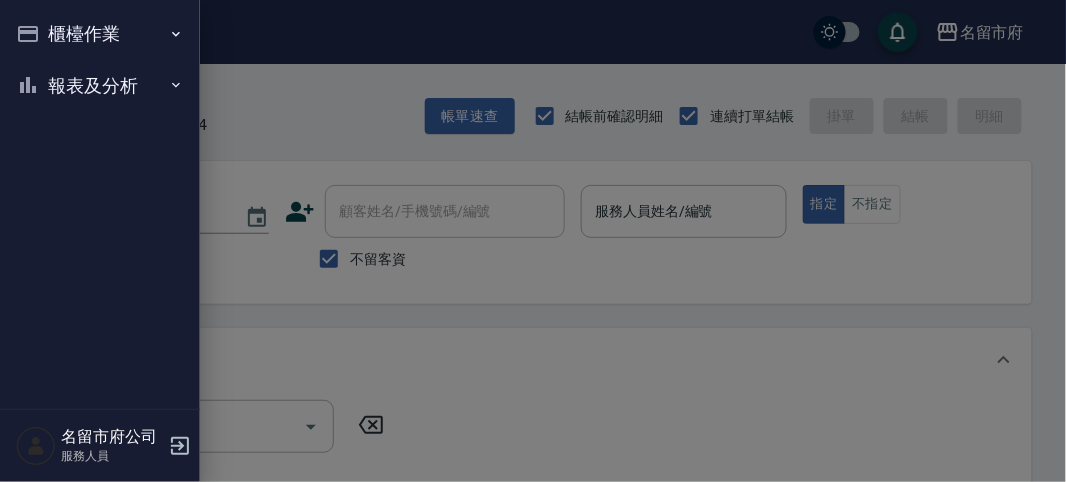 drag, startPoint x: 58, startPoint y: 70, endPoint x: 71, endPoint y: 83, distance: 18.384777 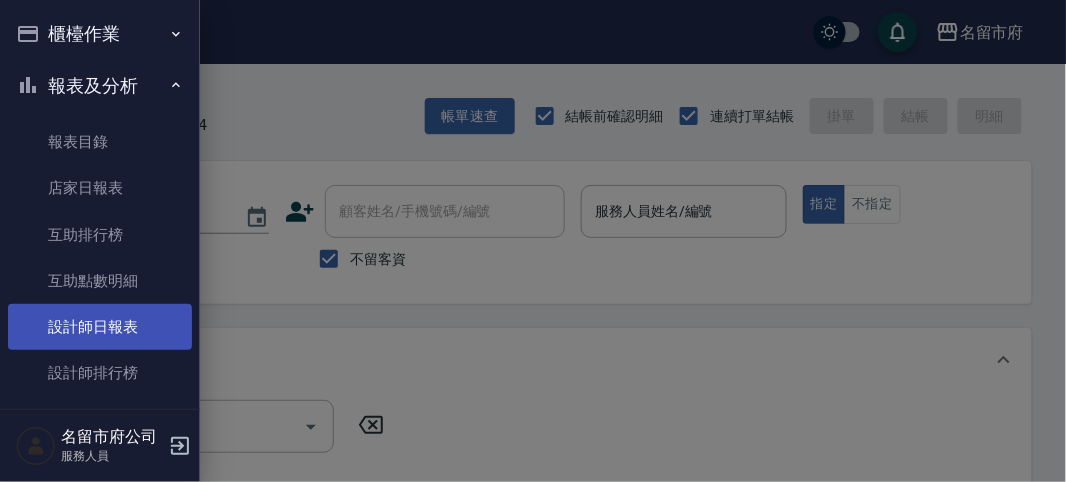 click on "設計師日報表" at bounding box center [100, 327] 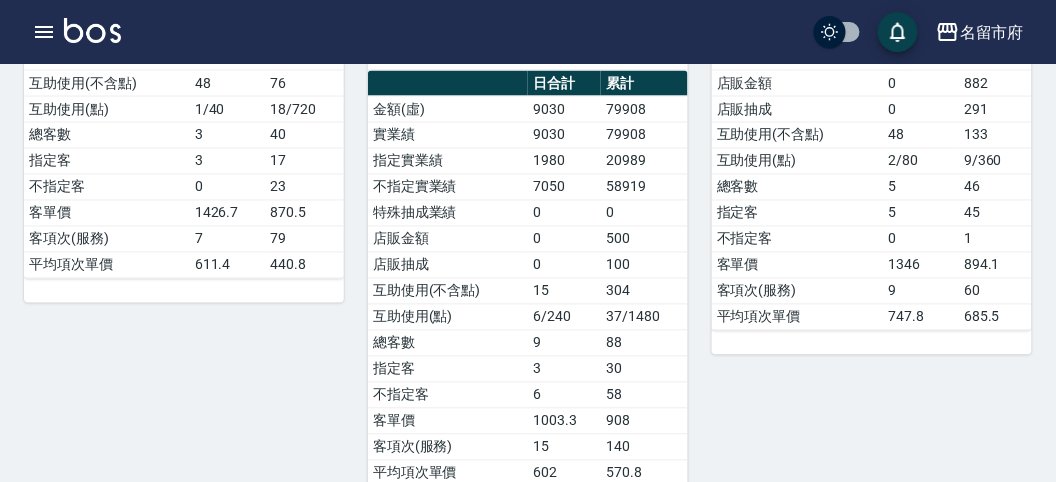 scroll, scrollTop: 1222, scrollLeft: 0, axis: vertical 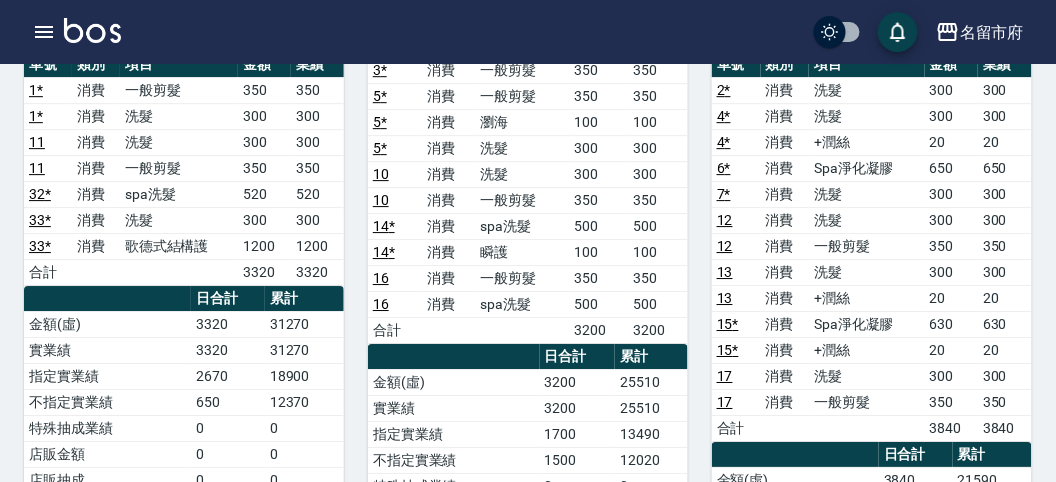 click on "[NUMBER] [FIRST_NAME] [LAST_NAME] [DATE] 日報表  單號 類別 項目 金額 業績 [NUMBER] * 消費 洗髮 [PRICE] [PRICE] [NUMBER] * 消費 洗髮 [PRICE] [PRICE] [NUMBER] * 消費 +潤絲 [PRICE] [PRICE] [NUMBER] * 消費 Spa淨化凝膠 [PRICE] [PRICE] [NUMBER] * 消費 洗髮 [PRICE] [PRICE] [NUMBER] 消費 洗髮 [PRICE] [PRICE] [NUMBER] 消費 一般剪髮 [PRICE] [PRICE] [NUMBER] 消費 洗髮 [PRICE] [PRICE] [NUMBER] 消費 +潤絲 [PRICE] [PRICE] [NUMBER] * 消費 Spa淨化凝膠 [PRICE] [PRICE] [NUMBER] * 消費 +潤絲 [PRICE] [PRICE] [NUMBER] 消費 洗髮 [PRICE] [PRICE] [NUMBER] 消費 一般剪髮 [PRICE] [PRICE] 合計 [PRICE] [PRICE] 日合計 累計 金額(虛) [PRICE] [PRICE] 實業績 [PRICE] [PRICE] 指定實業績 [PRICE] [PRICE] 不指定實業績 [PRICE] [PRICE] 特殊抽成業績 [NUMBER] [NUMBER] 店販金額 [NUMBER] [NUMBER] 店販抽成 [NUMBER] [NUMBER] 互助使用(不含點) [NUMBER] [NUMBER] 互助使用(點) [NUMBER]/[NUMBER] [NUMBER]/[NUMBER] 總客數 [NUMBER] [NUMBER] 指定客 [NUMBER] [NUMBER] 不指定客 [NUMBER] [NUMBER] 客單價 [PRICE] [PRICE] 客項次(服務) [NUMBER] [NUMBER] 平均項次單價 [PRICE] [PRICE]" at bounding box center [860, 418] 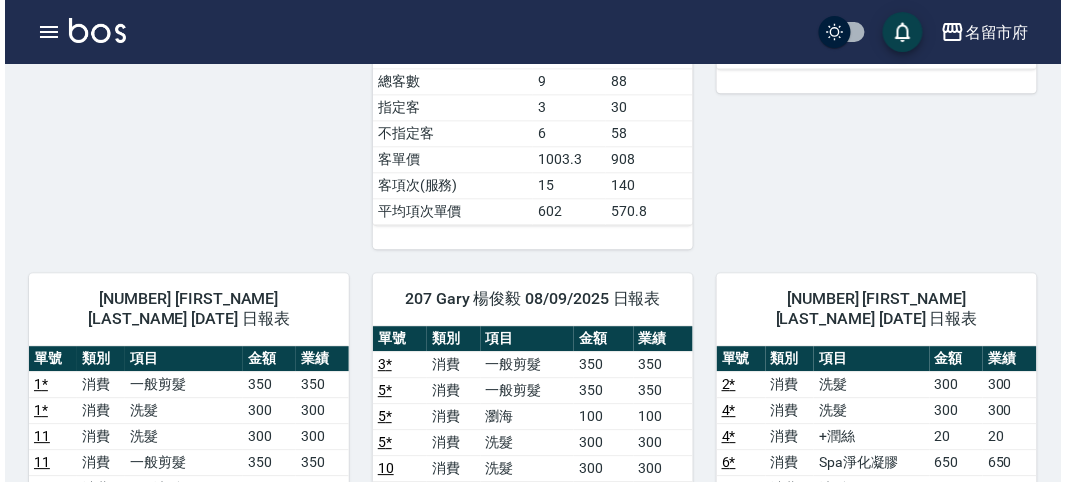 scroll, scrollTop: 1040, scrollLeft: 0, axis: vertical 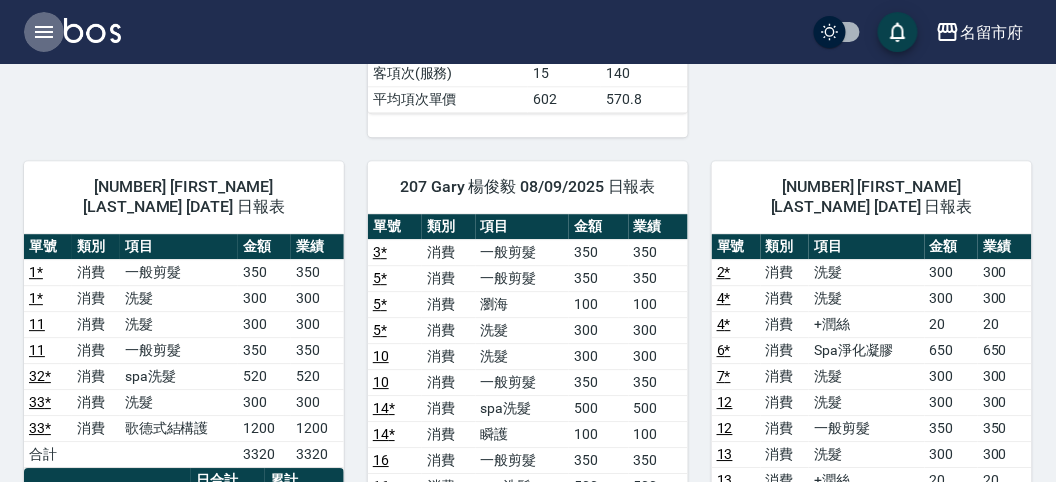 click at bounding box center (44, 32) 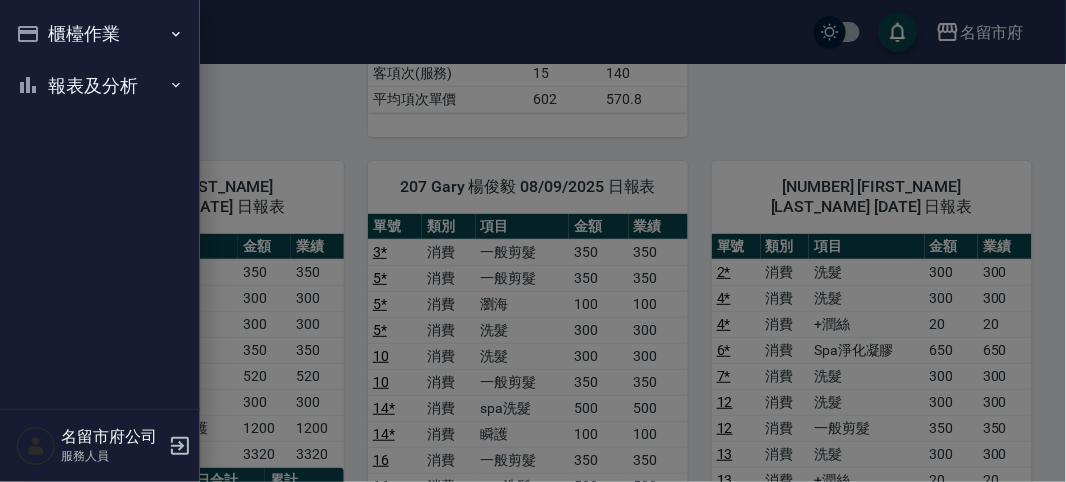 click on "櫃檯作業" at bounding box center (100, 34) 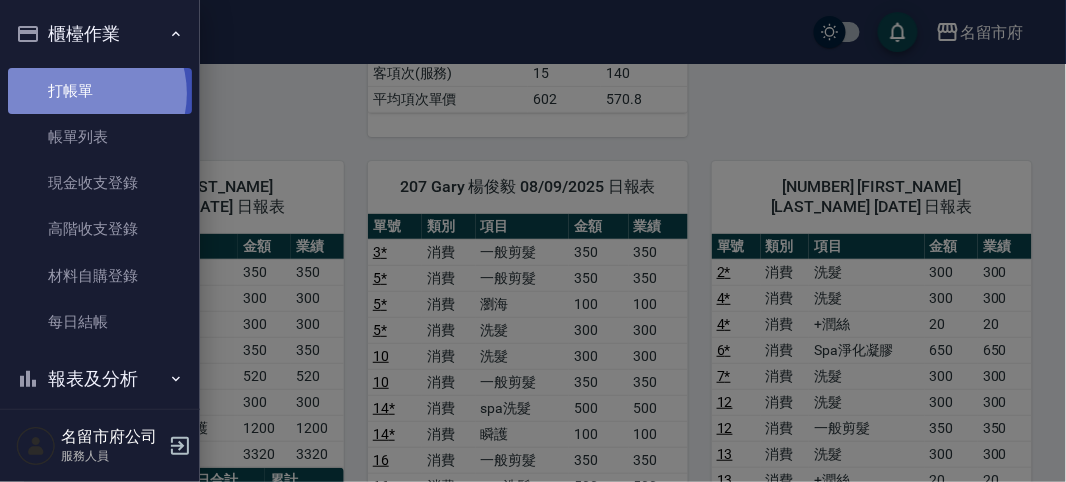 click on "打帳單" at bounding box center [100, 91] 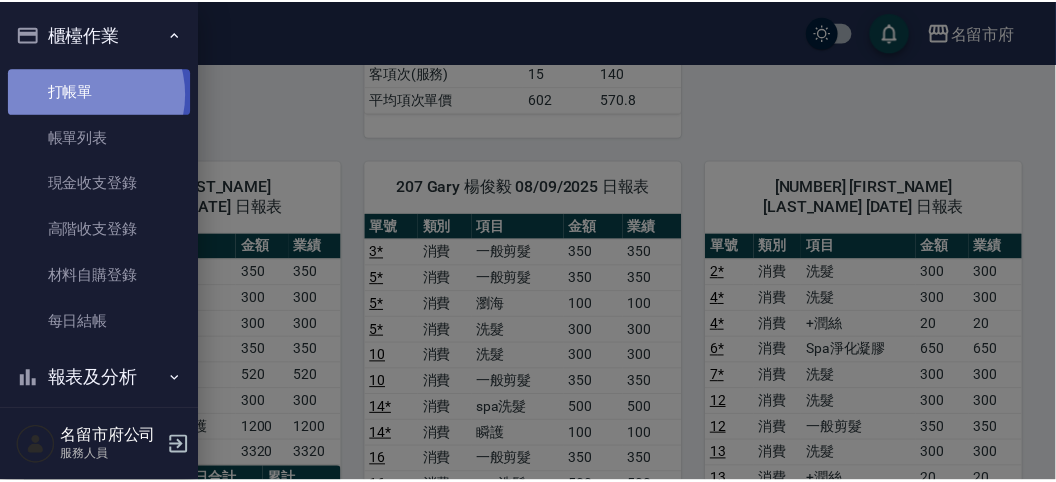 scroll, scrollTop: 0, scrollLeft: 0, axis: both 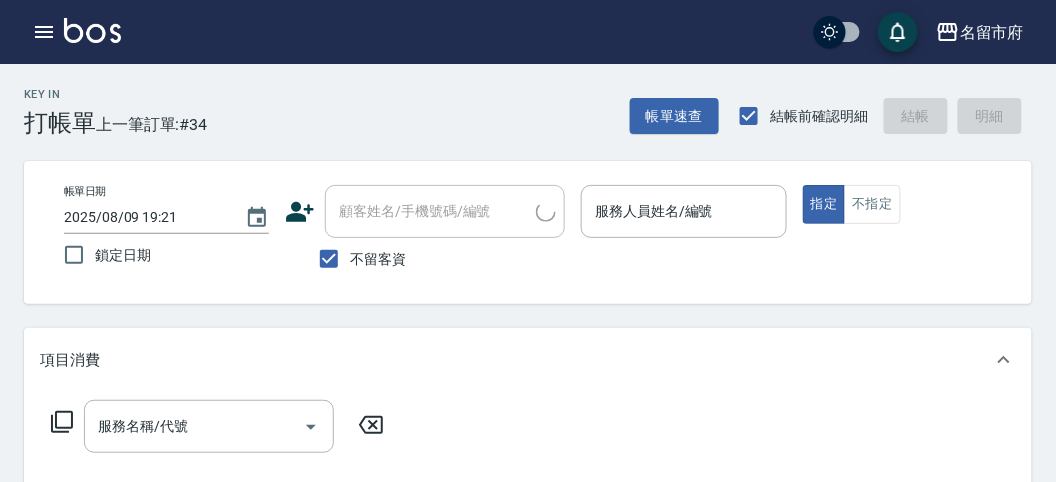 click on "Key In 打帳單 上一筆訂單:#34 帳單速查 結帳前確認明細 結帳 明細 帳單日期 2025/08/09 19:21 鎖定日期 顧客姓名/手機號碼/編號 顧客姓名/手機號碼/編號 不留客資 服務人員姓名/編號 服務人員姓名/編號 指定 不指定 項目消費 服務名稱/代號 服務名稱/代號 店販銷售 服務人員姓名/編號 服務人員姓名/編號 商品代號/名稱 商品代號/名稱 預收卡販賣 卡券名稱/代號 卡券名稱/代號 其他付款方式 其他付款方式 其他付款方式 備註及來源 備註 備註 訂單來源 ​ 訂單來源 隱藏業績明細 服務消費  0 店販消費  0 使用預收卡  0 業績合計   0 預收卡販賣  0 會員卡販賣  0 扣入金  0 現金應收   0 其他付款方式  0 紅利點數折抵  0 結帳 明細" at bounding box center [528, 563] 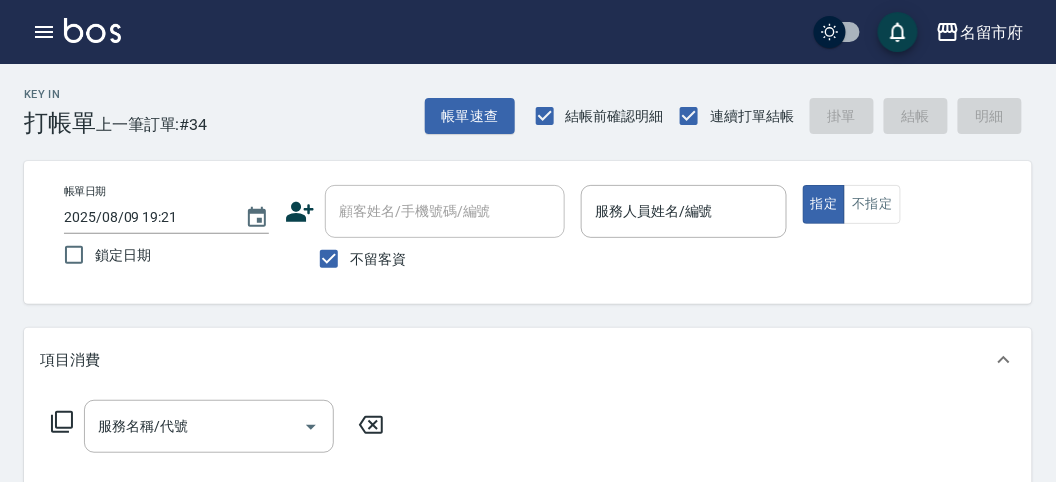 click at bounding box center (683, 248) 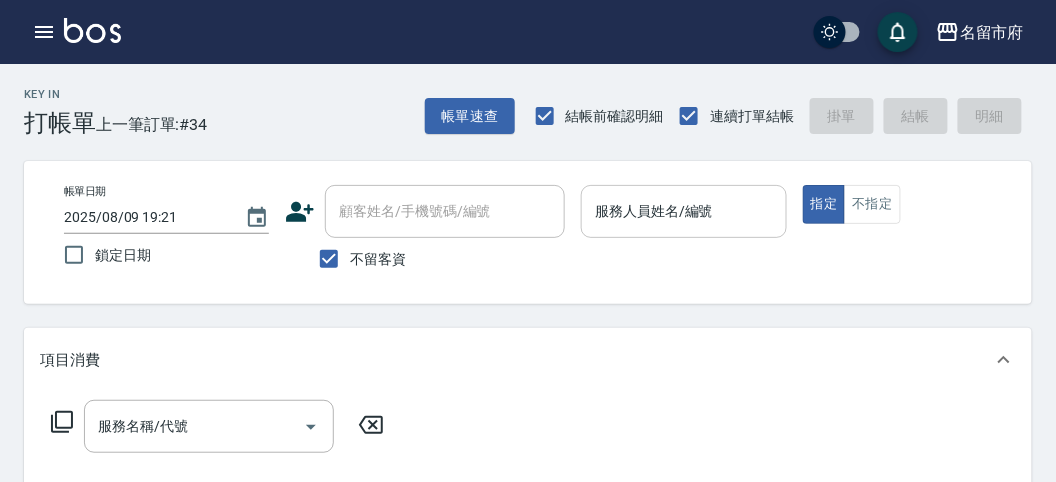 click on "服務人員姓名/編號" at bounding box center (683, 211) 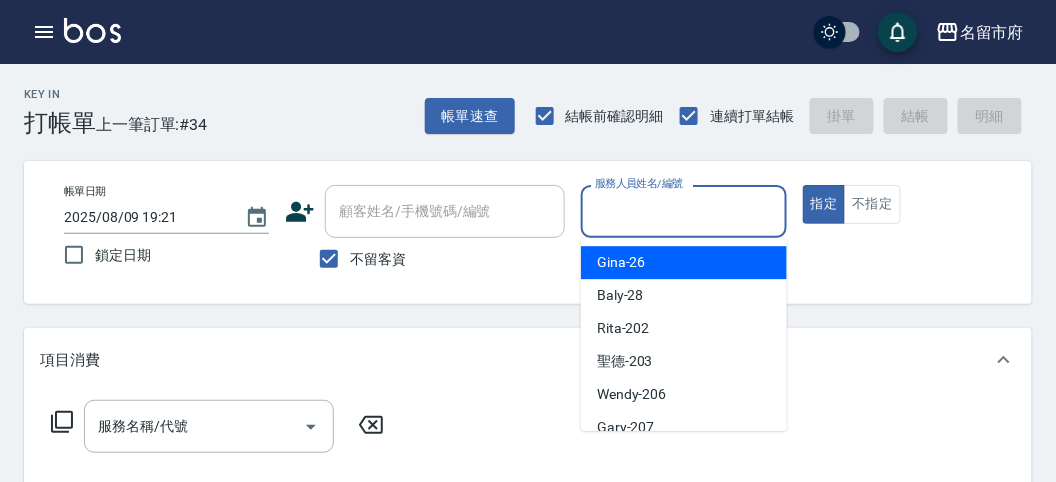 click on "Gina -26" at bounding box center (684, 262) 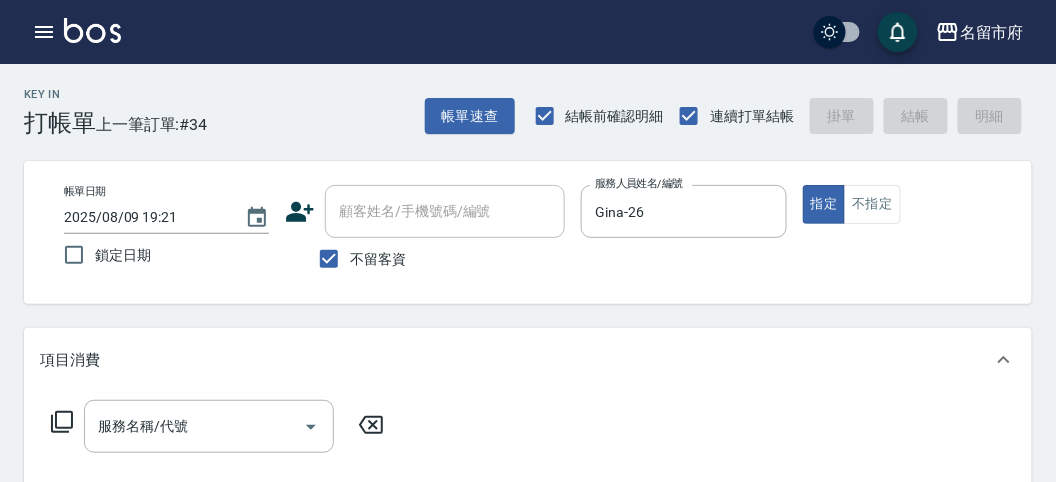 click 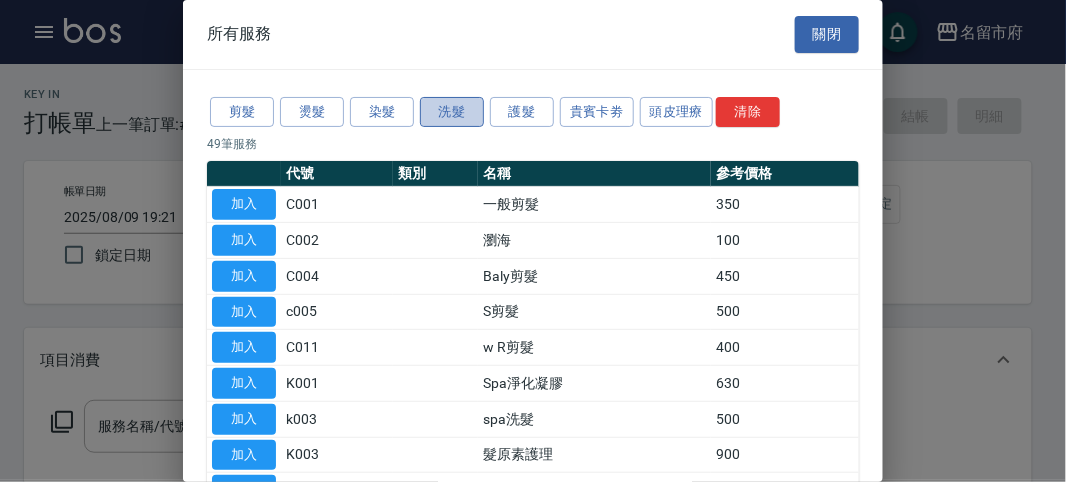 click on "洗髮" at bounding box center [452, 112] 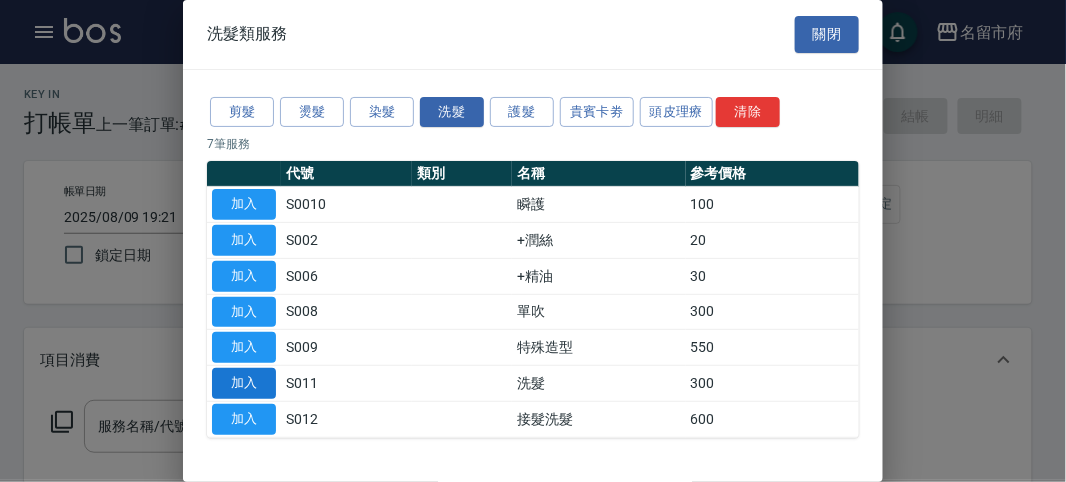 click on "加入" at bounding box center [244, 383] 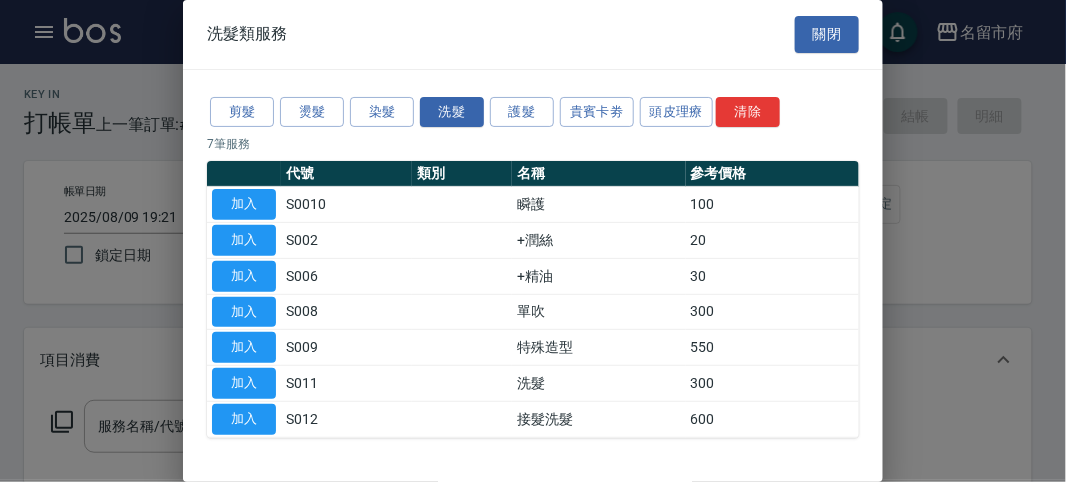 type on "洗髮(S011)" 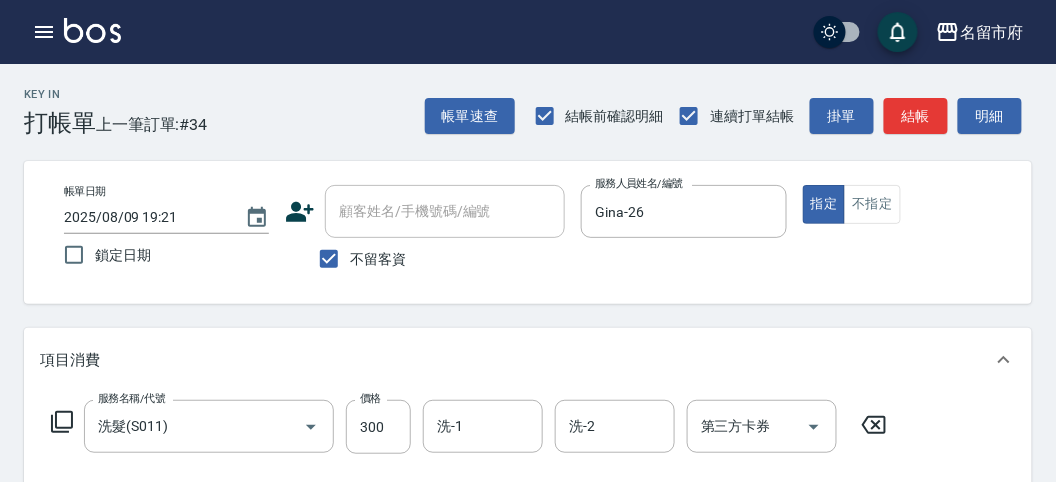 click 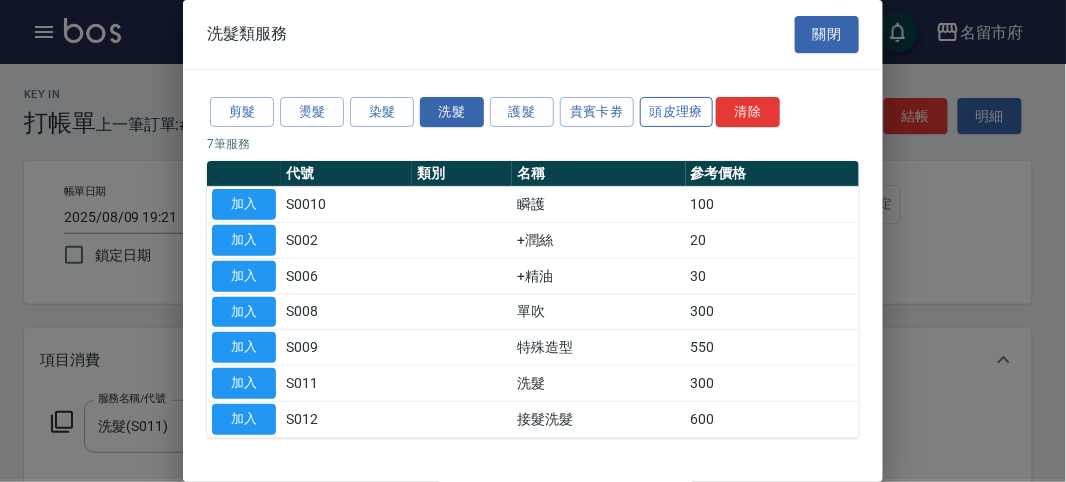 click on "頭皮理療" at bounding box center (677, 112) 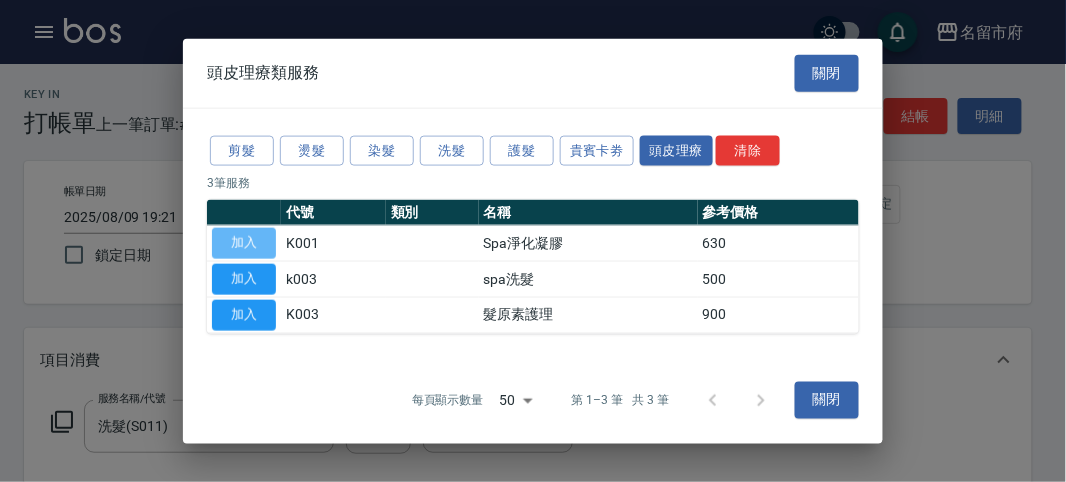 click on "加入" at bounding box center [244, 243] 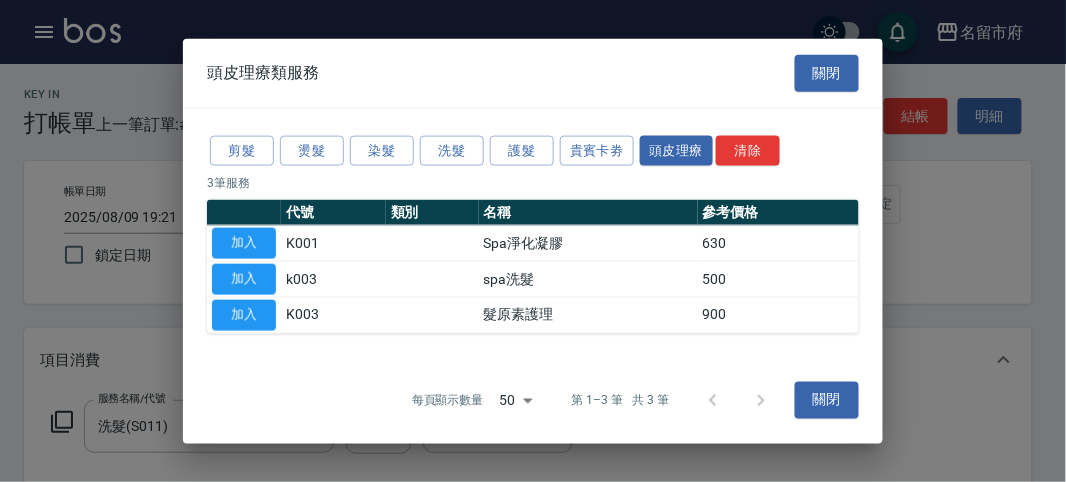 click on "加入" at bounding box center (244, 243) 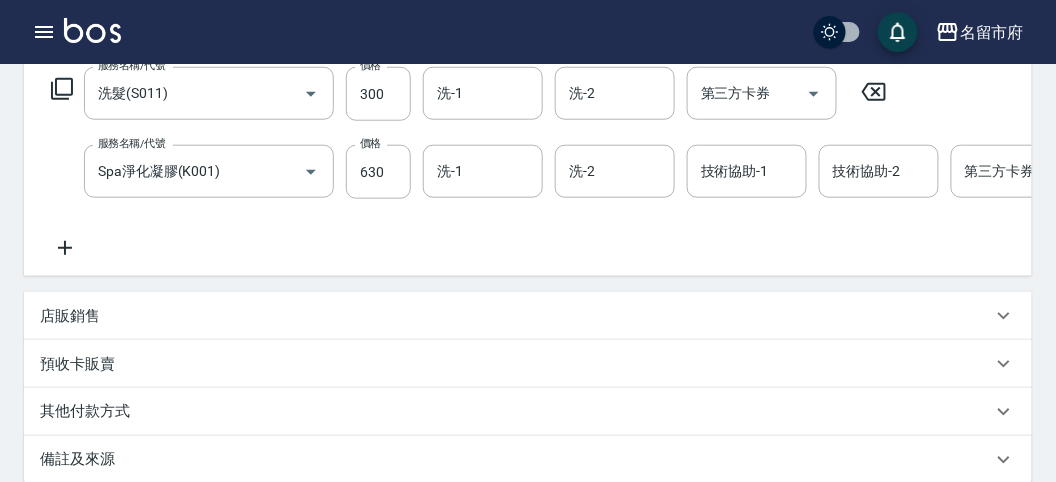 scroll, scrollTop: 222, scrollLeft: 0, axis: vertical 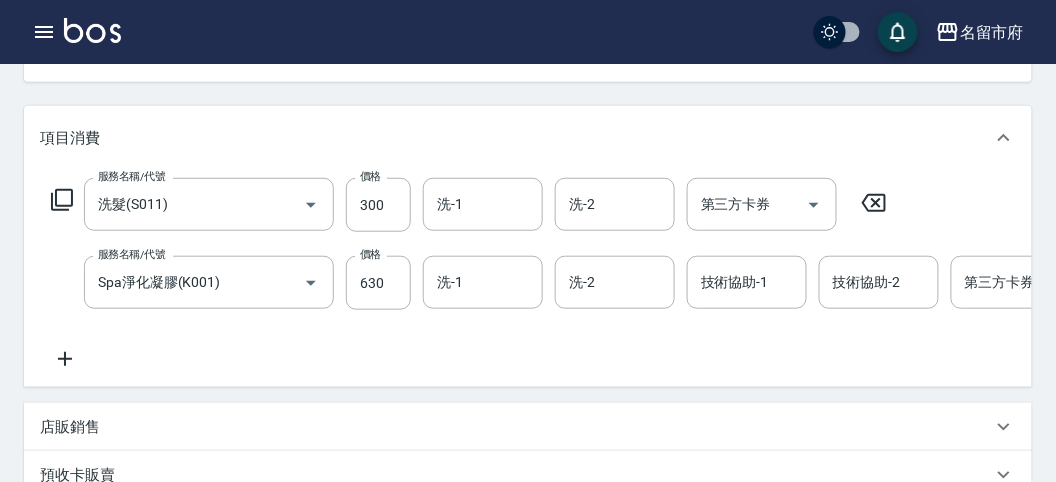 click 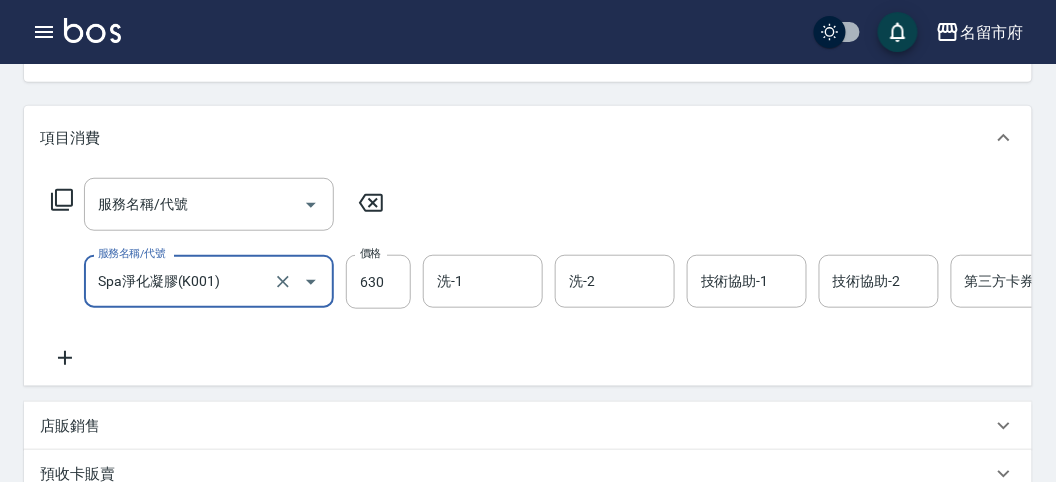 click 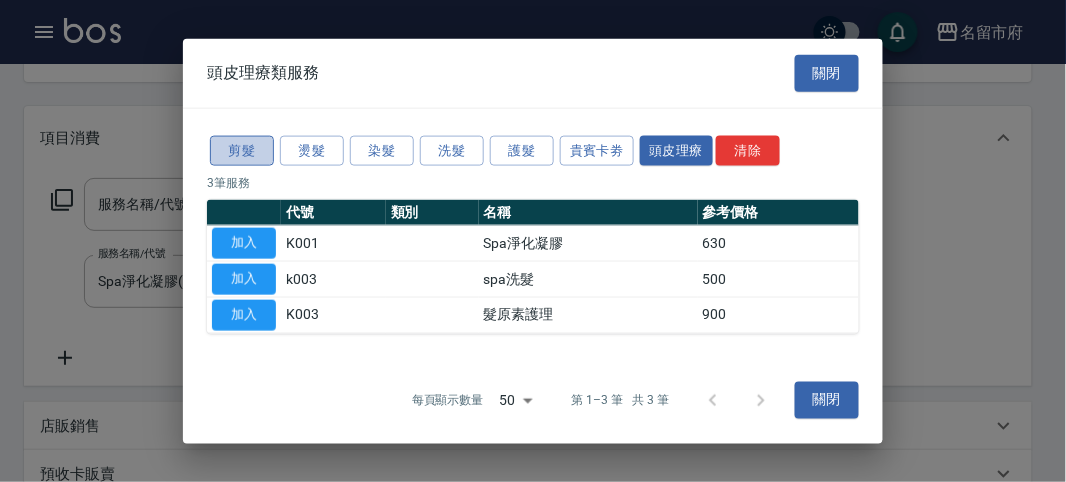 click on "剪髮" at bounding box center (242, 150) 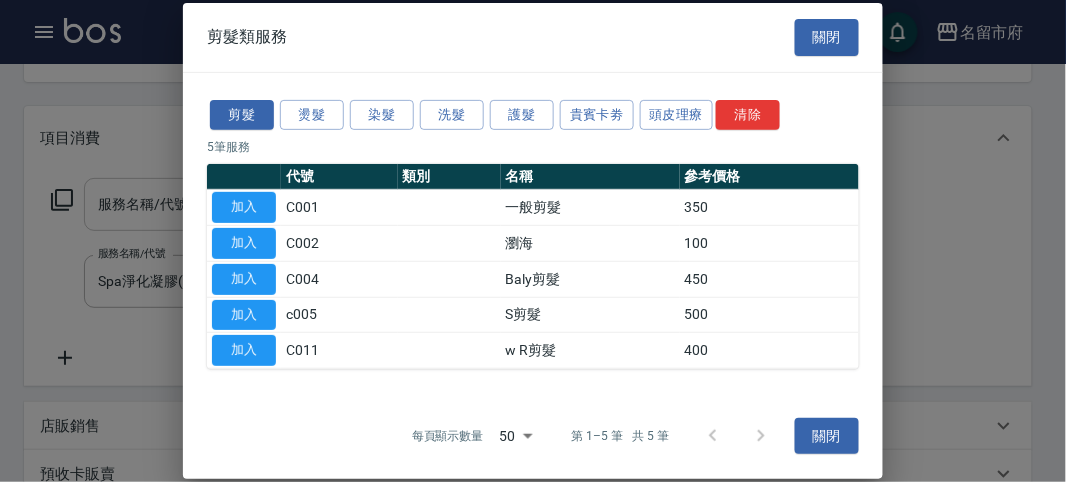 click on "加入" at bounding box center (244, 207) 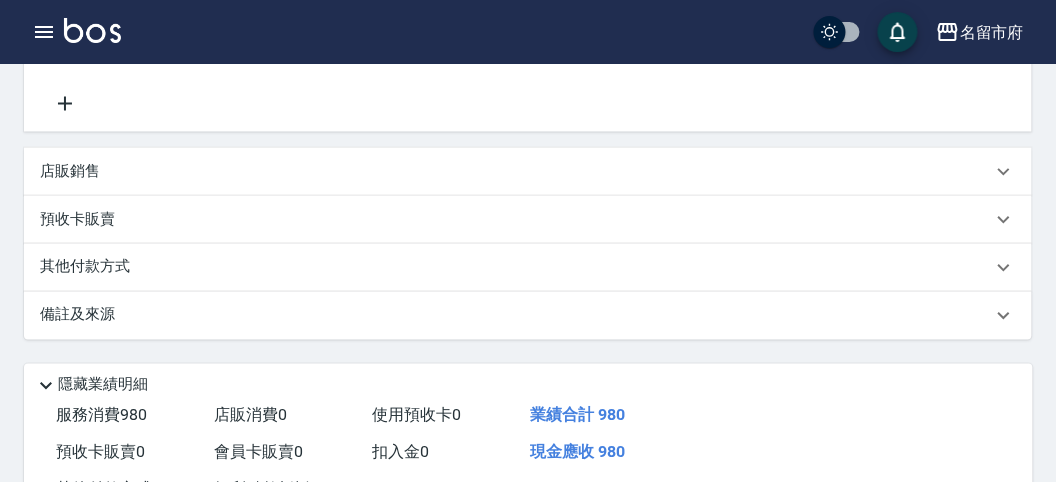 scroll, scrollTop: 333, scrollLeft: 0, axis: vertical 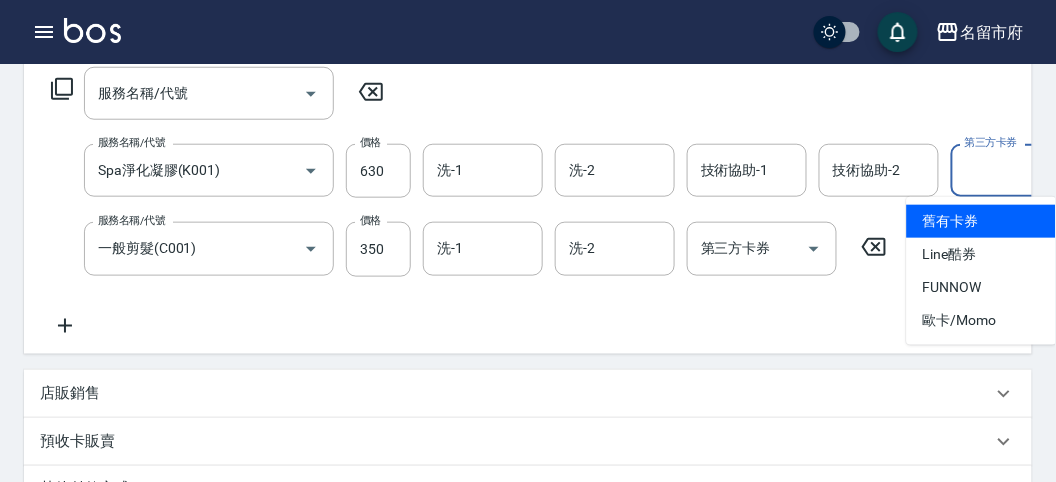 click on "第三方卡券" at bounding box center [1011, 170] 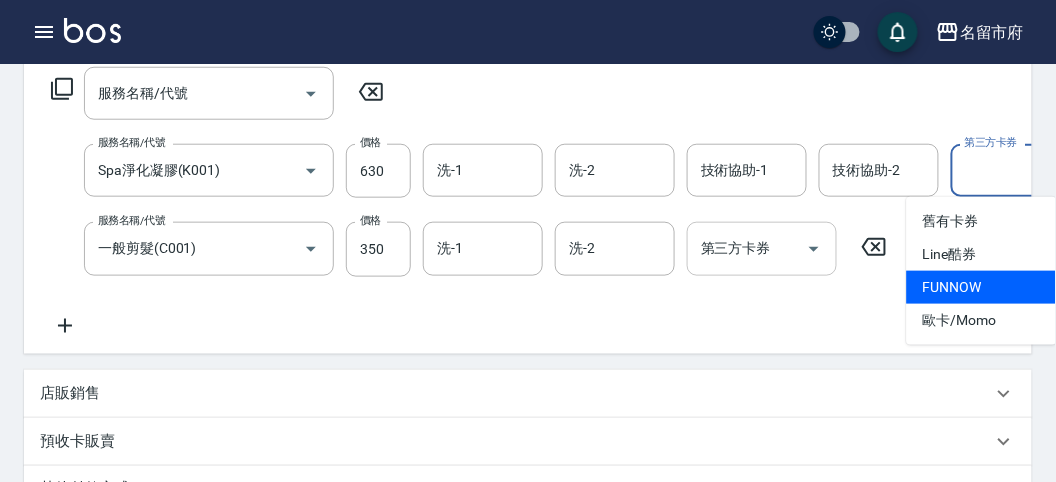 click on "第三方卡券" at bounding box center (747, 248) 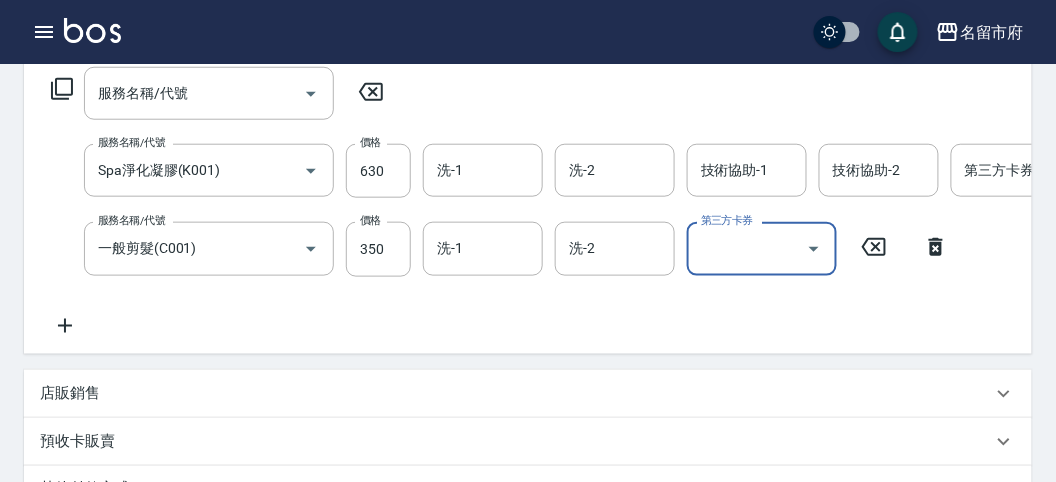 click at bounding box center [814, 249] 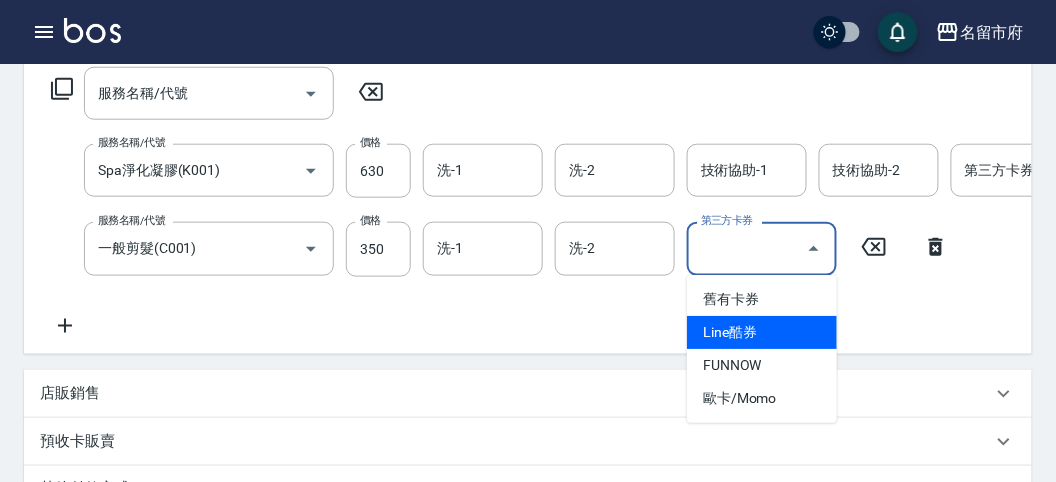 scroll, scrollTop: 444, scrollLeft: 0, axis: vertical 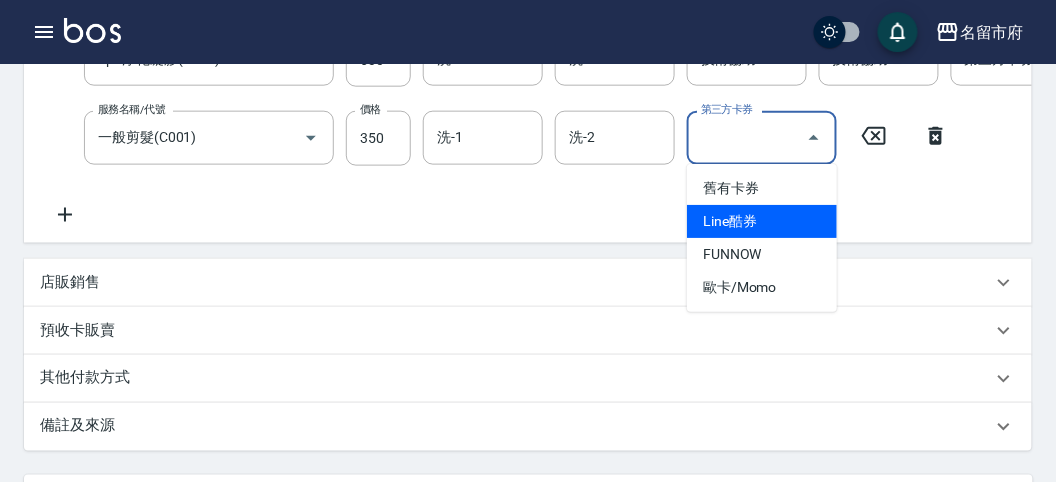 click on "店販銷售" at bounding box center (516, 282) 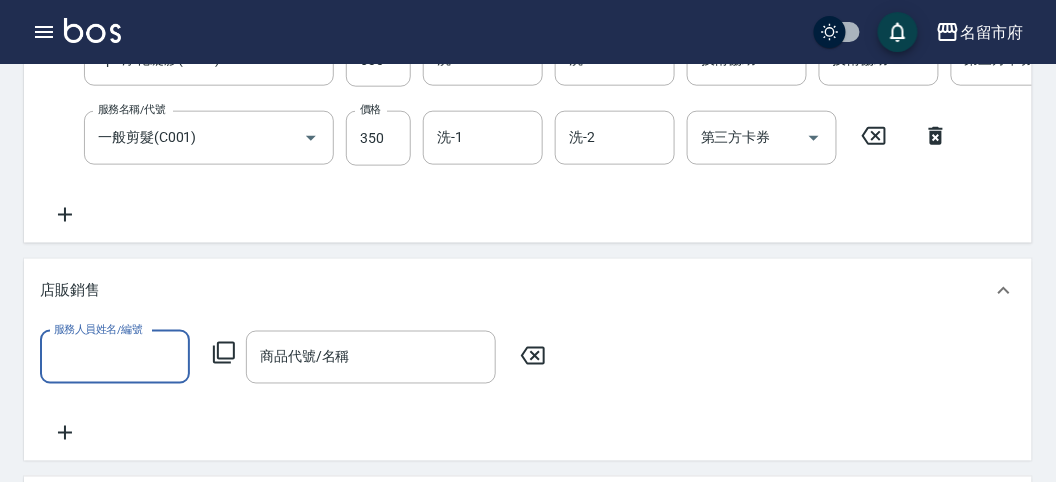 scroll, scrollTop: 0, scrollLeft: 0, axis: both 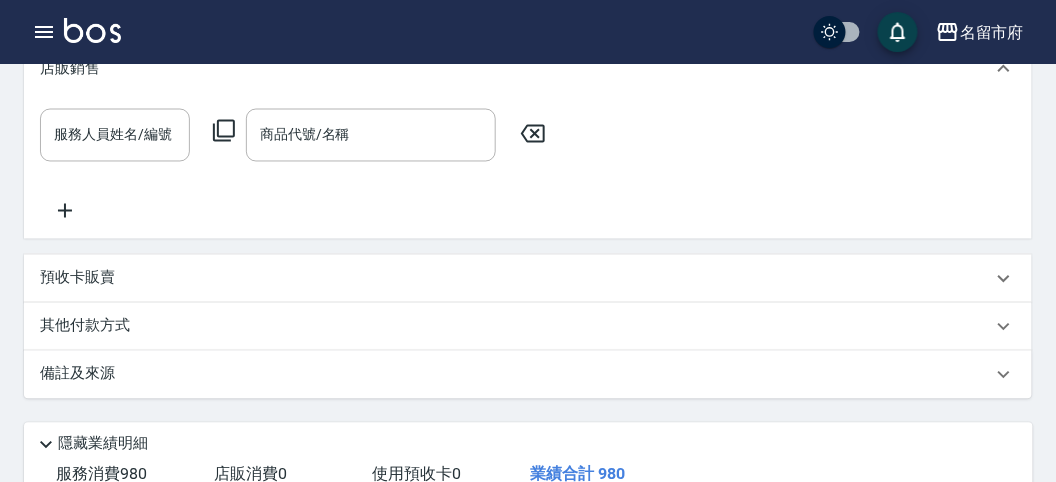 click on "預收卡販賣" at bounding box center (528, 279) 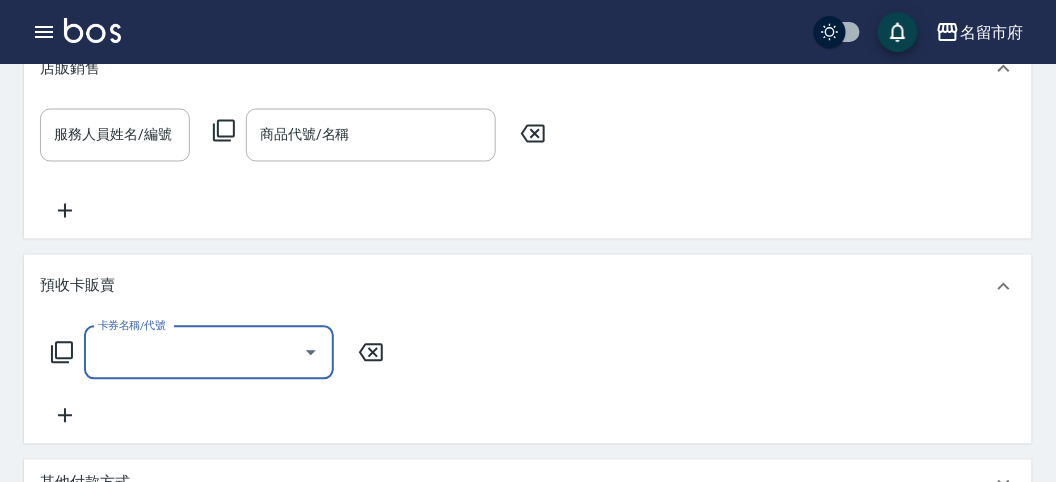 scroll, scrollTop: 0, scrollLeft: 0, axis: both 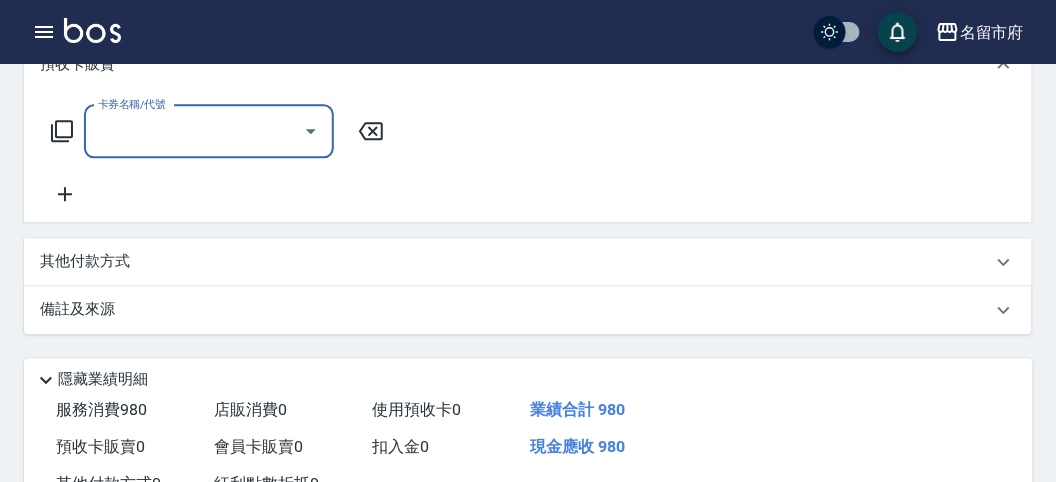 click on "其他付款方式" at bounding box center [516, 262] 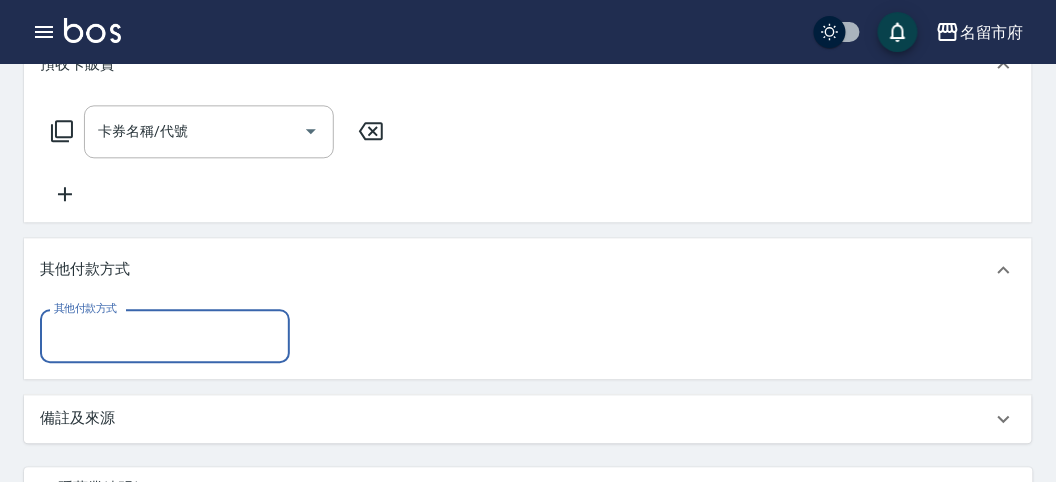 scroll, scrollTop: 0, scrollLeft: 0, axis: both 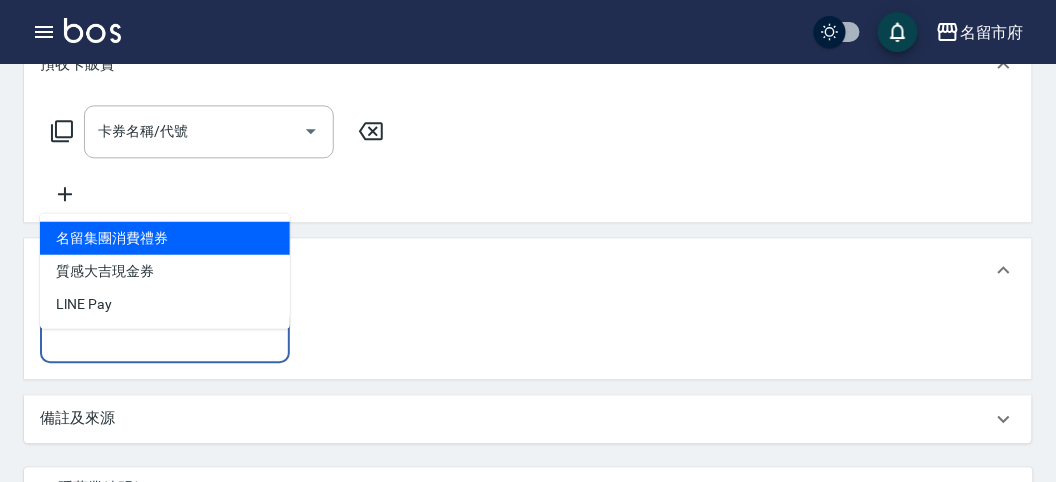 click on "其他付款方式" at bounding box center [165, 336] 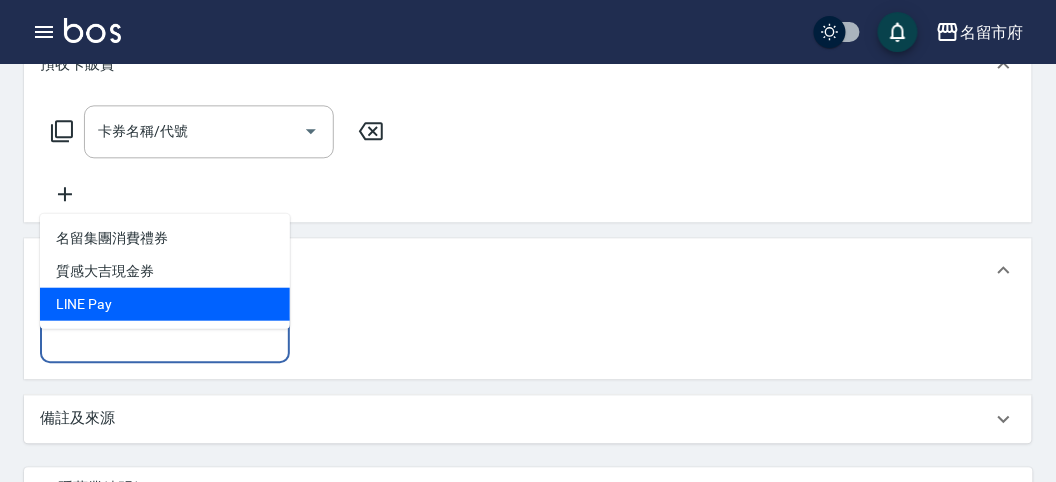 click on "LlNE Pay" at bounding box center [165, 303] 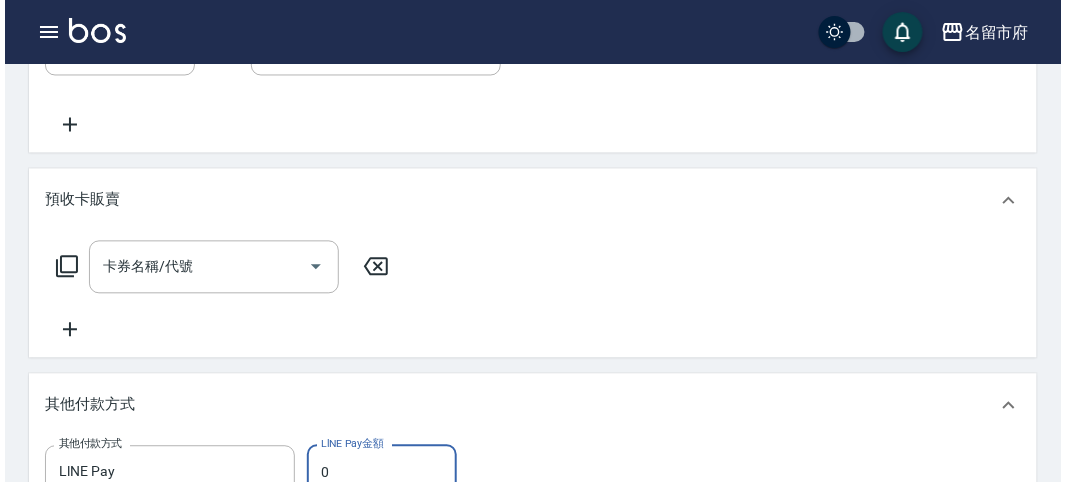 scroll, scrollTop: 1196, scrollLeft: 0, axis: vertical 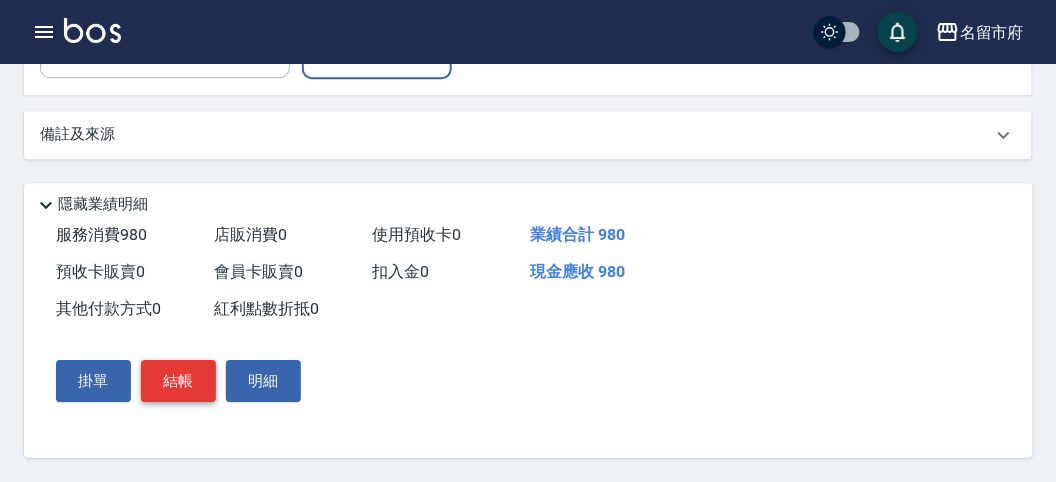 click on "結帳" at bounding box center [178, 381] 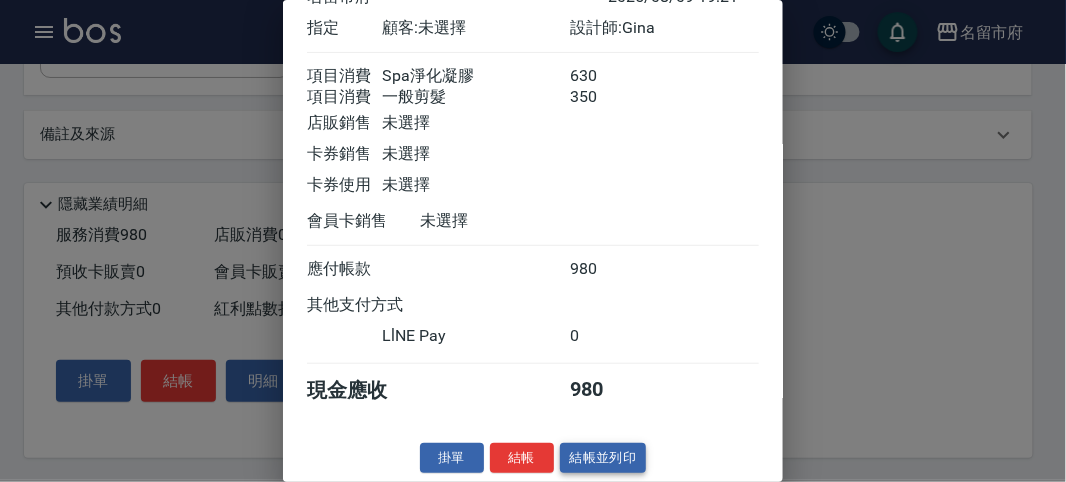 scroll, scrollTop: 130, scrollLeft: 0, axis: vertical 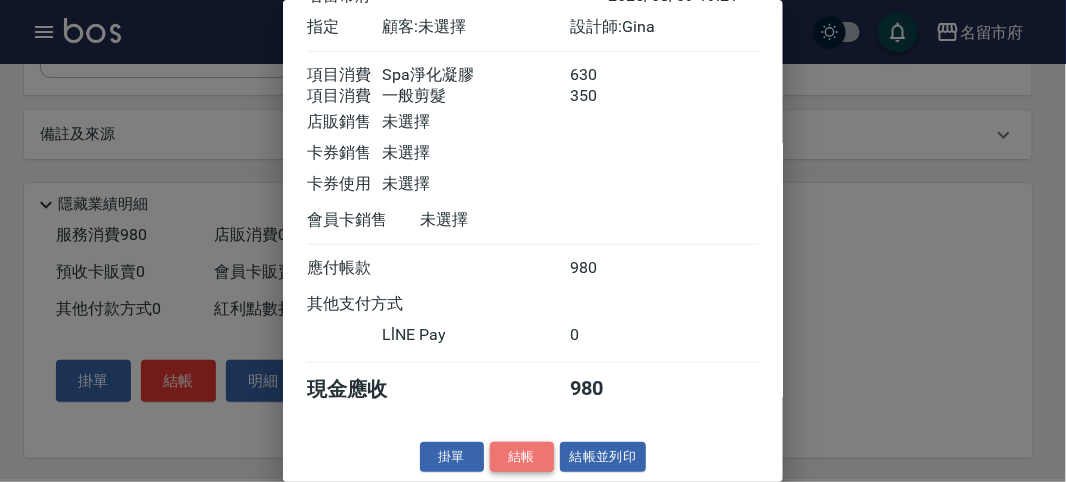 click on "結帳" at bounding box center (522, 457) 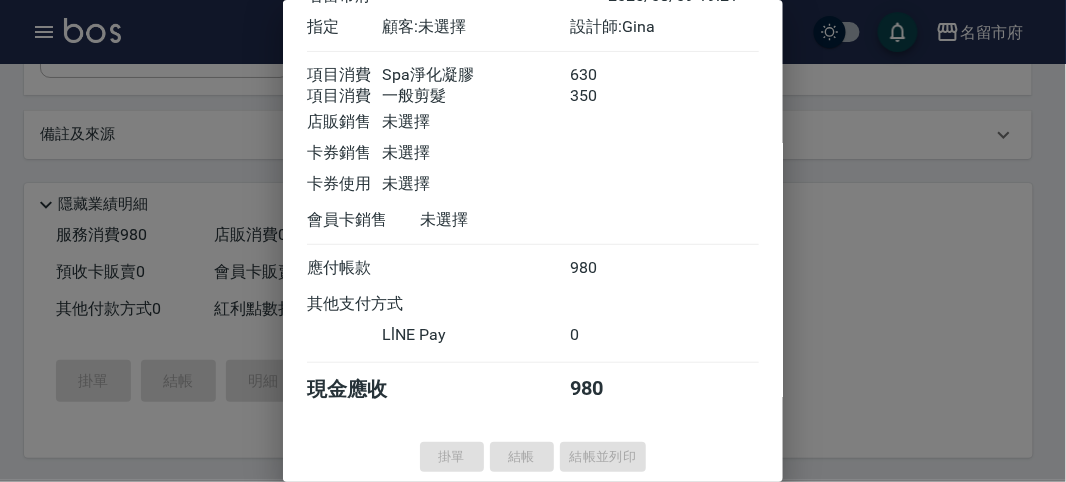 type on "2025/08/09 19:23" 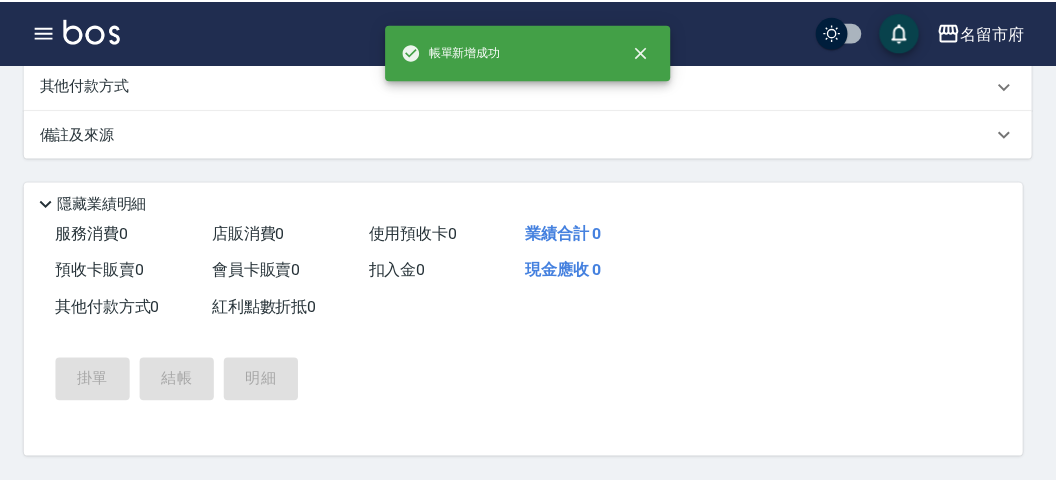 scroll, scrollTop: 0, scrollLeft: 0, axis: both 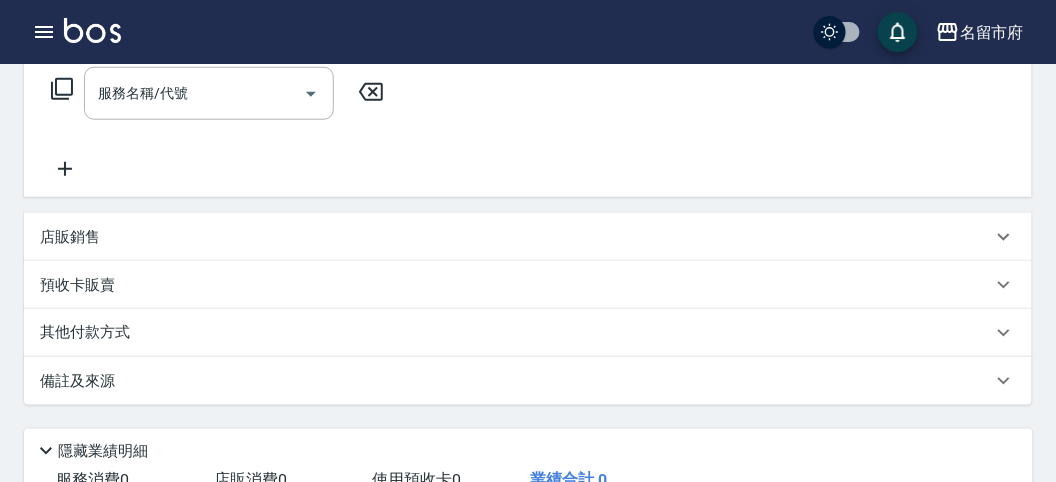 click 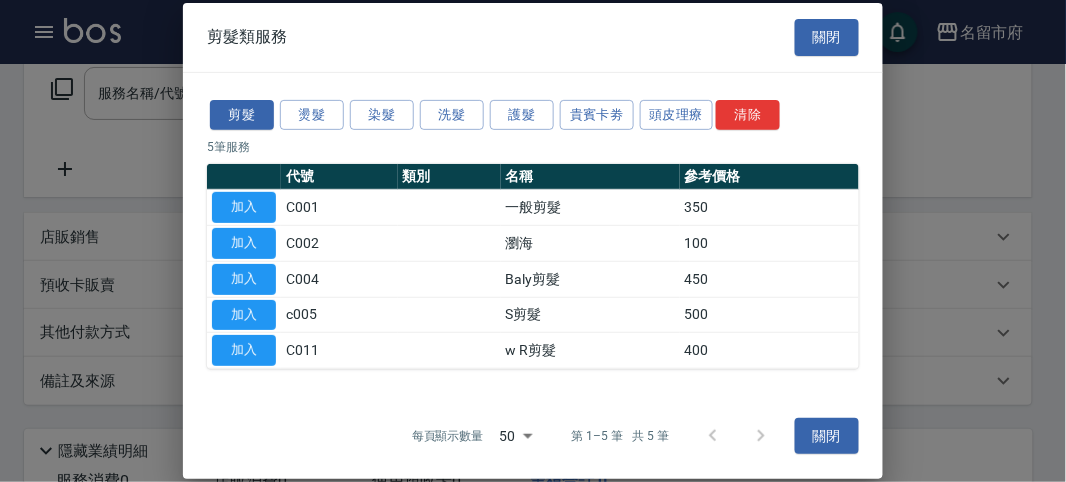 click on "剪髮 燙髮 染髮 洗髮 護髮 貴賓卡劵 頭皮理療 清除 5  筆服務 代號 類別 名稱 參考價格 加入 C001 一般剪髮 350 加入 C002 瀏海 100 加入 C004 Baly剪髮 450 加入 c005 S剪髮 500 加入 C011 w R剪髮 400" at bounding box center [533, 232] 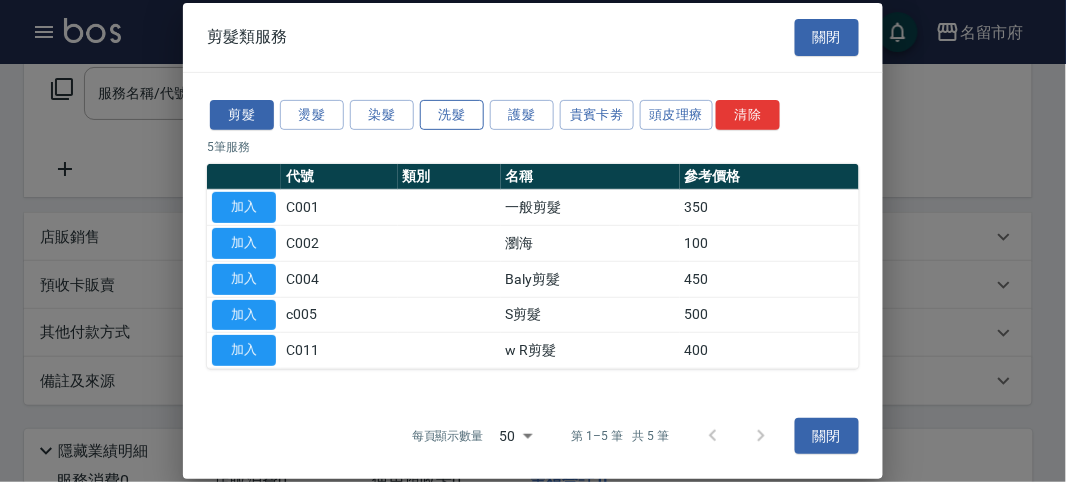 click on "洗髮" at bounding box center [452, 114] 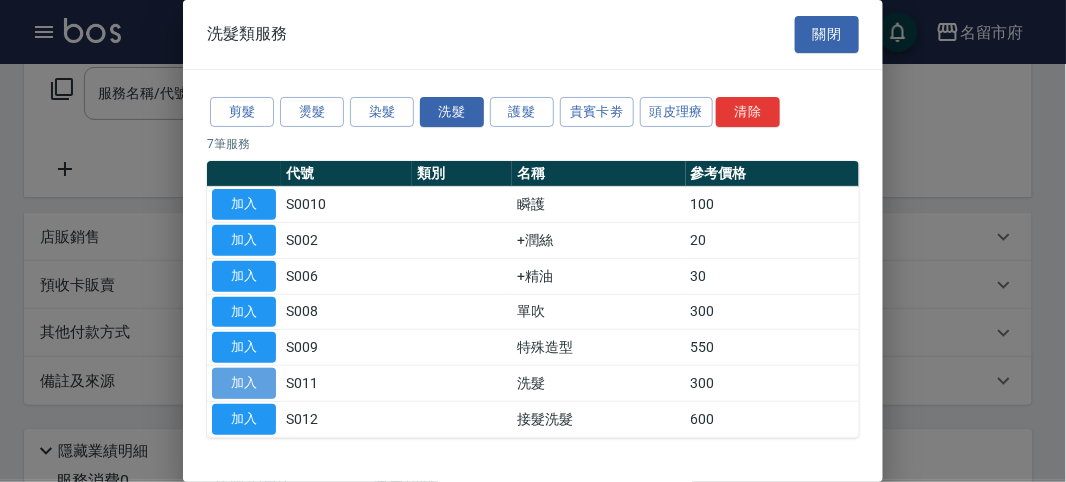 click on "加入" at bounding box center (244, 383) 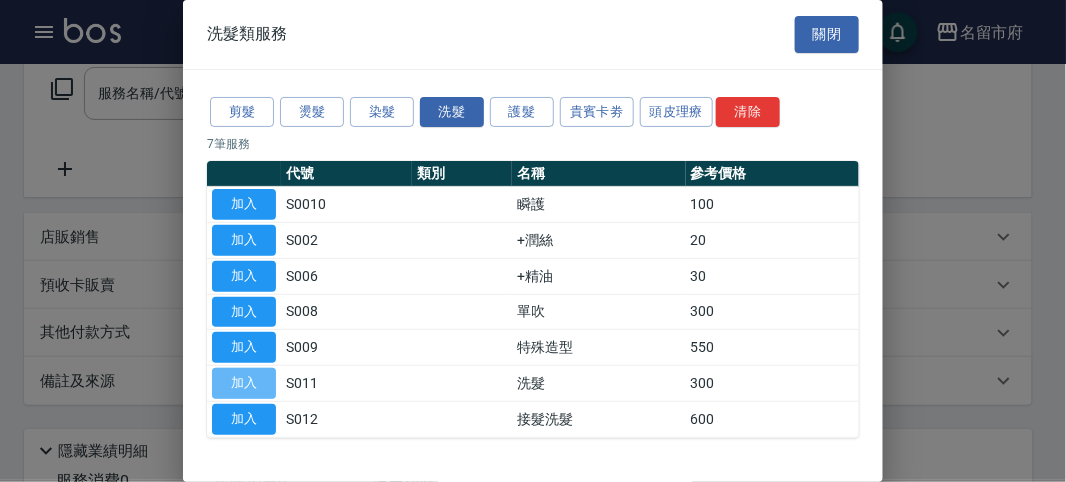 type on "洗髮(S011)" 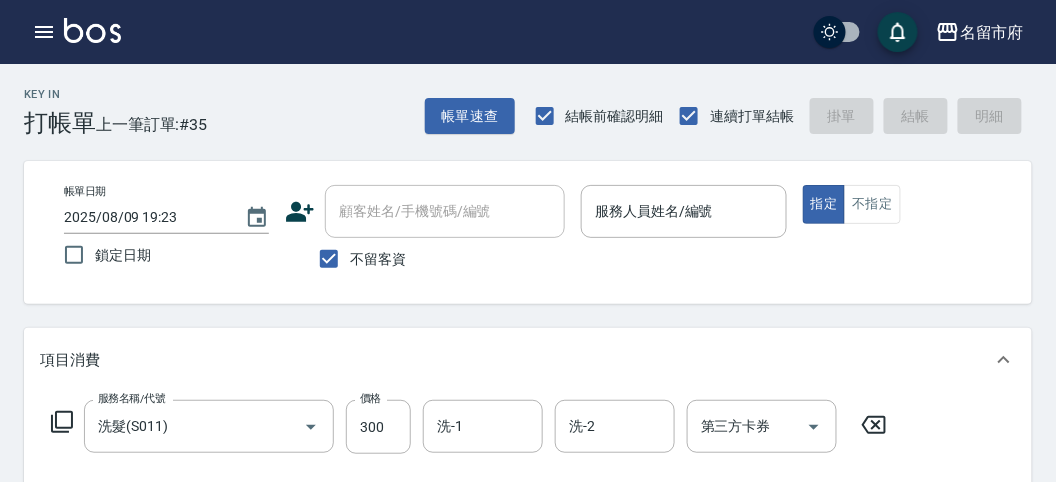 scroll, scrollTop: 111, scrollLeft: 0, axis: vertical 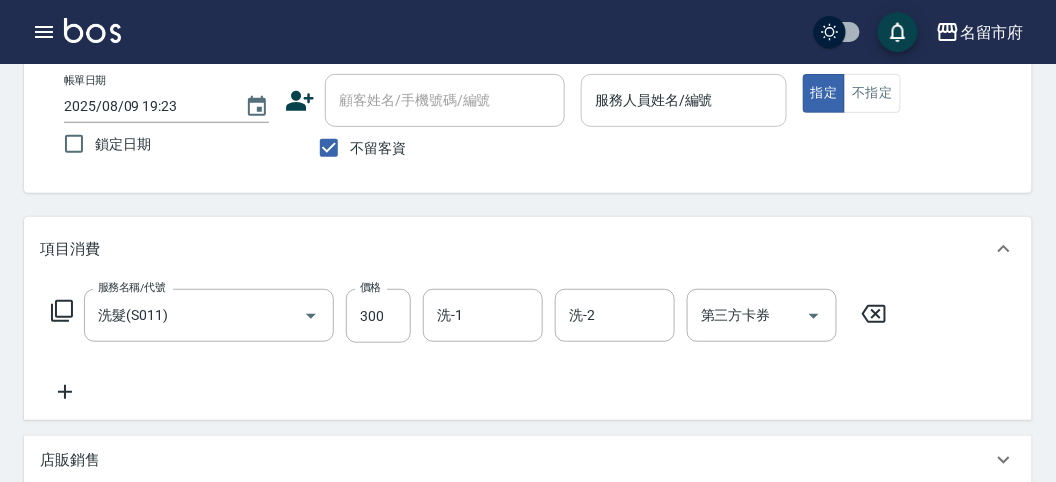 click on "服務人員姓名/編號" at bounding box center (683, 100) 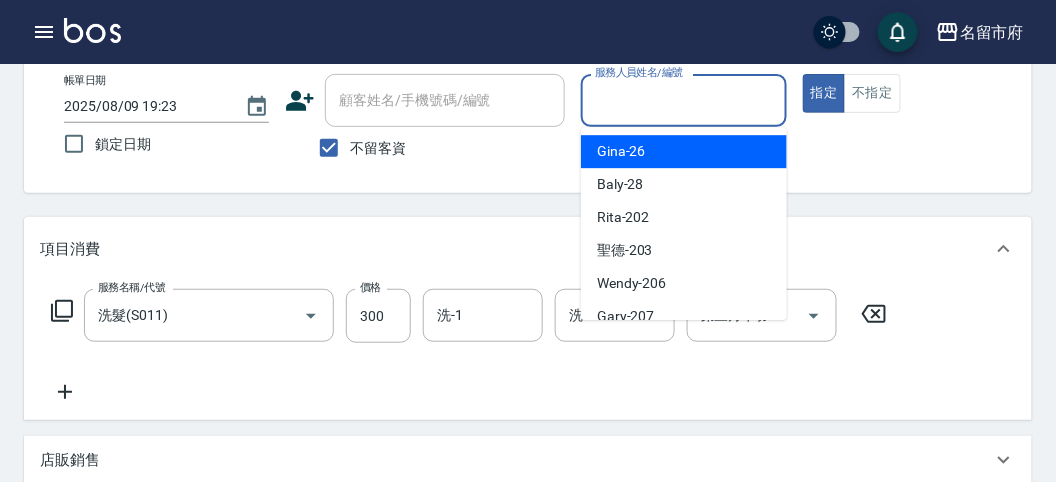 drag, startPoint x: 707, startPoint y: 150, endPoint x: 689, endPoint y: 154, distance: 18.439089 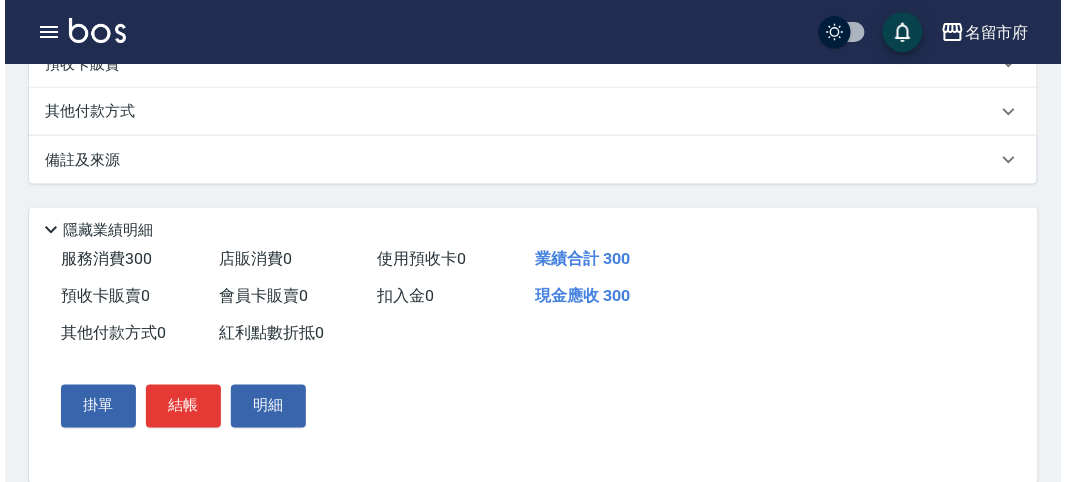 scroll, scrollTop: 585, scrollLeft: 0, axis: vertical 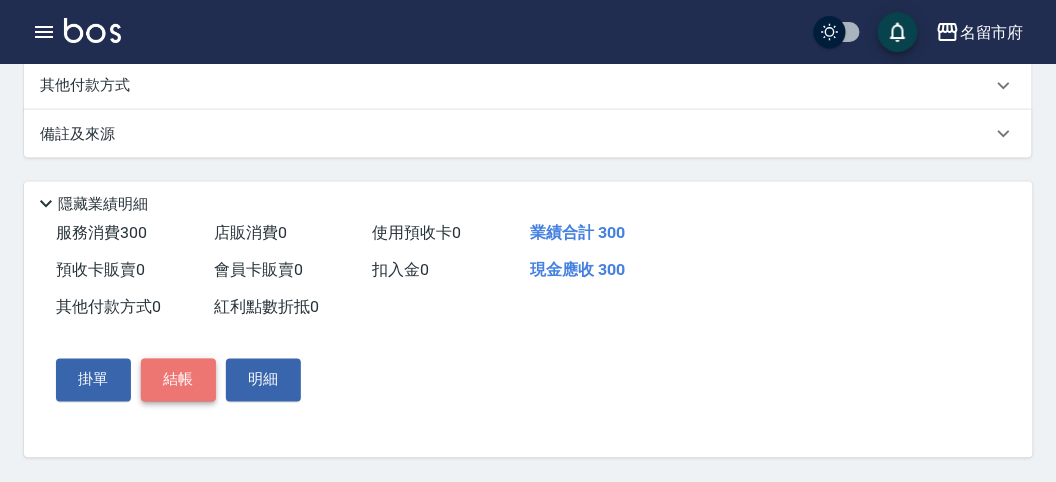 click on "結帳" at bounding box center (178, 380) 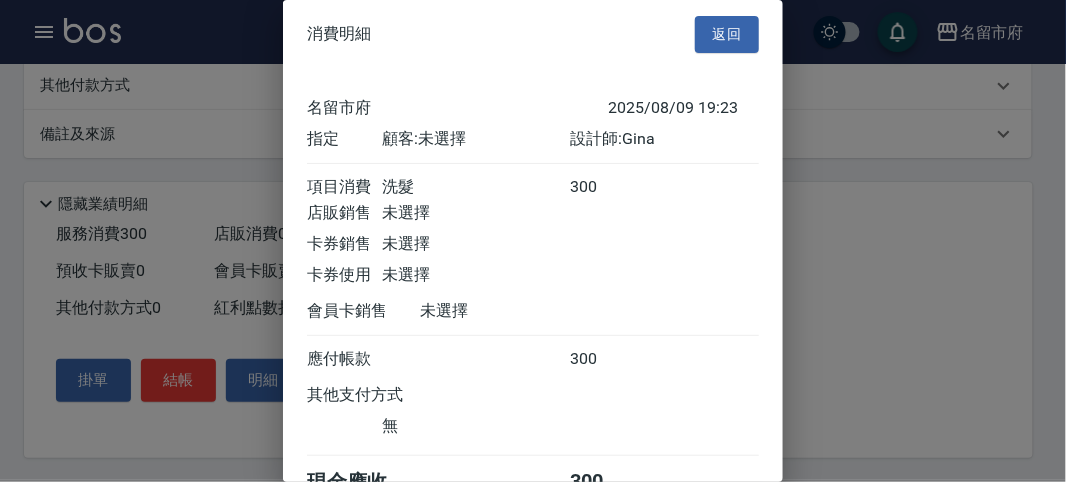 scroll, scrollTop: 111, scrollLeft: 0, axis: vertical 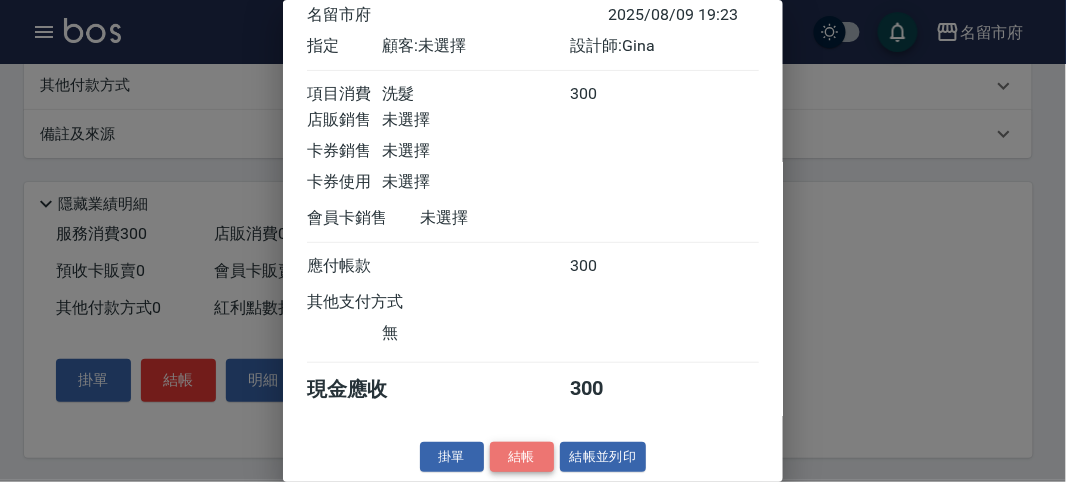 click on "結帳" at bounding box center [522, 457] 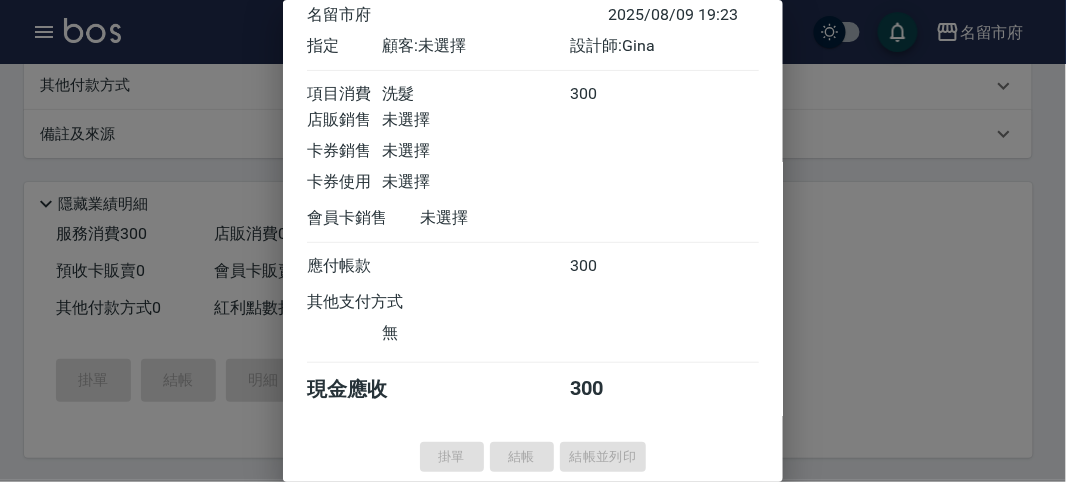 type 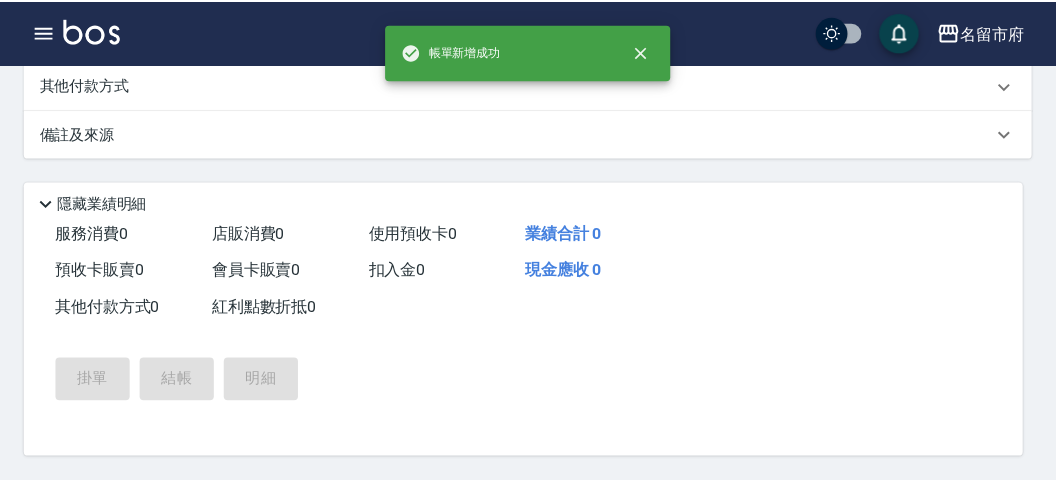 scroll, scrollTop: 0, scrollLeft: 0, axis: both 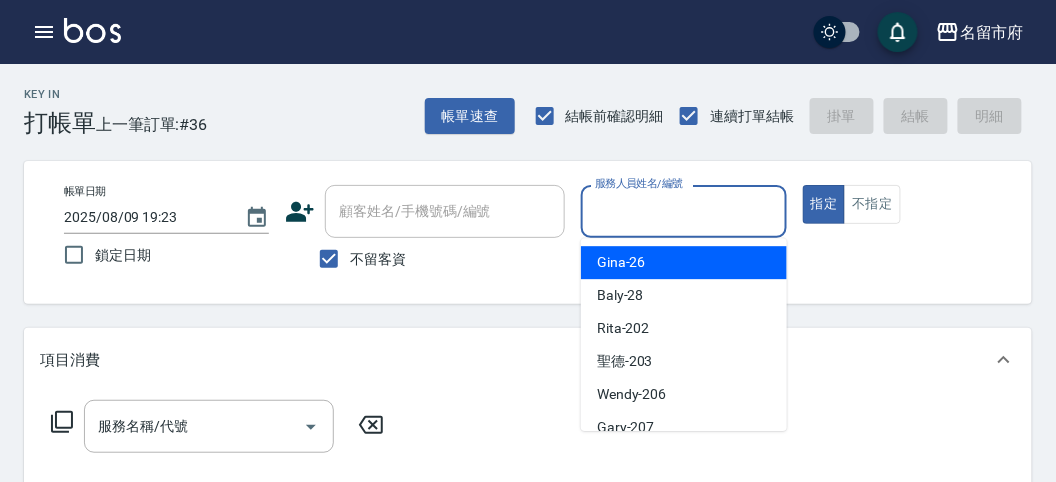 click on "服務人員姓名/編號" at bounding box center (683, 211) 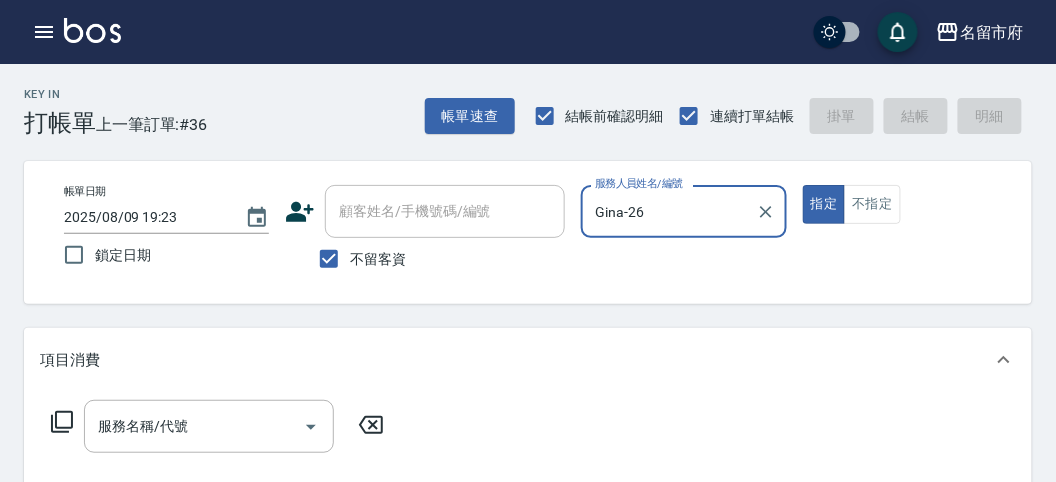 click 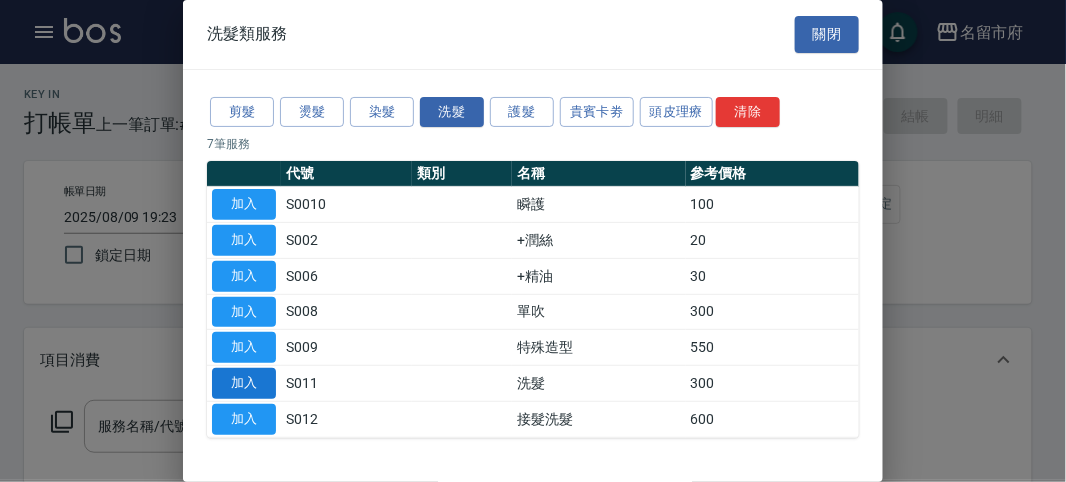 click on "加入" at bounding box center [244, 383] 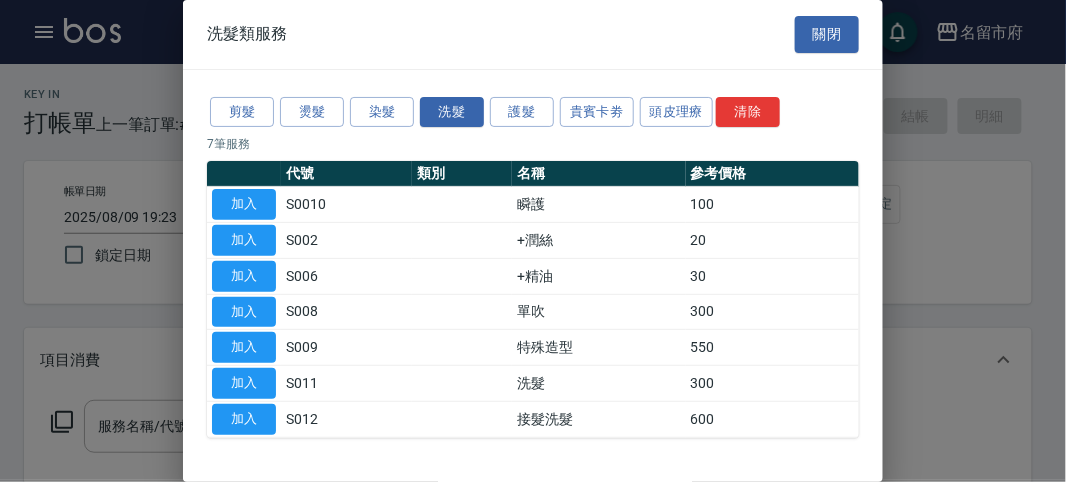 type on "洗髮(S011)" 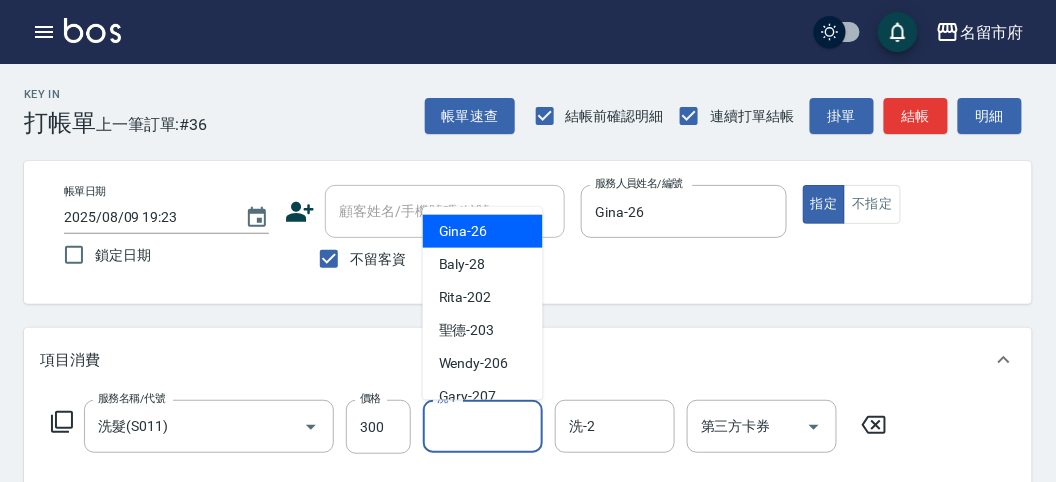 drag, startPoint x: 467, startPoint y: 415, endPoint x: 459, endPoint y: 391, distance: 25.298222 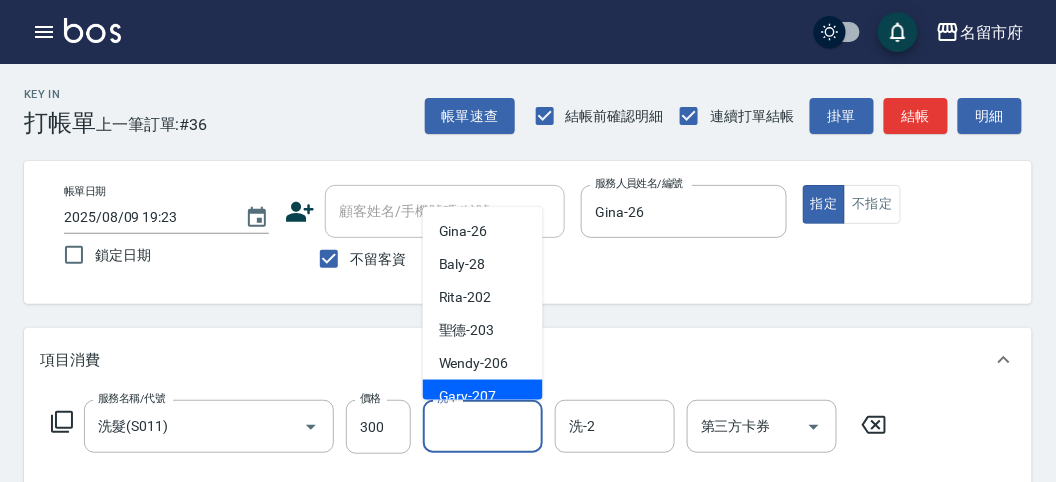 scroll, scrollTop: 153, scrollLeft: 0, axis: vertical 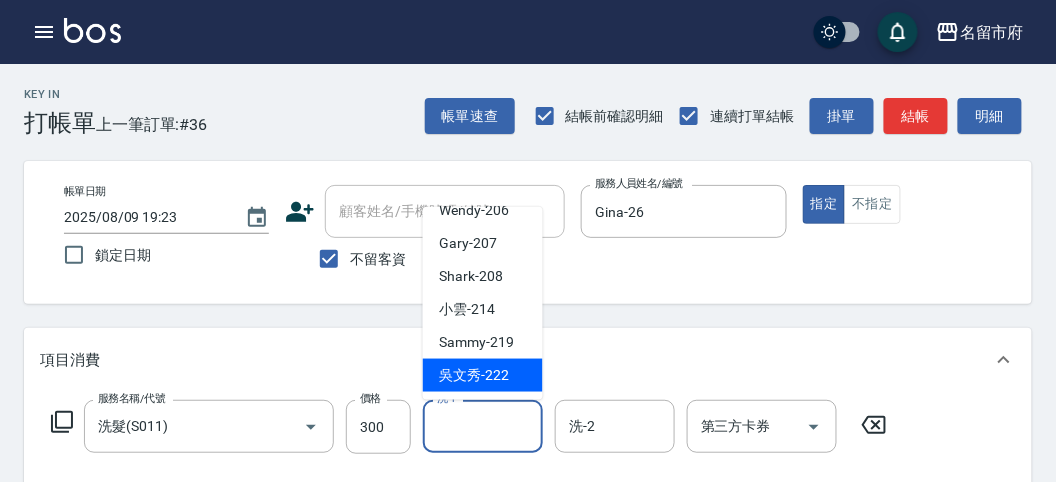 click on "吳文秀 -222" at bounding box center [474, 375] 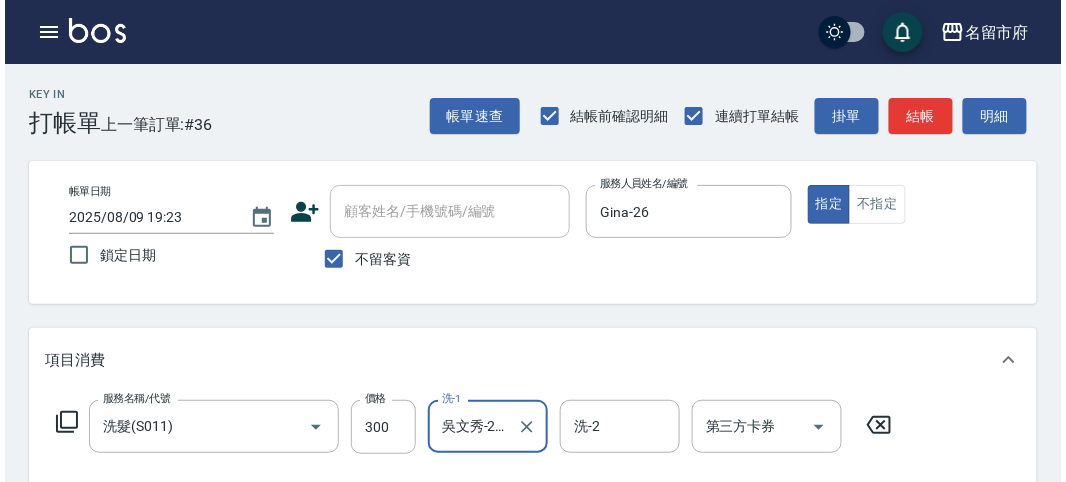 scroll, scrollTop: 555, scrollLeft: 0, axis: vertical 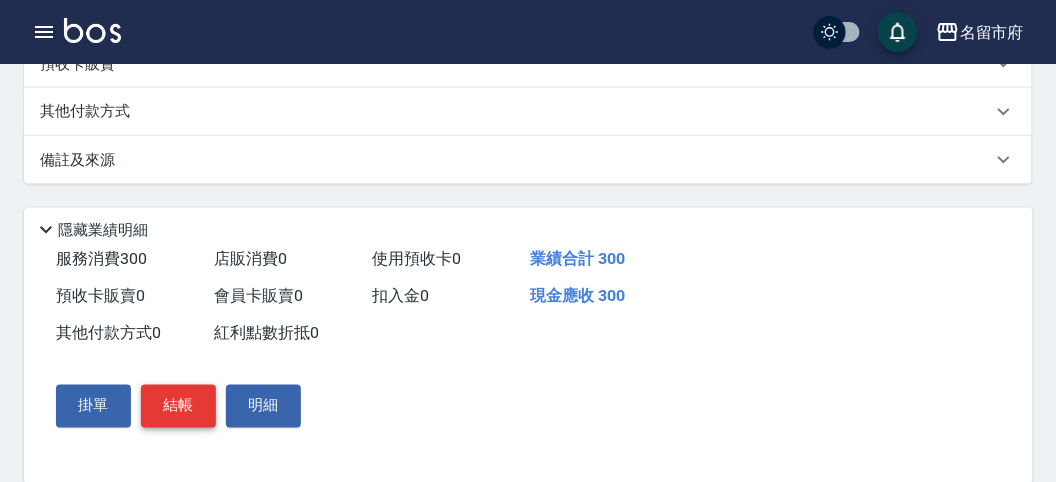 click on "結帳" at bounding box center [178, 406] 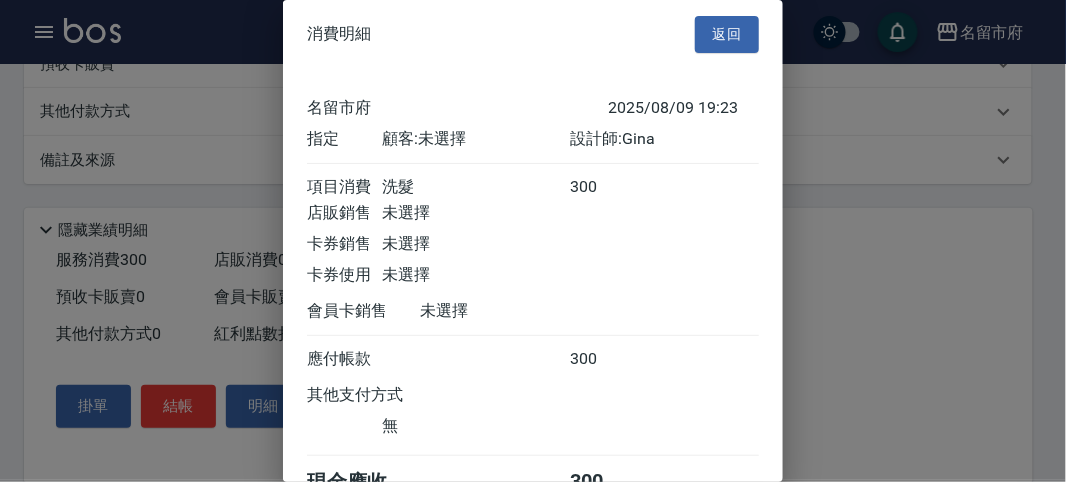 scroll, scrollTop: 111, scrollLeft: 0, axis: vertical 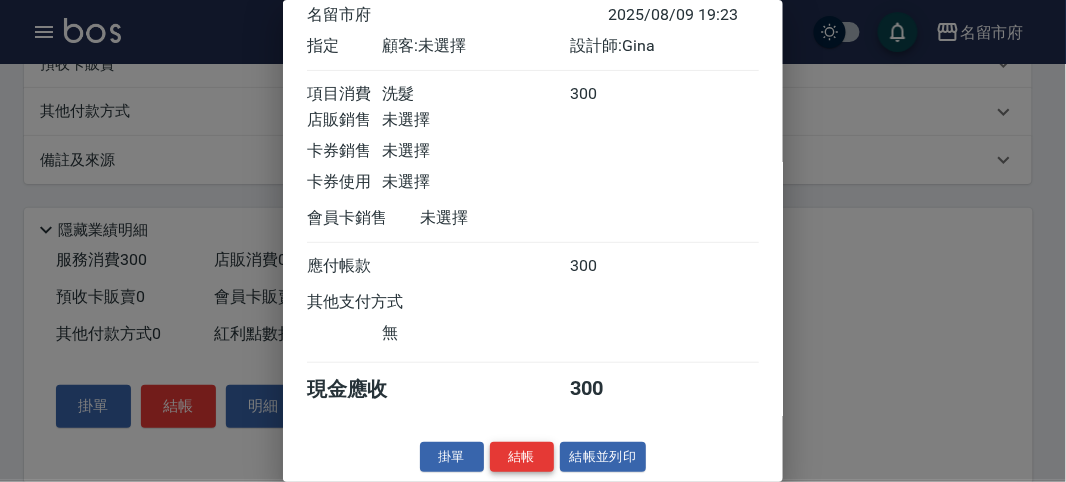 drag, startPoint x: 518, startPoint y: 455, endPoint x: 510, endPoint y: 448, distance: 10.630146 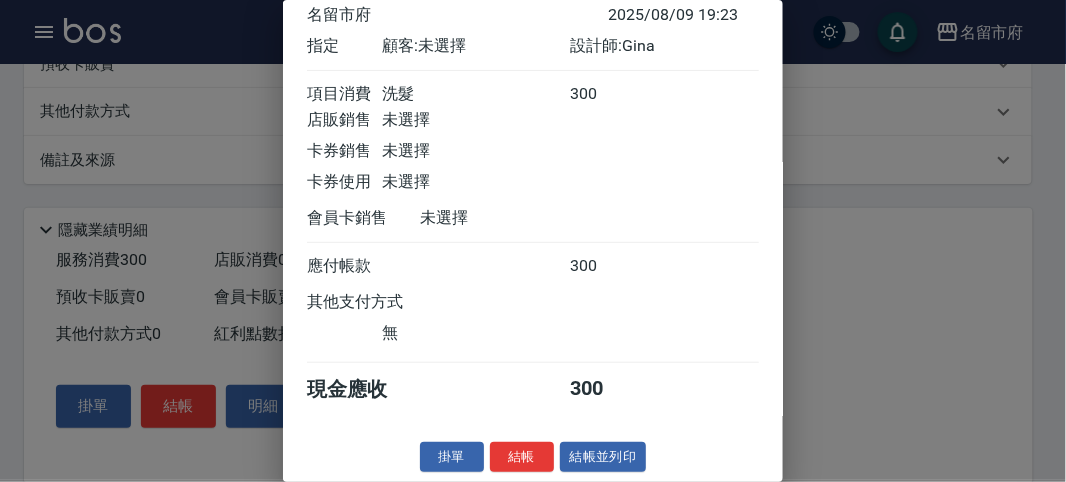 click on "結帳" at bounding box center [522, 457] 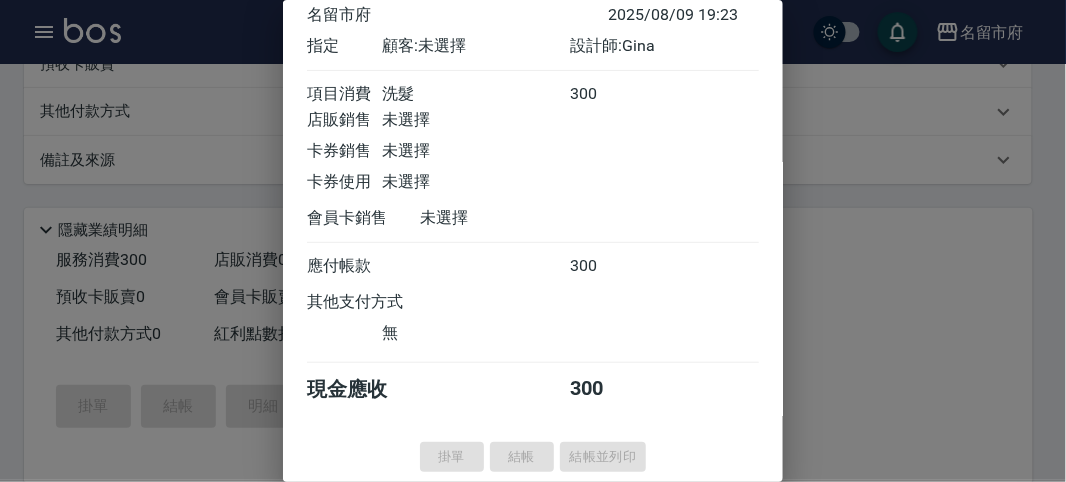 type on "2025/08/09 19:24" 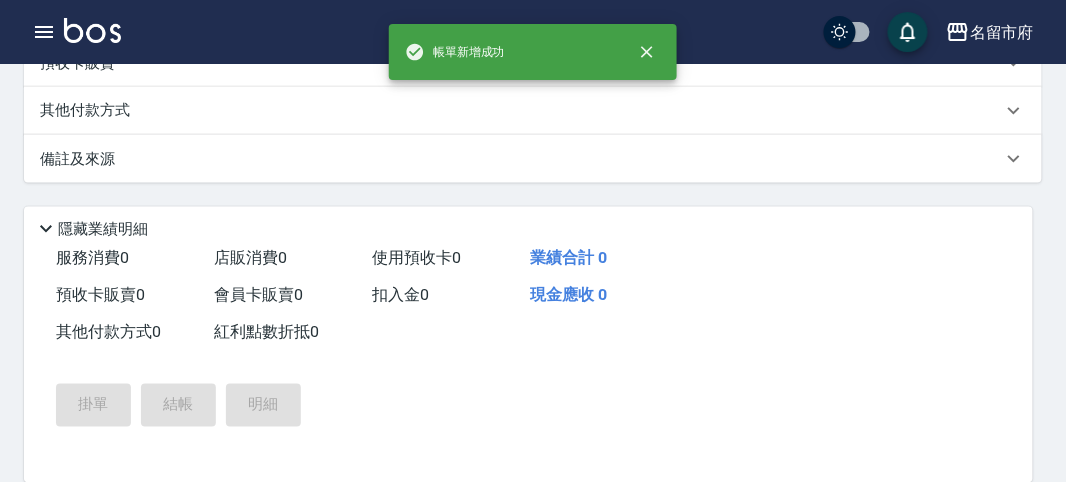 scroll, scrollTop: 0, scrollLeft: 0, axis: both 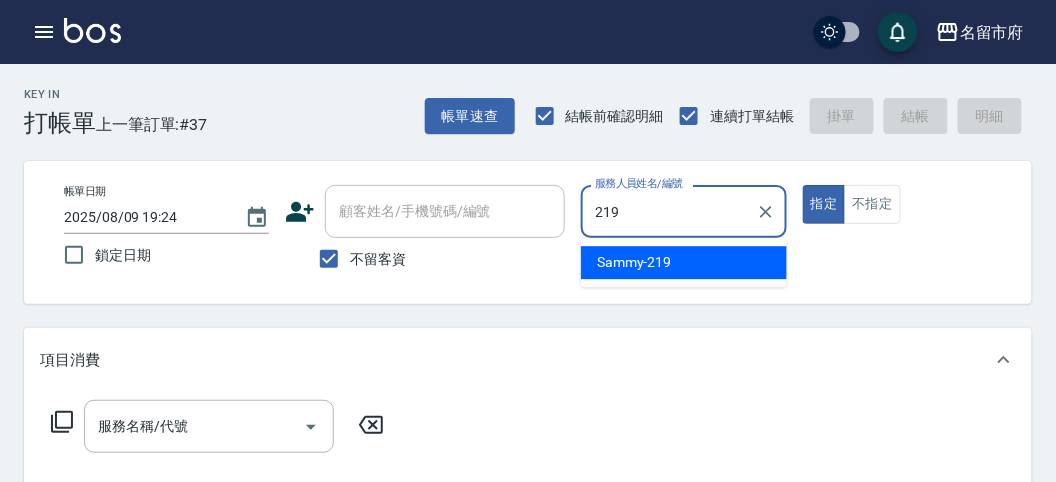 type on "Sammy-219" 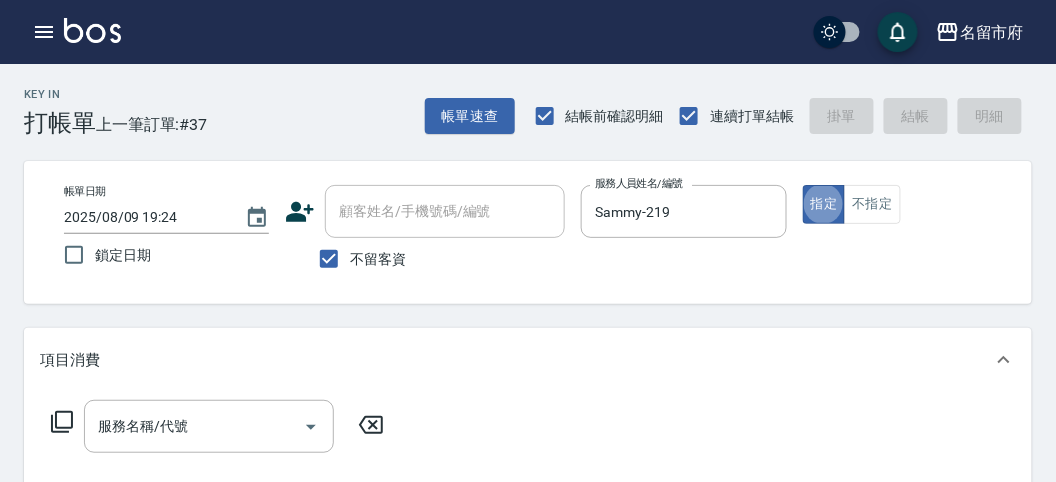 type on "true" 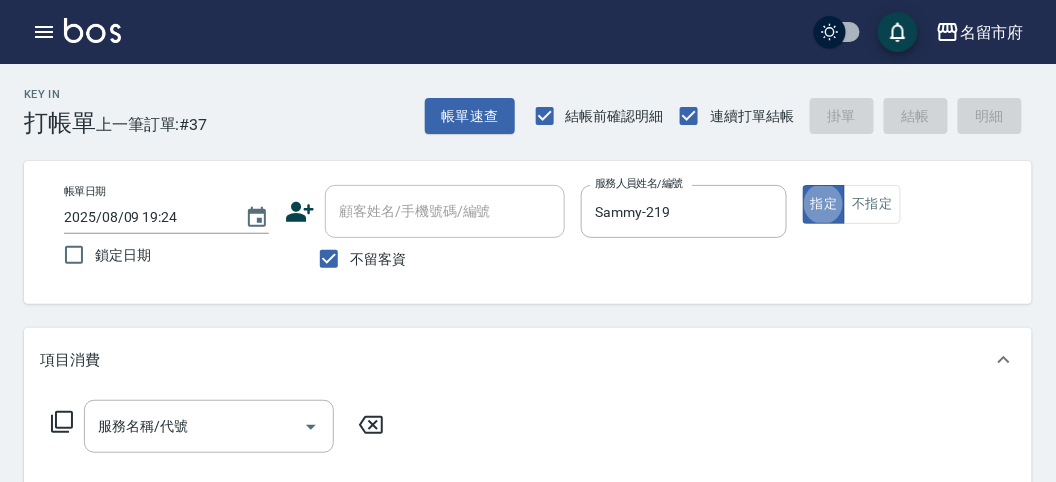 click 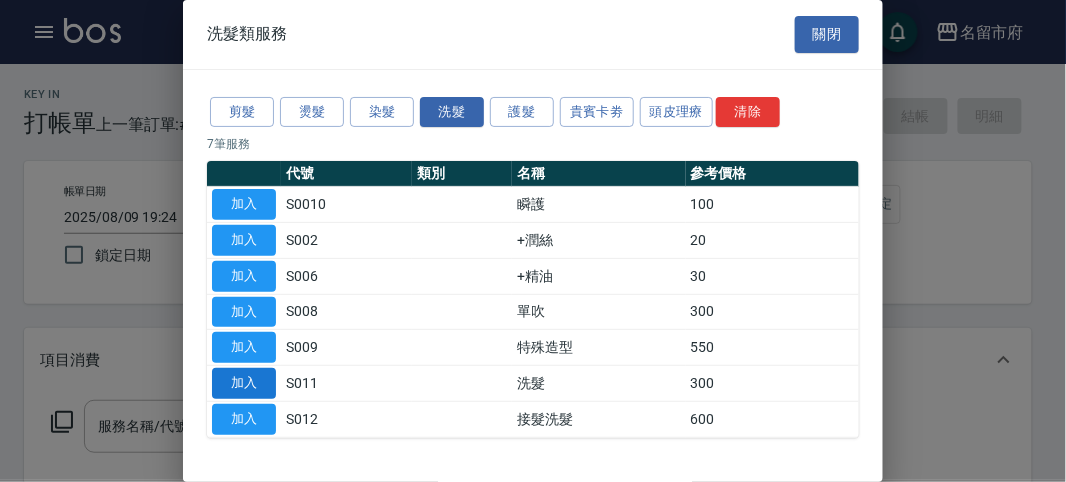 drag, startPoint x: 266, startPoint y: 373, endPoint x: 121, endPoint y: 415, distance: 150.96027 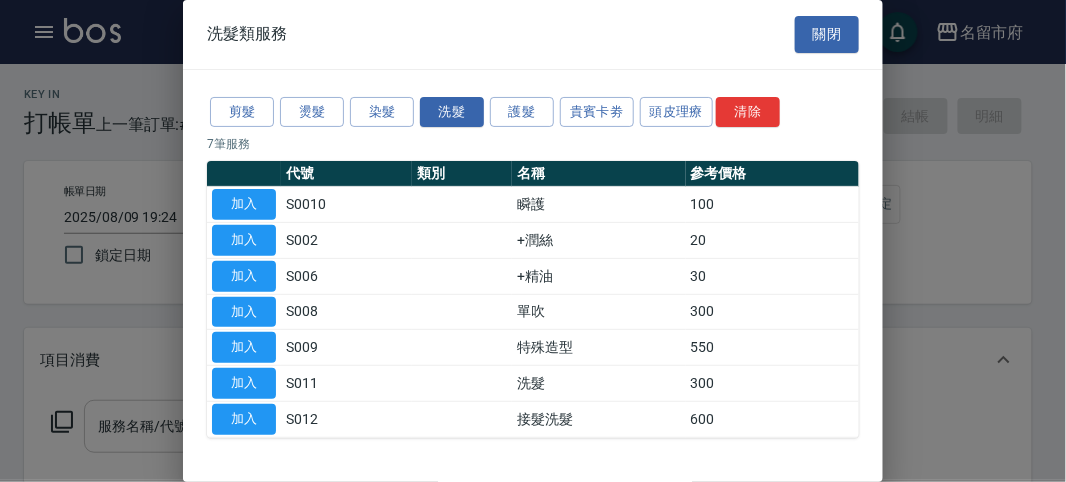 click on "加入" at bounding box center [244, 383] 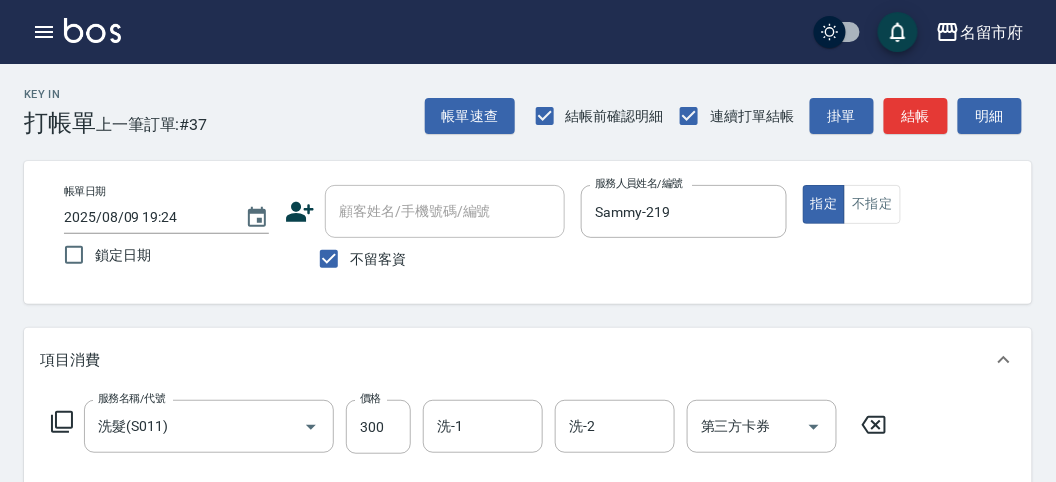 click 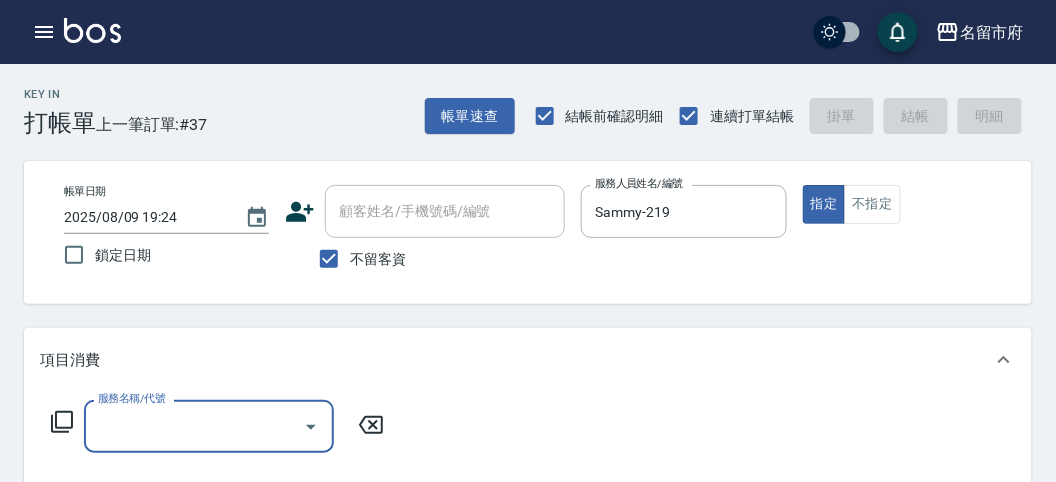 click on "服務名稱/代號 服務名稱/代號" at bounding box center [218, 426] 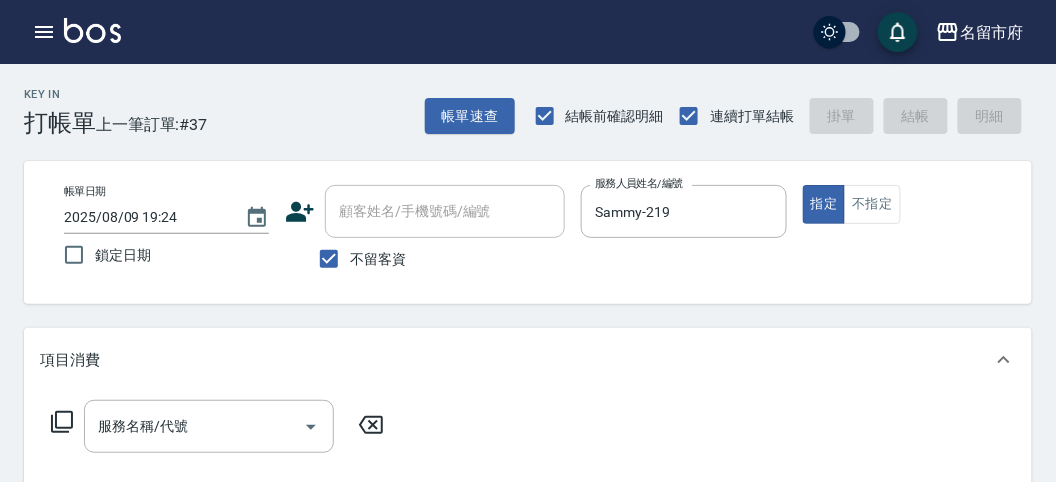 click 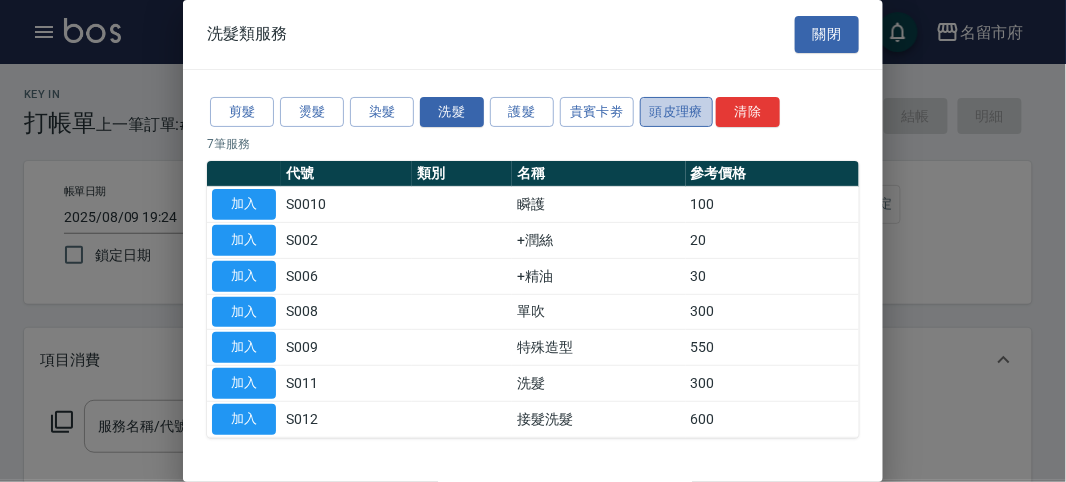 click on "頭皮理療" at bounding box center [677, 112] 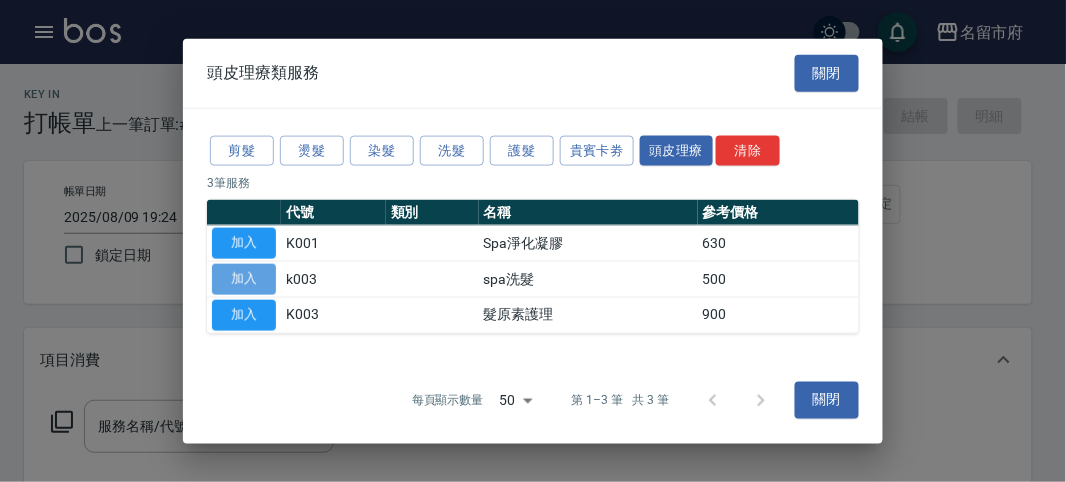 click on "加入" at bounding box center [244, 279] 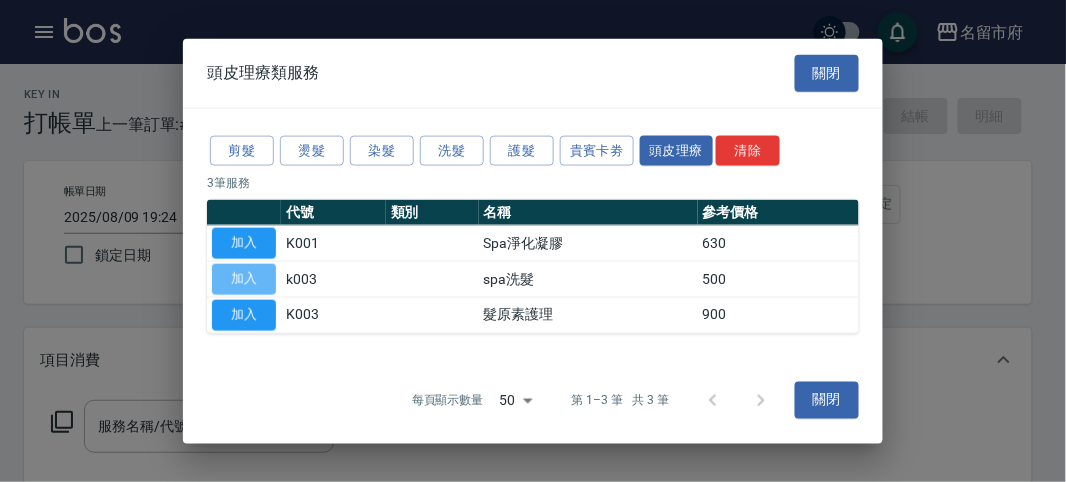 type on "spa洗髮(k003)" 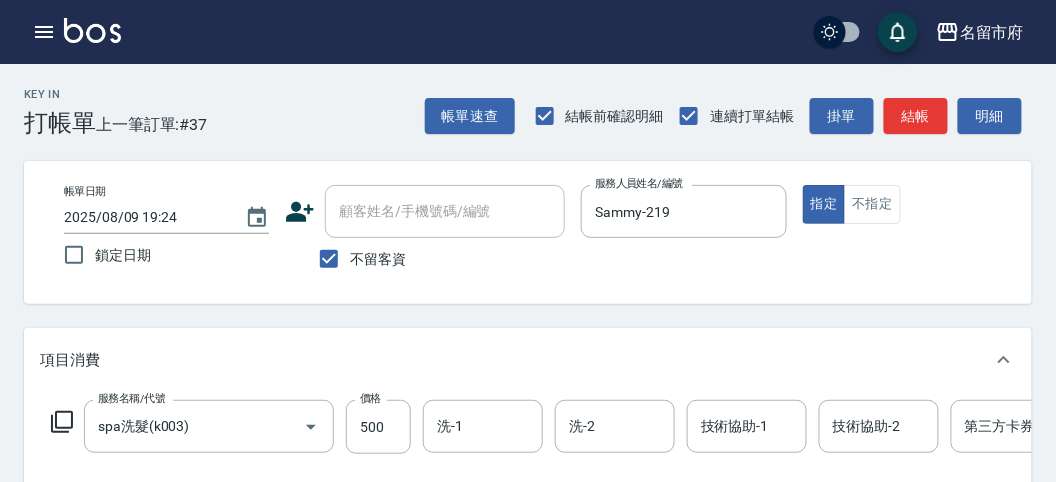 click 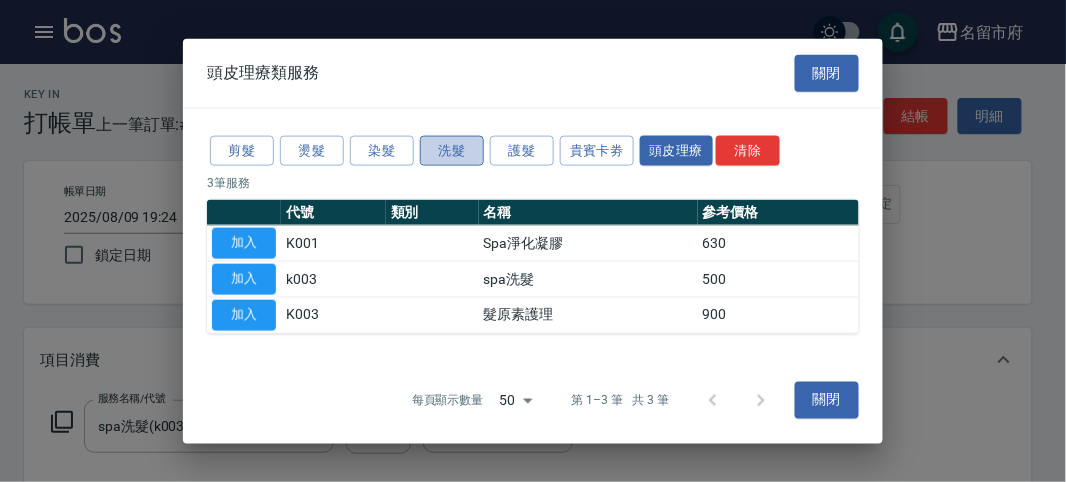 click on "洗髮" at bounding box center [452, 150] 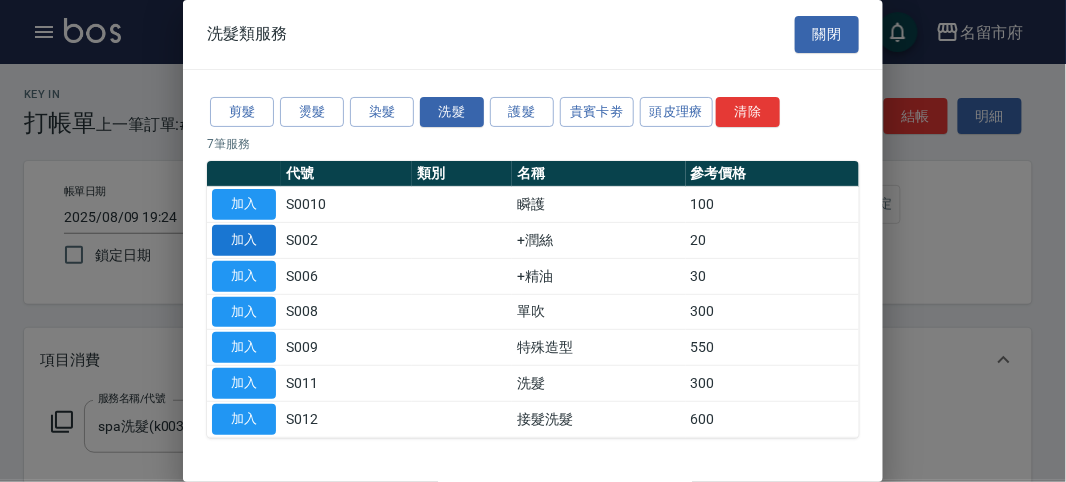 click on "加入" at bounding box center (244, 240) 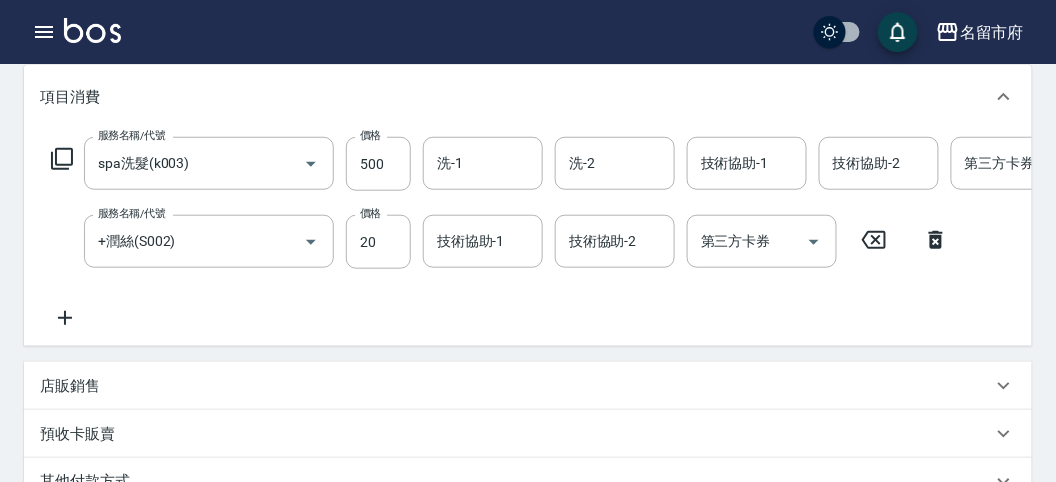 scroll, scrollTop: 682, scrollLeft: 0, axis: vertical 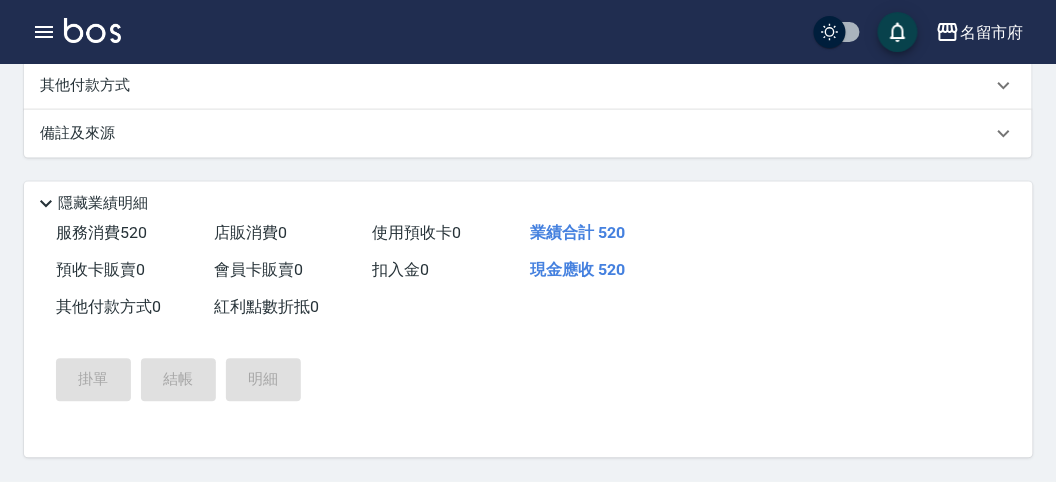 type on "2025/08/09 19:44" 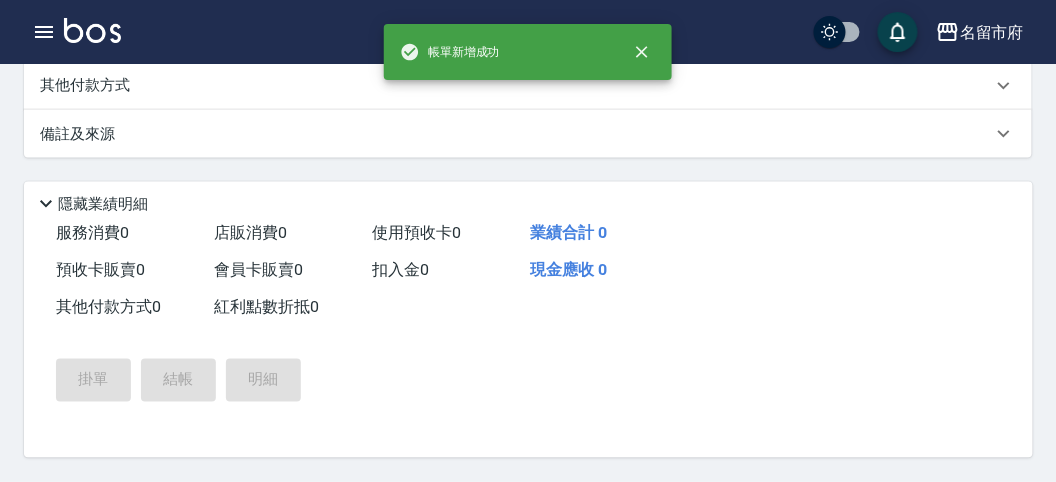 scroll, scrollTop: 0, scrollLeft: 0, axis: both 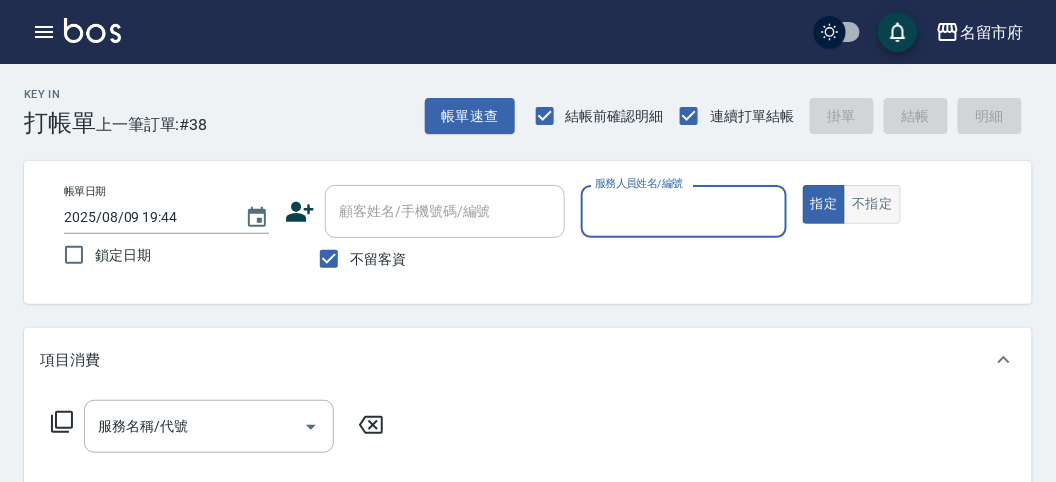 click on "不指定" at bounding box center [872, 204] 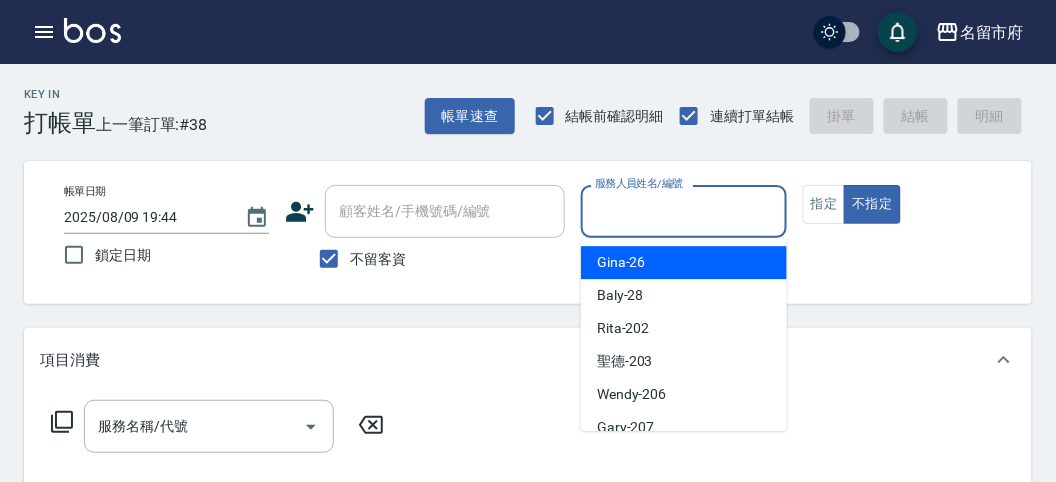 click on "服務人員姓名/編號" at bounding box center (683, 211) 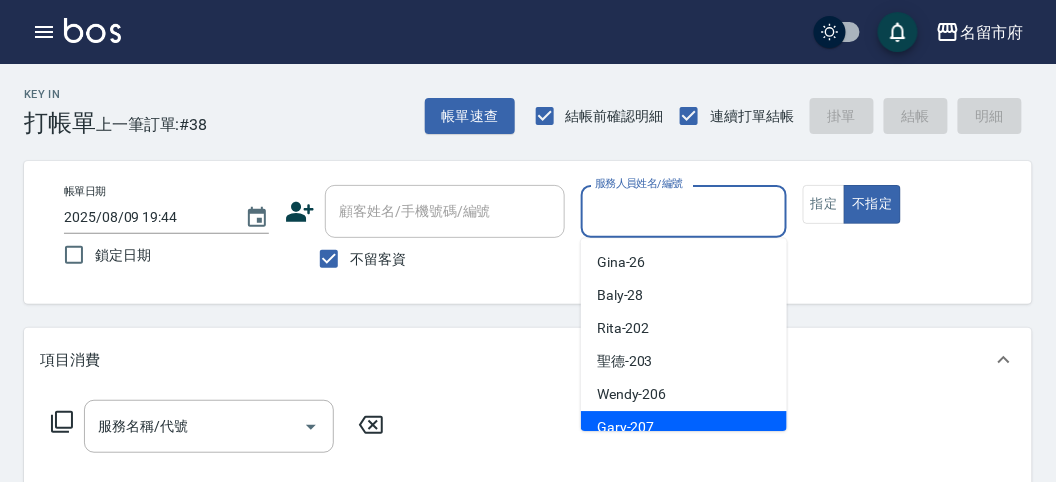 click on "Gary -207" at bounding box center (684, 427) 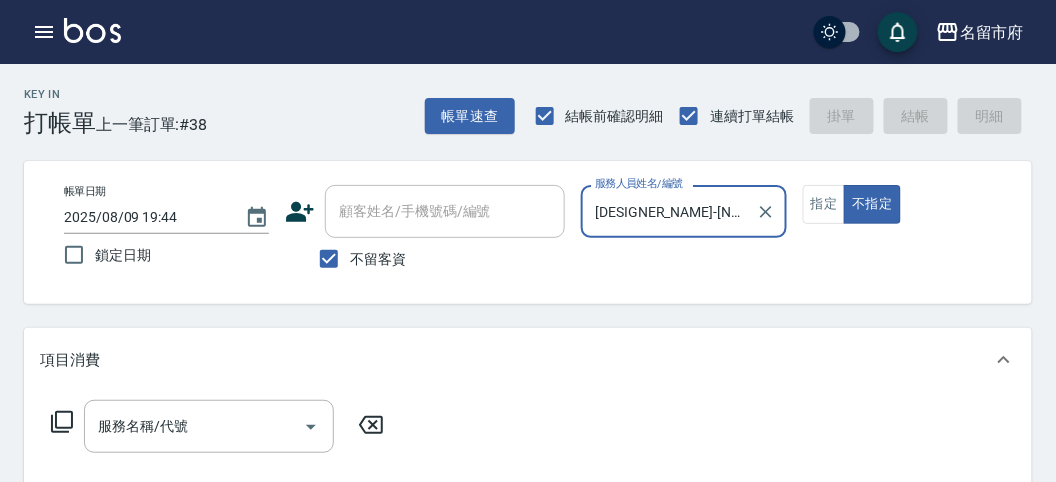 click 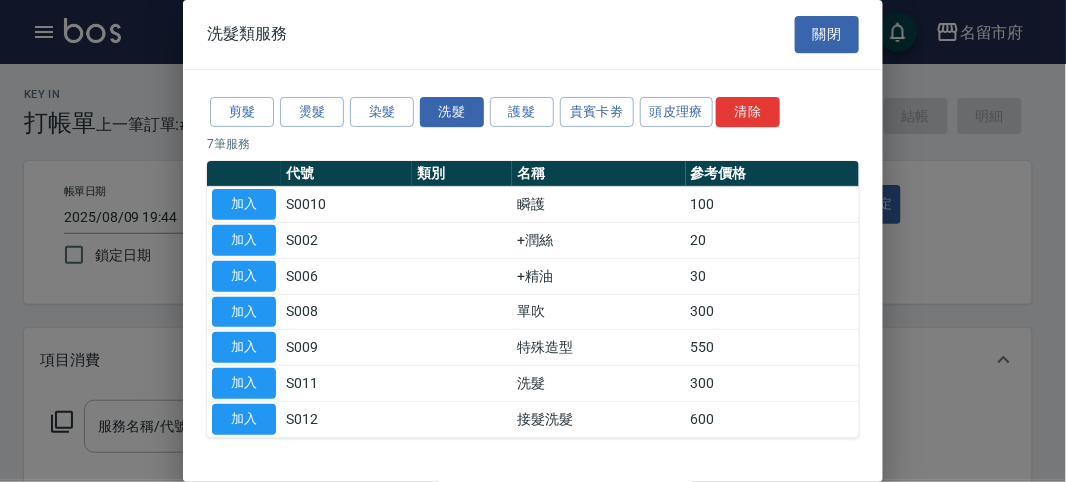 click on "加入" at bounding box center (244, 383) 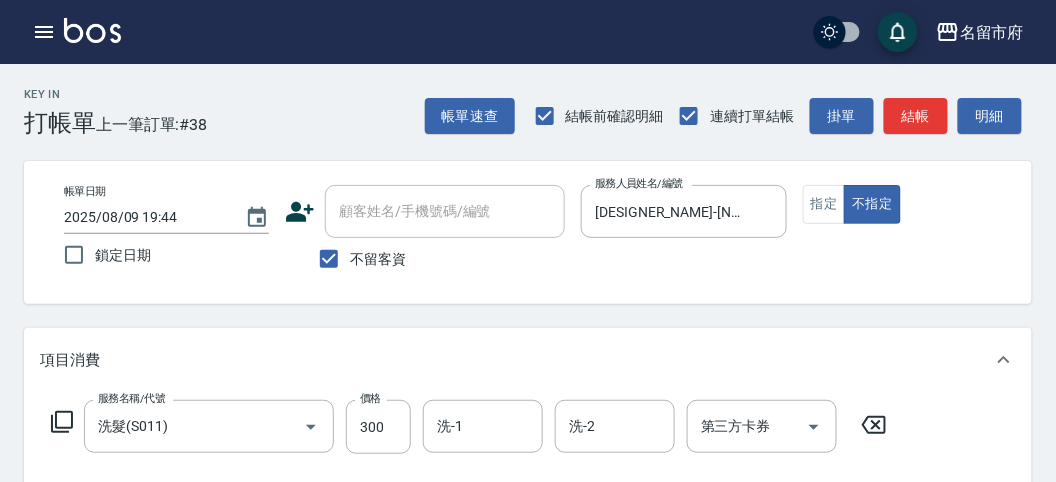 click 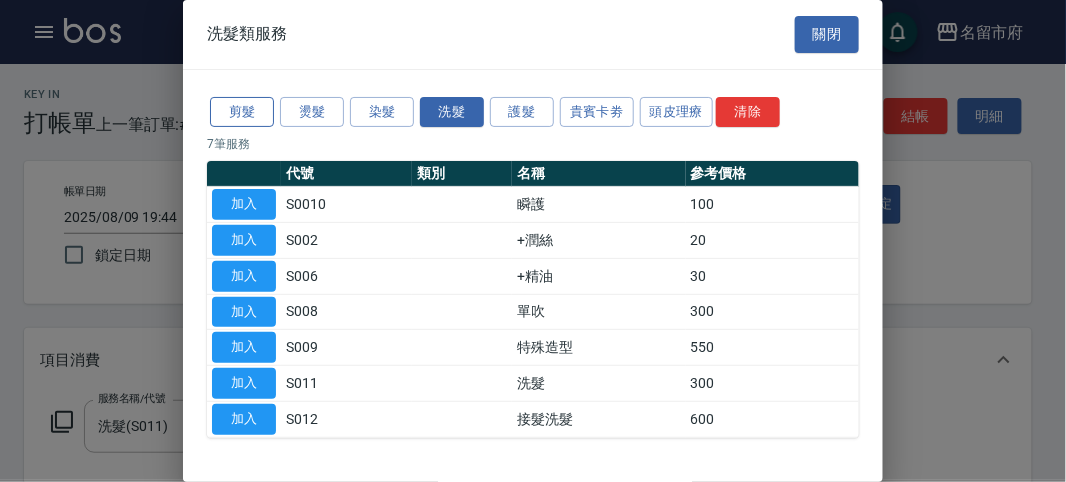 click on "剪髮" at bounding box center (242, 112) 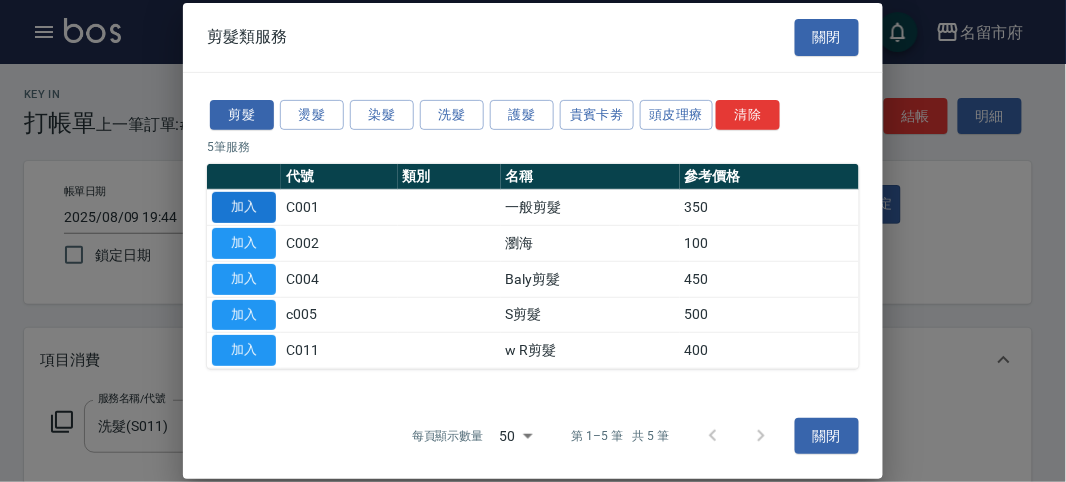 click on "加入" at bounding box center (244, 207) 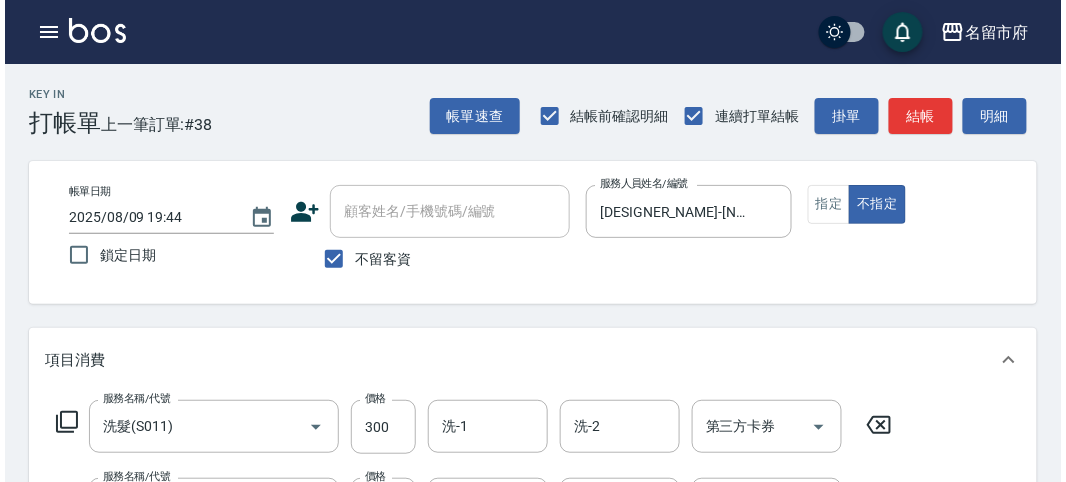 scroll, scrollTop: 663, scrollLeft: 0, axis: vertical 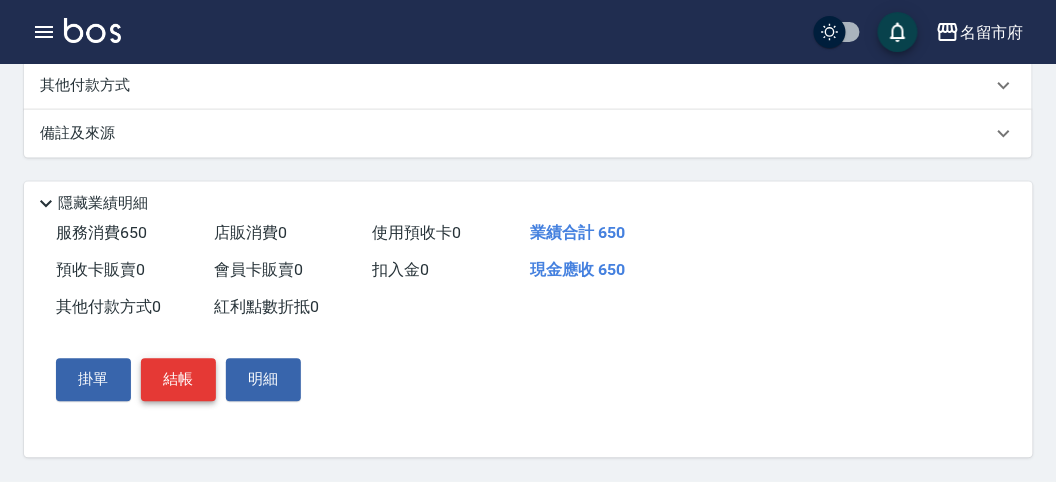 click on "結帳" at bounding box center (178, 380) 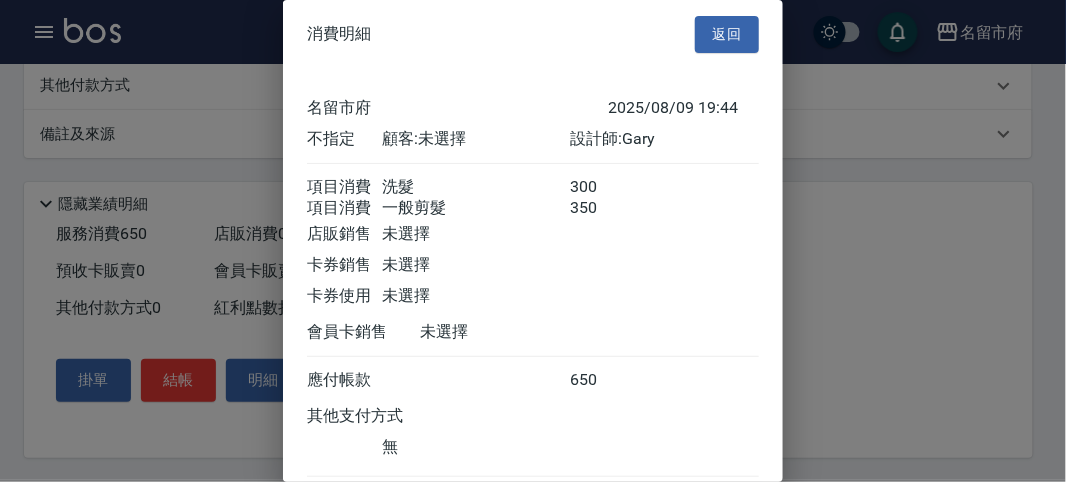 scroll, scrollTop: 133, scrollLeft: 0, axis: vertical 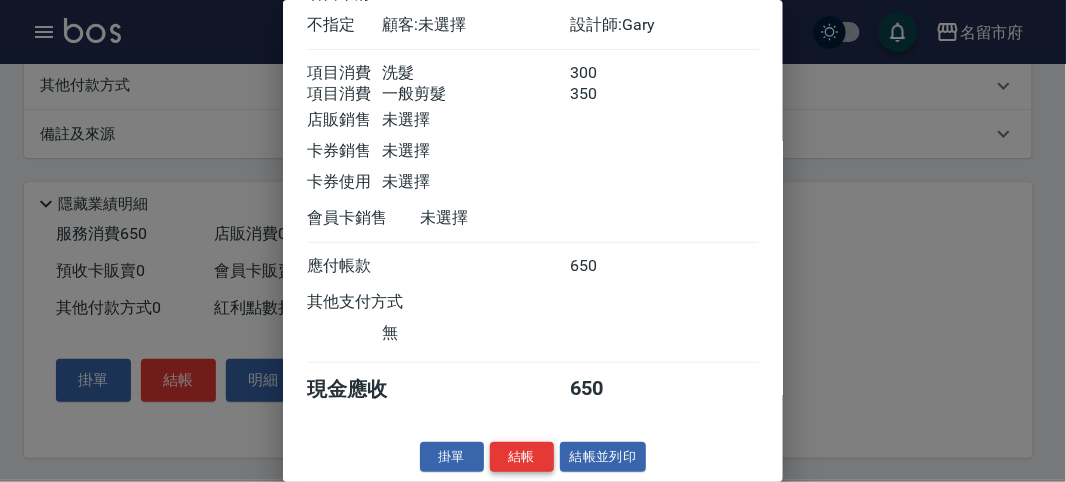 click on "結帳" at bounding box center (522, 457) 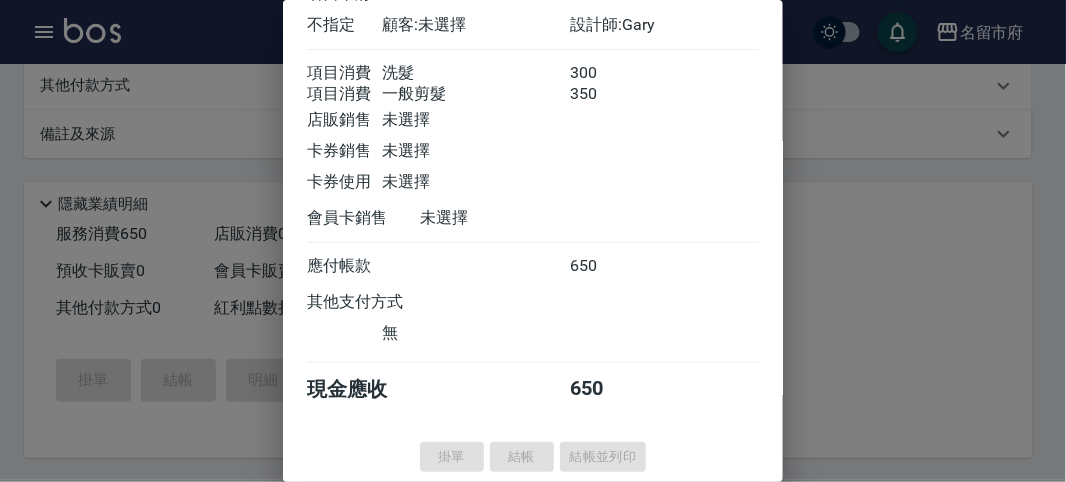 type on "2025/08/09 19:48" 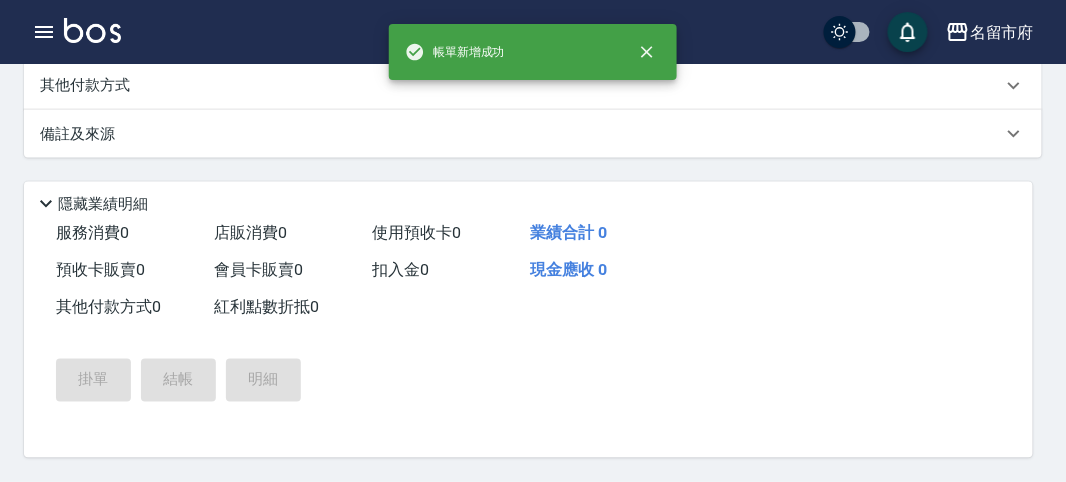 scroll, scrollTop: 0, scrollLeft: 0, axis: both 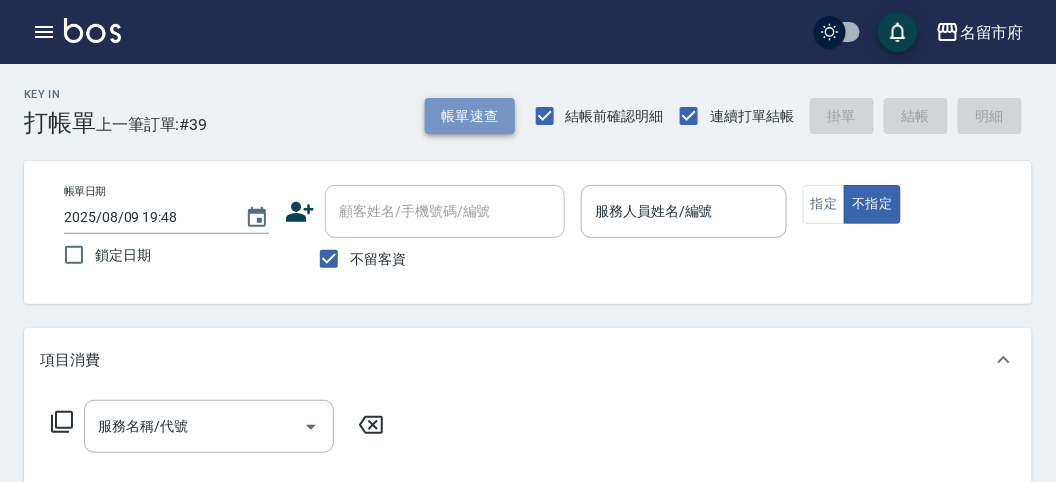 click on "帳單速查" at bounding box center (470, 116) 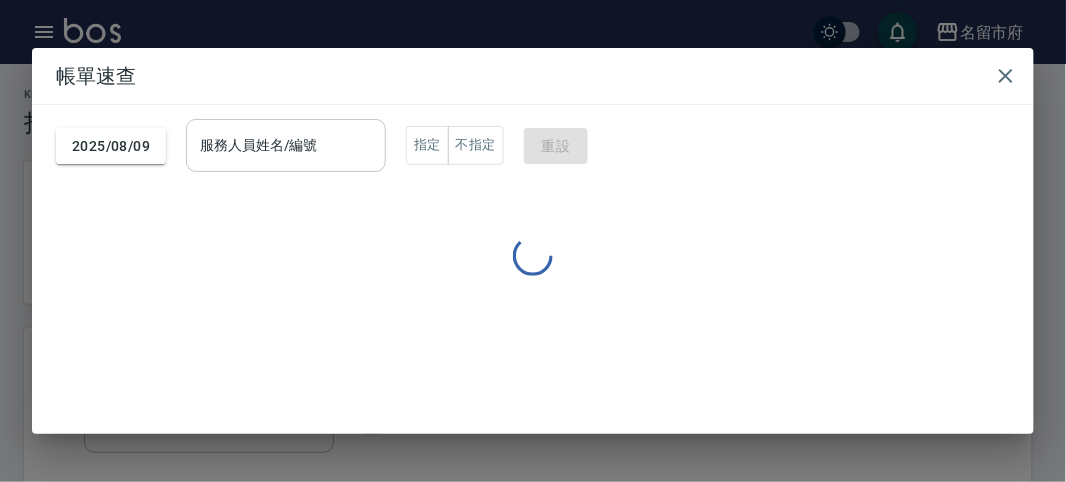 click on "服務人員姓名/編號" at bounding box center [286, 145] 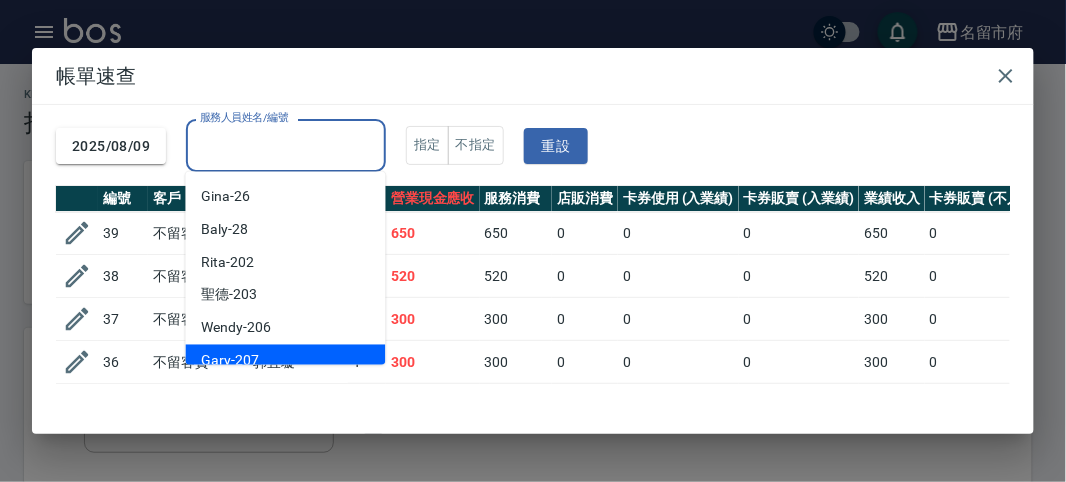 click on "Gary -207" at bounding box center (286, 361) 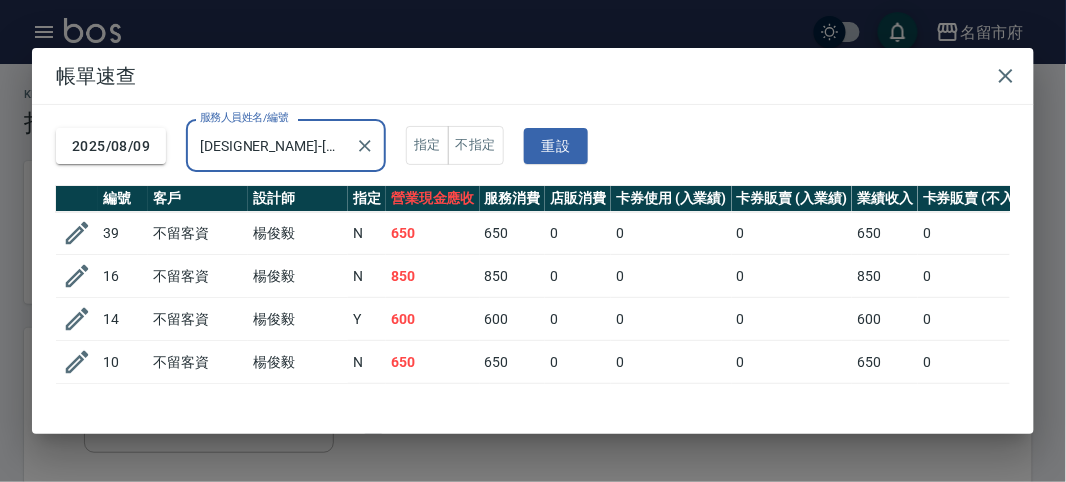 scroll, scrollTop: 121, scrollLeft: 0, axis: vertical 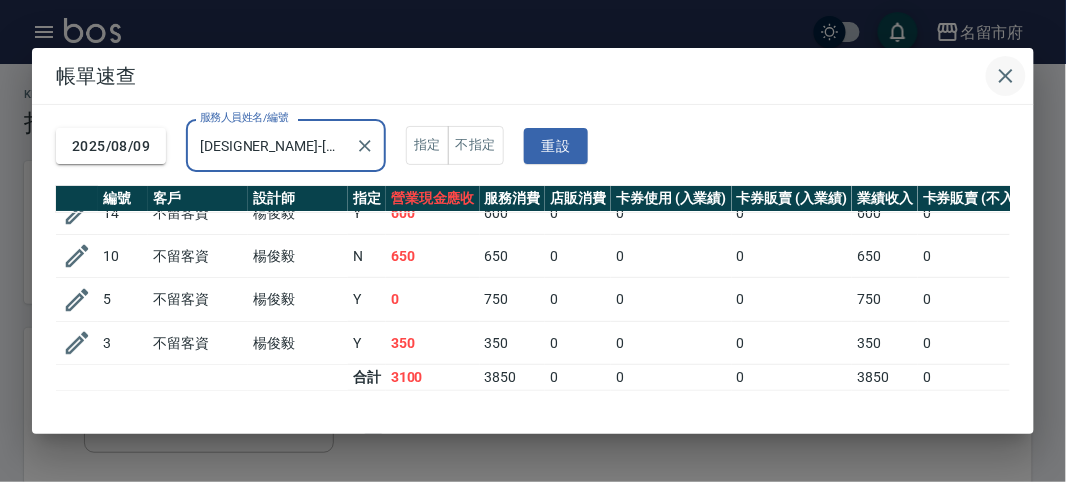 click at bounding box center (1006, 76) 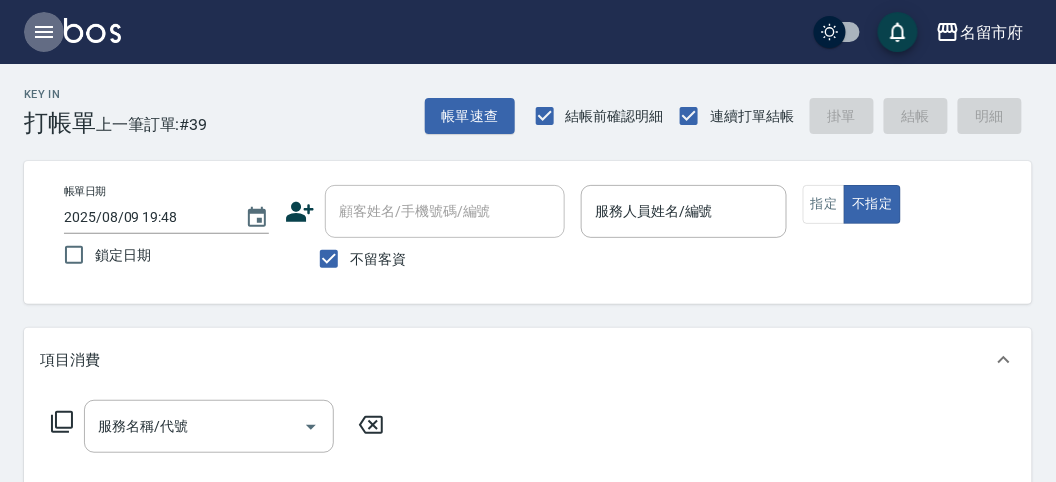 click at bounding box center (44, 32) 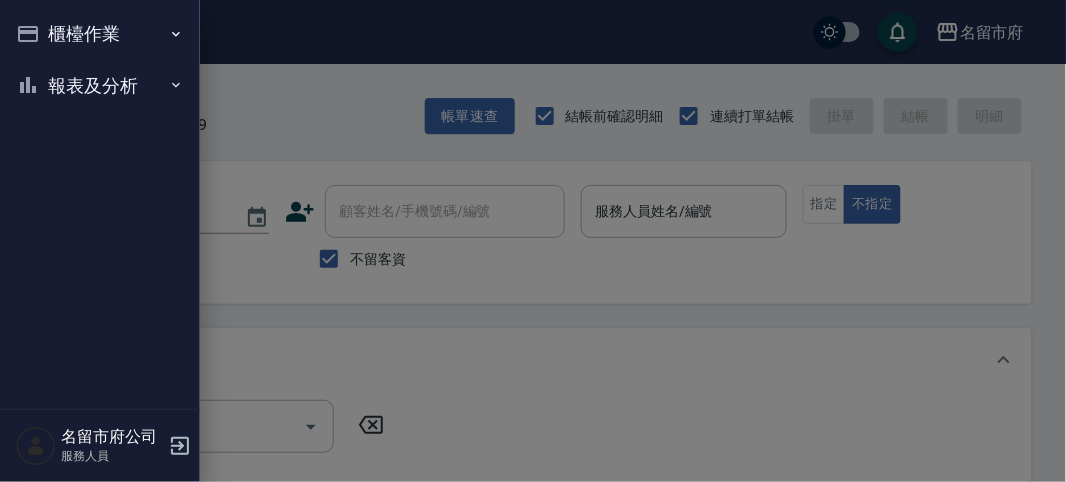 click on "報表及分析" at bounding box center [100, 86] 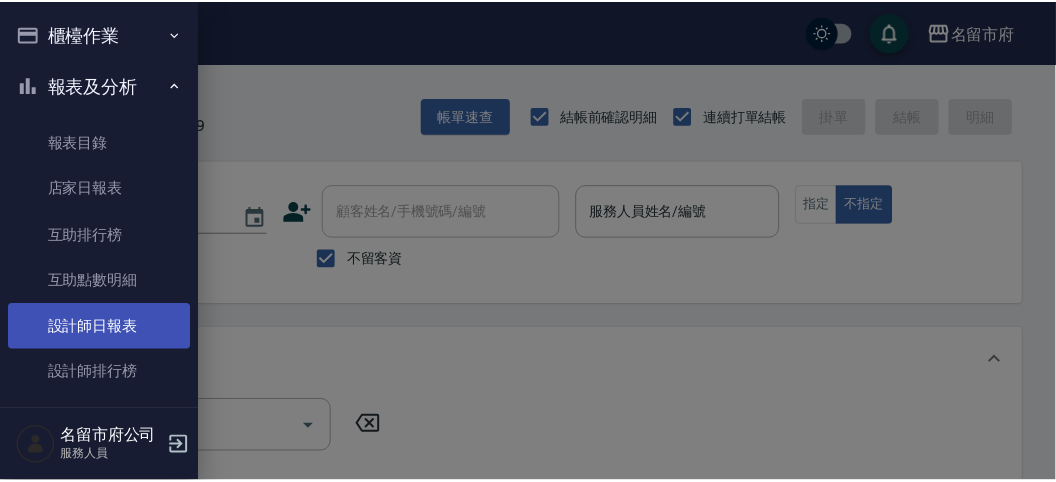scroll, scrollTop: 65, scrollLeft: 0, axis: vertical 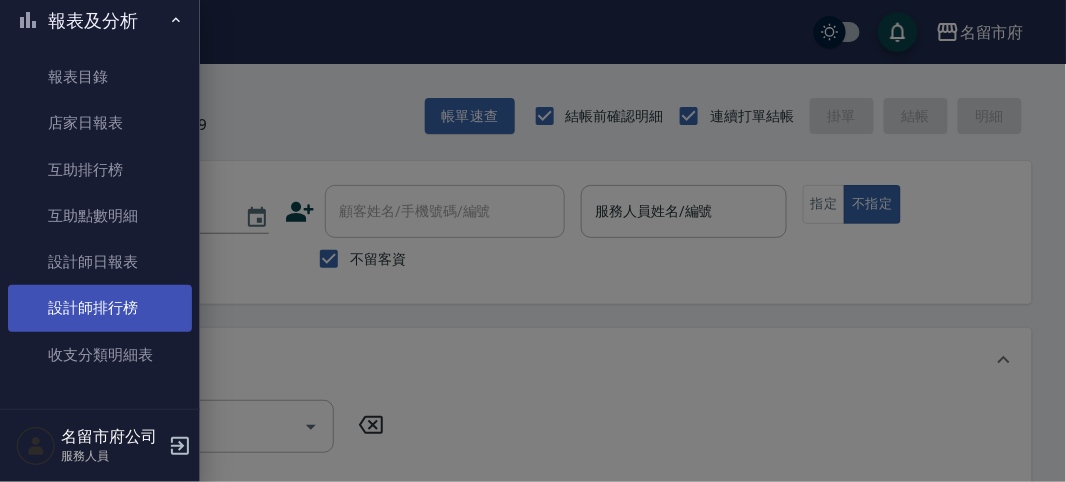 click on "設計師排行榜" at bounding box center (100, 308) 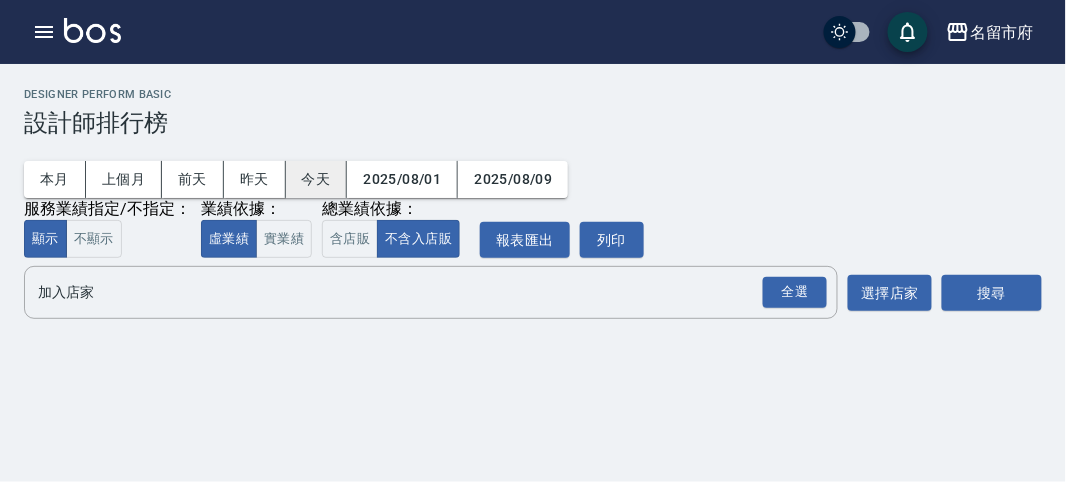 click on "今天" at bounding box center [317, 179] 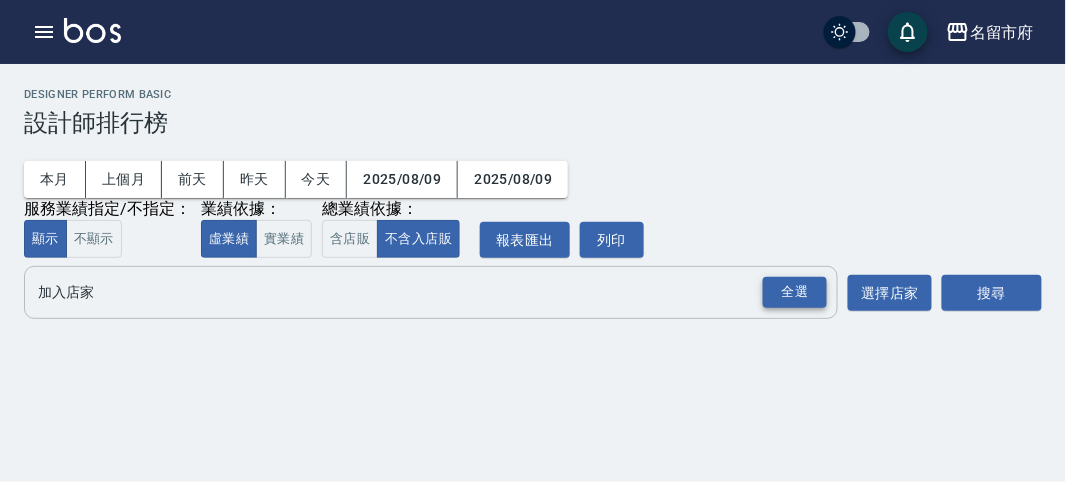 click on "全選" at bounding box center (795, 292) 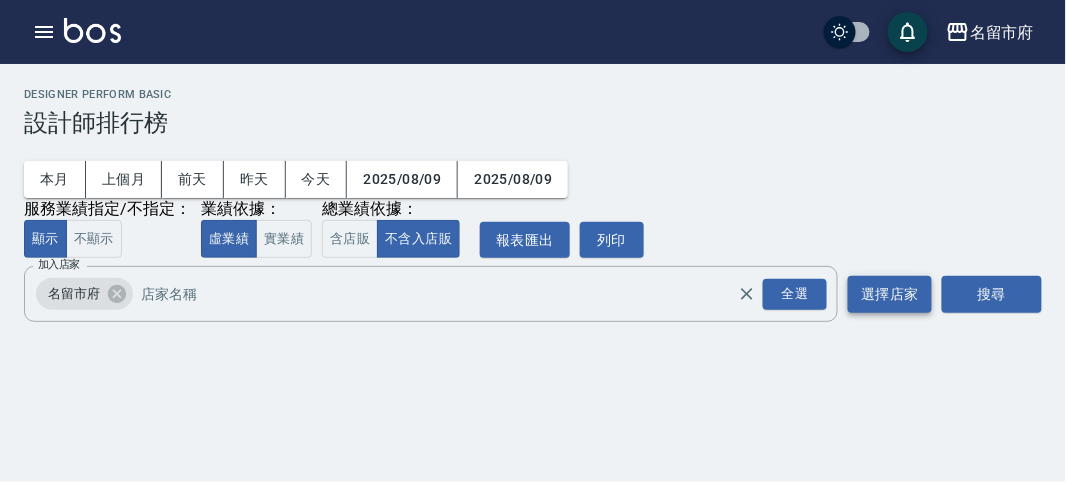 click on "選擇店家" at bounding box center (890, 294) 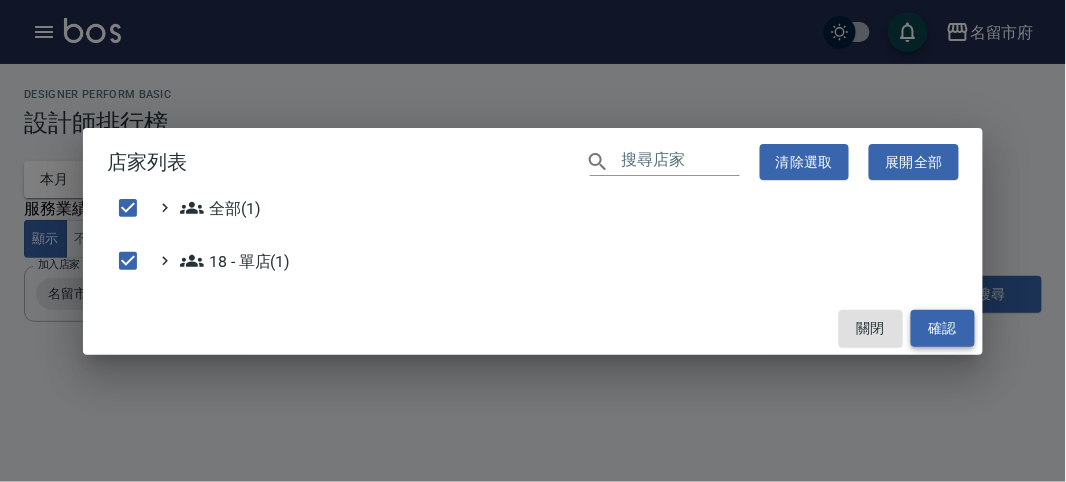 click on "確認" at bounding box center [943, 328] 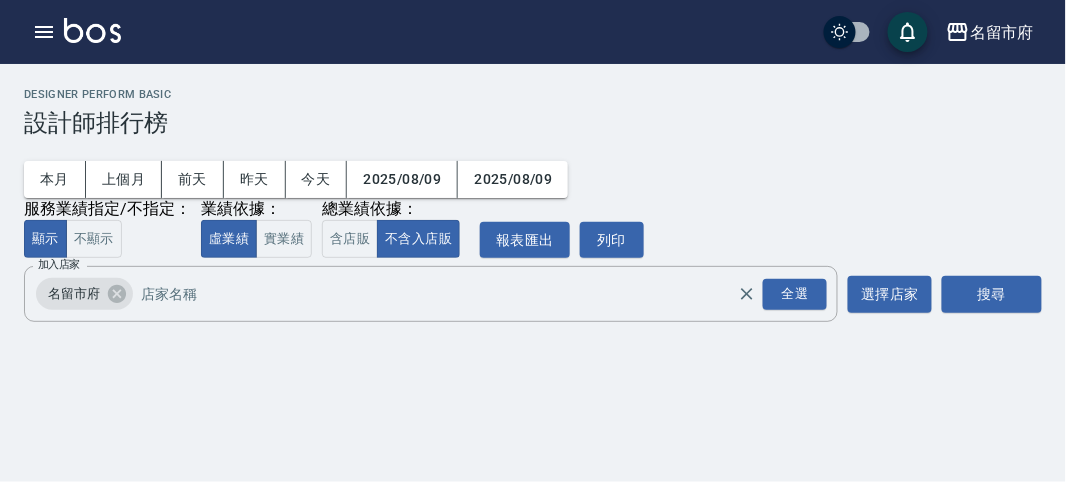 click on "搜尋" at bounding box center [992, 294] 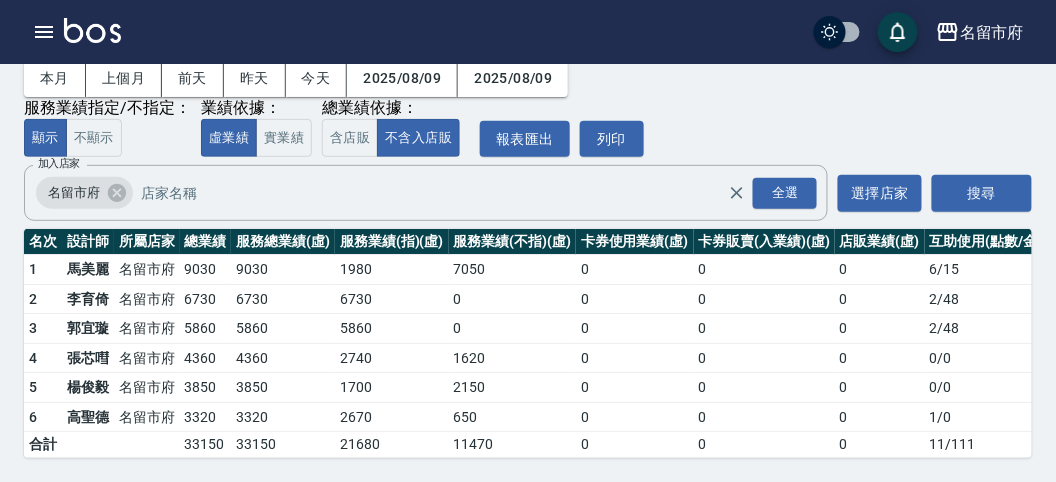 scroll, scrollTop: 6, scrollLeft: 0, axis: vertical 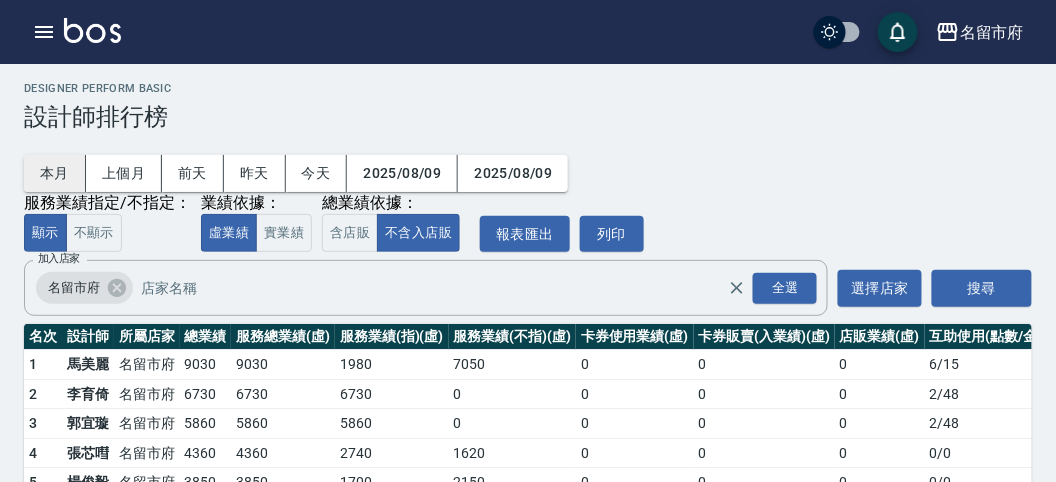 click on "本月" at bounding box center (55, 173) 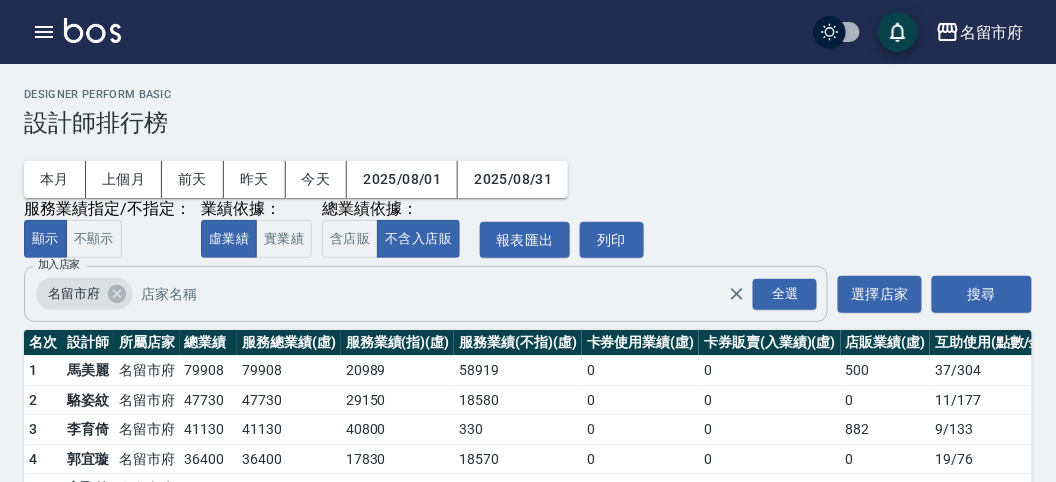 scroll, scrollTop: 175, scrollLeft: 0, axis: vertical 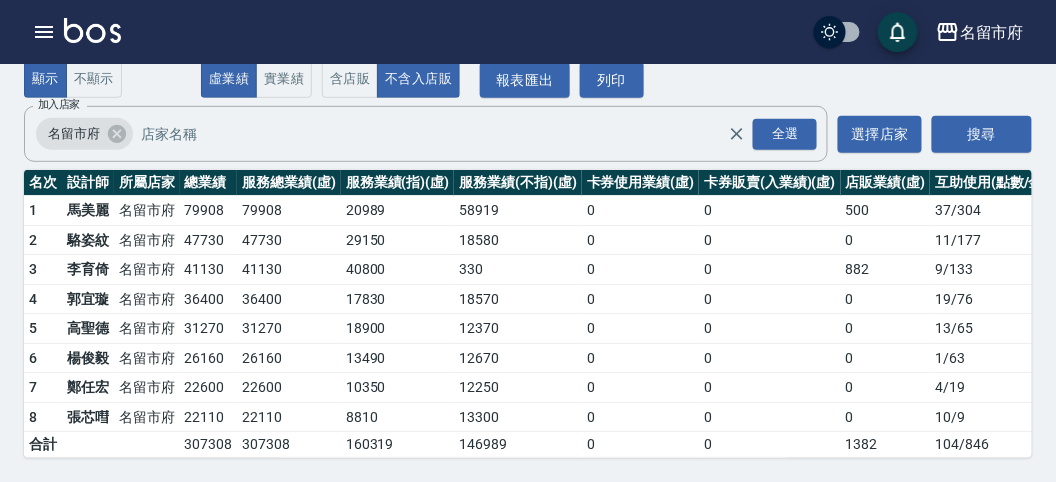 click at bounding box center (92, 30) 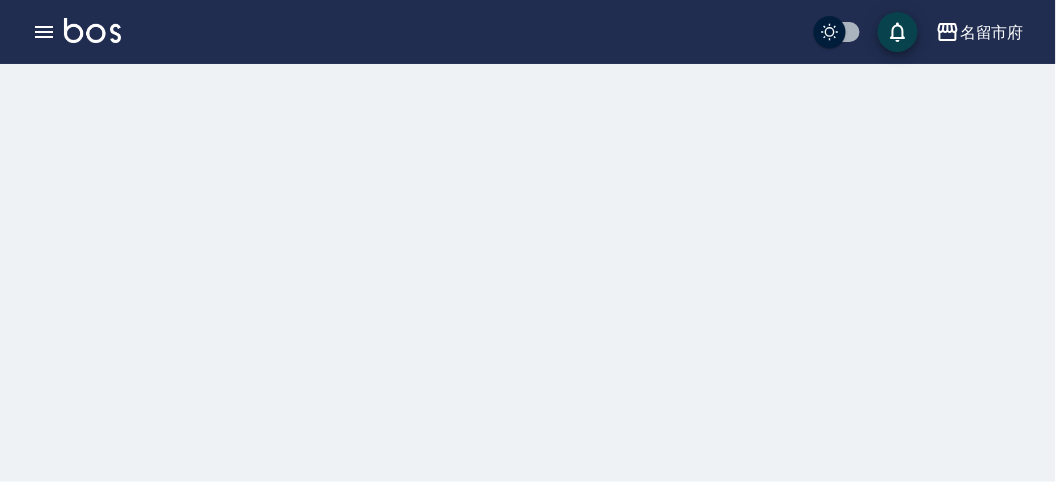 scroll, scrollTop: 0, scrollLeft: 0, axis: both 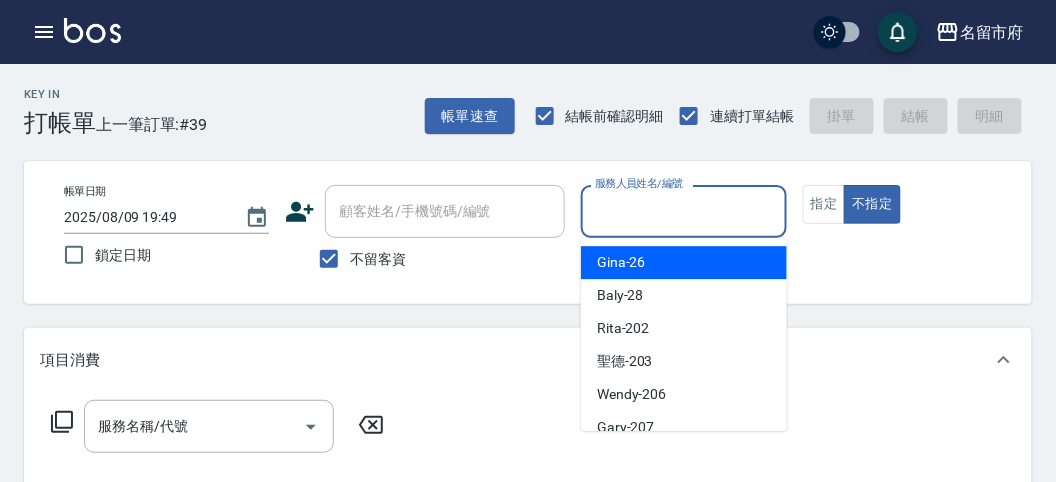 click on "服務人員姓名/編號" at bounding box center [683, 211] 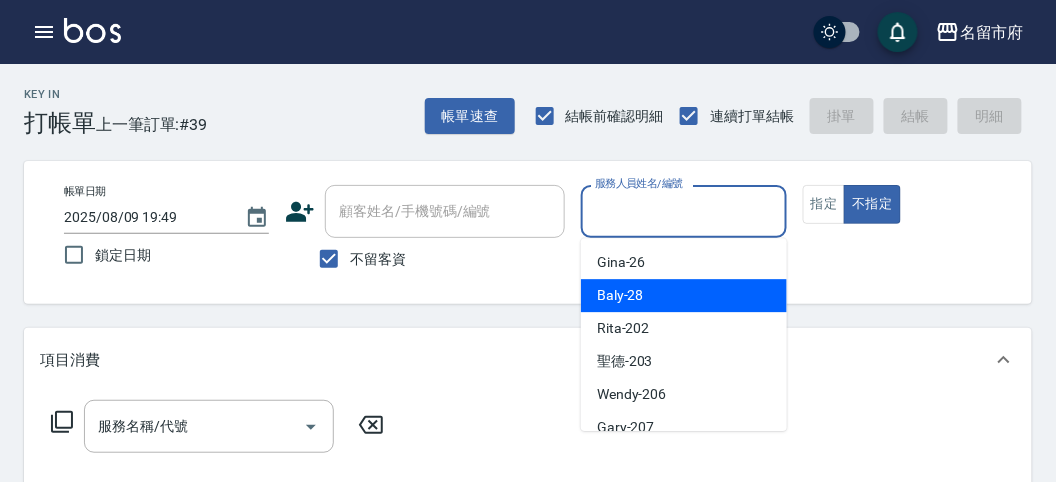 click on "Baly -28" at bounding box center (620, 295) 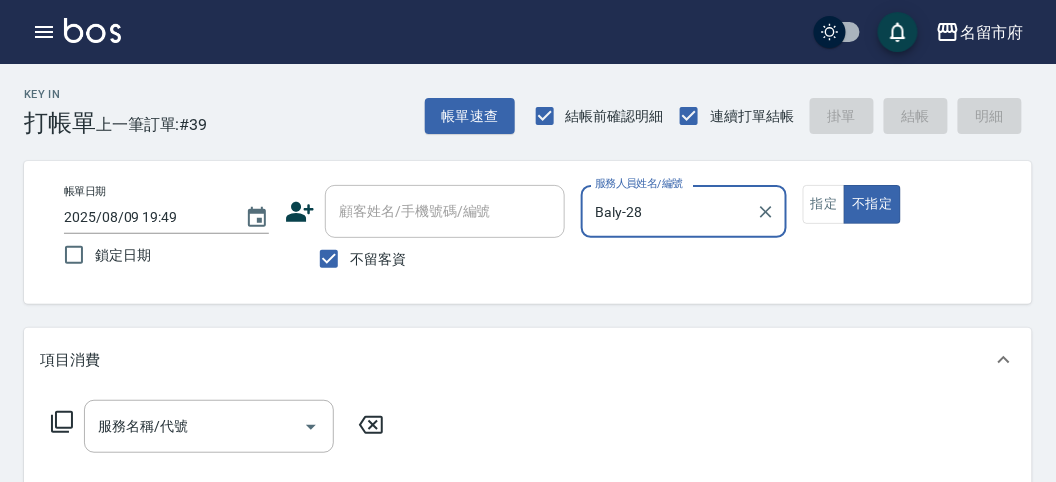 click 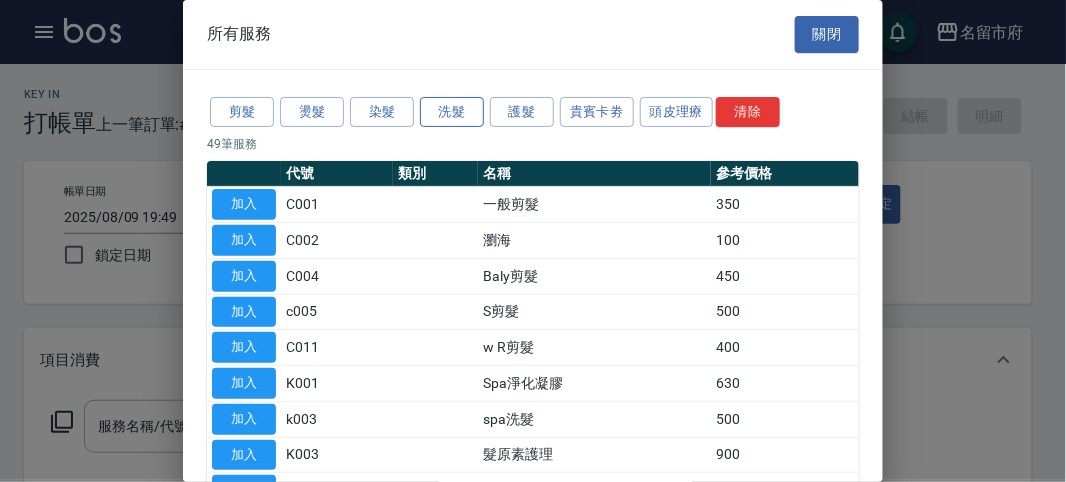 click on "洗髮" at bounding box center (452, 112) 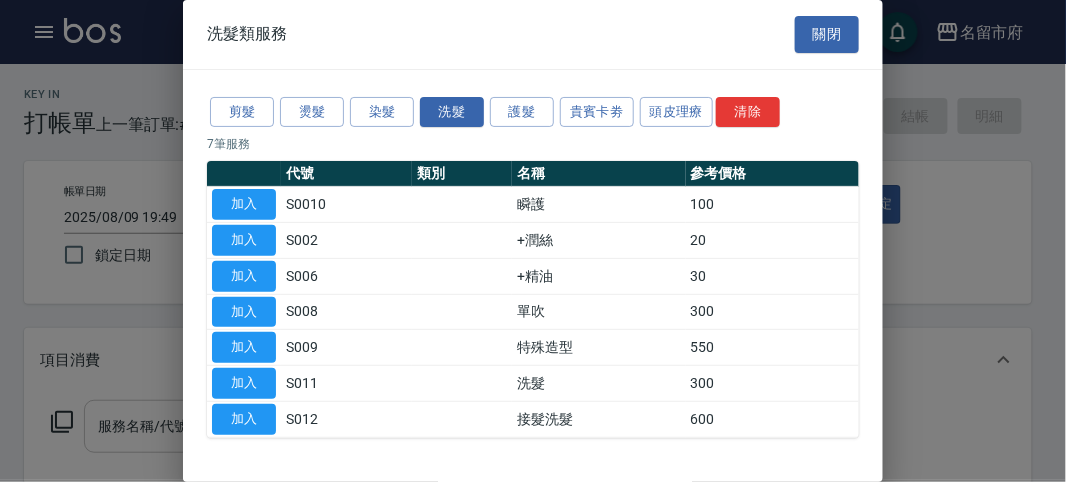 drag, startPoint x: 246, startPoint y: 379, endPoint x: 267, endPoint y: 400, distance: 29.698484 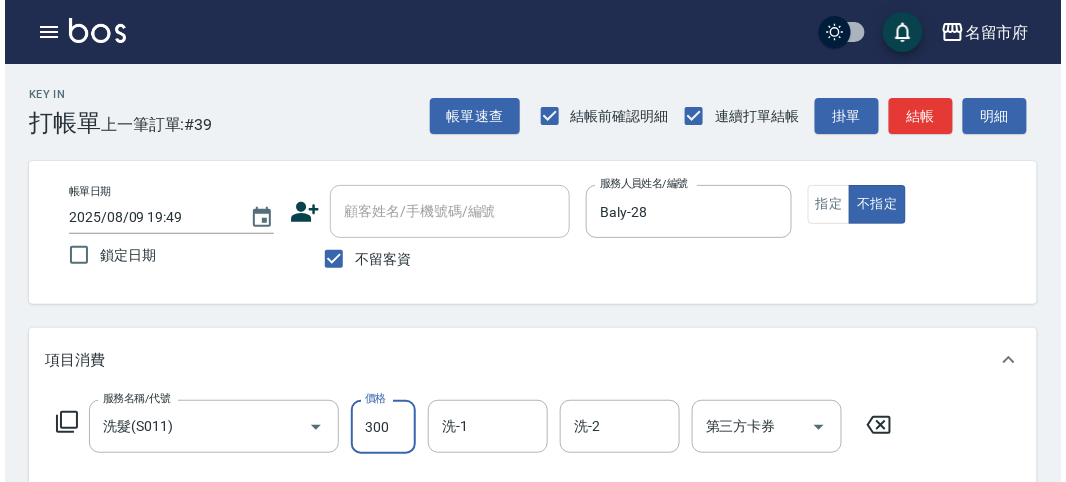 scroll, scrollTop: 585, scrollLeft: 0, axis: vertical 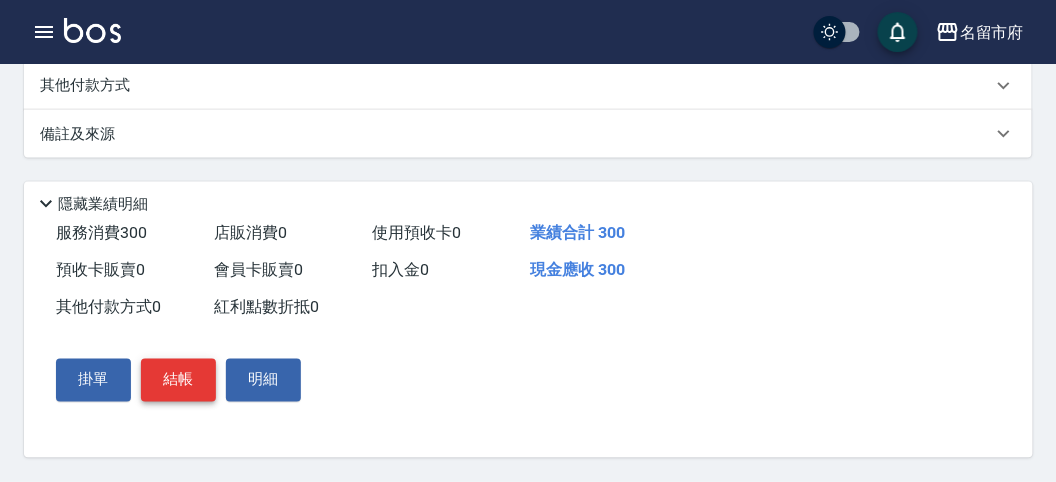 click on "結帳" at bounding box center (178, 380) 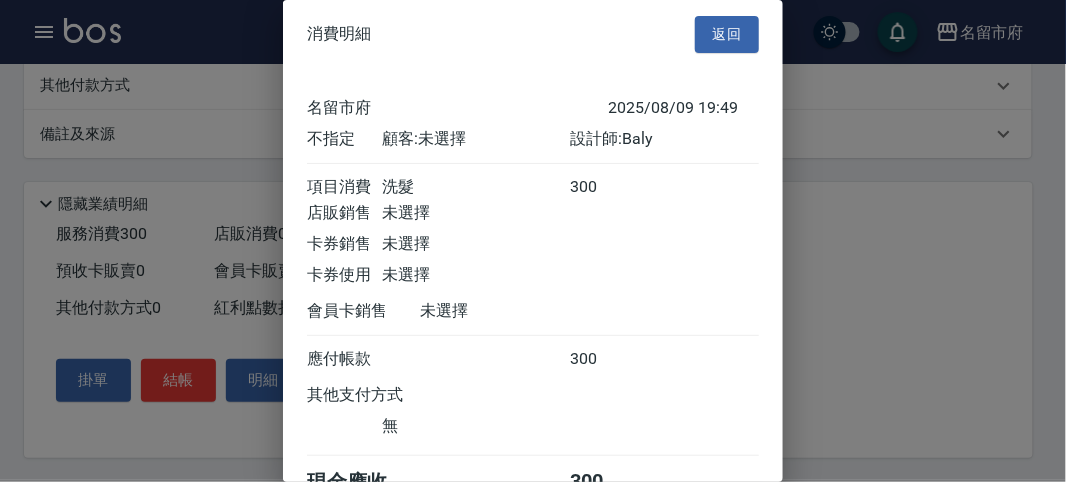 scroll, scrollTop: 111, scrollLeft: 0, axis: vertical 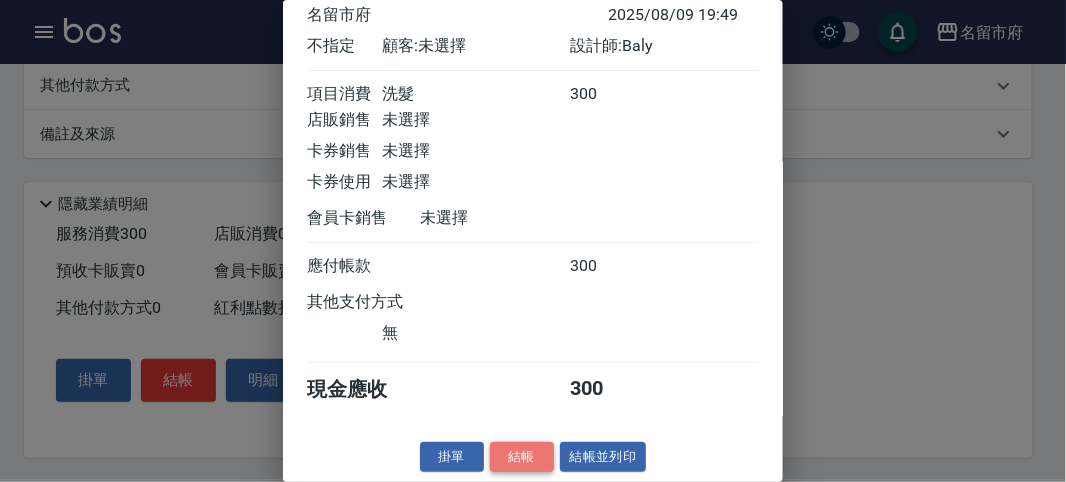 click on "結帳" at bounding box center [522, 457] 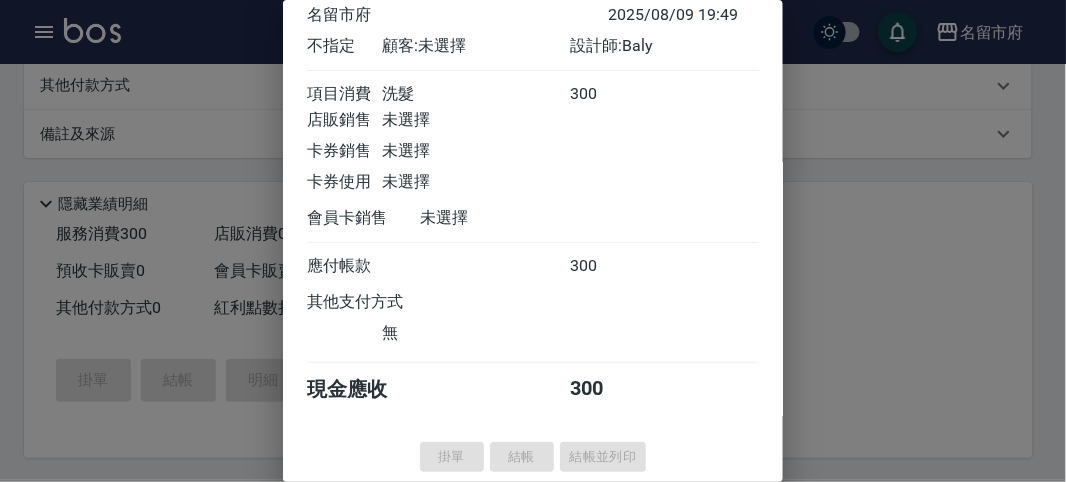 type on "2025/08/09 19:54" 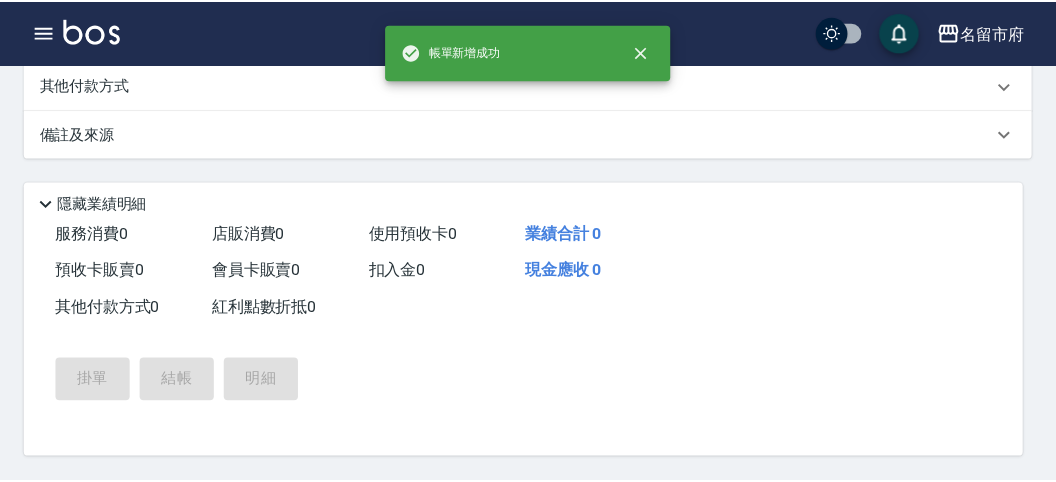 scroll, scrollTop: 0, scrollLeft: 0, axis: both 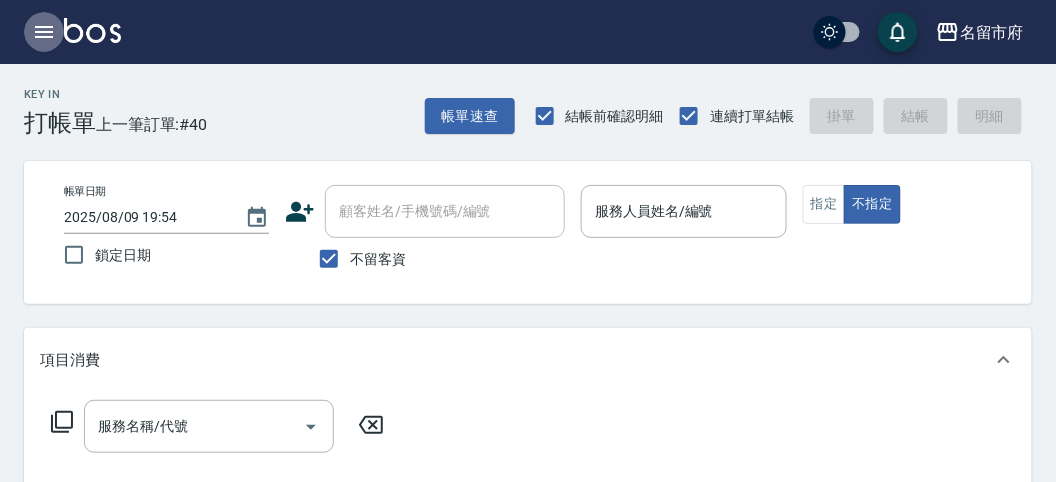 click 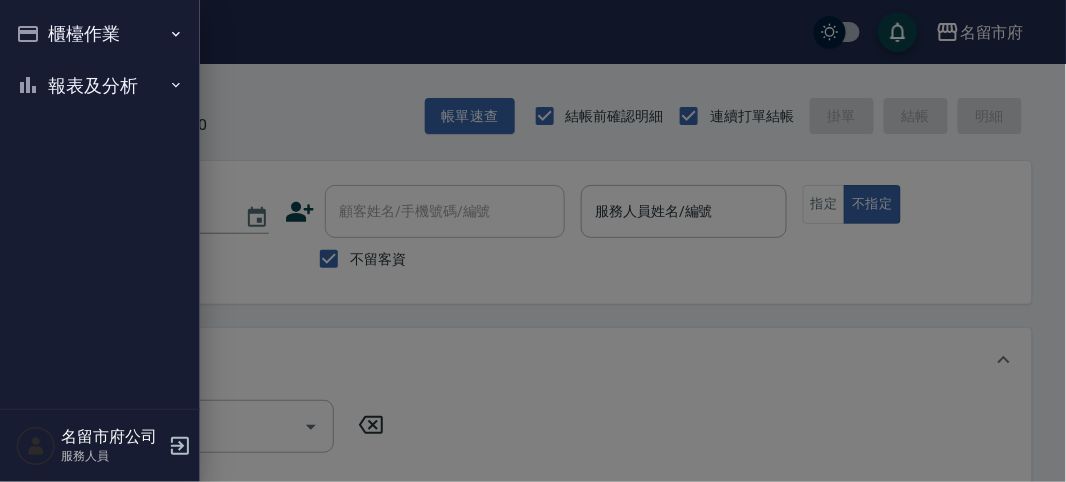 click on "報表及分析" at bounding box center (100, 86) 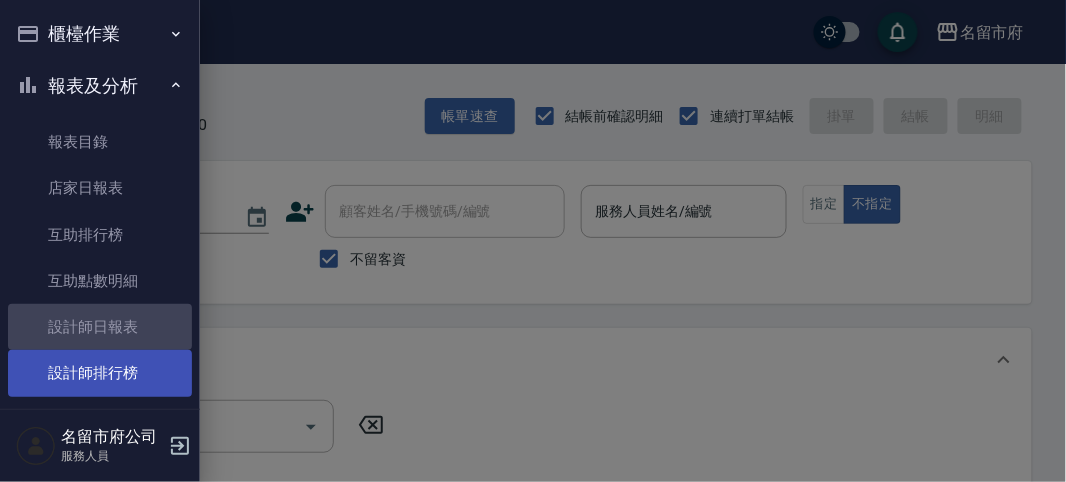 drag, startPoint x: 132, startPoint y: 321, endPoint x: 96, endPoint y: 382, distance: 70.83079 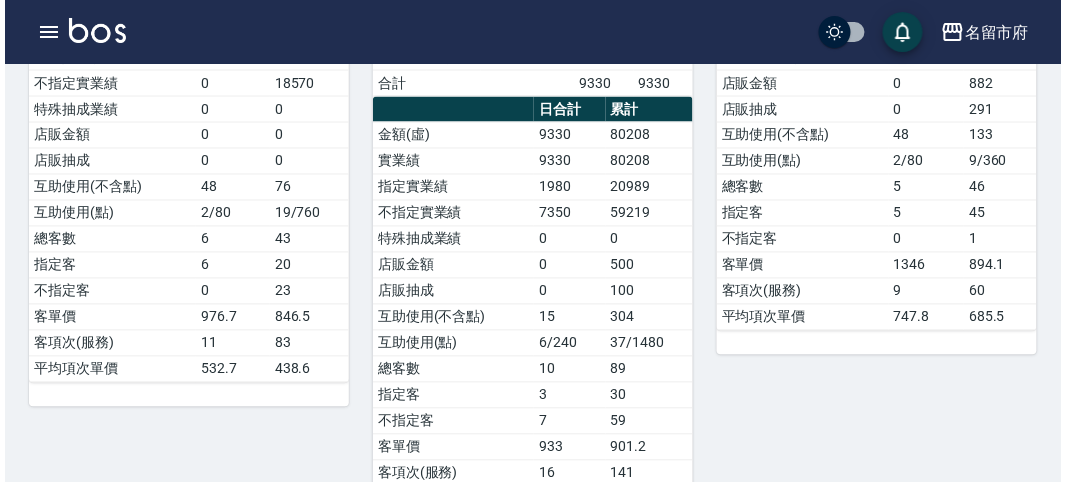 scroll, scrollTop: 0, scrollLeft: 0, axis: both 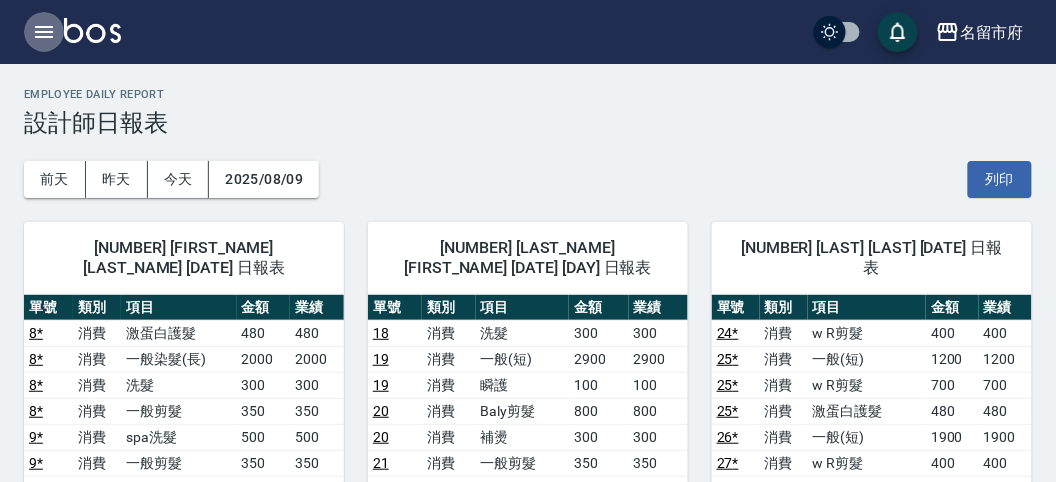 click 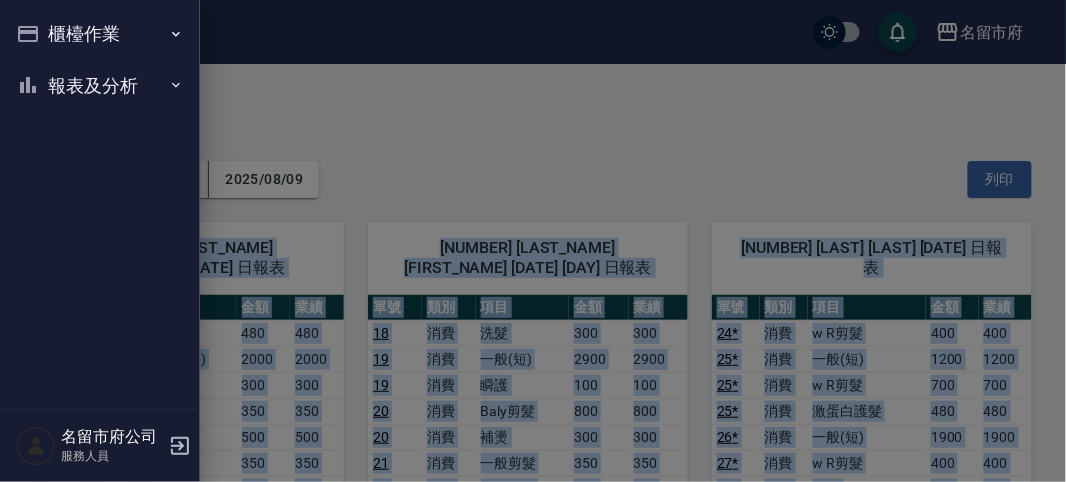 click on "櫃檯作業 打帳單 帳單列表 現金收支登錄 高階收支登錄 材料自購登錄 每日結帳 報表及分析 報表目錄 店家日報表 互助排行榜 互助點數明細 設計師日報表 設計師排行榜 收支分類明細表 名留市府公司 服務人員" at bounding box center [100, 241] 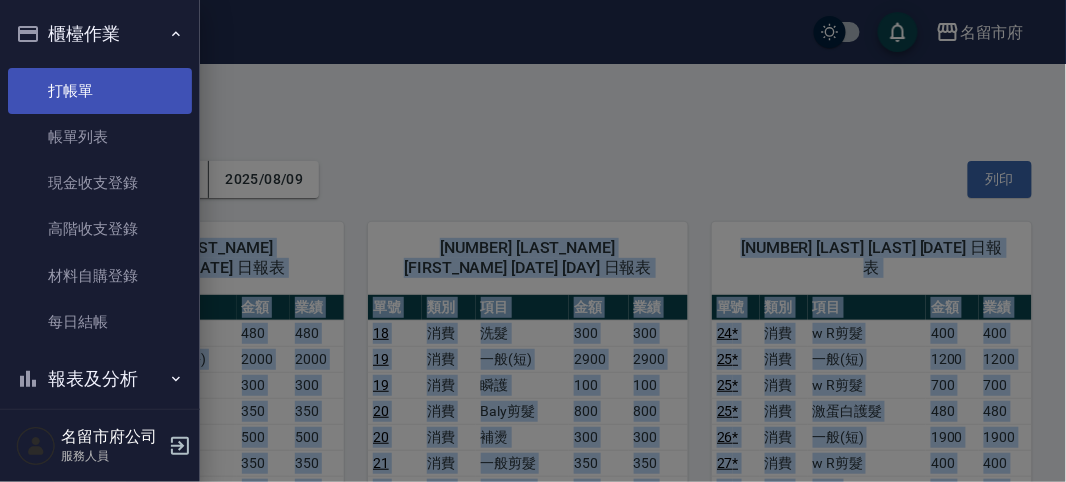 click on "打帳單" at bounding box center (100, 91) 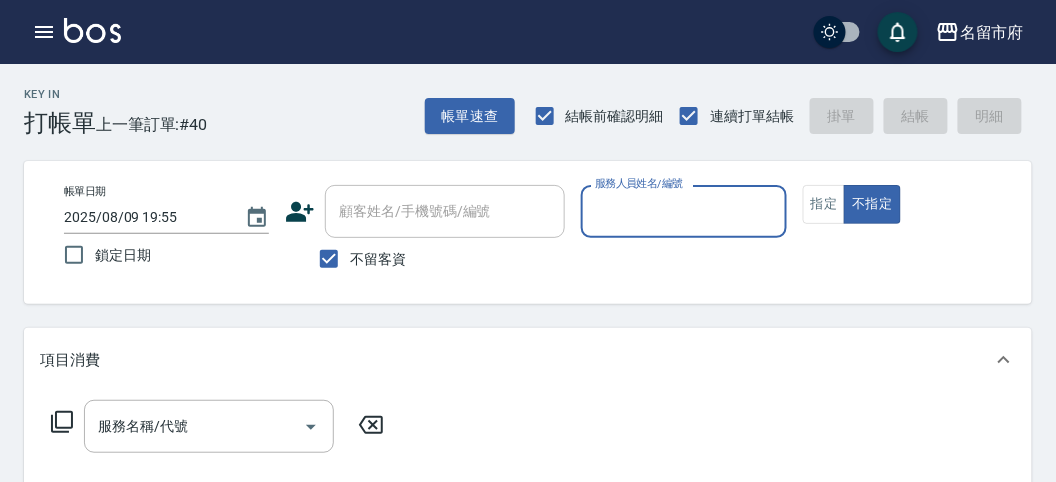 click on "服務人員姓名/編號" at bounding box center (683, 211) 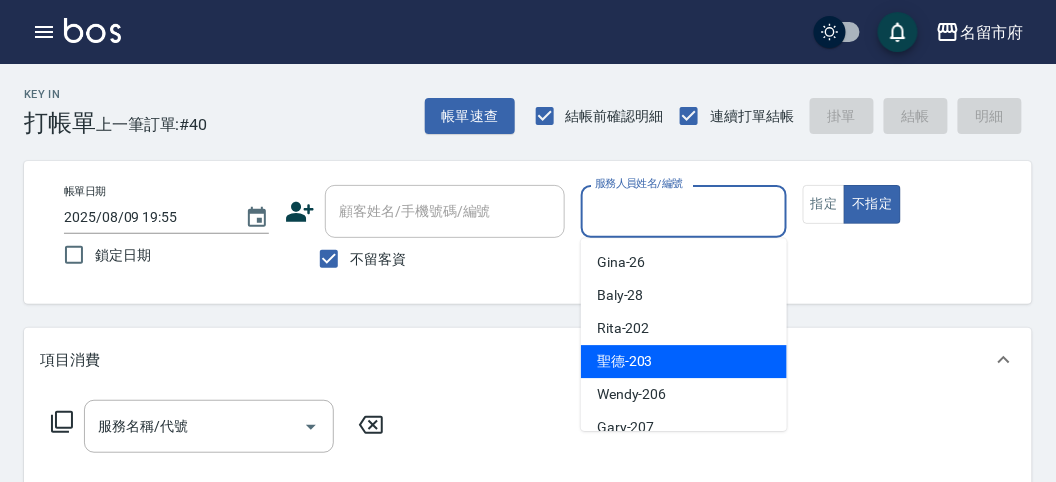 drag, startPoint x: 619, startPoint y: 353, endPoint x: 296, endPoint y: 377, distance: 323.8904 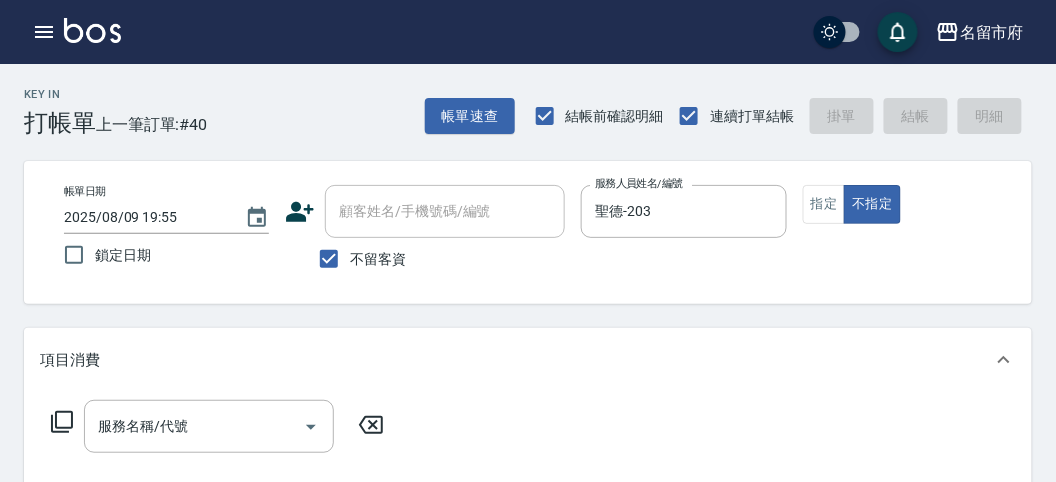 click 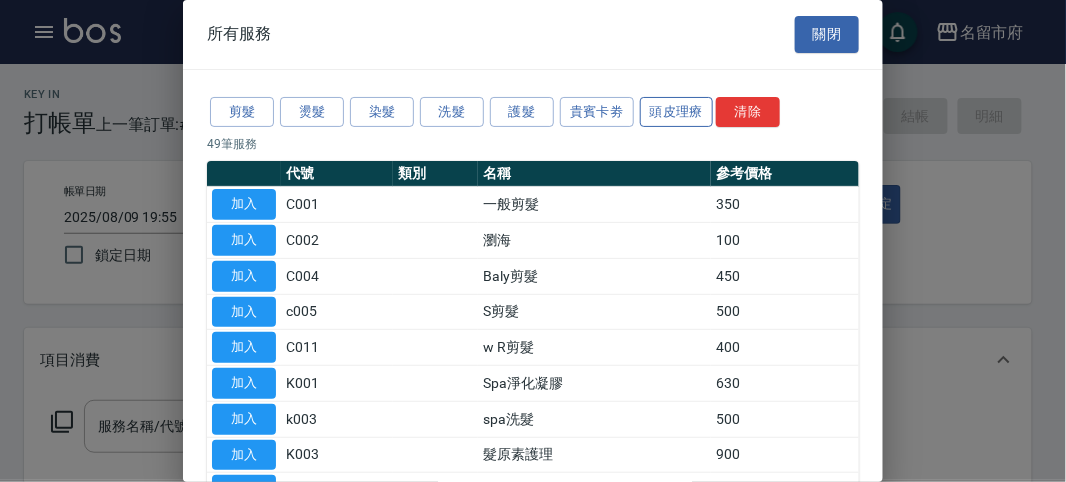 click on "頭皮理療" at bounding box center [677, 112] 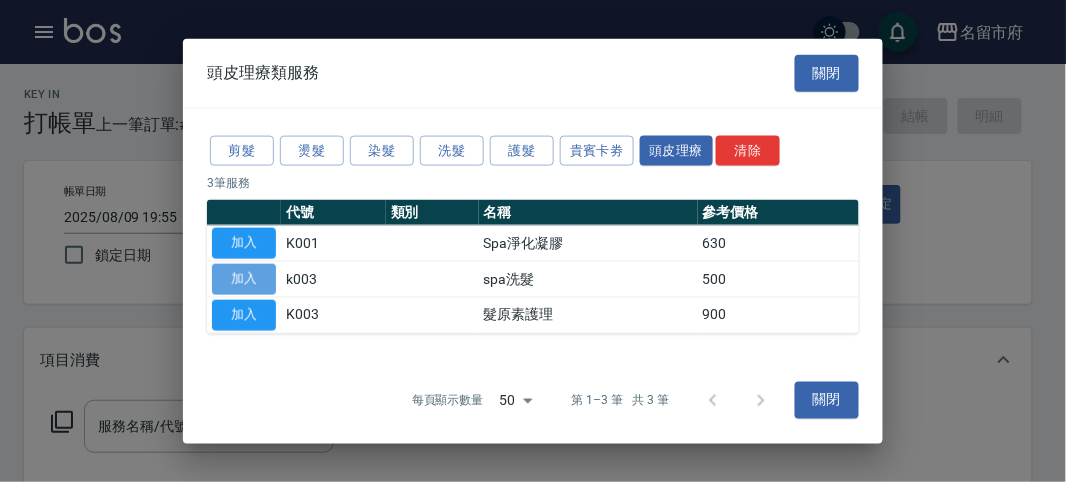 click on "加入" at bounding box center [244, 279] 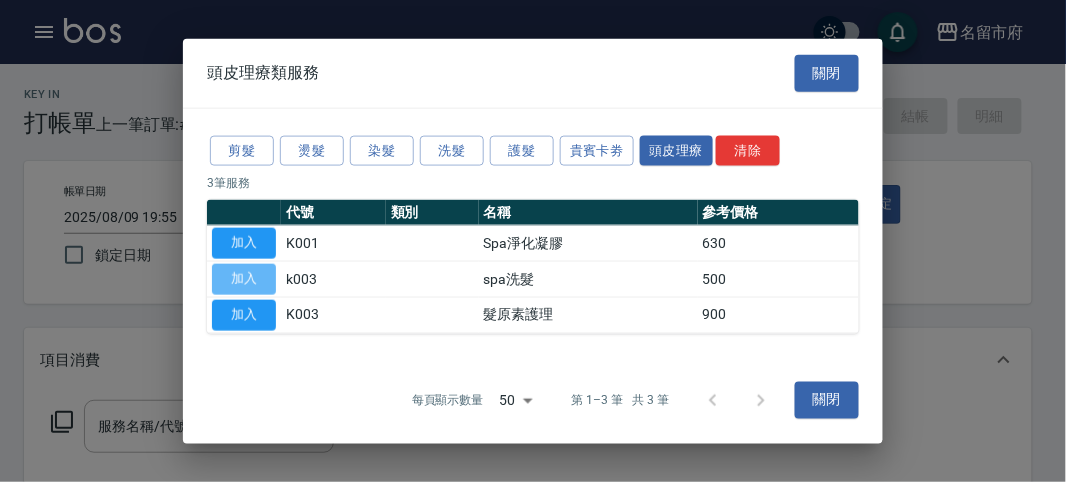 type on "spa洗髮(k003)" 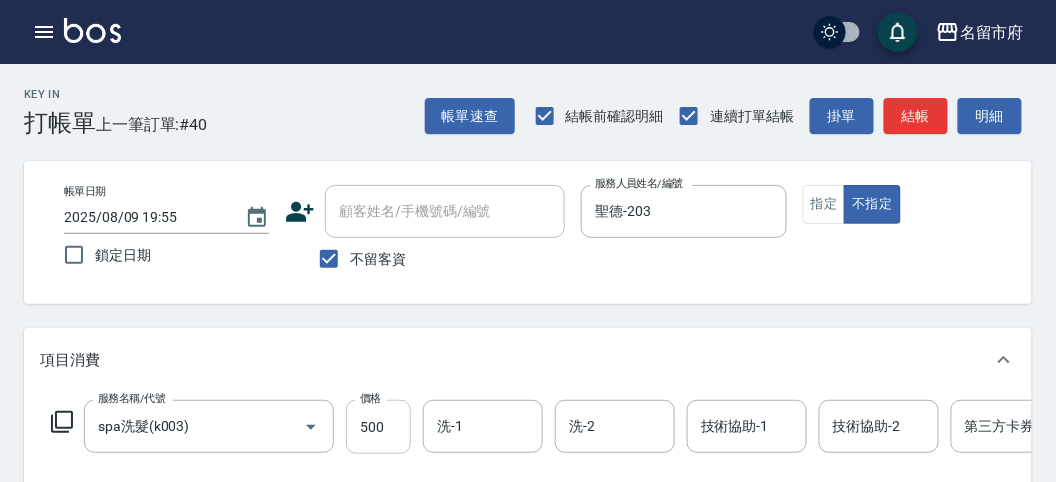 drag, startPoint x: 383, startPoint y: 416, endPoint x: 390, endPoint y: 432, distance: 17.464249 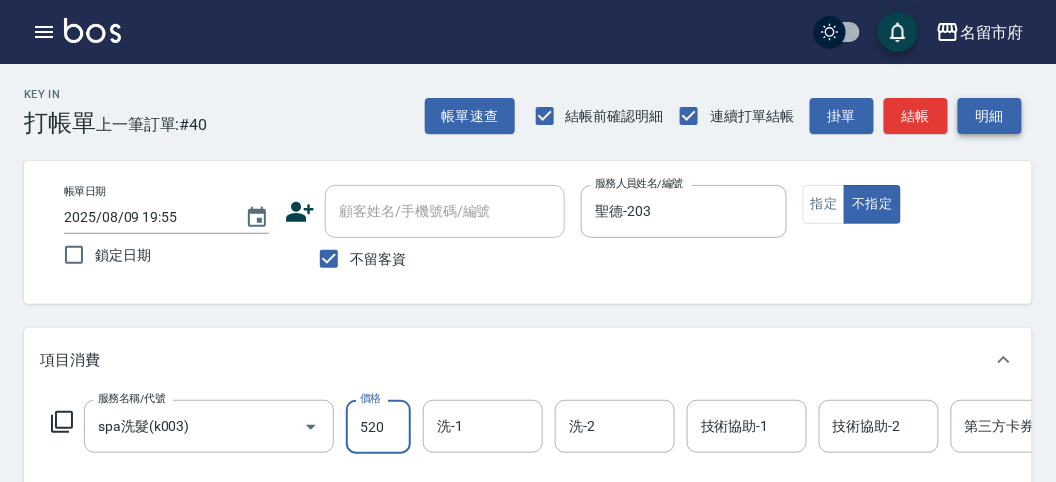 type on "520" 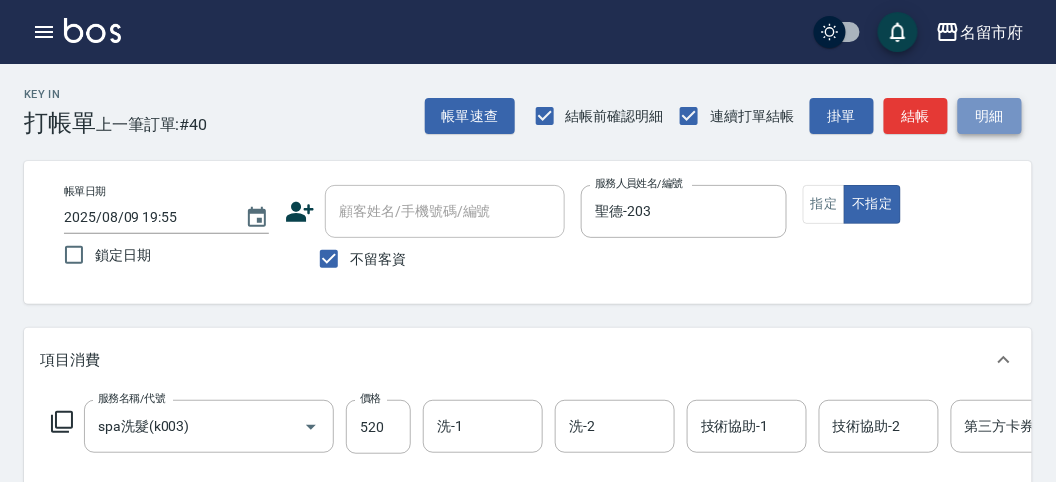 click on "明細" at bounding box center [990, 116] 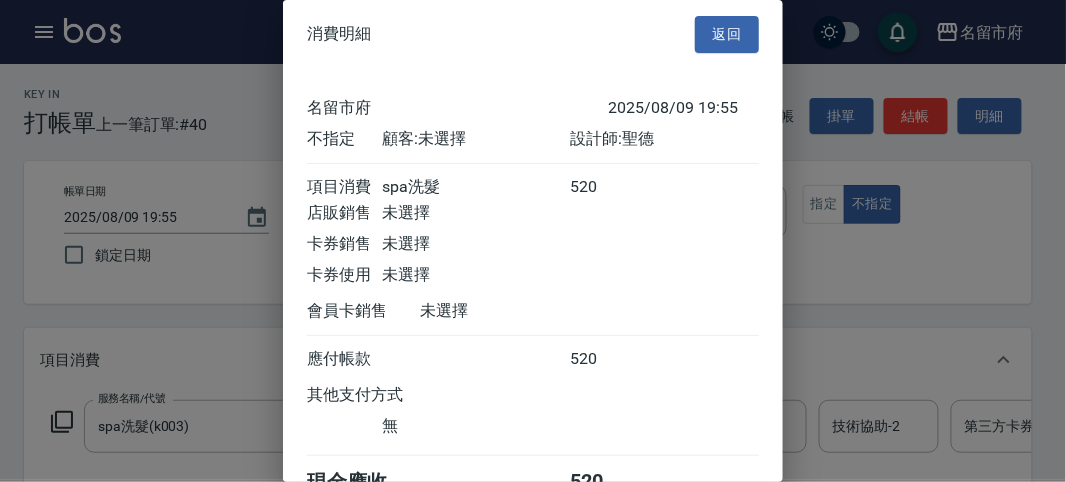scroll, scrollTop: 111, scrollLeft: 0, axis: vertical 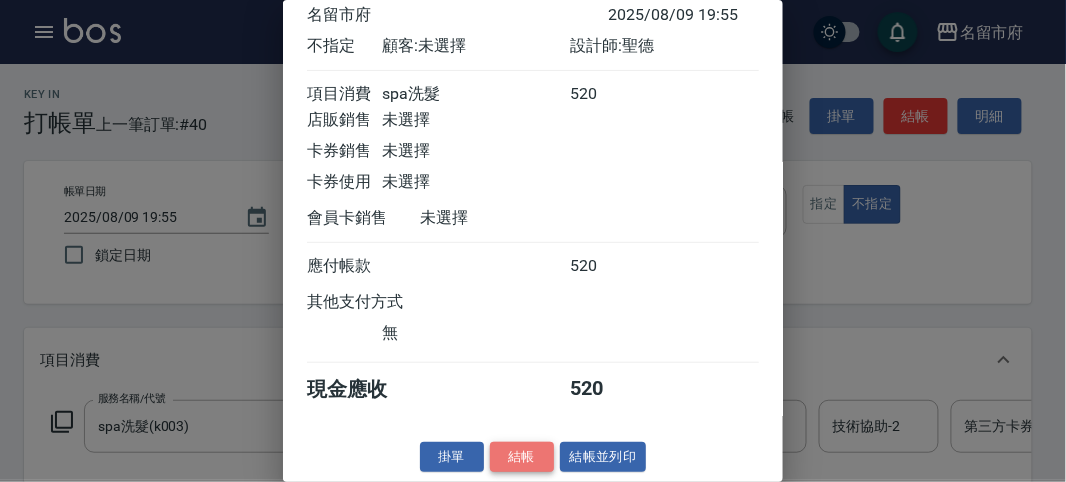 click on "結帳" at bounding box center (522, 457) 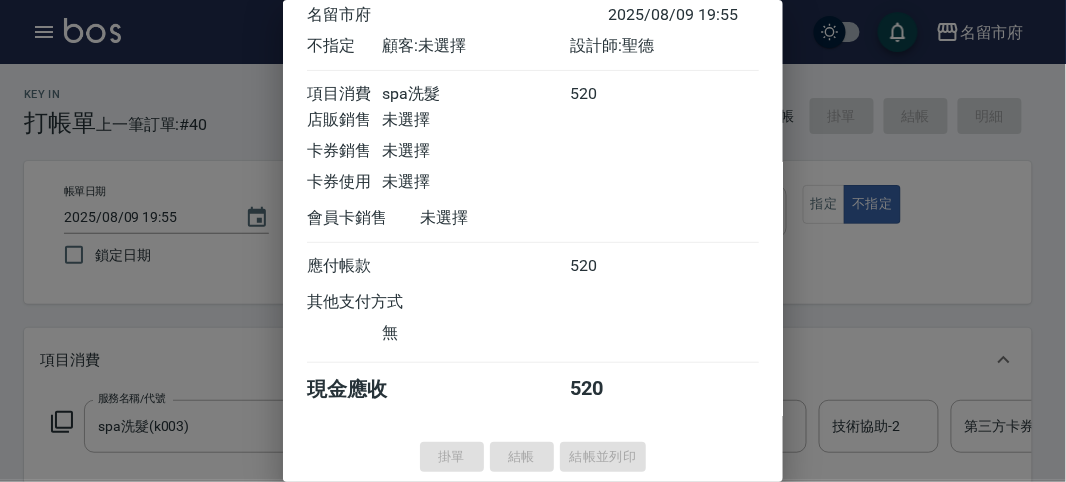 type on "2025/08/09 20:10" 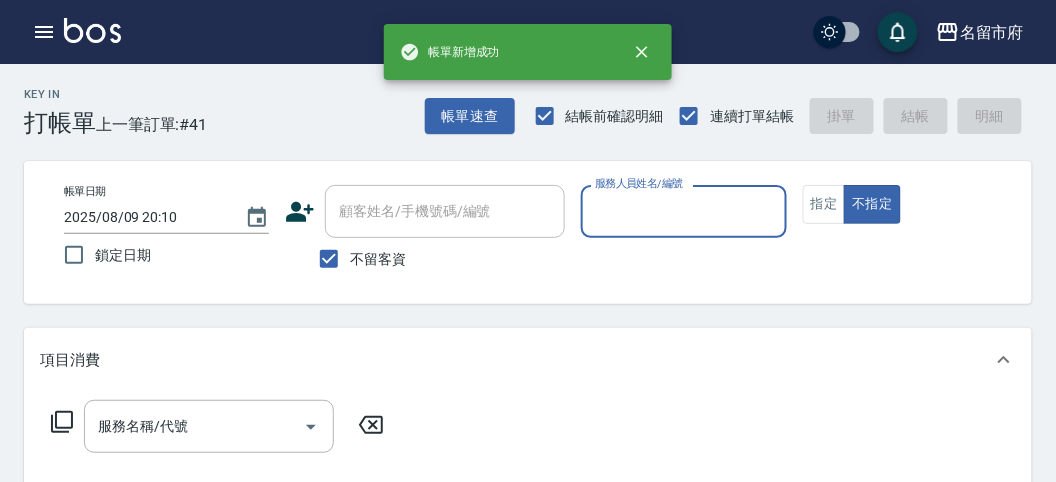click on "服務人員姓名/編號" at bounding box center [683, 211] 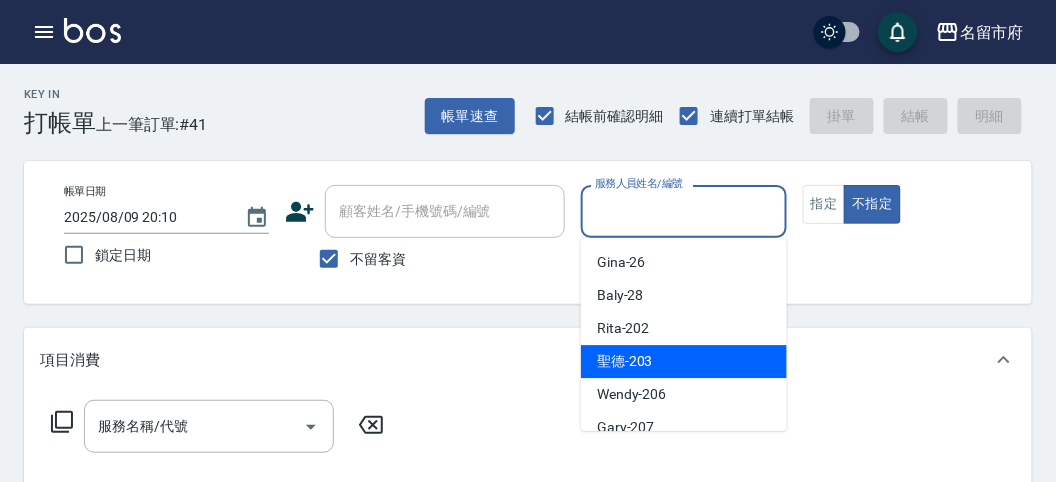 drag, startPoint x: 612, startPoint y: 365, endPoint x: 488, endPoint y: 363, distance: 124.01613 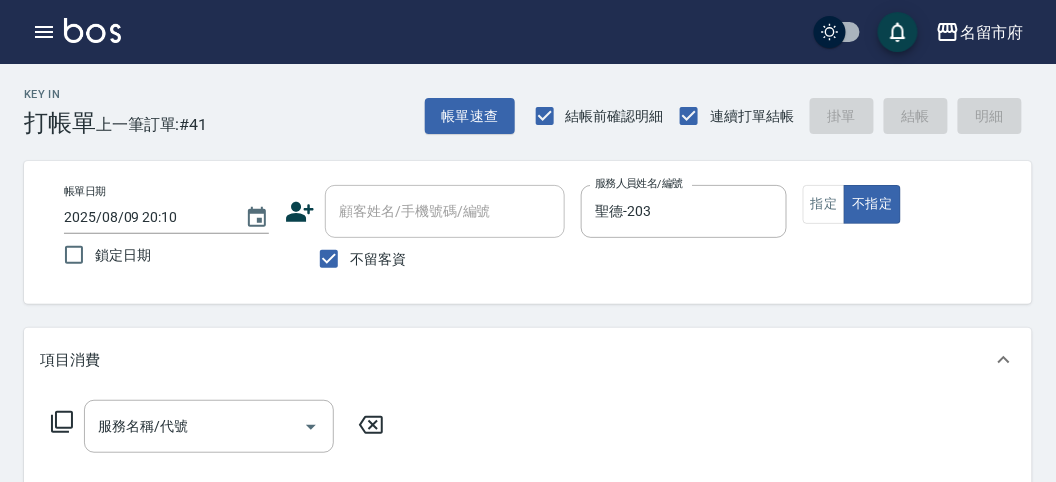 click 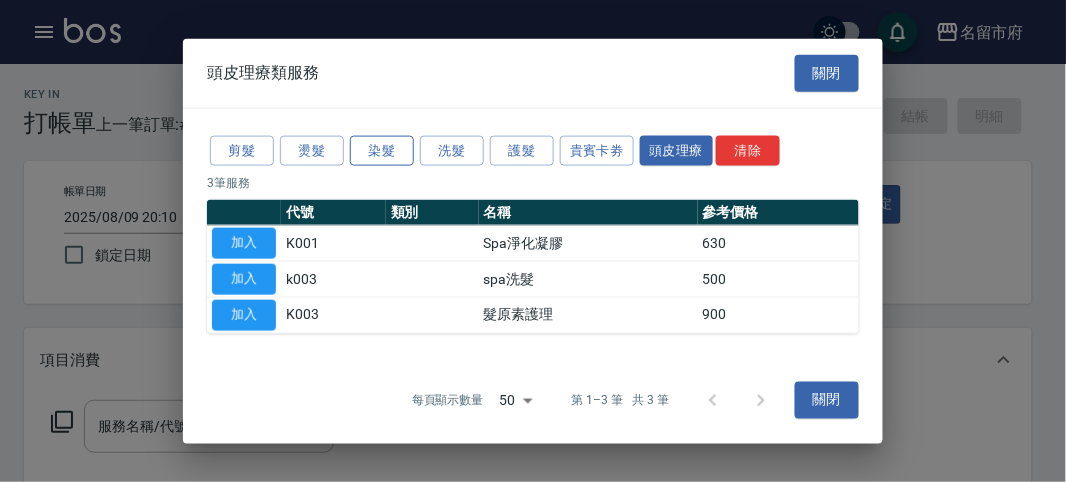 click on "染髮" at bounding box center [382, 150] 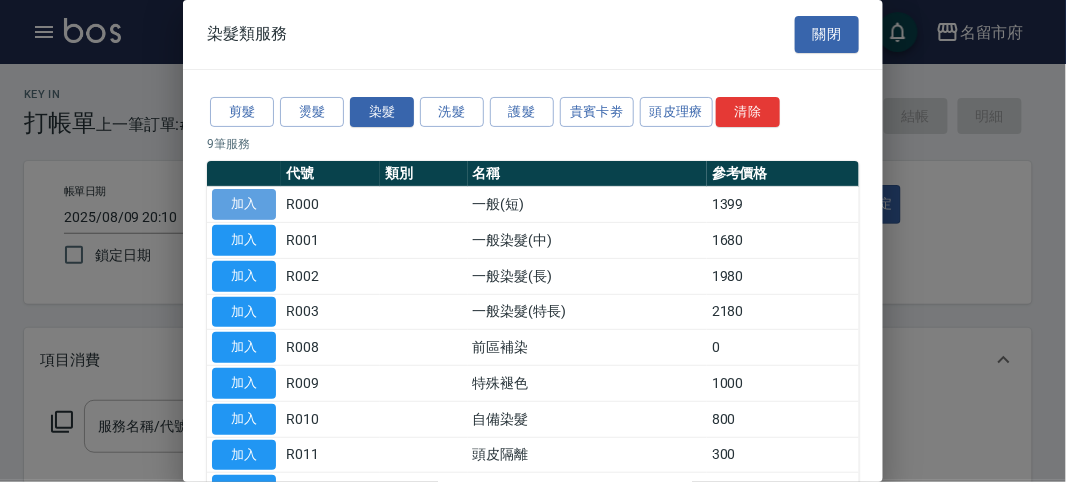 click on "加入" at bounding box center (244, 204) 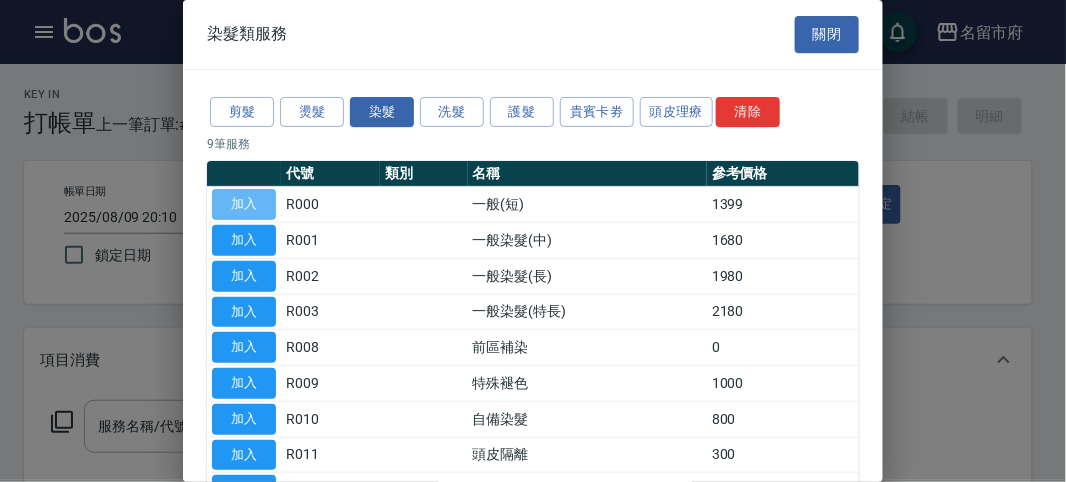 type on "一般(短)(R000)" 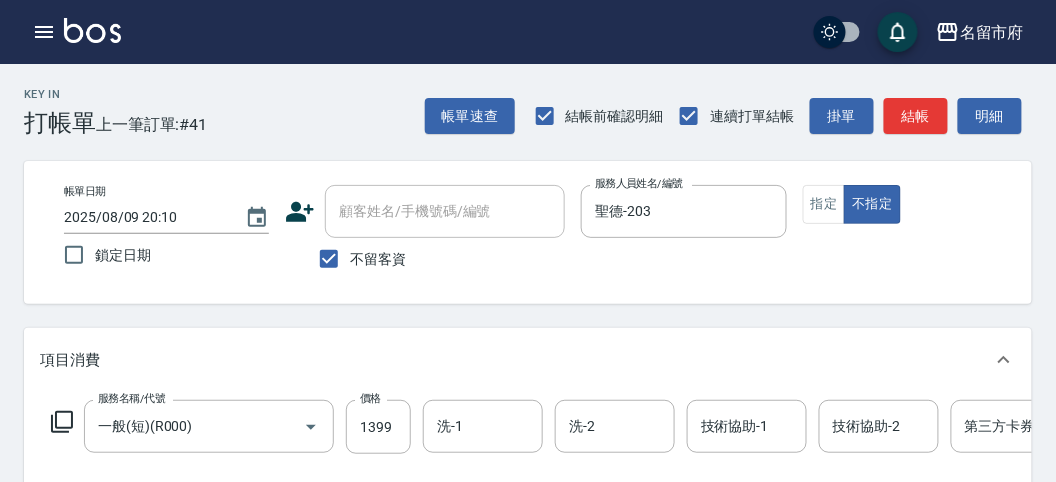 click 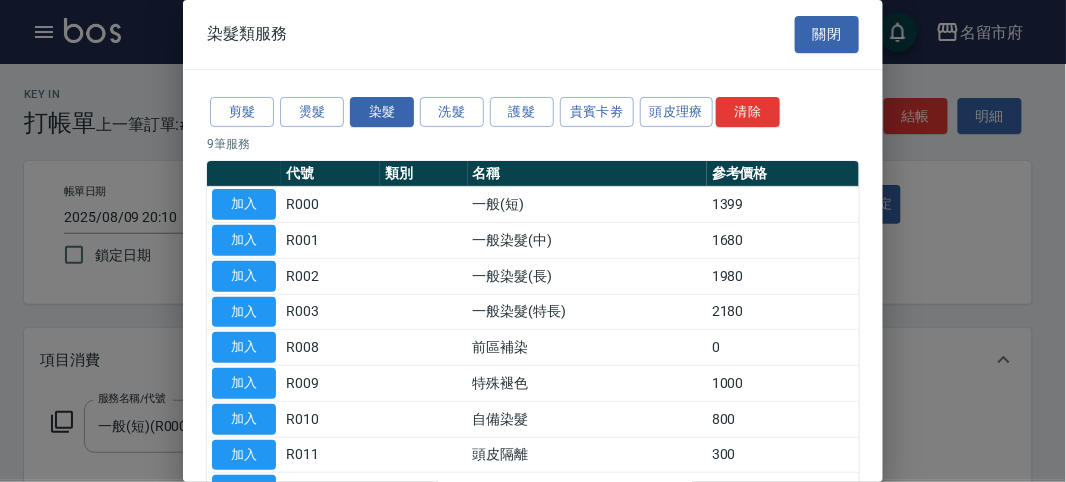 click on "關閉" at bounding box center [827, 34] 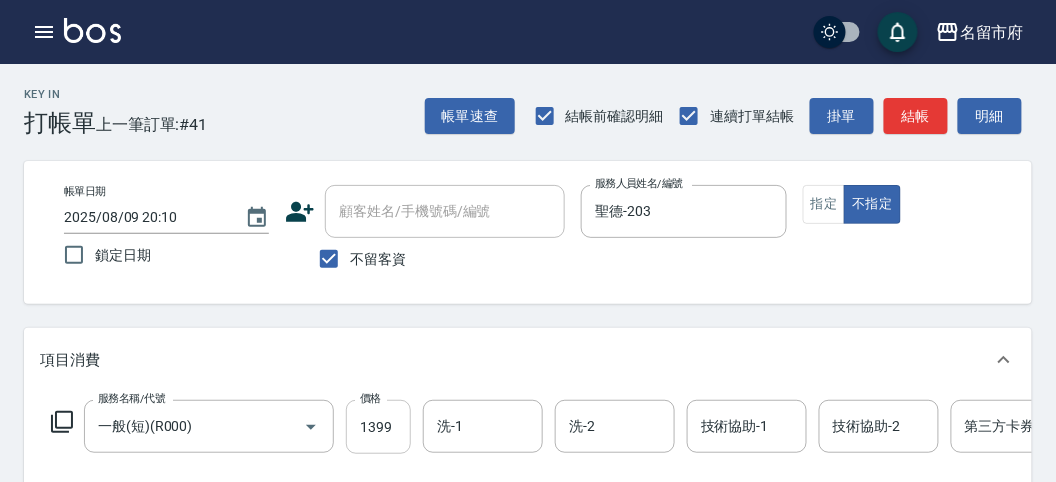 click on "1399" at bounding box center (378, 427) 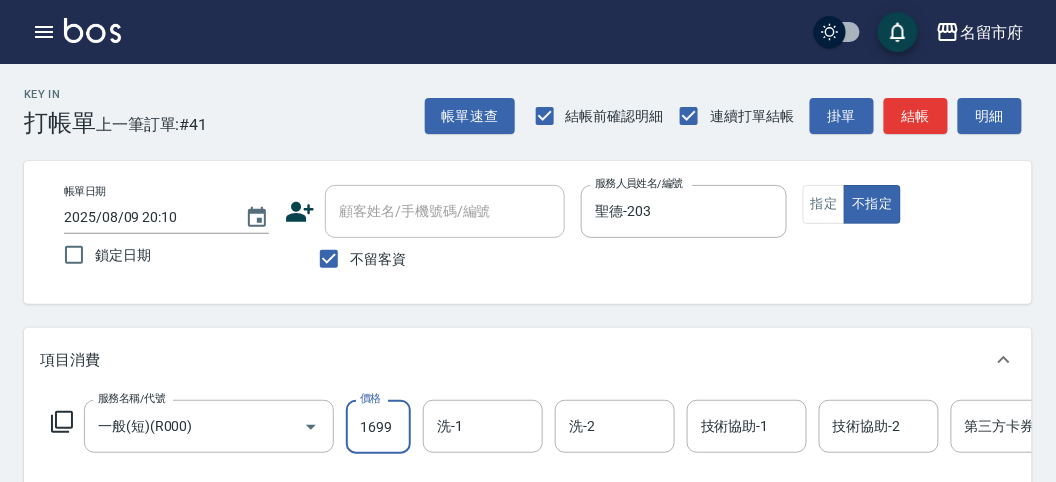 type on "1699" 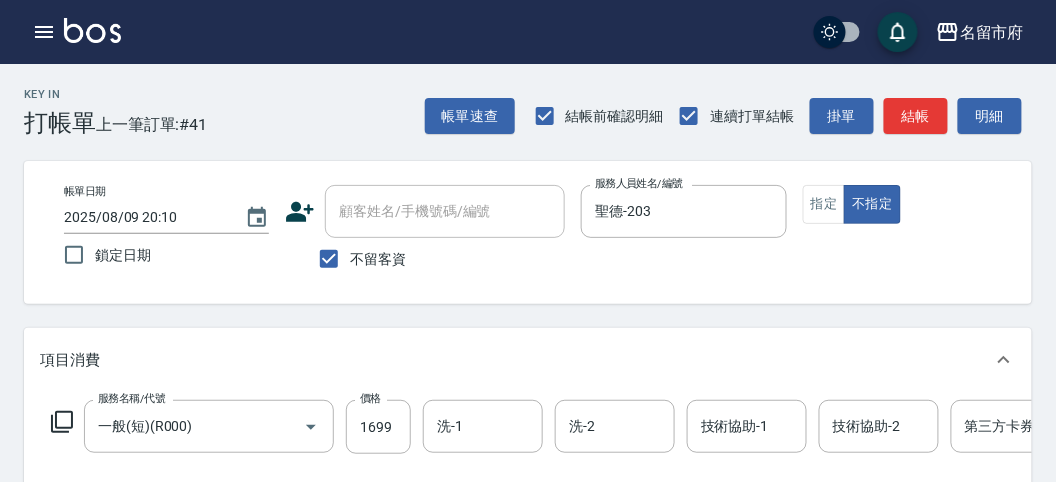 click 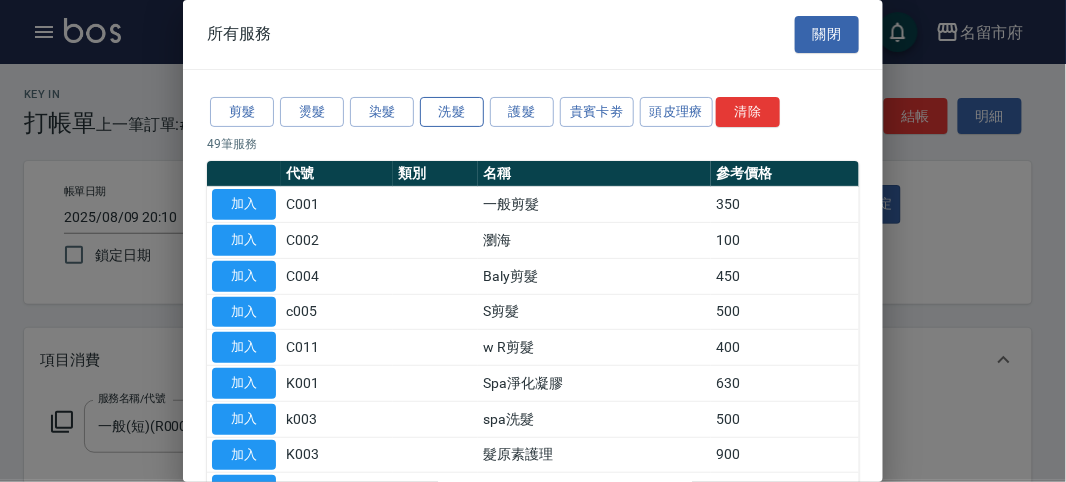 click on "洗髮" at bounding box center (452, 112) 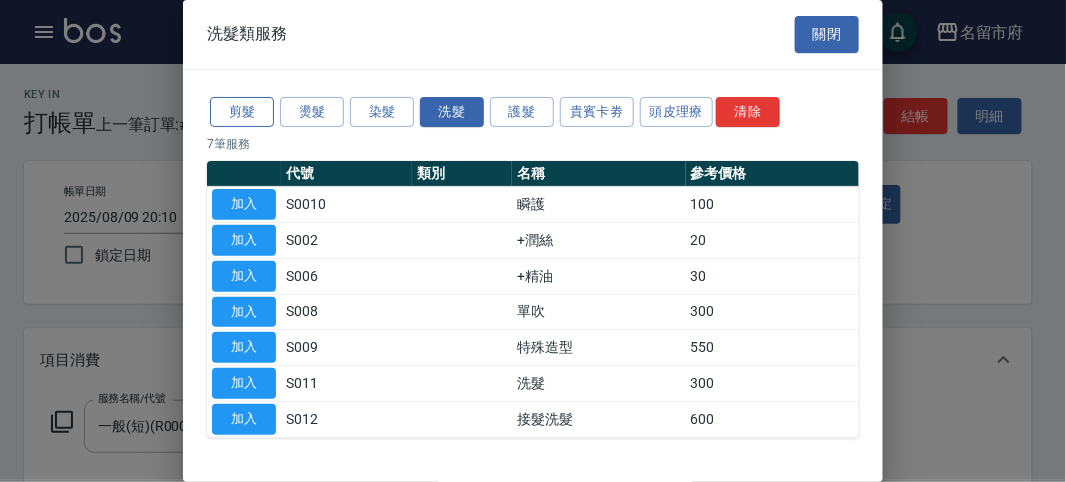 click on "剪髮" at bounding box center [242, 112] 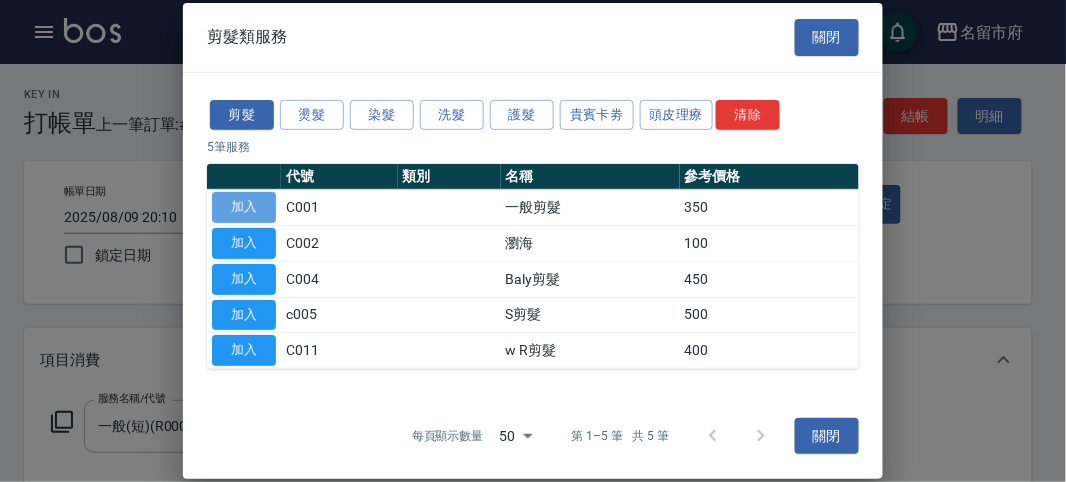 click on "加入" at bounding box center [244, 207] 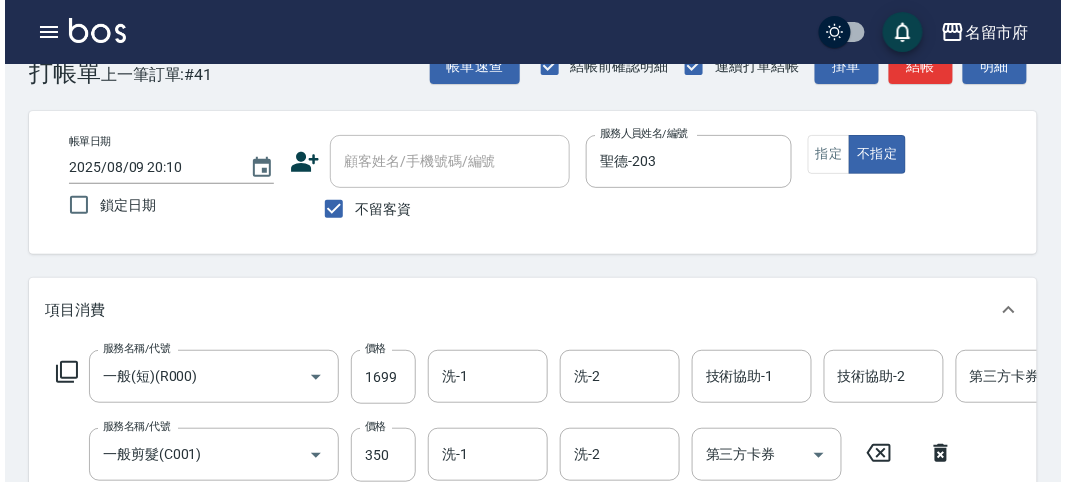 scroll, scrollTop: 0, scrollLeft: 0, axis: both 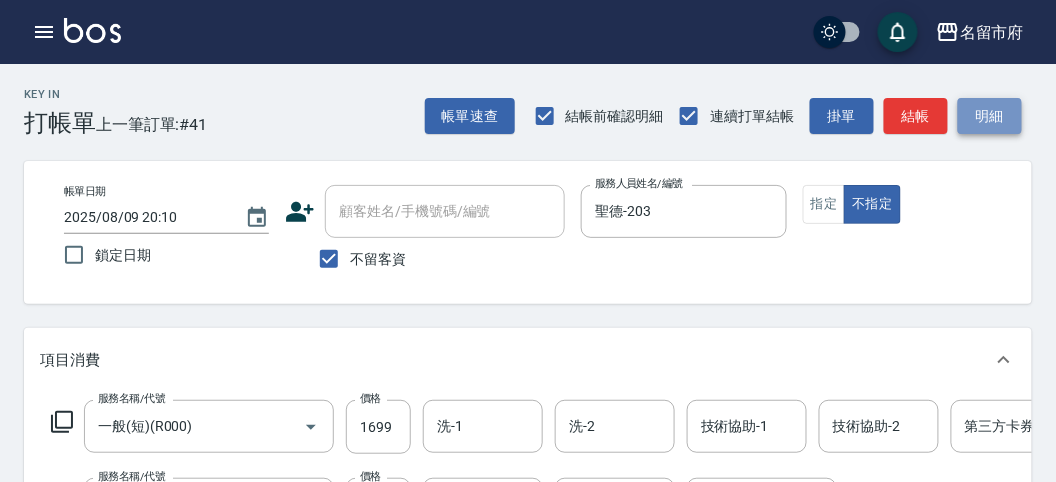 click on "明細" at bounding box center (990, 116) 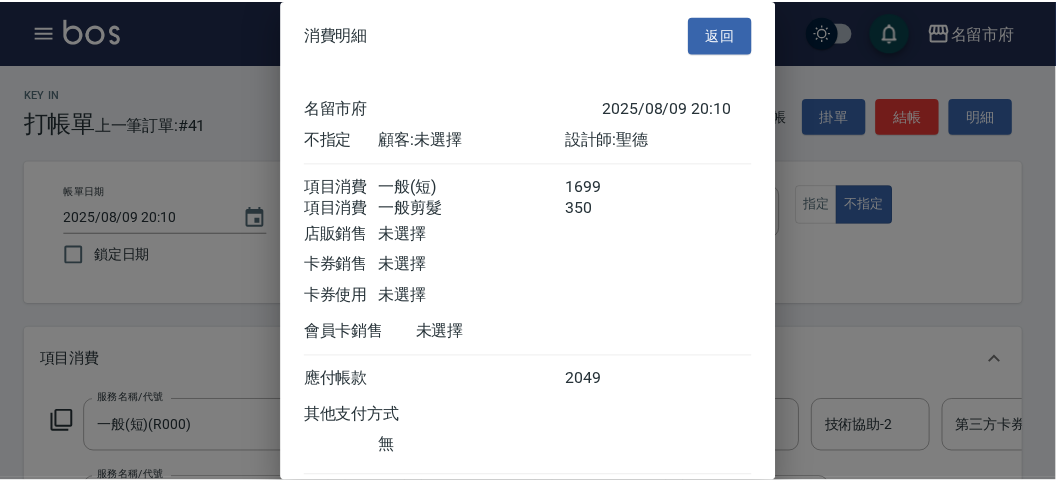 scroll, scrollTop: 133, scrollLeft: 0, axis: vertical 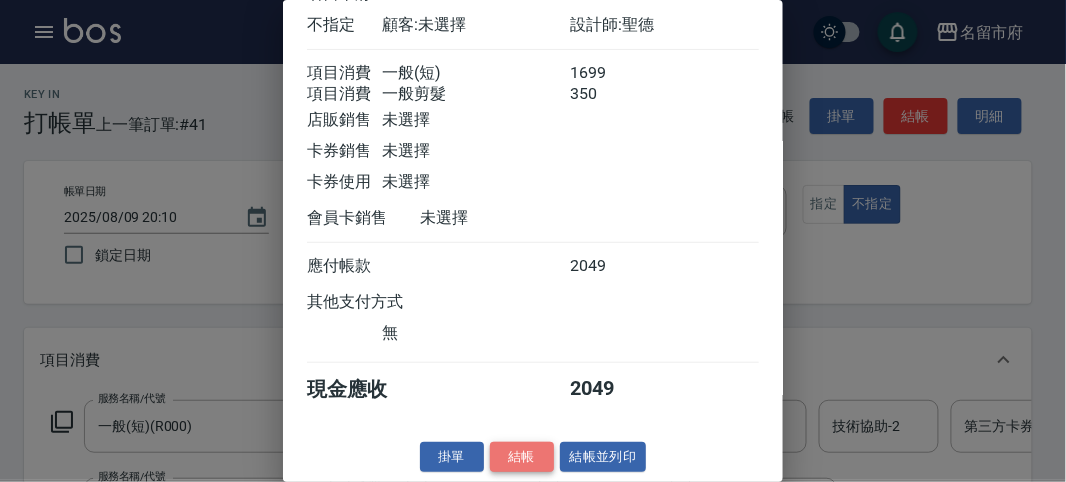 click on "結帳" at bounding box center [522, 457] 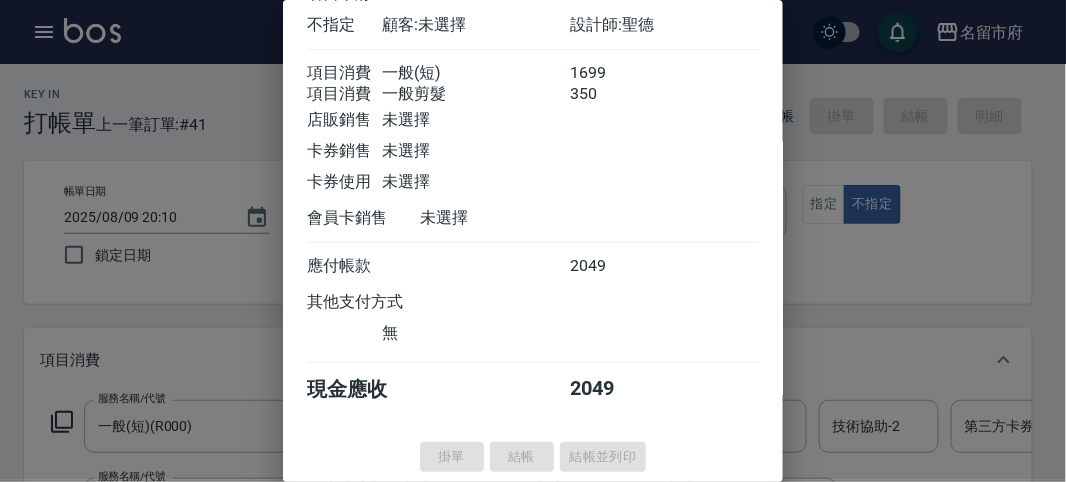 type 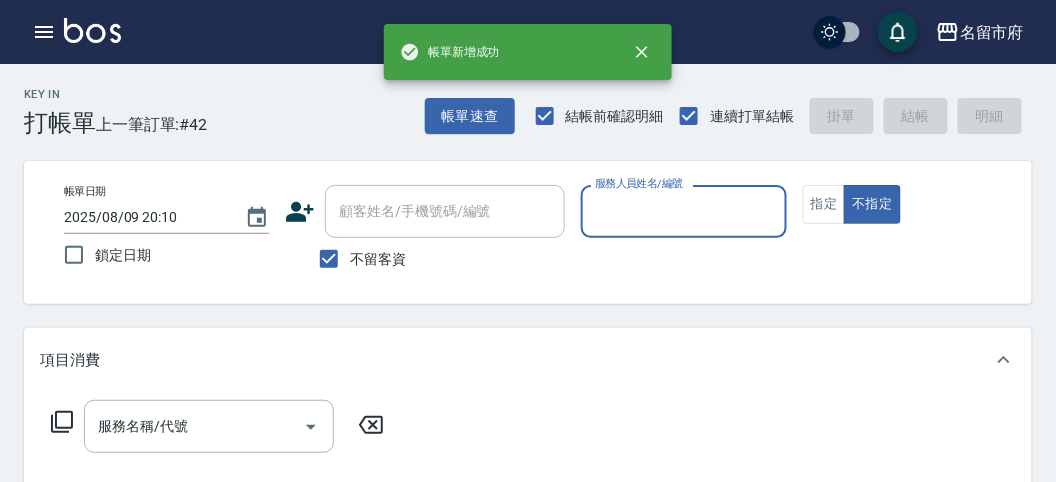 click 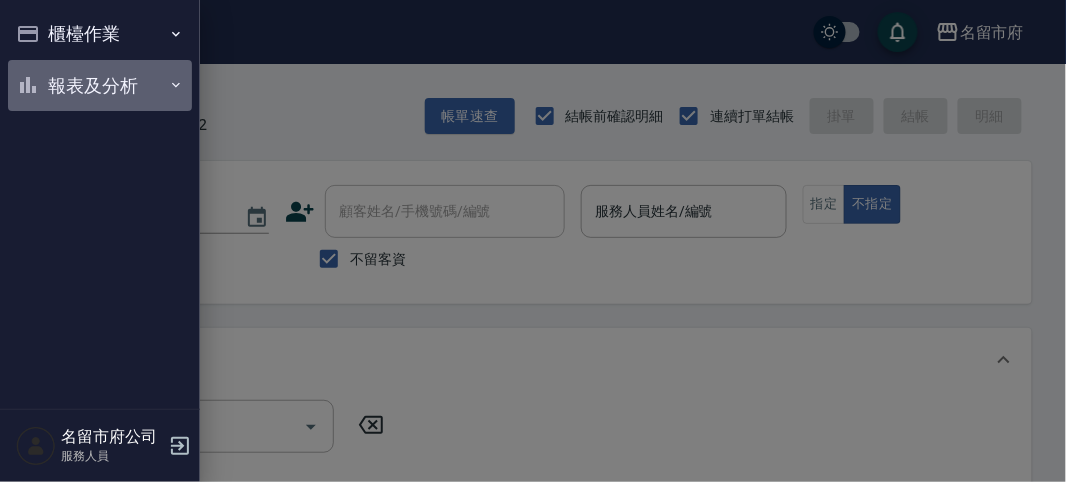 click on "報表及分析" at bounding box center [100, 86] 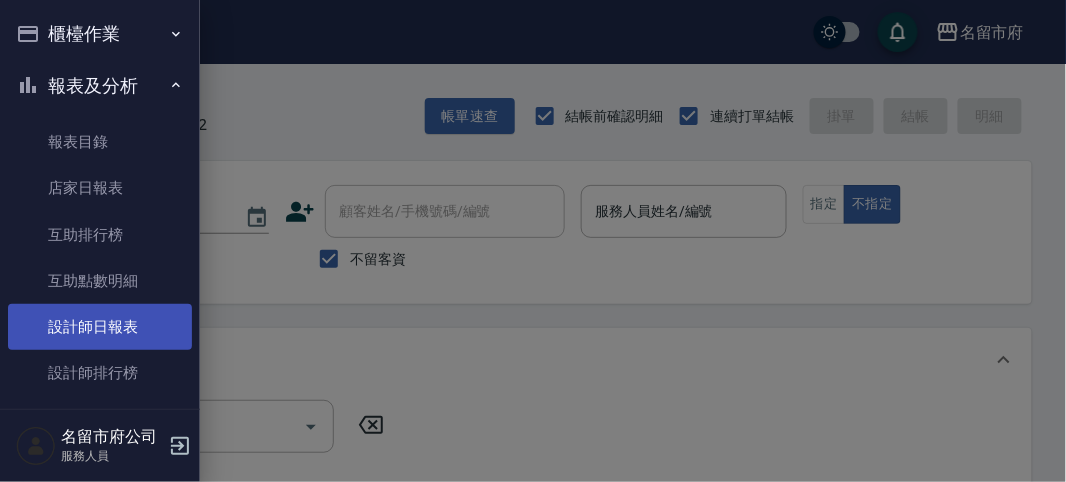 click on "設計師日報表" at bounding box center [100, 327] 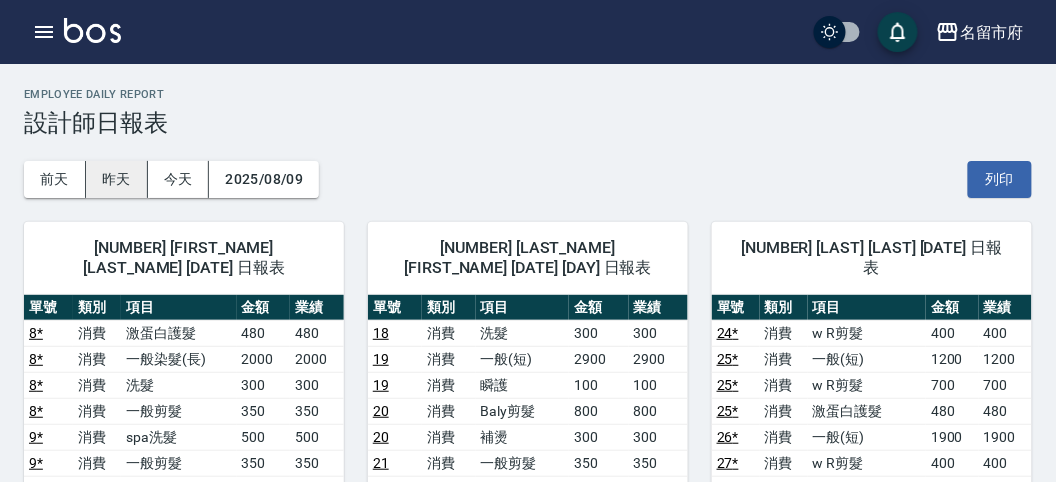 click on "昨天" at bounding box center [117, 179] 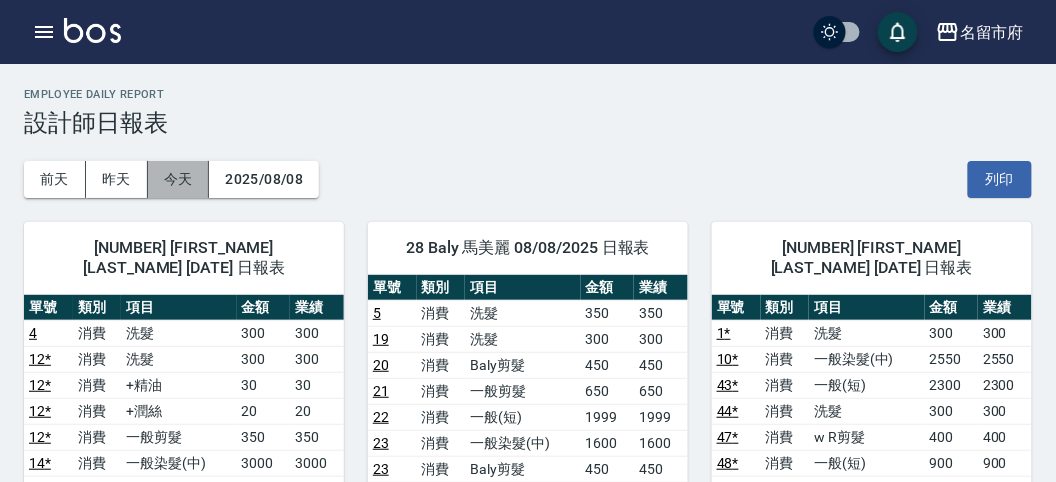 click on "今天" at bounding box center [179, 179] 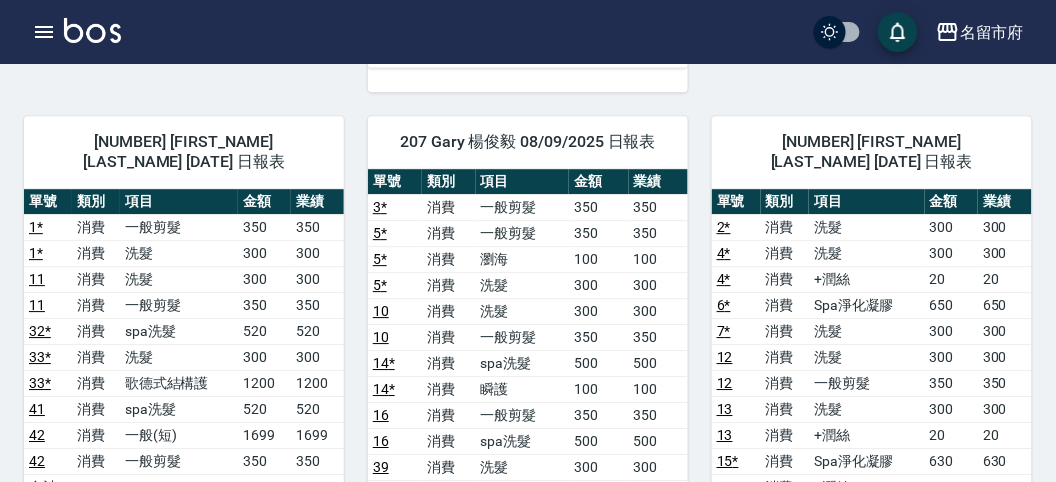 scroll, scrollTop: 1222, scrollLeft: 0, axis: vertical 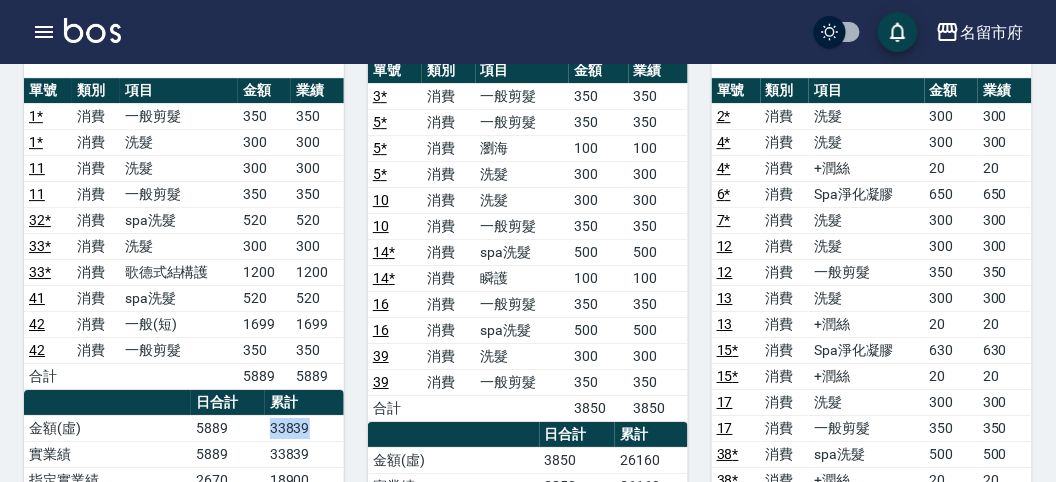 drag, startPoint x: 268, startPoint y: 361, endPoint x: 322, endPoint y: 372, distance: 55.108982 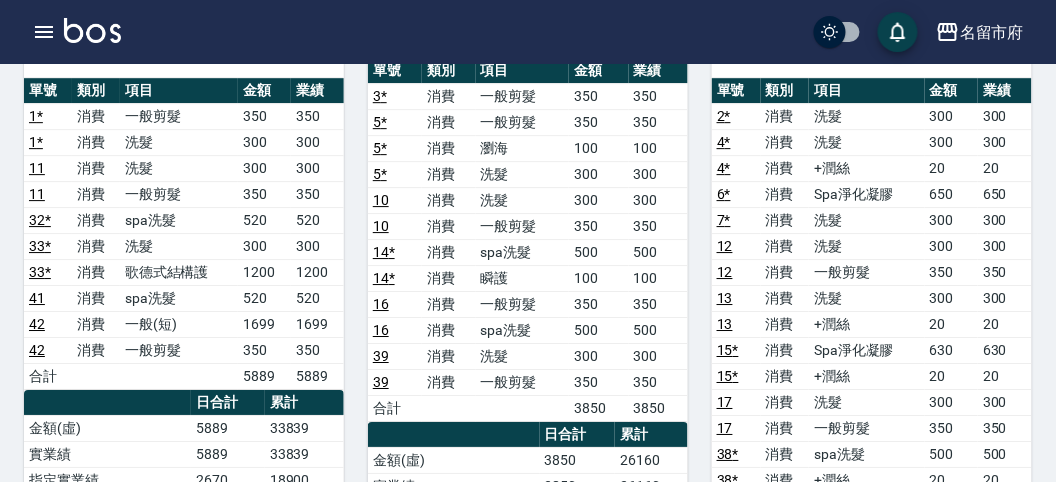 click on "洗髮" at bounding box center (522, 356) 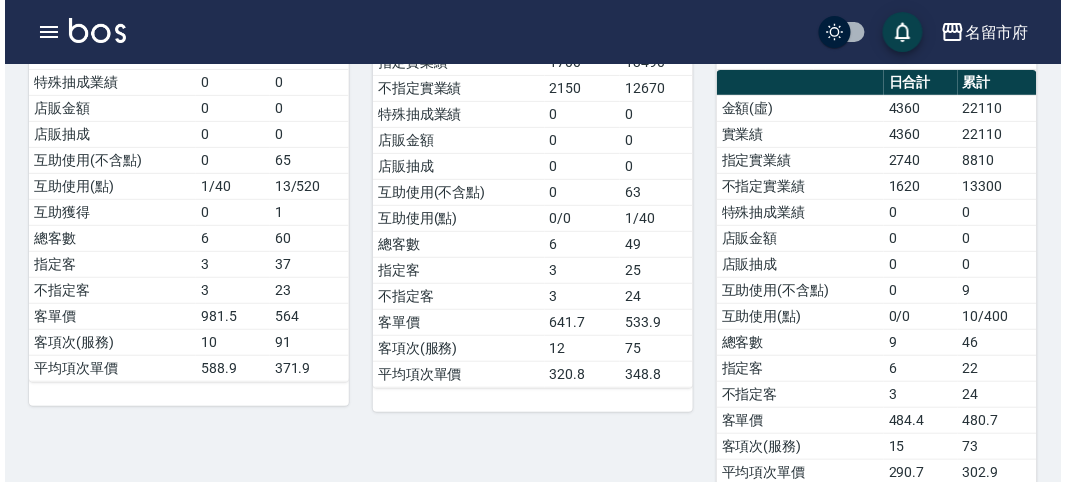 scroll, scrollTop: 1450, scrollLeft: 0, axis: vertical 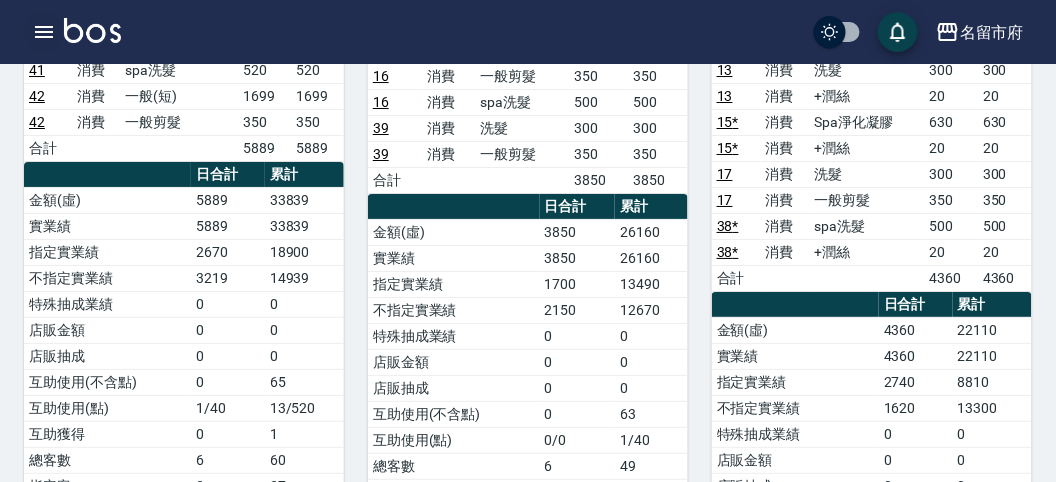 click at bounding box center [44, 32] 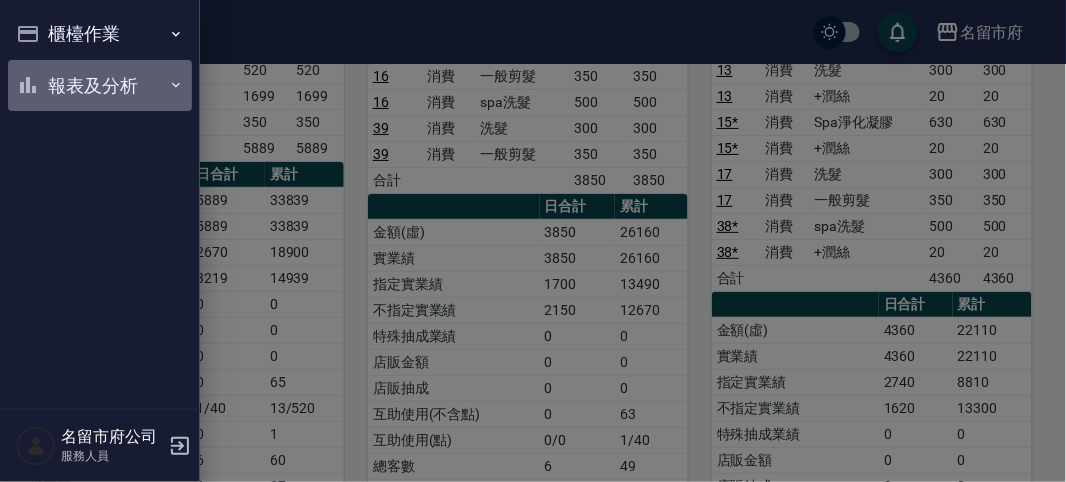 click on "報表及分析" at bounding box center (100, 86) 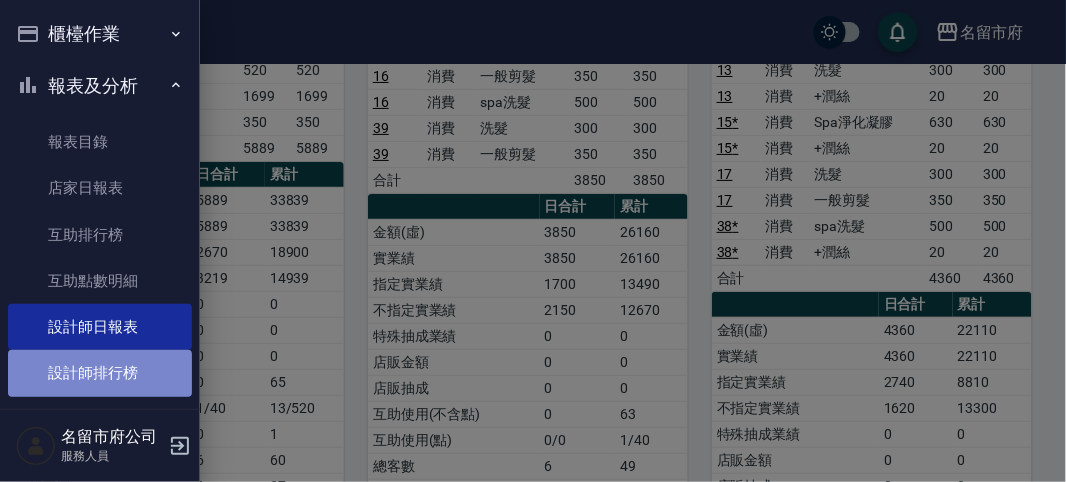 click on "設計師排行榜" at bounding box center [100, 373] 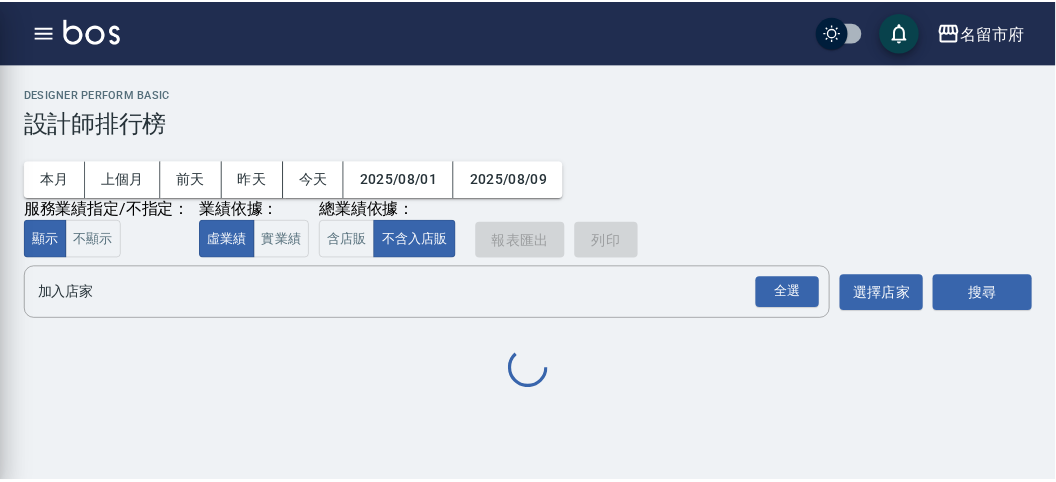 scroll, scrollTop: 0, scrollLeft: 0, axis: both 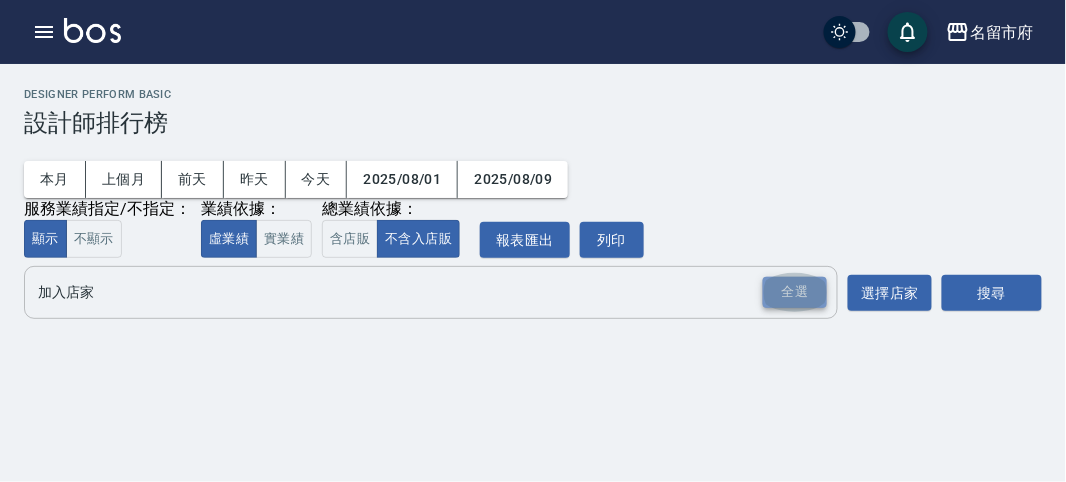 click on "全選" at bounding box center (795, 292) 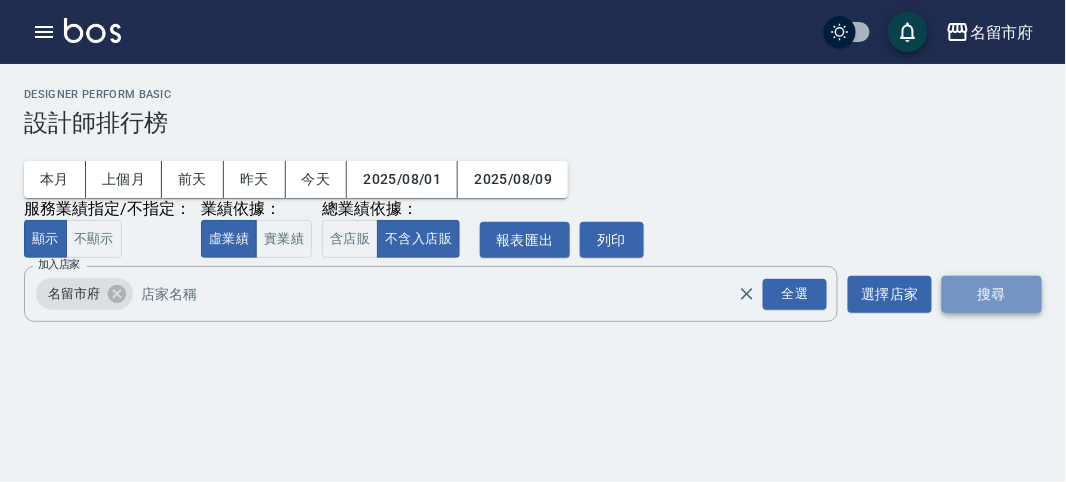 click on "搜尋" at bounding box center (992, 294) 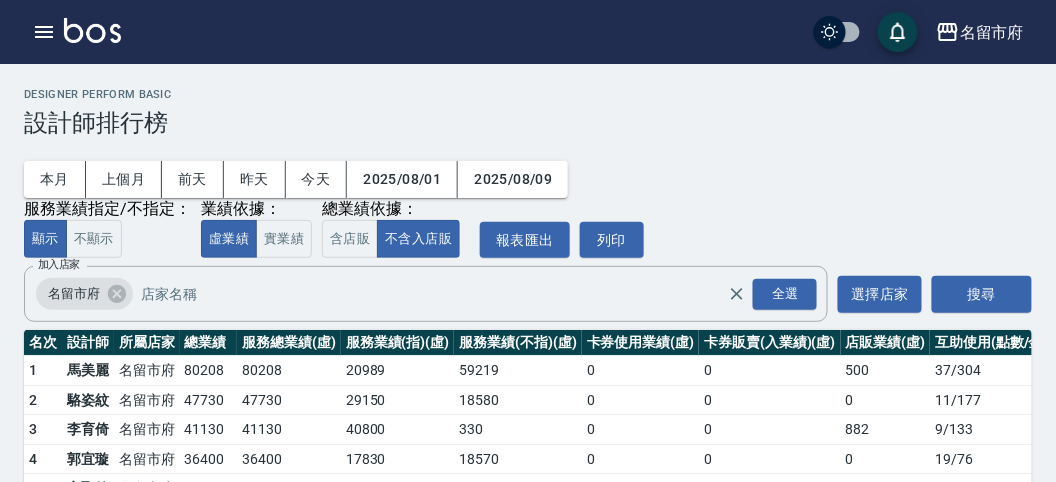 scroll, scrollTop: 111, scrollLeft: 0, axis: vertical 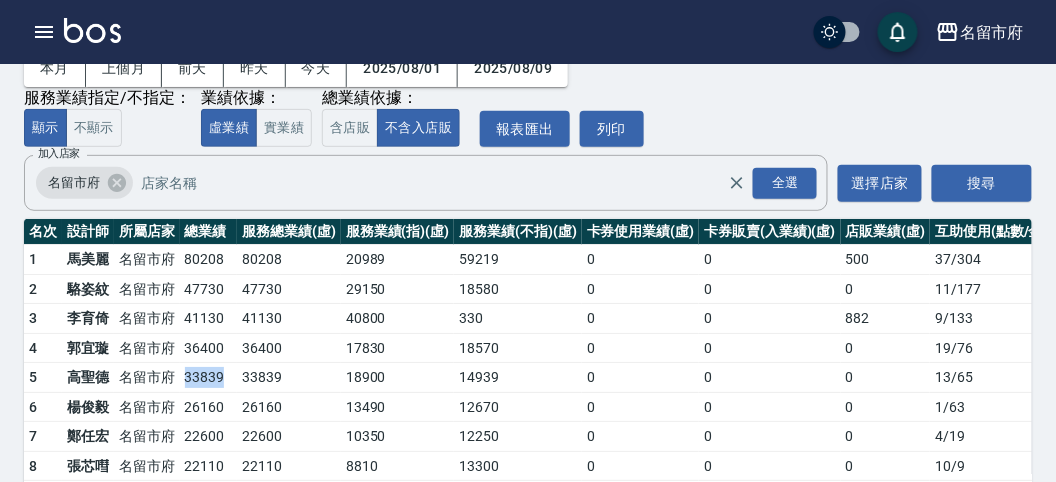 drag, startPoint x: 178, startPoint y: 372, endPoint x: 218, endPoint y: 371, distance: 40.012497 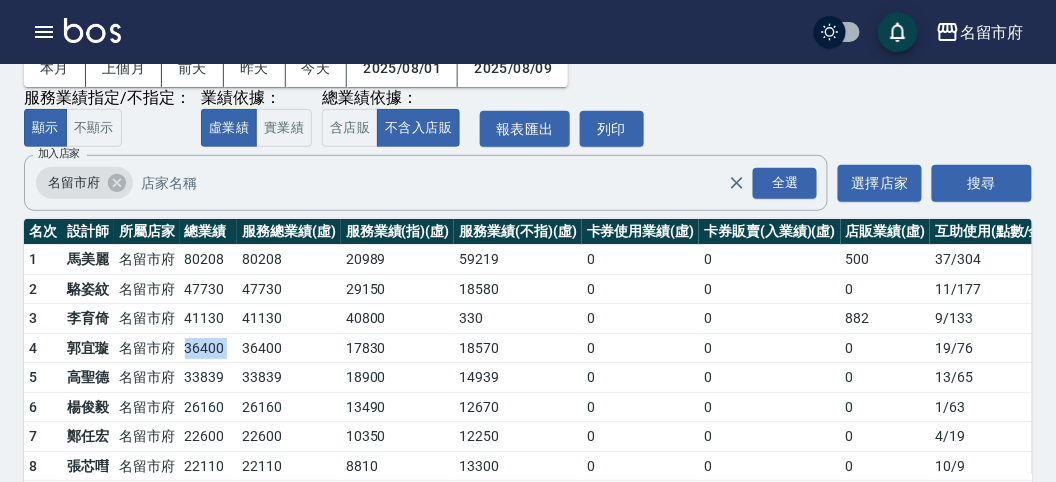 drag, startPoint x: 180, startPoint y: 343, endPoint x: 243, endPoint y: 346, distance: 63.07139 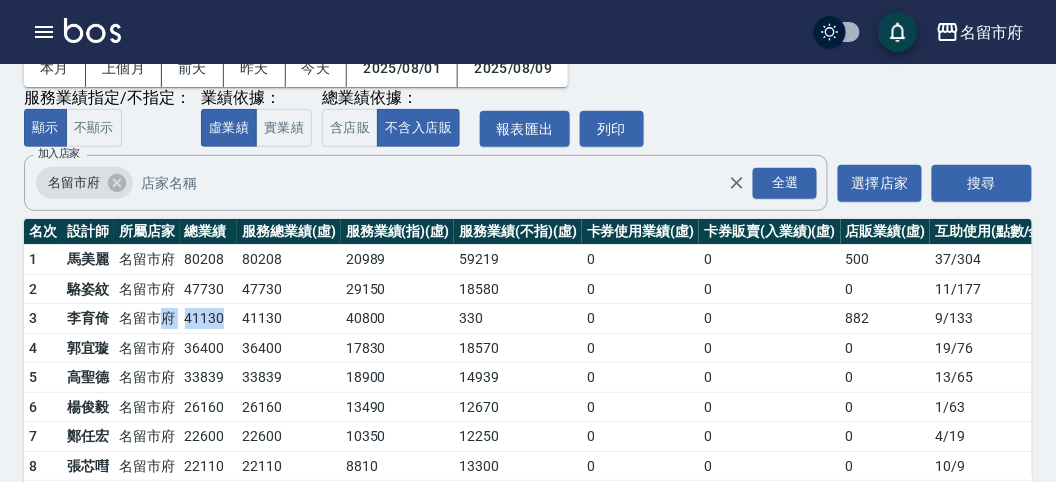 drag, startPoint x: 177, startPoint y: 308, endPoint x: 231, endPoint y: 319, distance: 55.108982 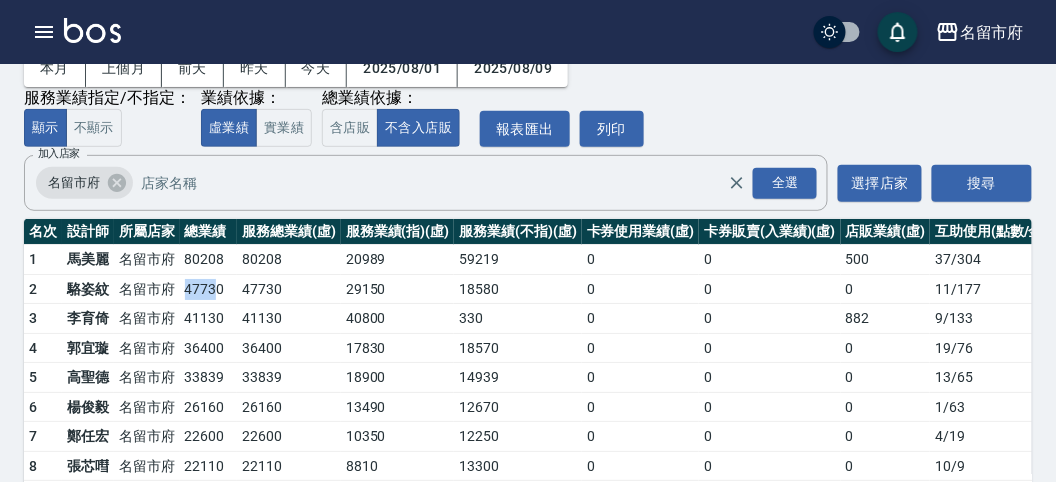 drag, startPoint x: 172, startPoint y: 289, endPoint x: 213, endPoint y: 288, distance: 41.01219 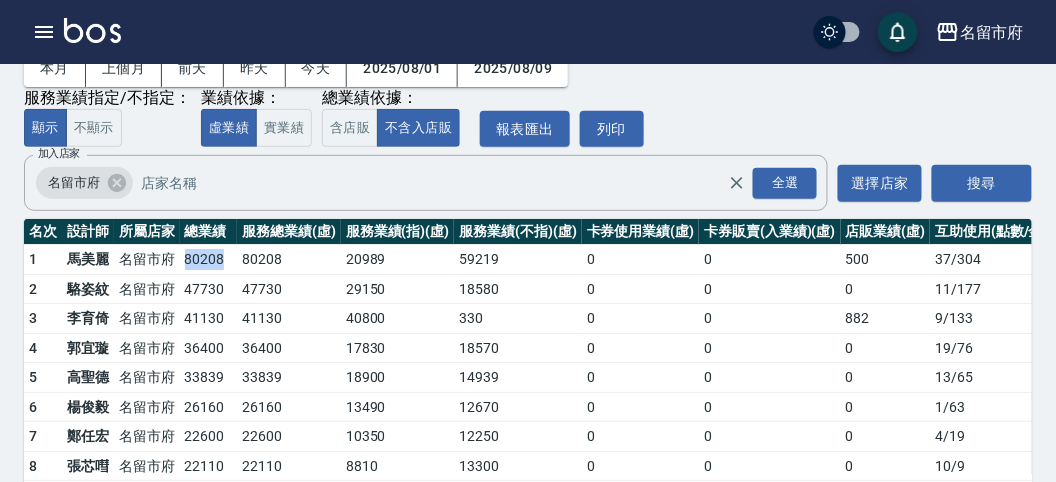drag, startPoint x: 182, startPoint y: 258, endPoint x: 221, endPoint y: 260, distance: 39.051247 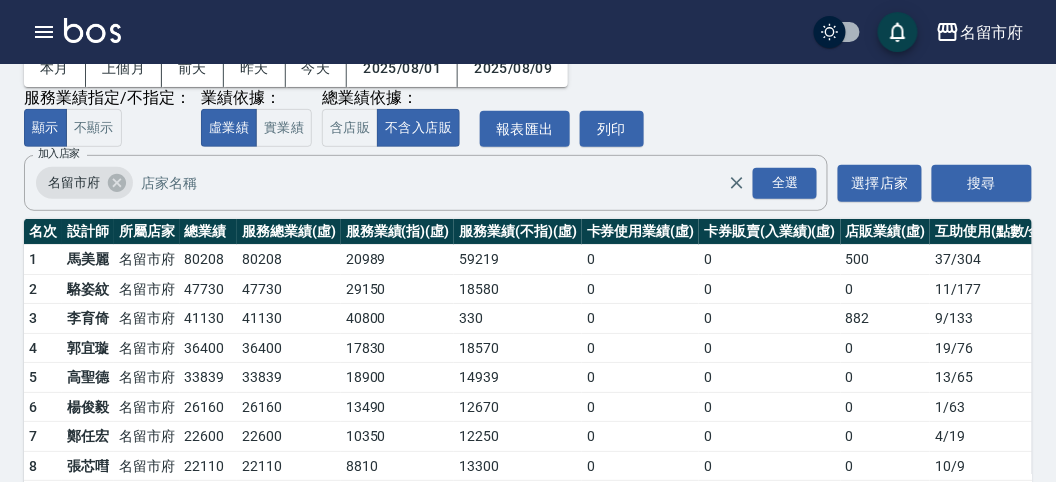 click on "36400" at bounding box center [289, 348] 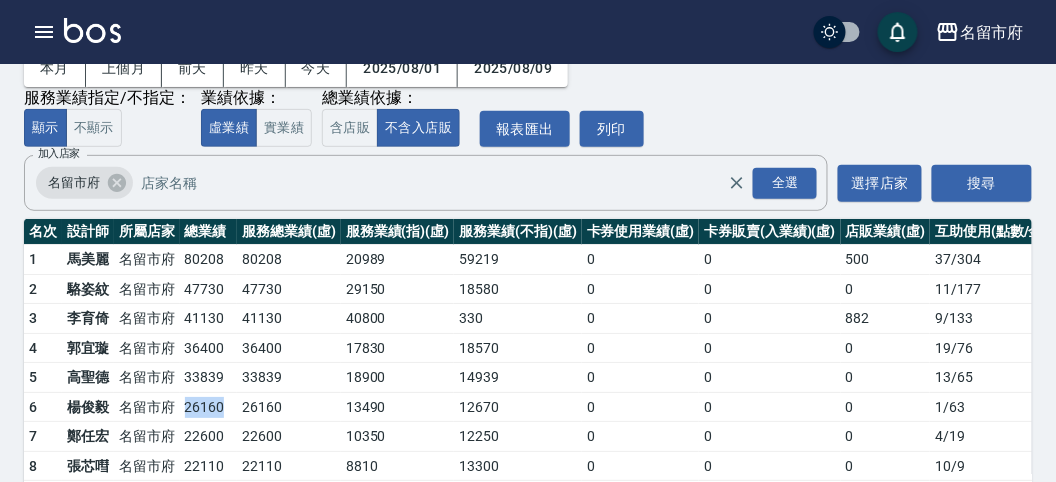 drag, startPoint x: 183, startPoint y: 402, endPoint x: 230, endPoint y: 400, distance: 47.042534 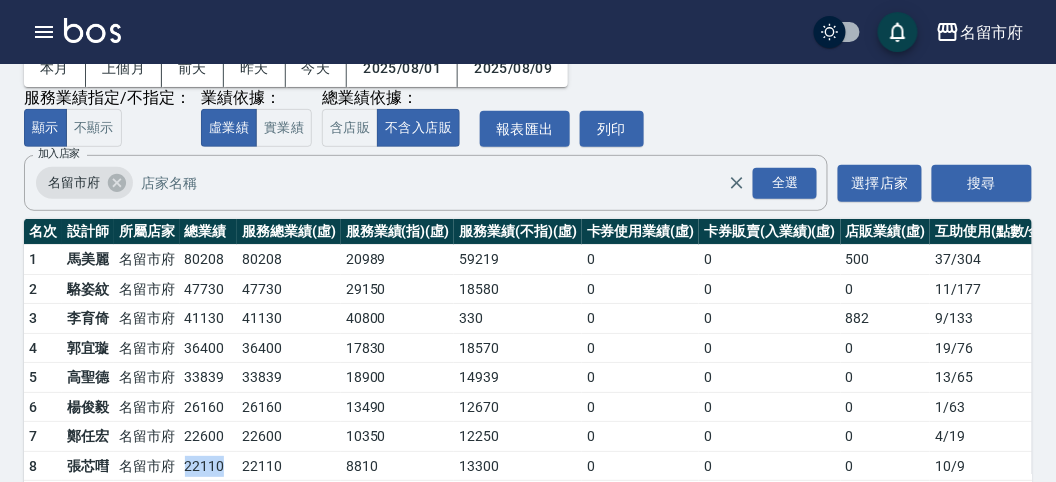drag, startPoint x: 199, startPoint y: 458, endPoint x: 228, endPoint y: 456, distance: 29.068884 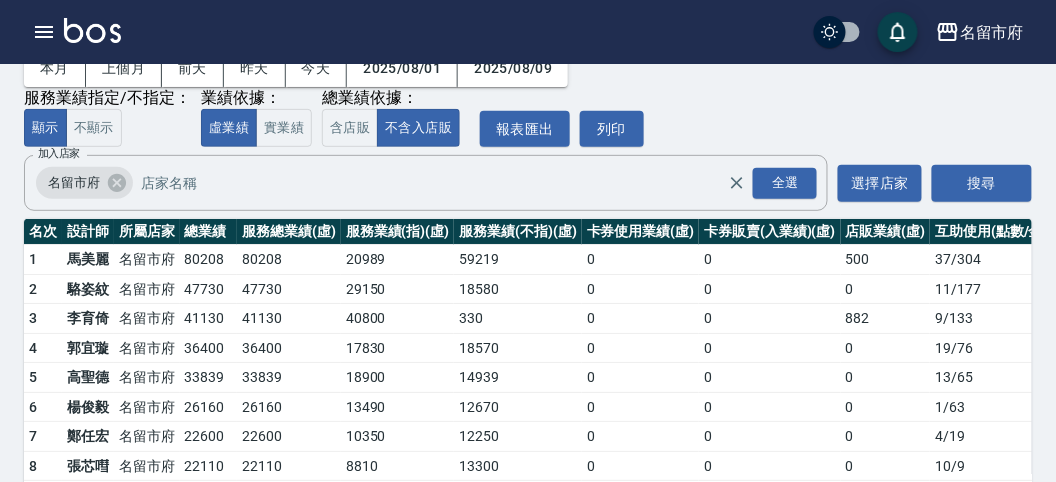 scroll, scrollTop: 175, scrollLeft: 0, axis: vertical 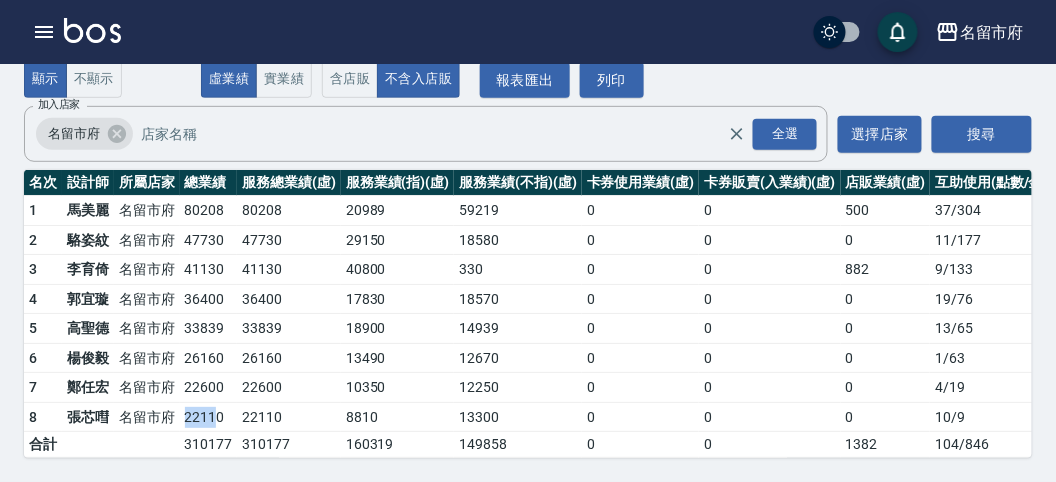 drag, startPoint x: 187, startPoint y: 399, endPoint x: 217, endPoint y: 399, distance: 30 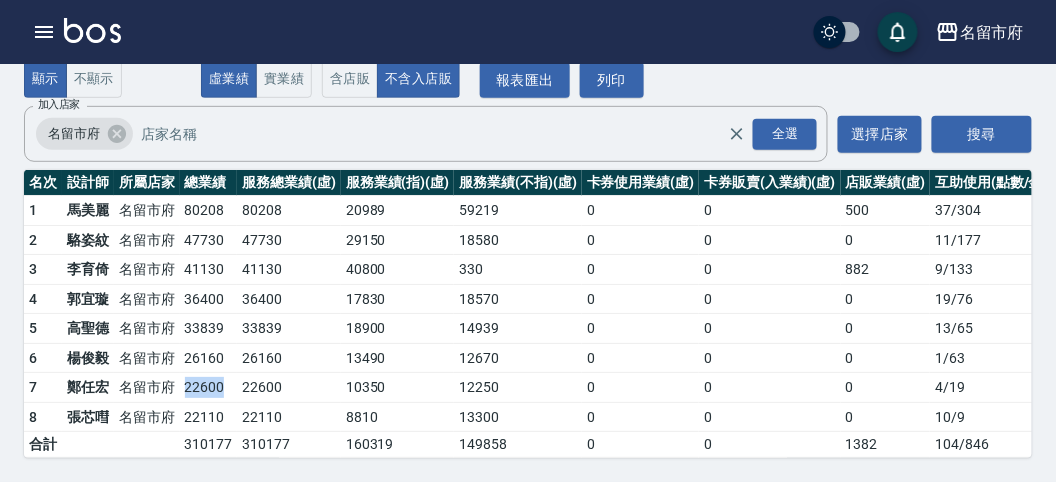 drag, startPoint x: 186, startPoint y: 368, endPoint x: 228, endPoint y: 368, distance: 42 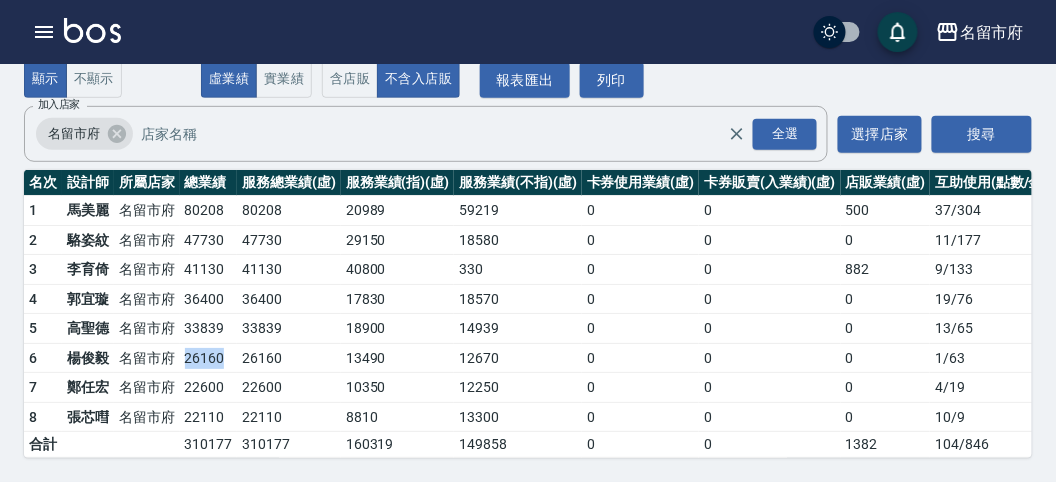 drag, startPoint x: 181, startPoint y: 334, endPoint x: 223, endPoint y: 334, distance: 42 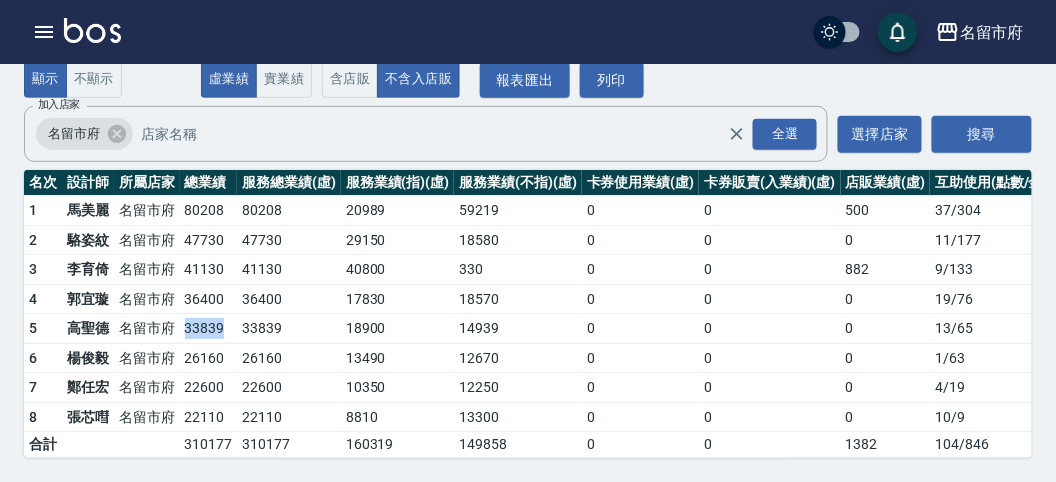 drag, startPoint x: 183, startPoint y: 313, endPoint x: 226, endPoint y: 308, distance: 43.289722 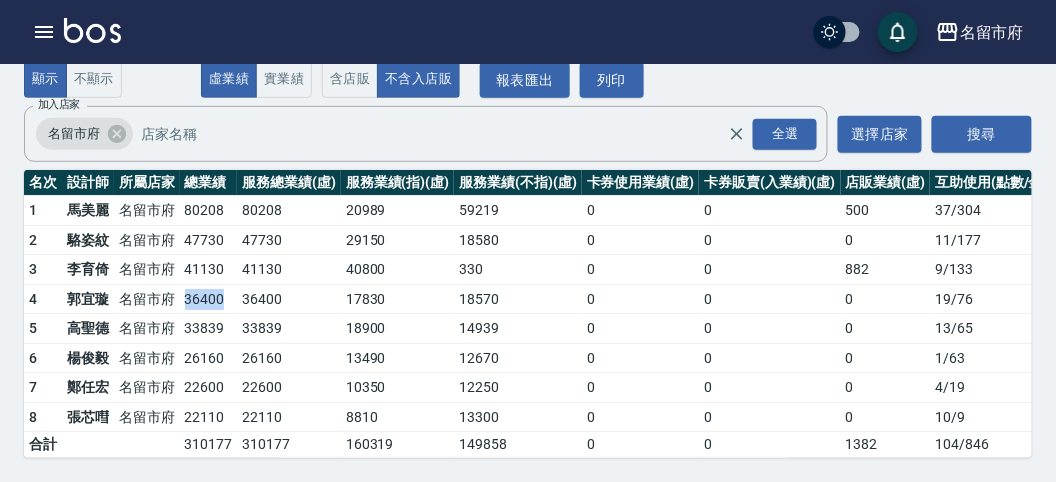 drag, startPoint x: 183, startPoint y: 282, endPoint x: 223, endPoint y: 283, distance: 40.012497 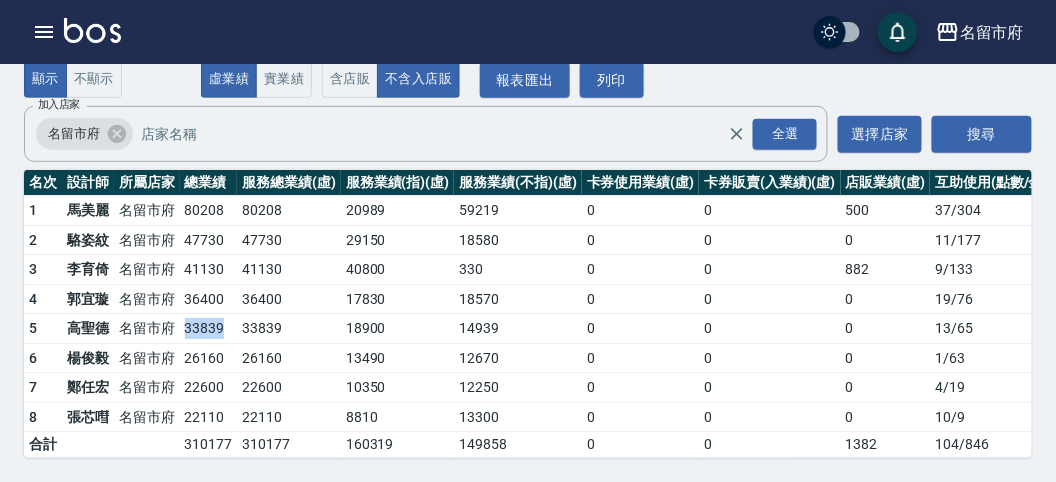 drag, startPoint x: 182, startPoint y: 312, endPoint x: 227, endPoint y: 311, distance: 45.01111 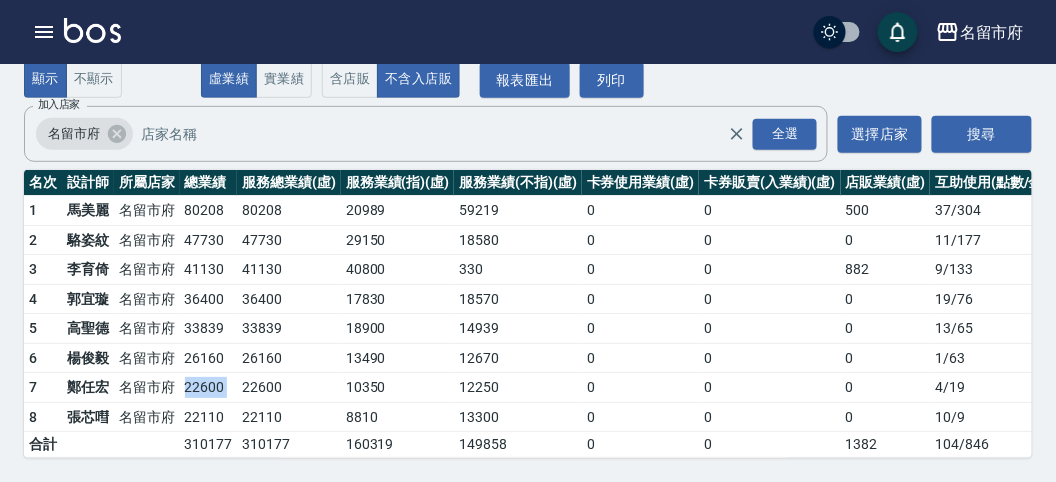 drag, startPoint x: 181, startPoint y: 367, endPoint x: 241, endPoint y: 367, distance: 60 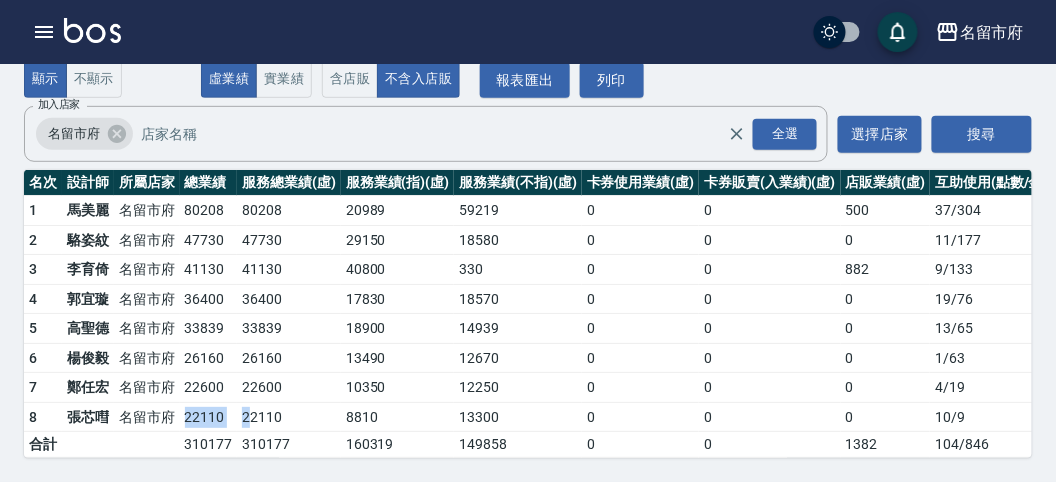 drag, startPoint x: 172, startPoint y: 396, endPoint x: 247, endPoint y: 396, distance: 75 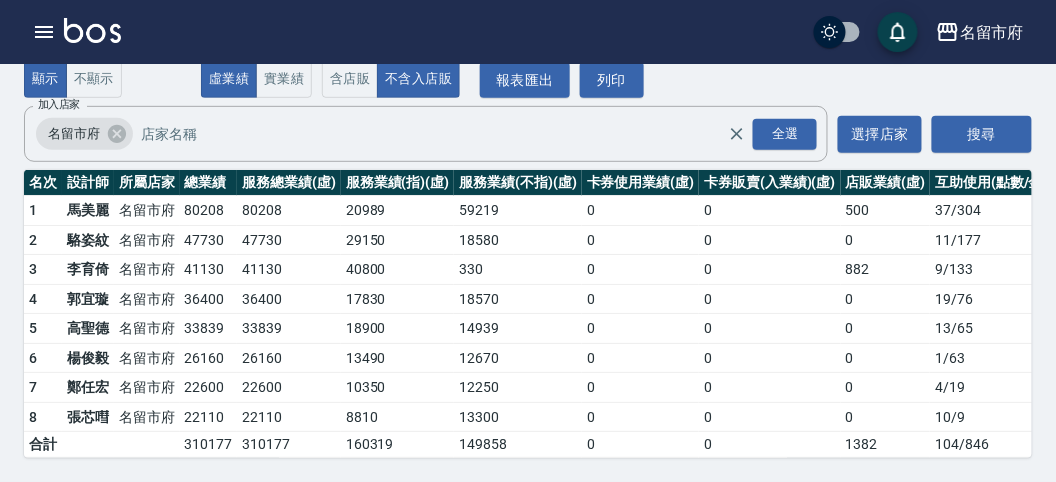 scroll, scrollTop: 0, scrollLeft: 0, axis: both 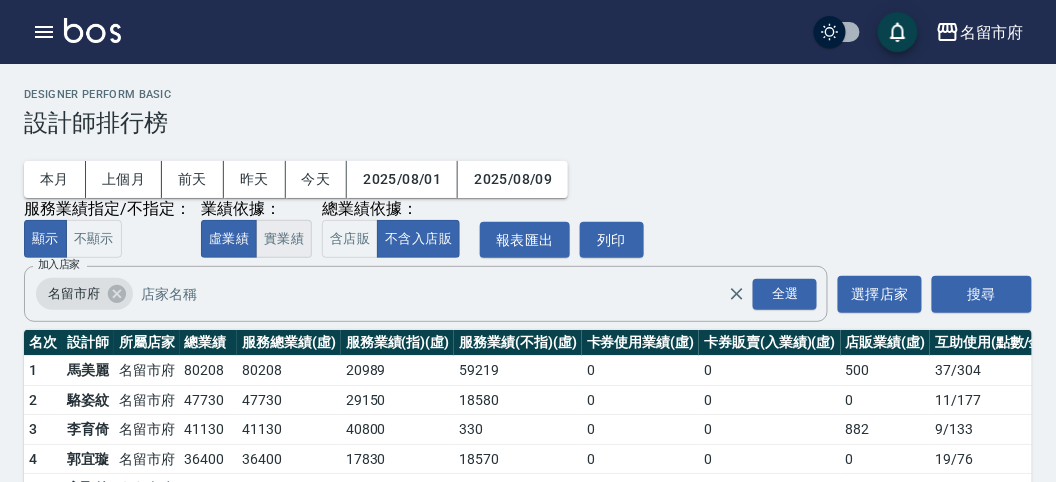 click on "實業績" at bounding box center (284, 239) 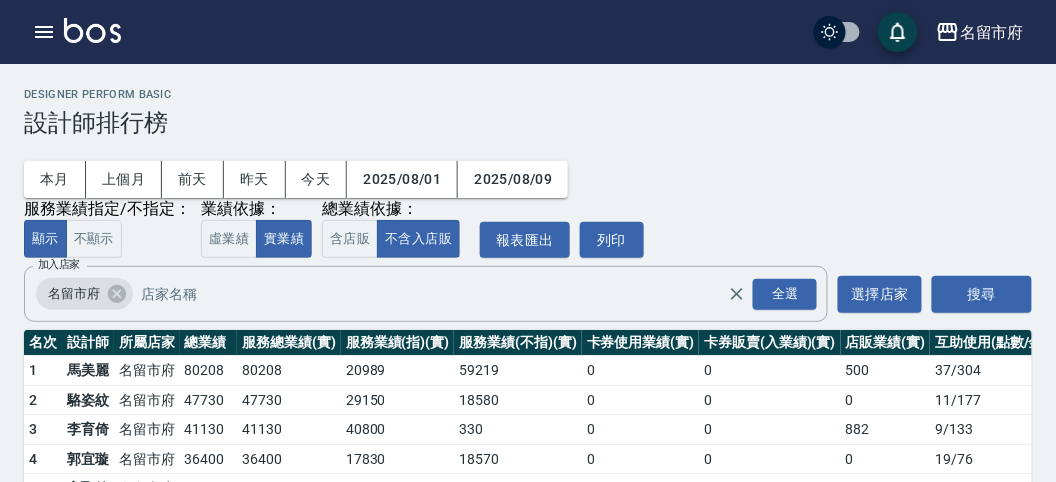 scroll, scrollTop: 111, scrollLeft: 0, axis: vertical 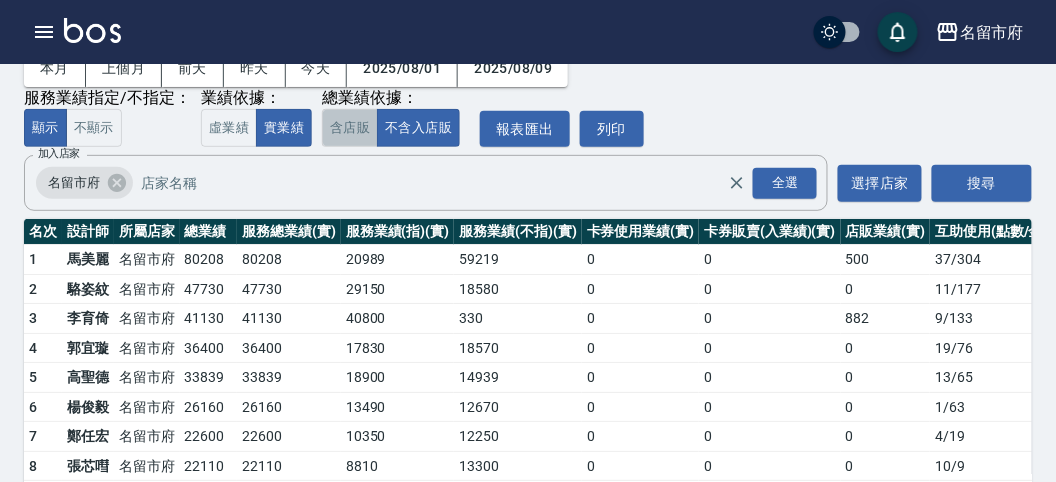 click on "含店販" at bounding box center (350, 128) 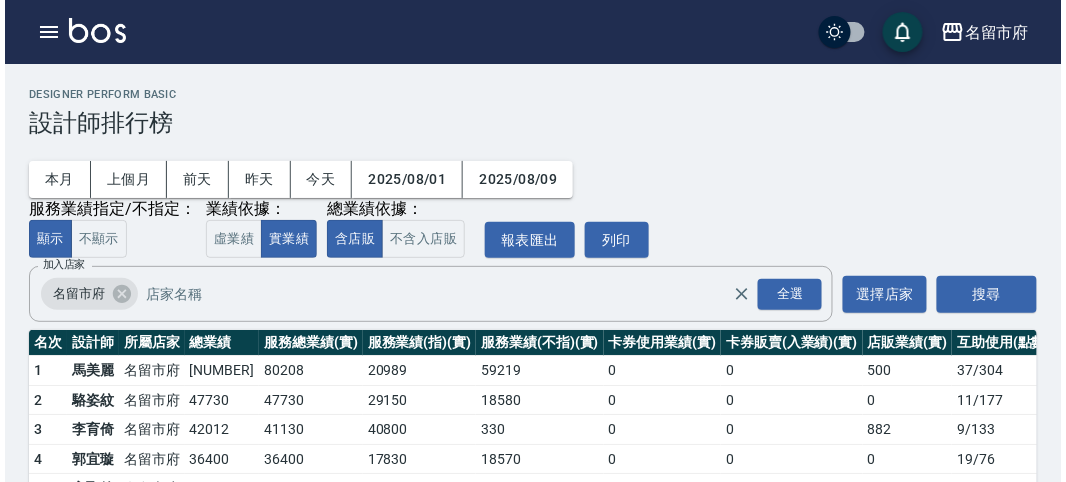 scroll, scrollTop: 111, scrollLeft: 0, axis: vertical 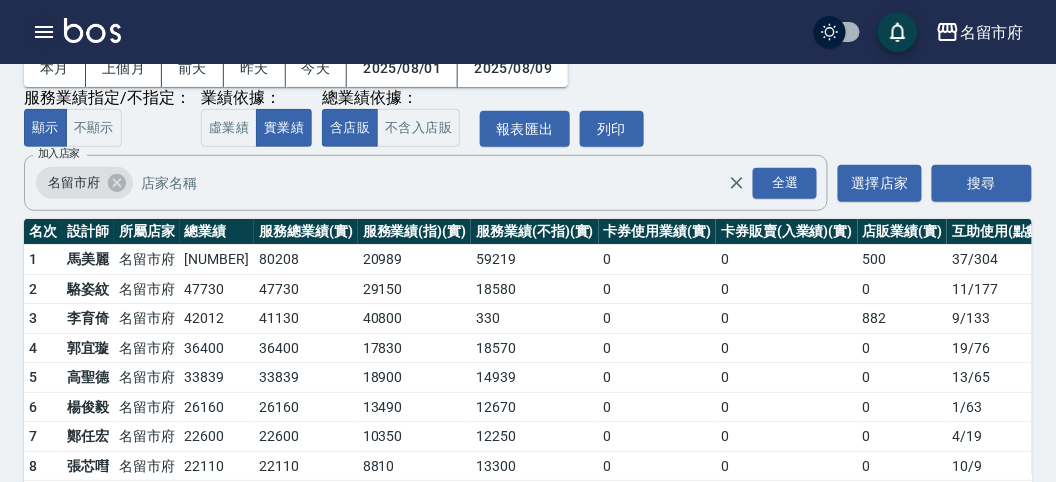 click 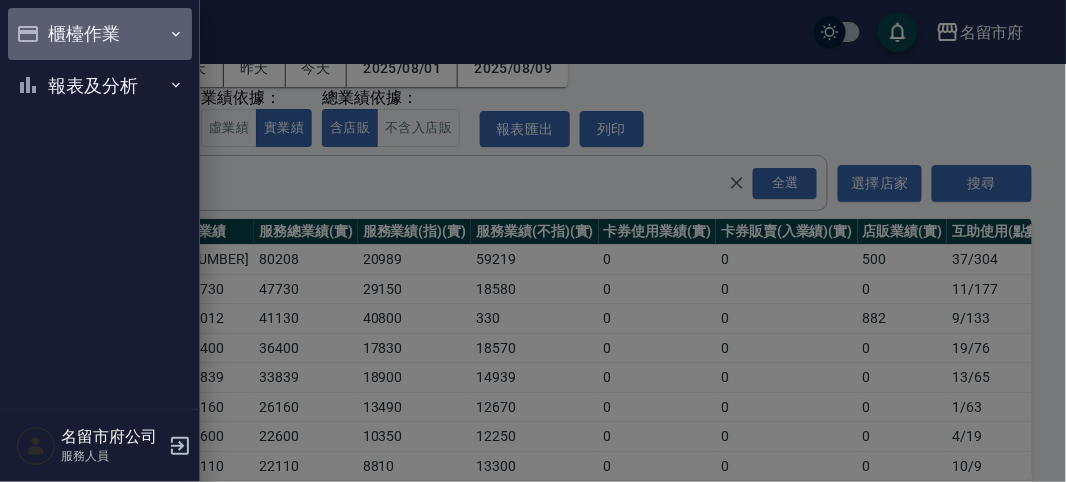 click on "櫃檯作業" at bounding box center [100, 34] 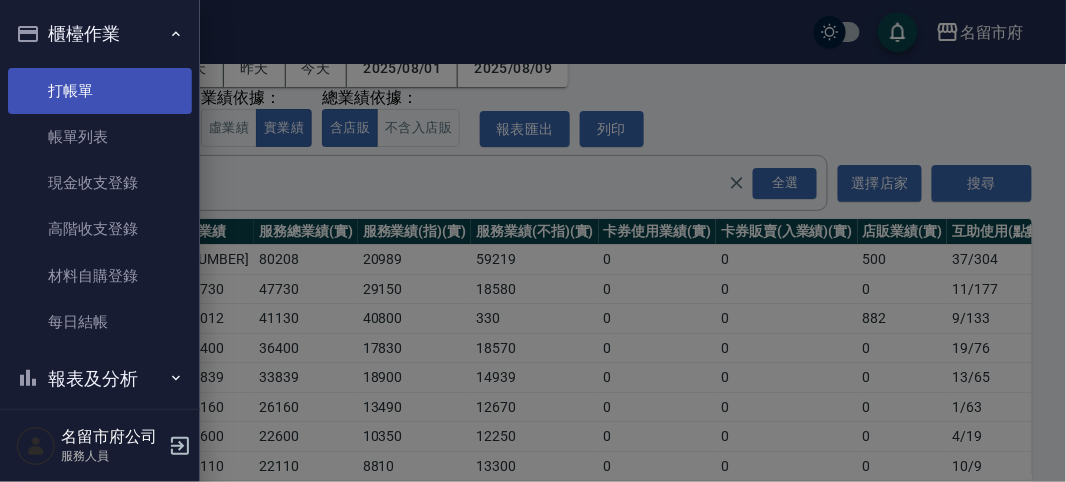 click on "打帳單" at bounding box center (100, 91) 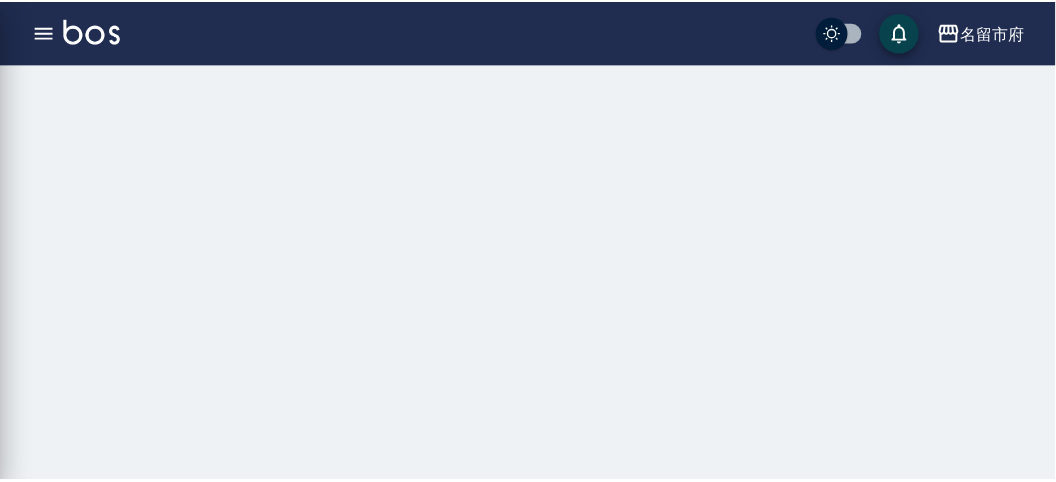 scroll, scrollTop: 0, scrollLeft: 0, axis: both 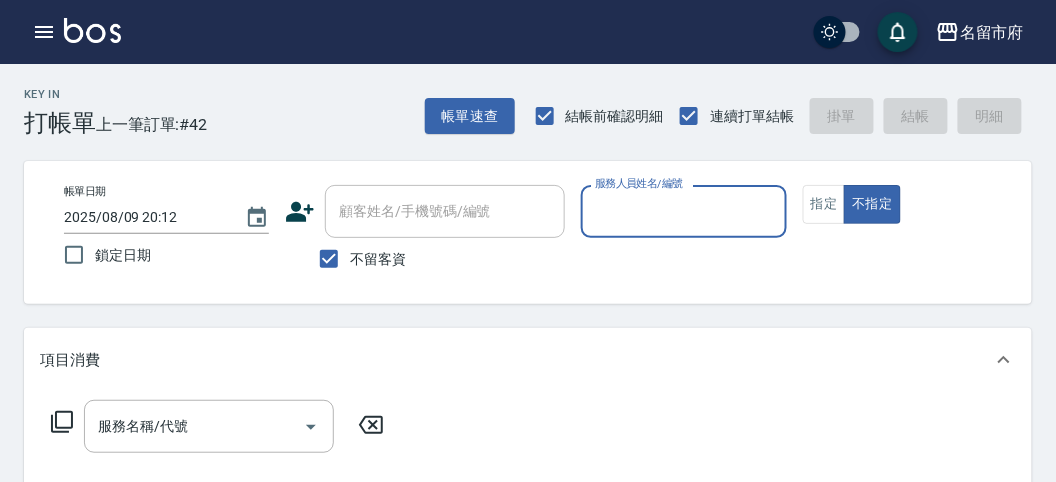 click on "Key In 打帳單 上一筆訂單:#42 帳單速查 結帳前確認明細 連續打單結帳 掛單 結帳 明細" at bounding box center [516, 100] 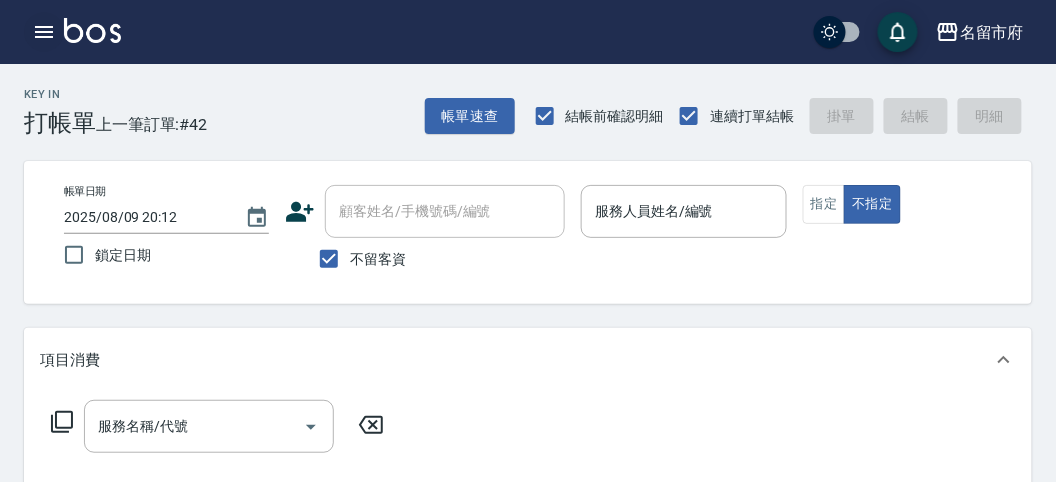 click at bounding box center [44, 32] 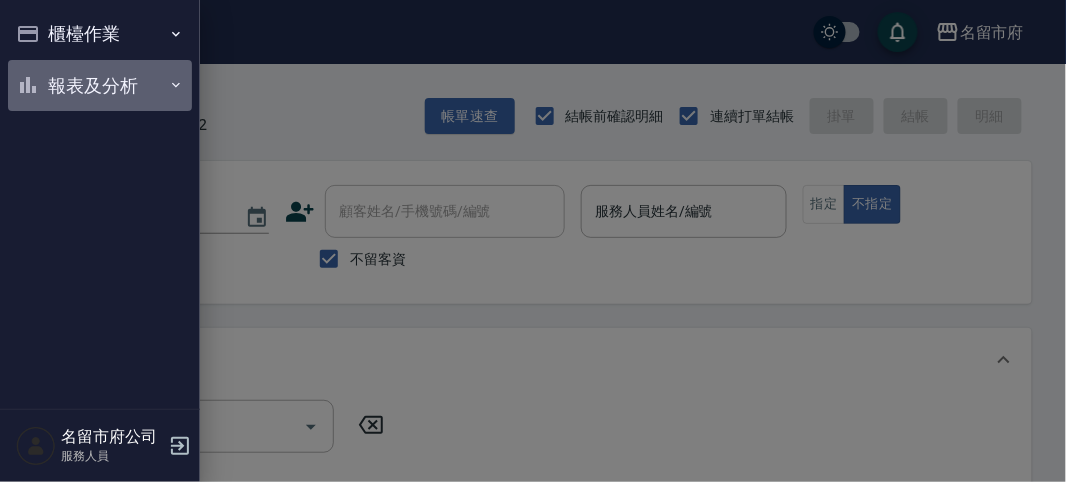 click on "報表及分析" at bounding box center (100, 86) 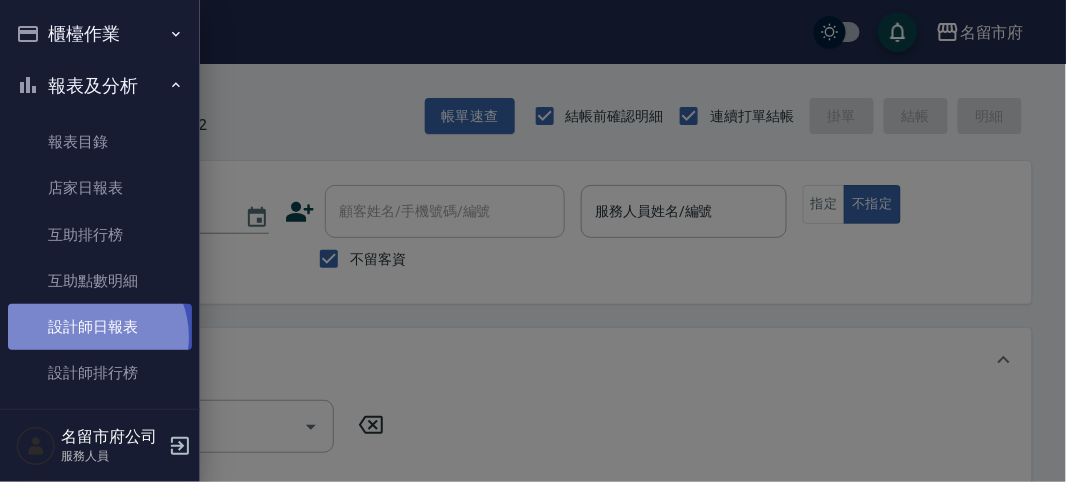 click on "設計師日報表" at bounding box center (100, 327) 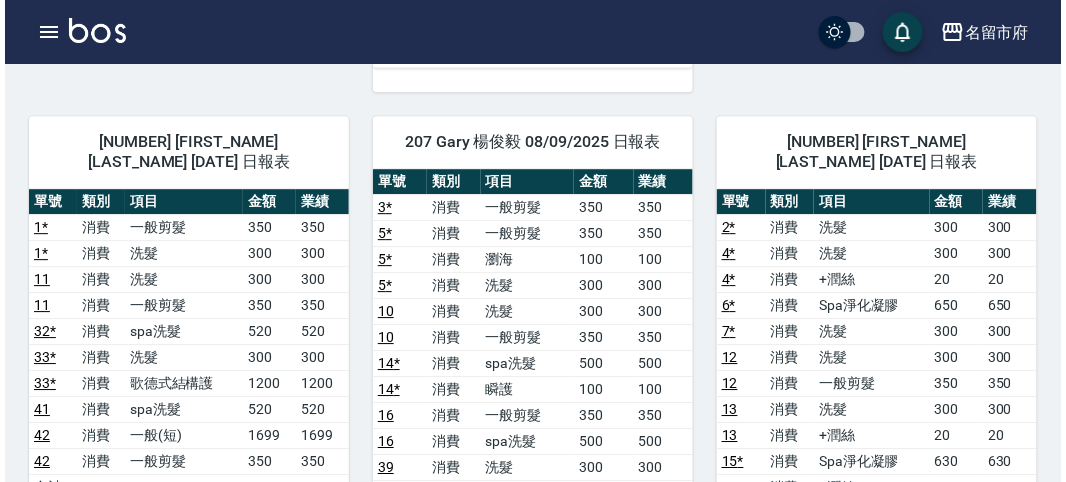 scroll, scrollTop: 1222, scrollLeft: 0, axis: vertical 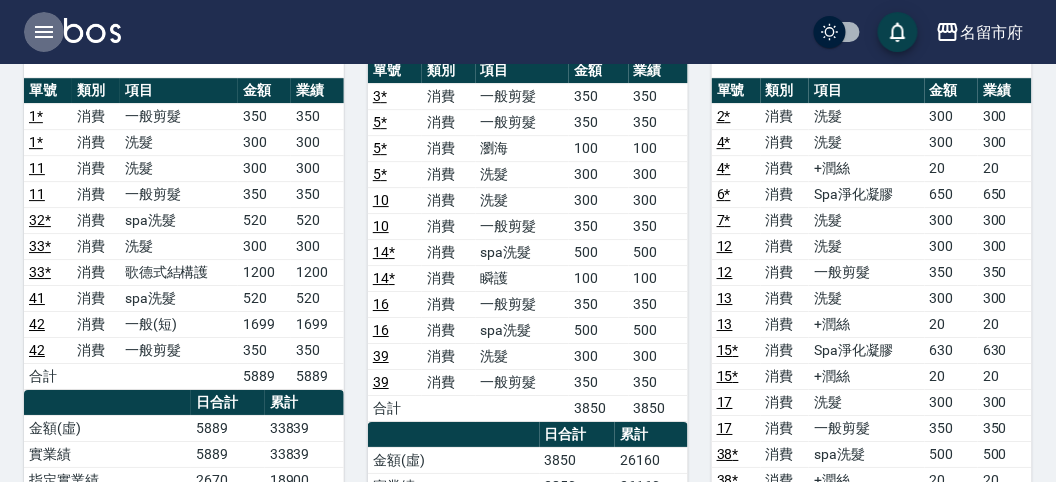 click 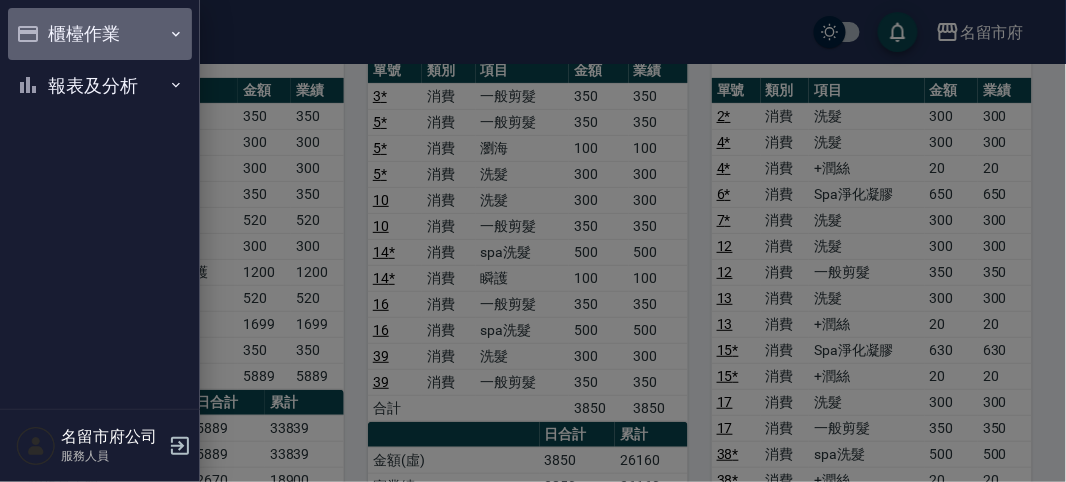click on "櫃檯作業" at bounding box center (100, 34) 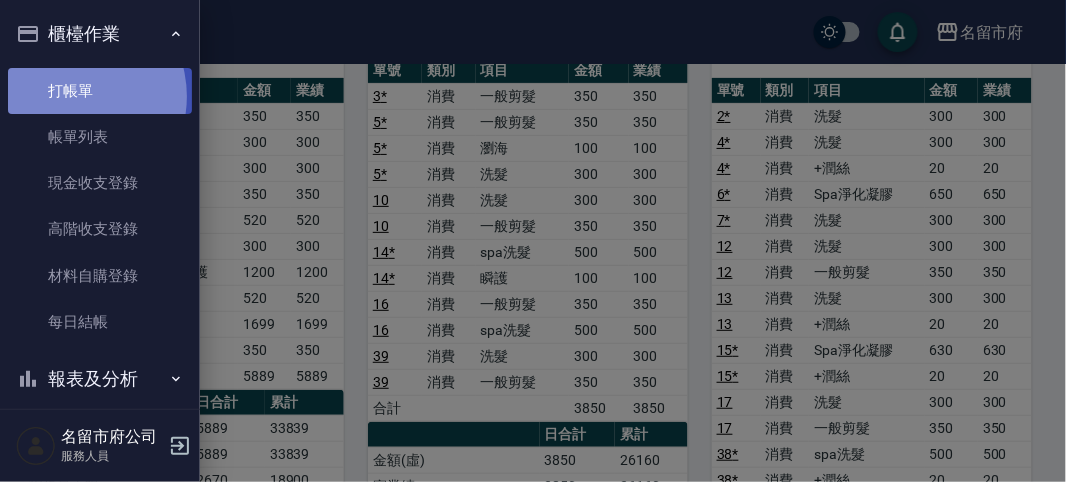 click on "打帳單" at bounding box center (100, 91) 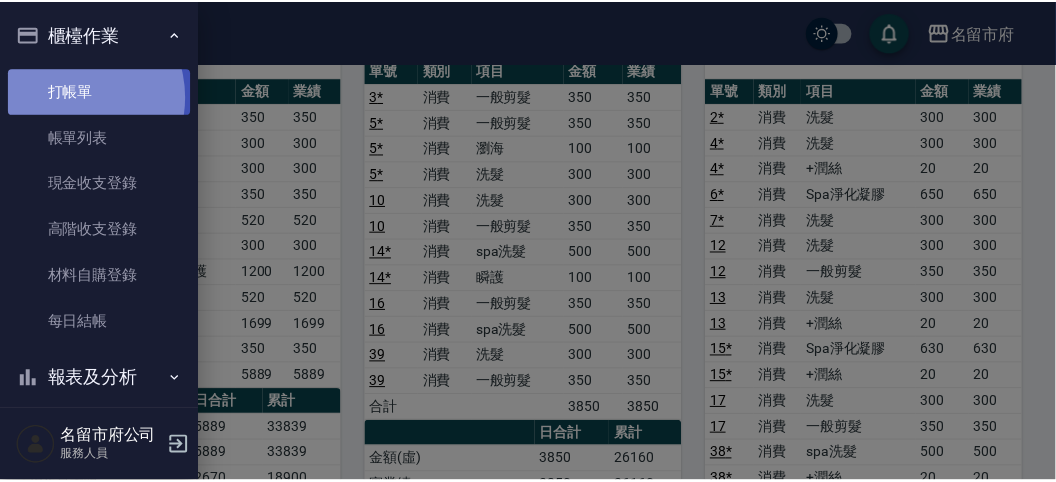 scroll, scrollTop: 0, scrollLeft: 0, axis: both 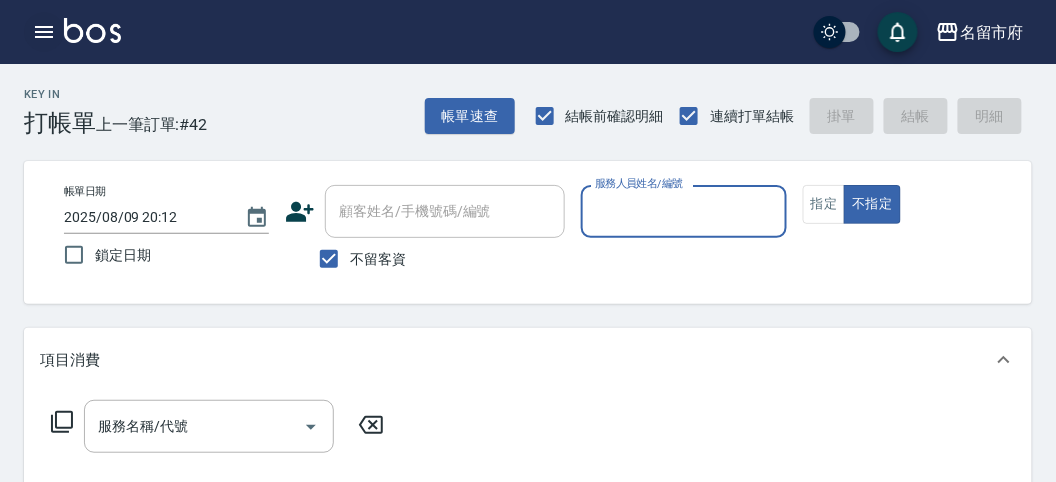 click 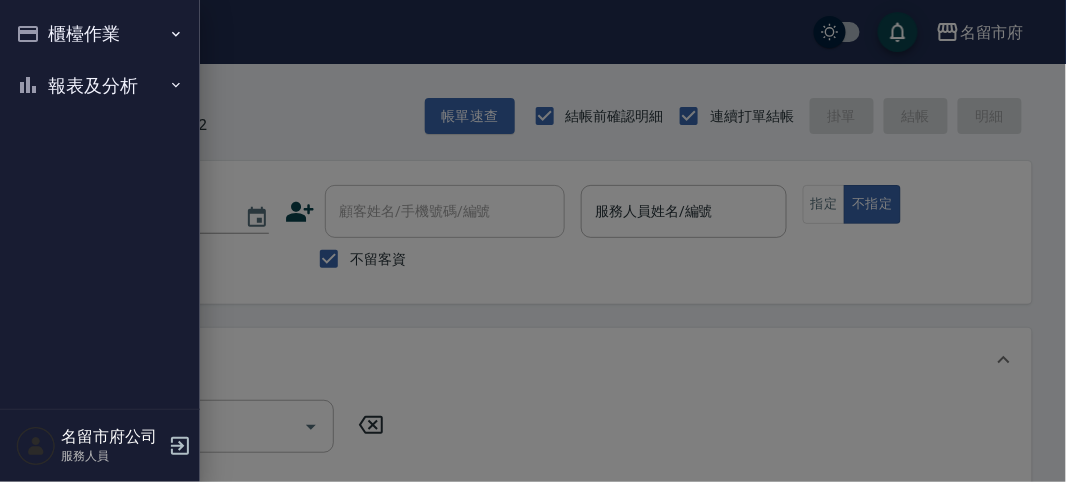 click on "報表及分析" at bounding box center [100, 86] 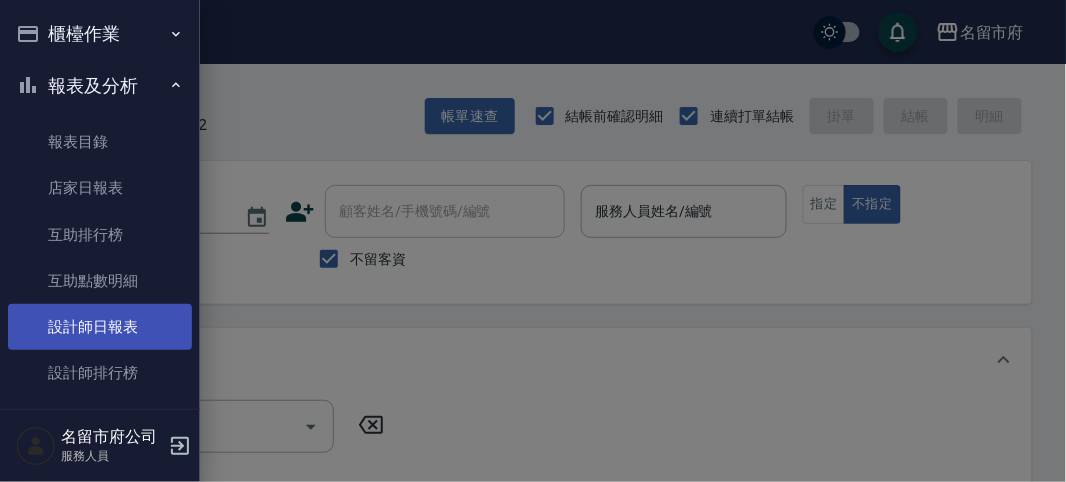 click on "設計師日報表" at bounding box center [100, 327] 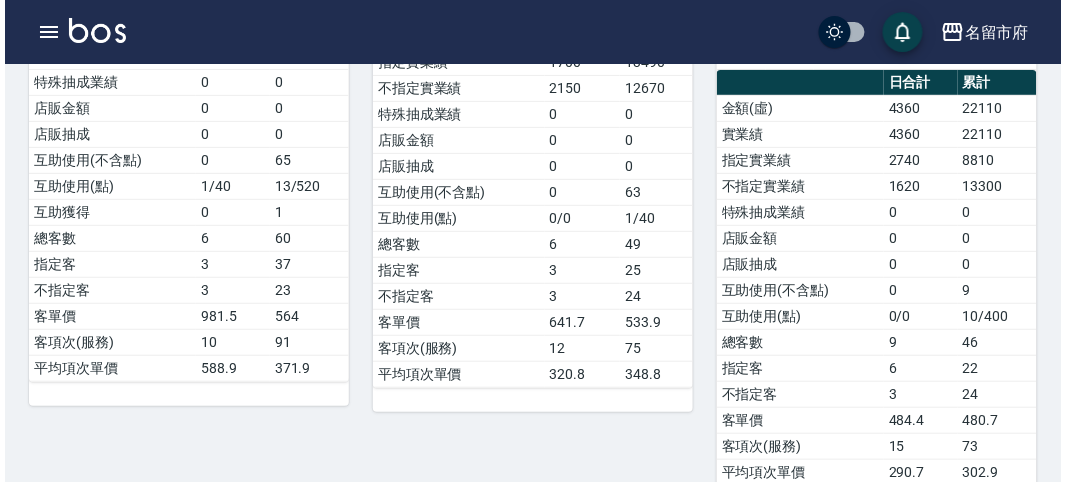 scroll, scrollTop: 1005, scrollLeft: 0, axis: vertical 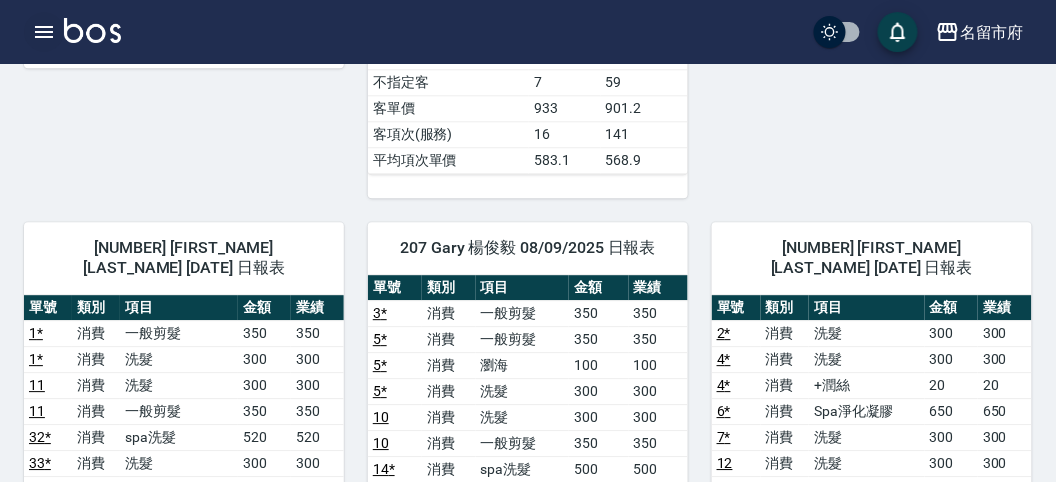 click 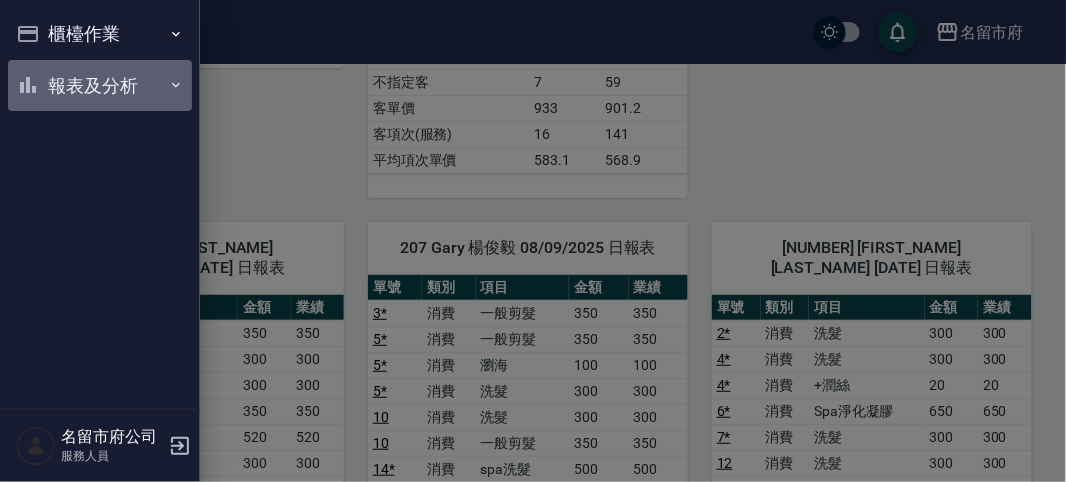 click on "報表及分析" at bounding box center (100, 86) 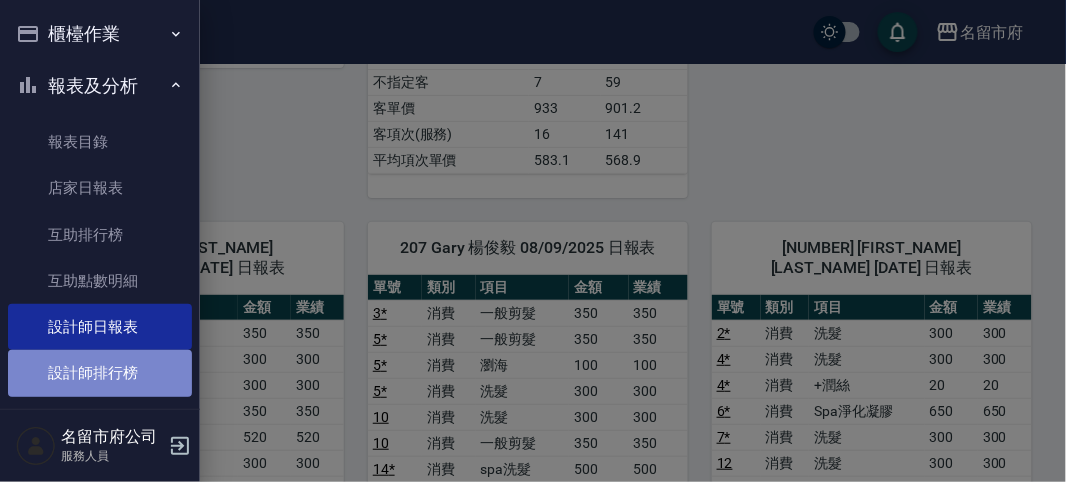 click on "設計師排行榜" at bounding box center (100, 373) 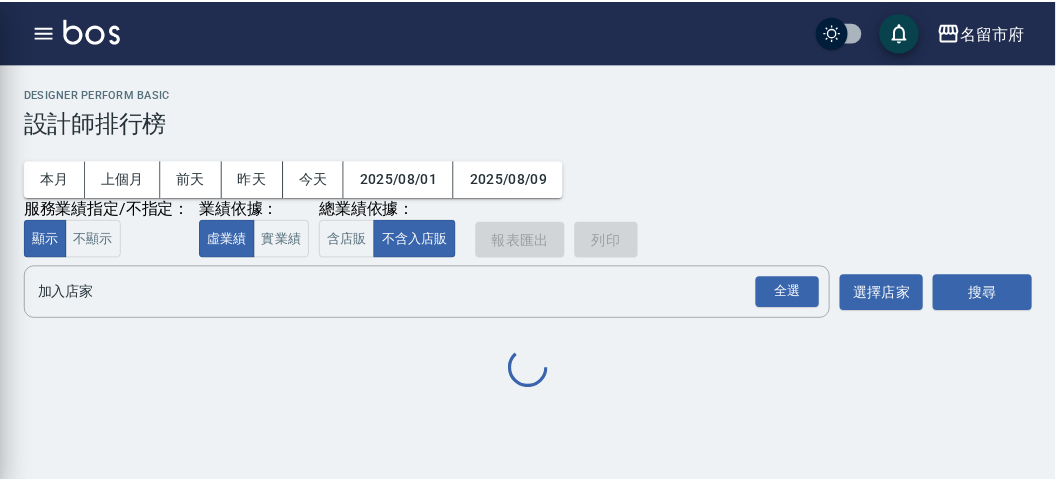 scroll, scrollTop: 0, scrollLeft: 0, axis: both 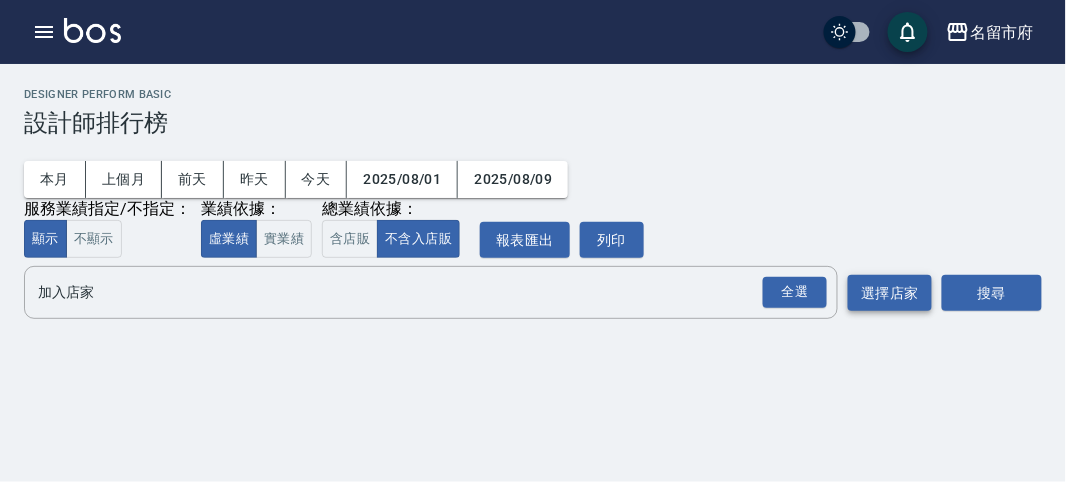 drag, startPoint x: 783, startPoint y: 284, endPoint x: 927, endPoint y: 296, distance: 144.49913 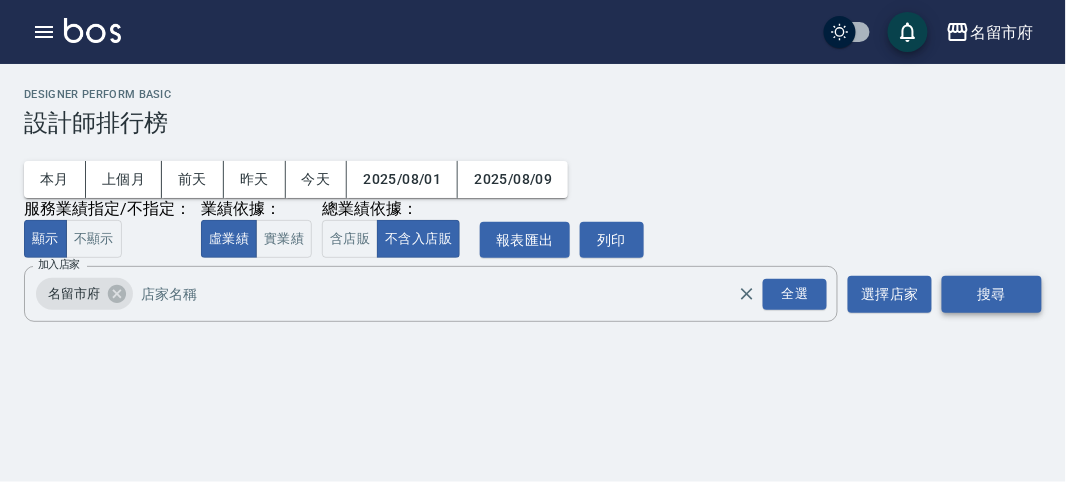 click on "搜尋" at bounding box center (992, 294) 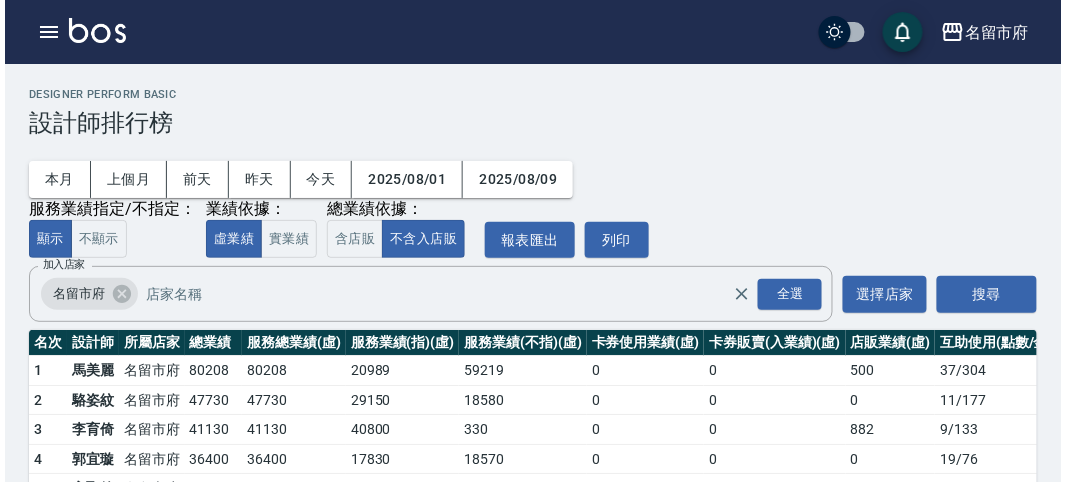 scroll, scrollTop: 111, scrollLeft: 0, axis: vertical 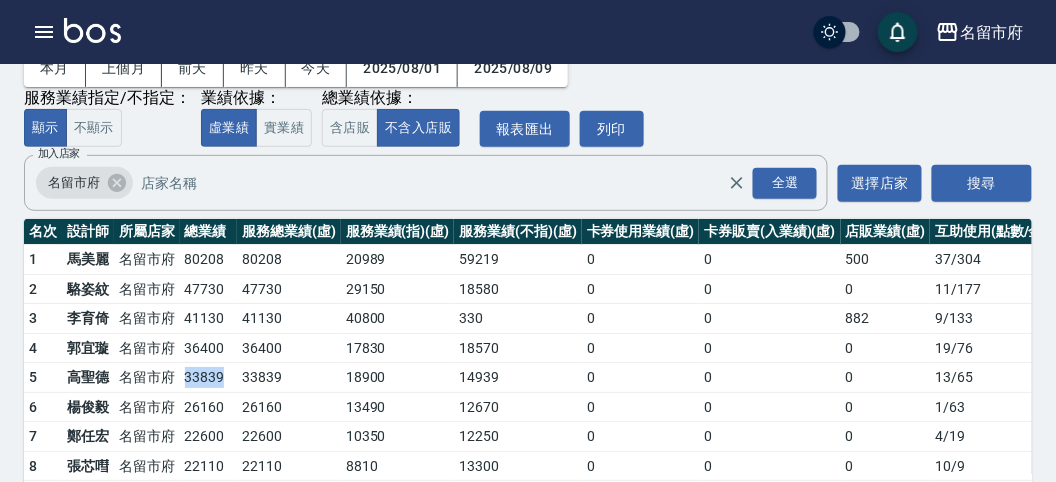 drag, startPoint x: 172, startPoint y: 381, endPoint x: 227, endPoint y: 381, distance: 55 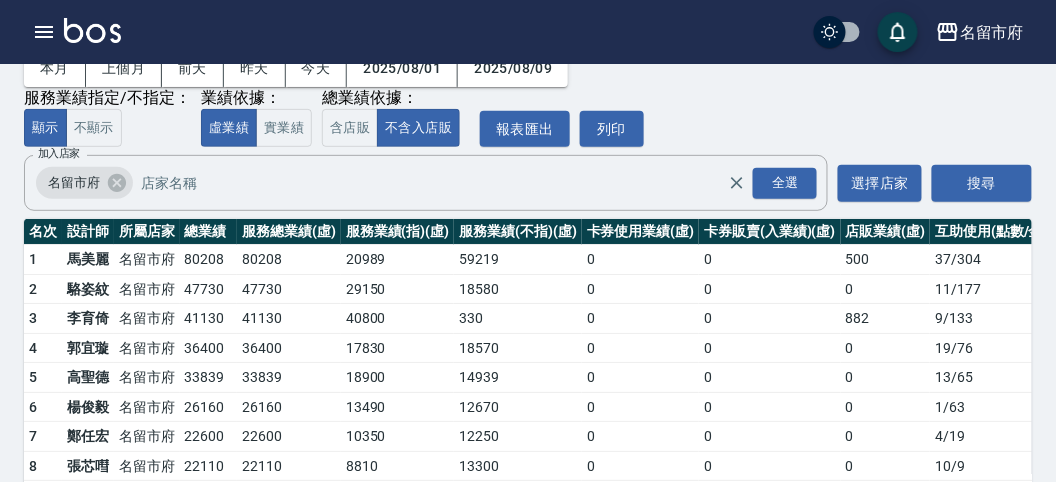 click on "22600" at bounding box center (209, 437) 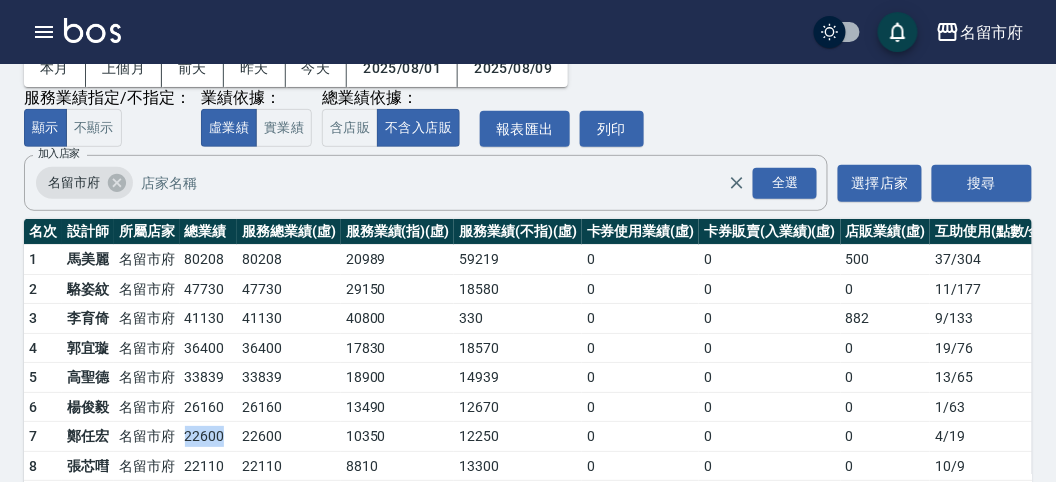 drag, startPoint x: 184, startPoint y: 437, endPoint x: 232, endPoint y: 435, distance: 48.04165 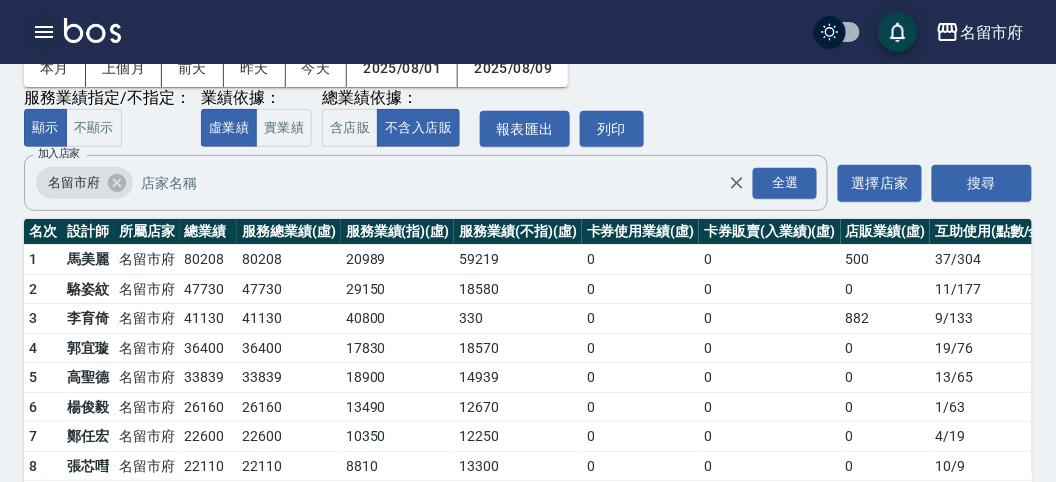 click 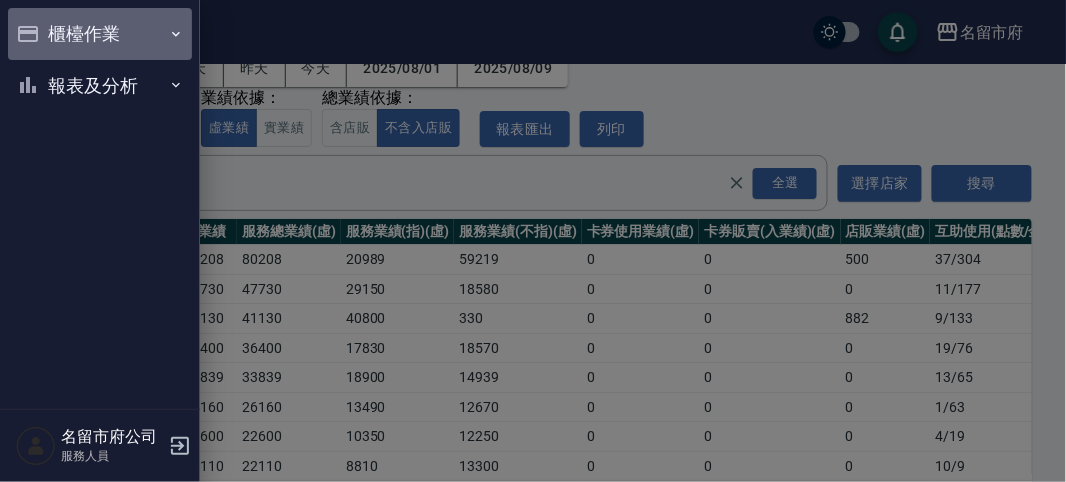 click on "櫃檯作業" at bounding box center [100, 34] 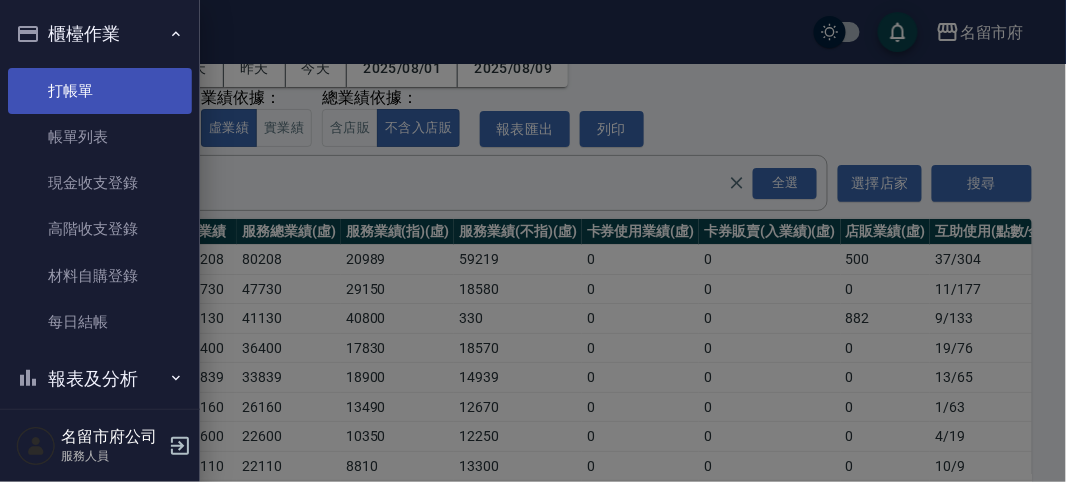 click on "打帳單" at bounding box center (100, 91) 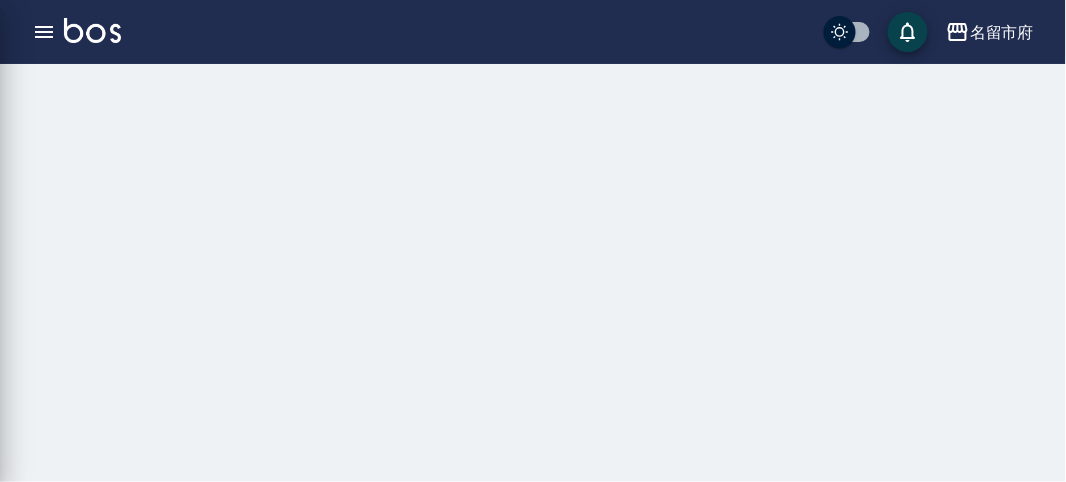 scroll, scrollTop: 0, scrollLeft: 0, axis: both 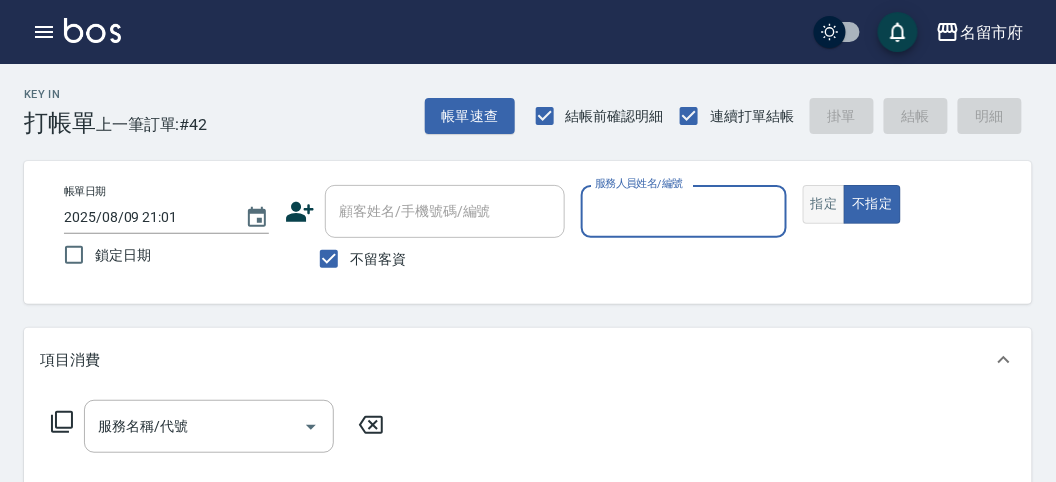 click on "指定" at bounding box center [824, 204] 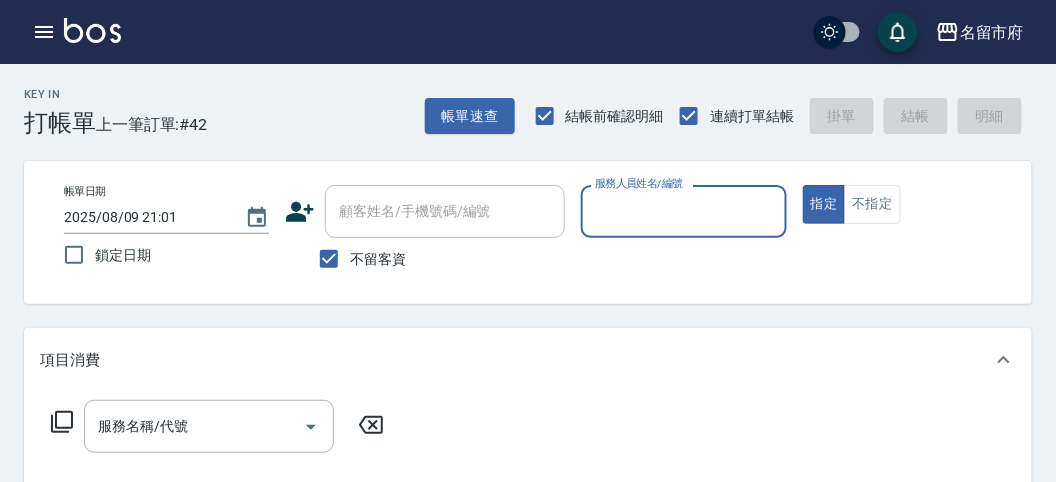 click on "服務人員姓名/編號" at bounding box center (683, 211) 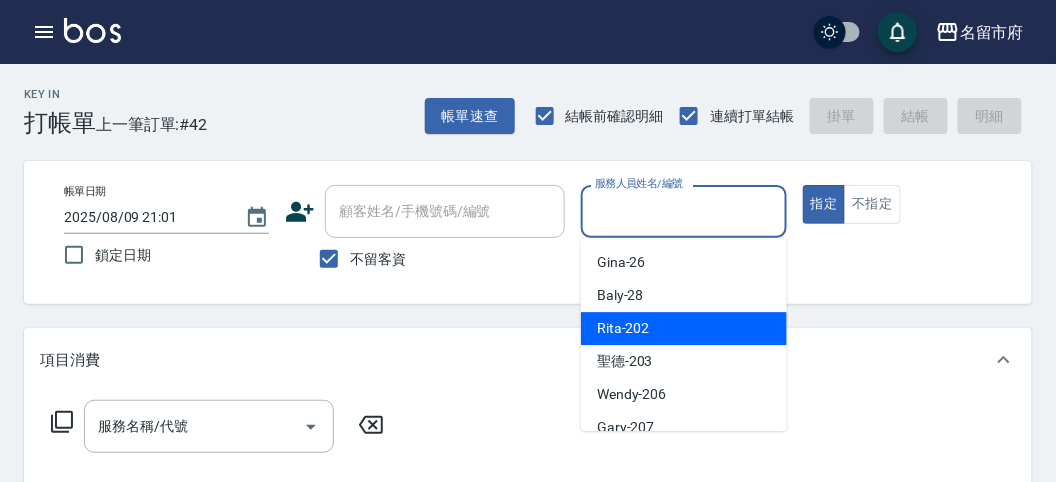 click on "Rita -202" at bounding box center [684, 328] 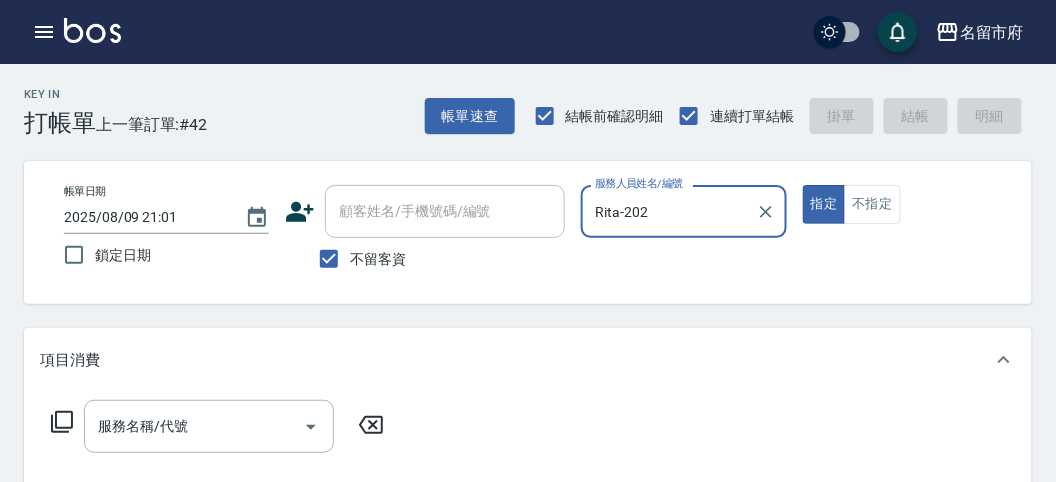 type on "Rita-202" 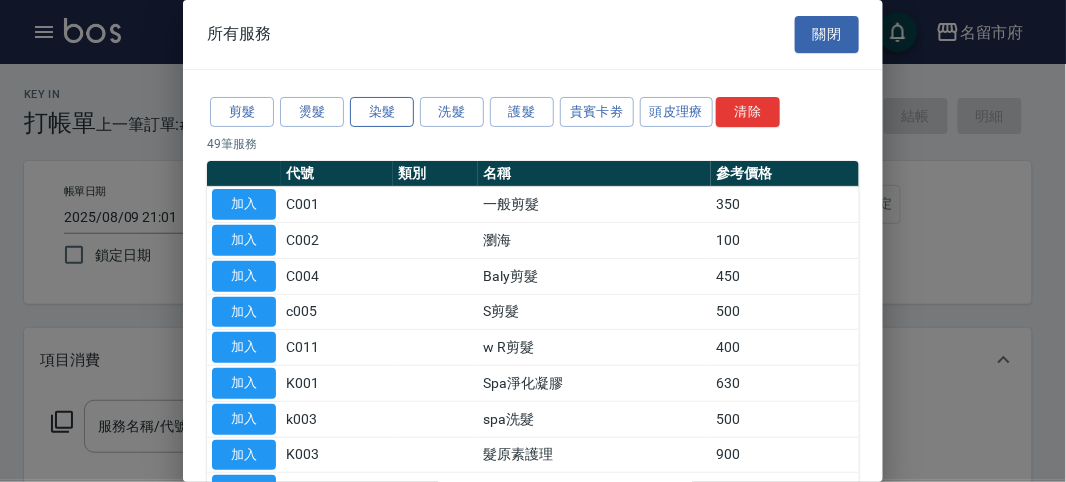 click on "染髮" at bounding box center (382, 112) 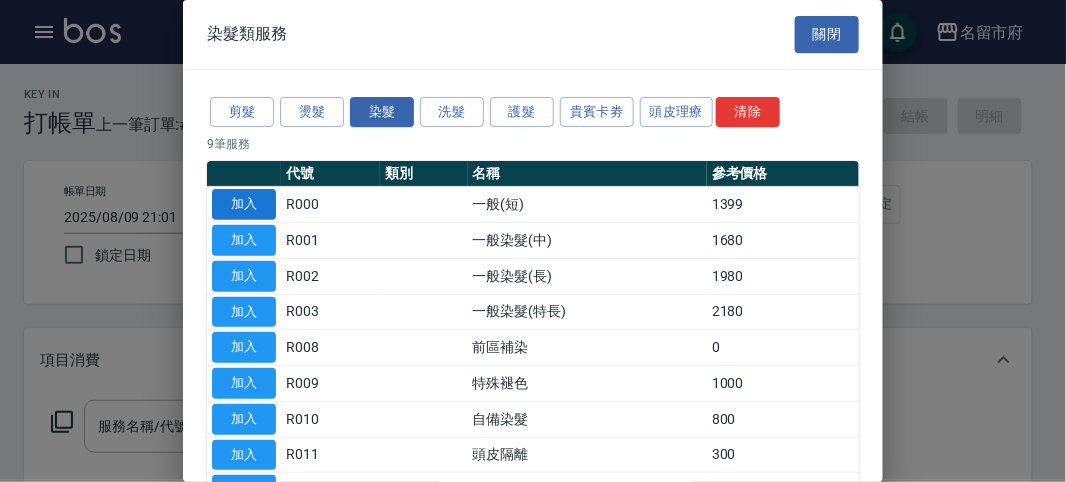 click on "加入" at bounding box center [244, 204] 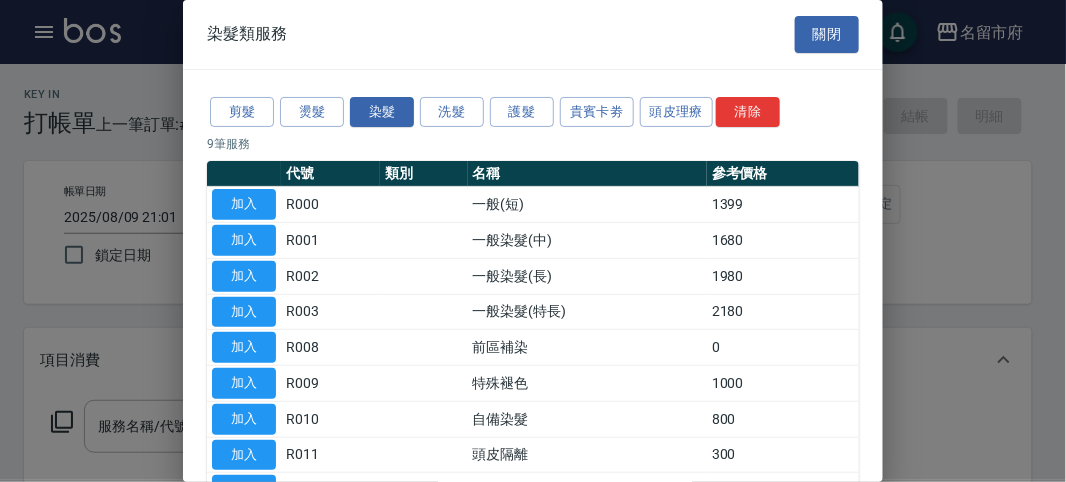 type on "一般(短)(R000)" 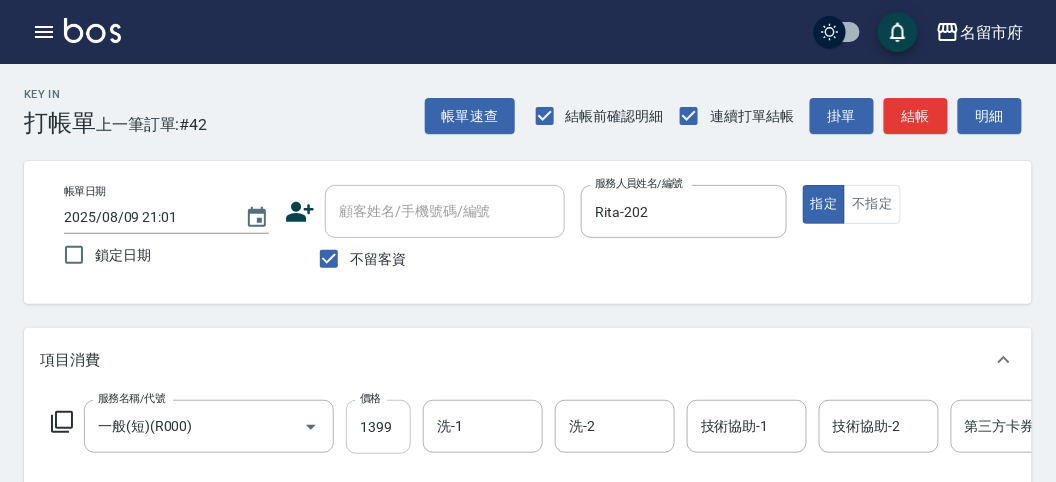 click on "1399" at bounding box center (378, 427) 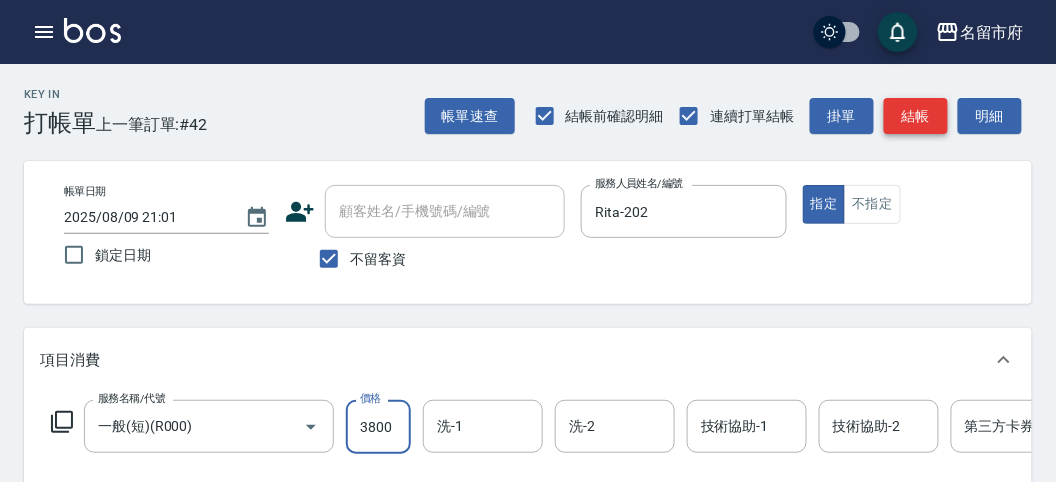 type on "3800" 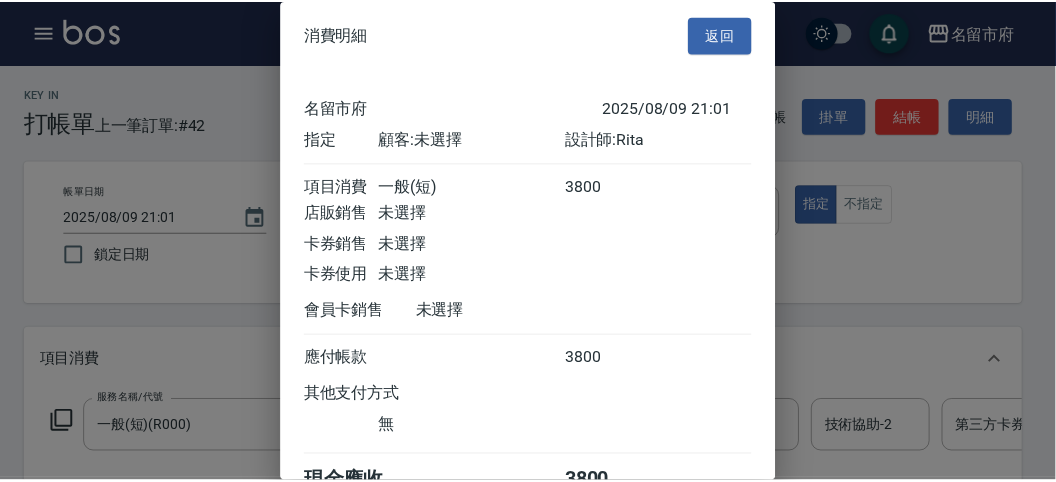 scroll, scrollTop: 111, scrollLeft: 0, axis: vertical 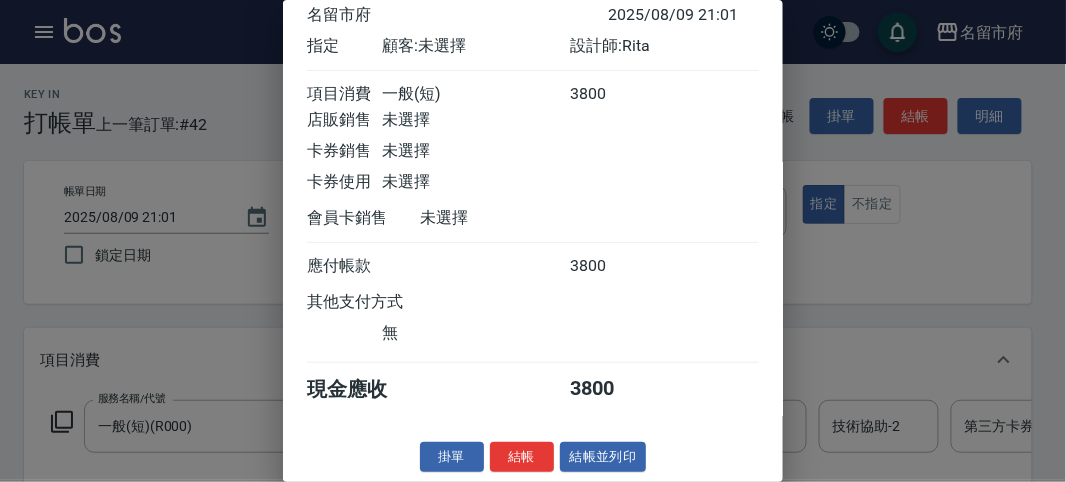 click on "結帳" at bounding box center (522, 457) 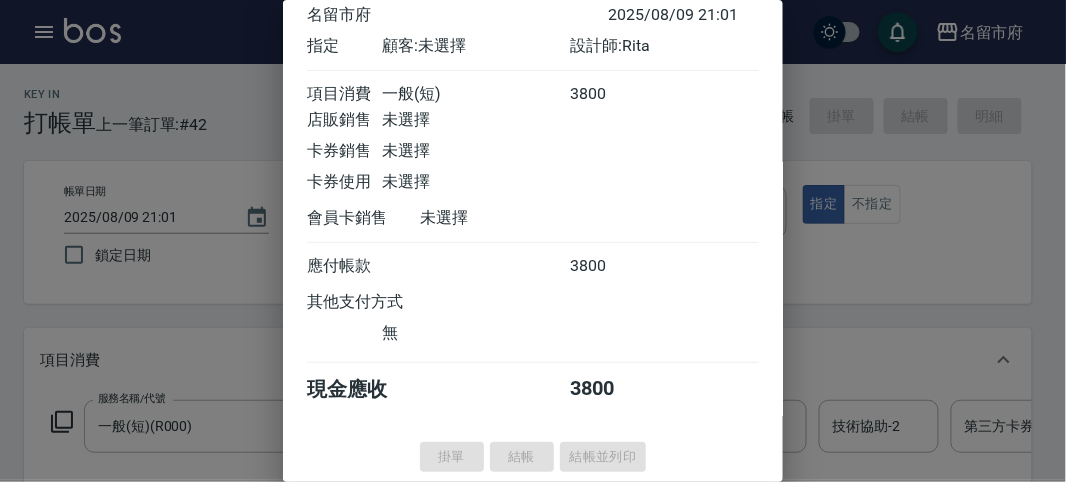 type on "2025/08/09 21:21" 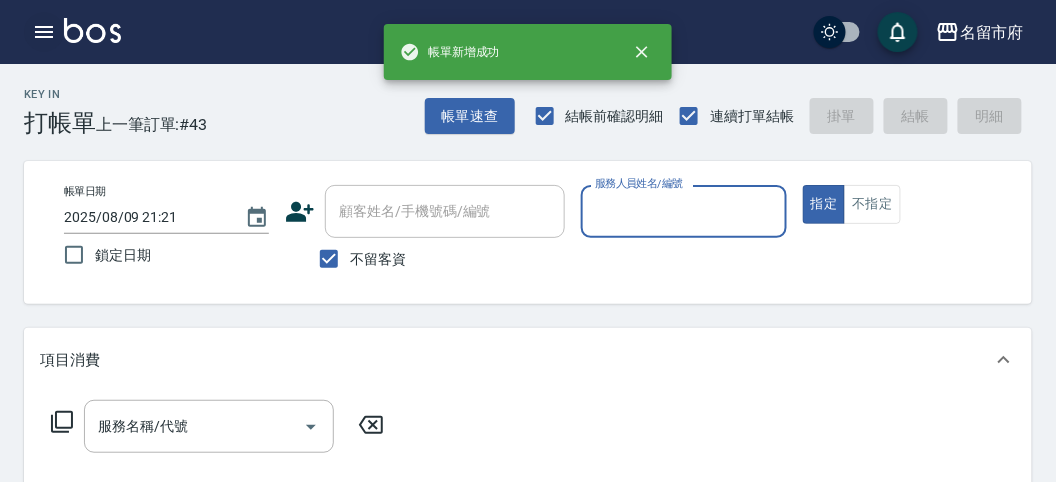 click 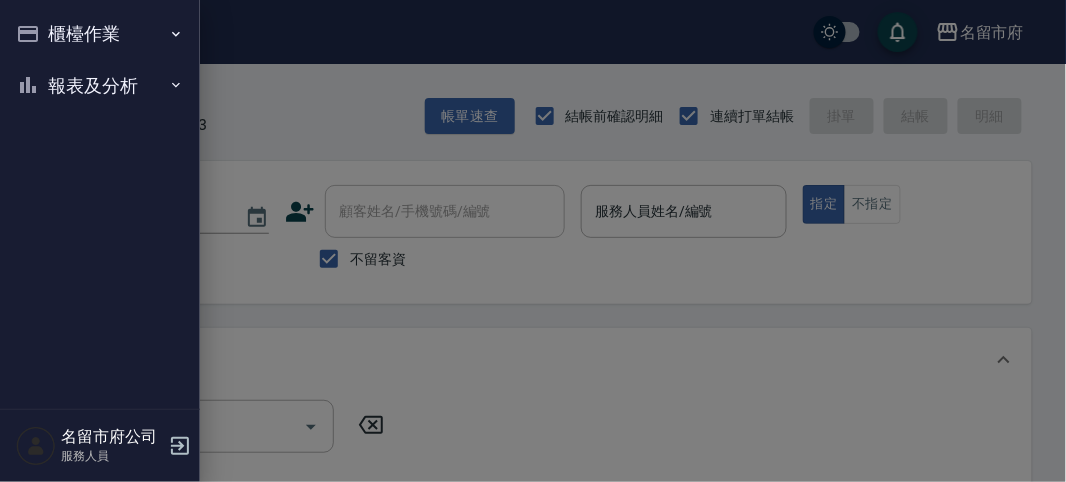 click on "櫃檯作業" at bounding box center (100, 34) 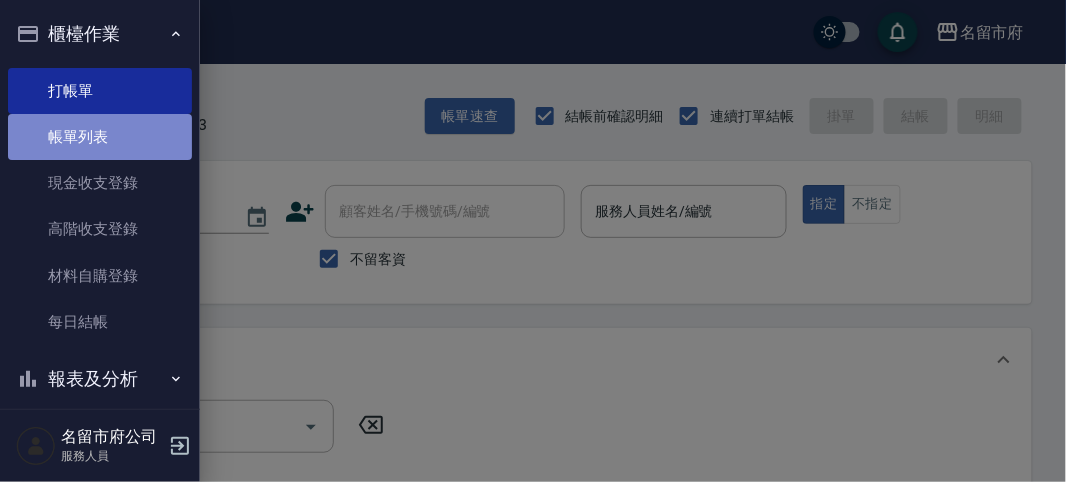 click on "帳單列表" at bounding box center (100, 137) 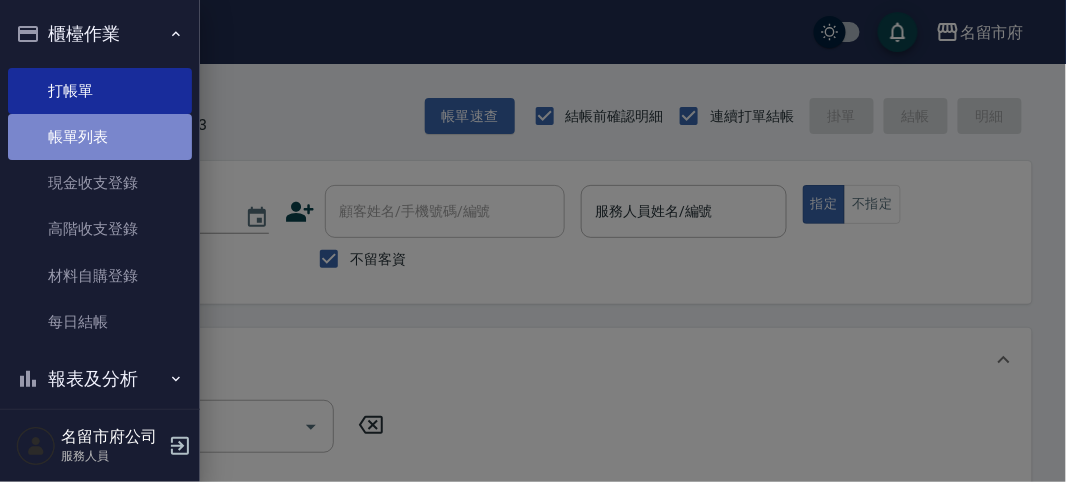 click on "帳單列表" at bounding box center (100, 137) 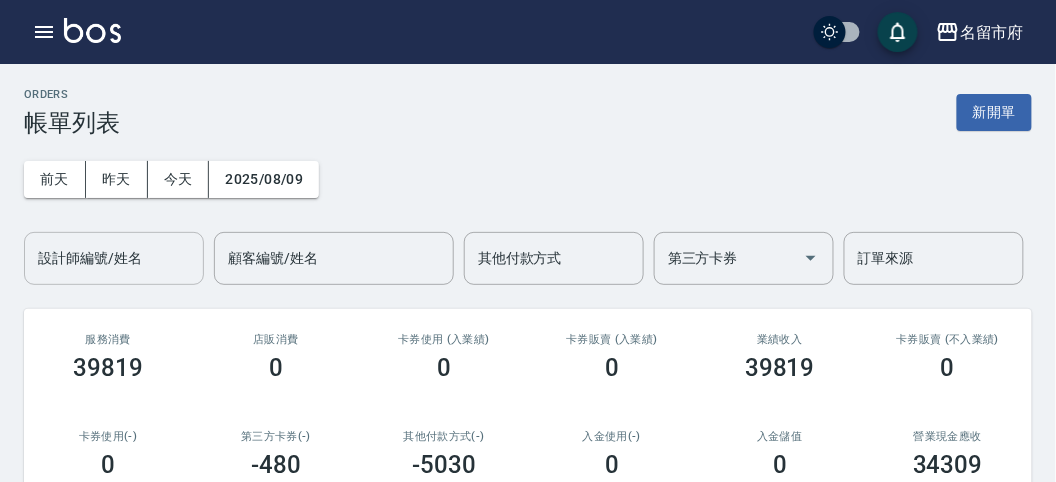 click on "設計師編號/姓名 設計師編號/姓名" at bounding box center (114, 258) 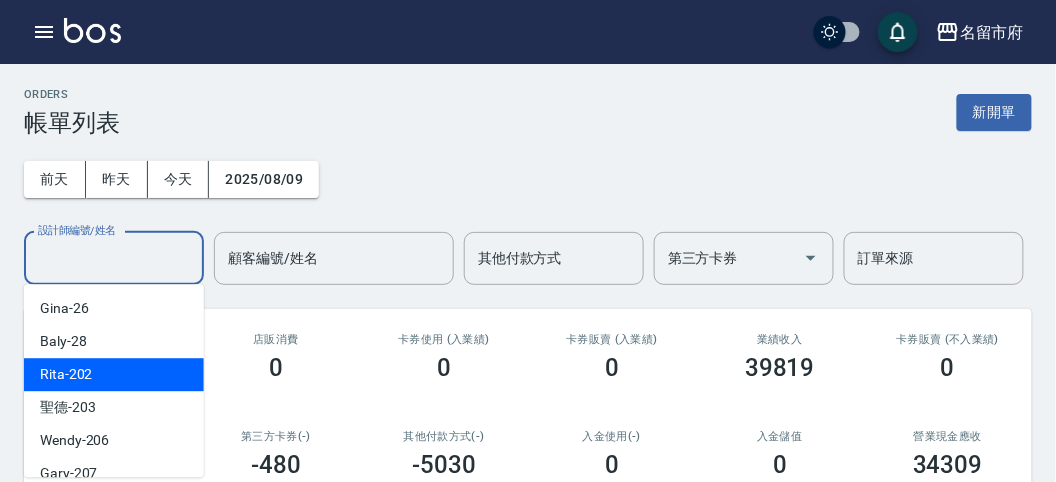 click on "Rita -202" at bounding box center (114, 374) 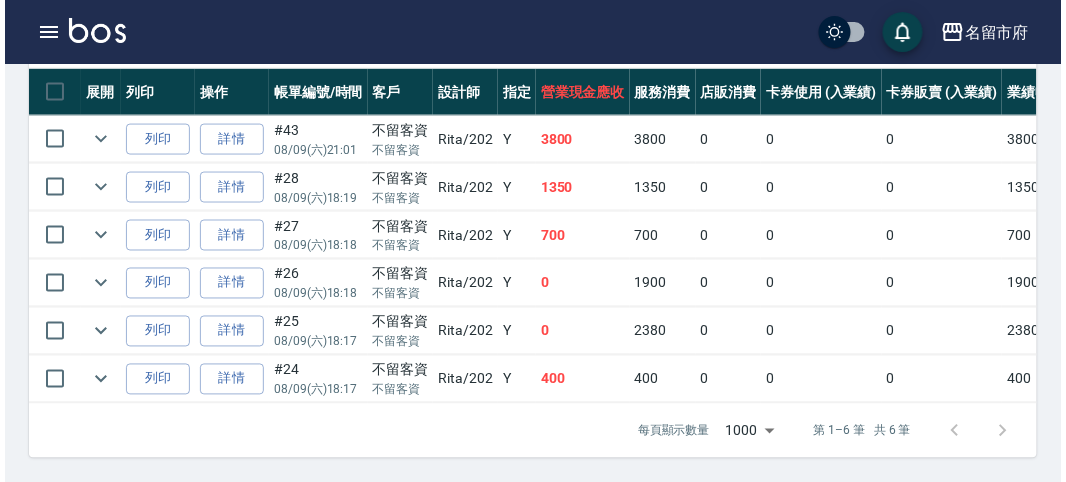 scroll, scrollTop: 444, scrollLeft: 0, axis: vertical 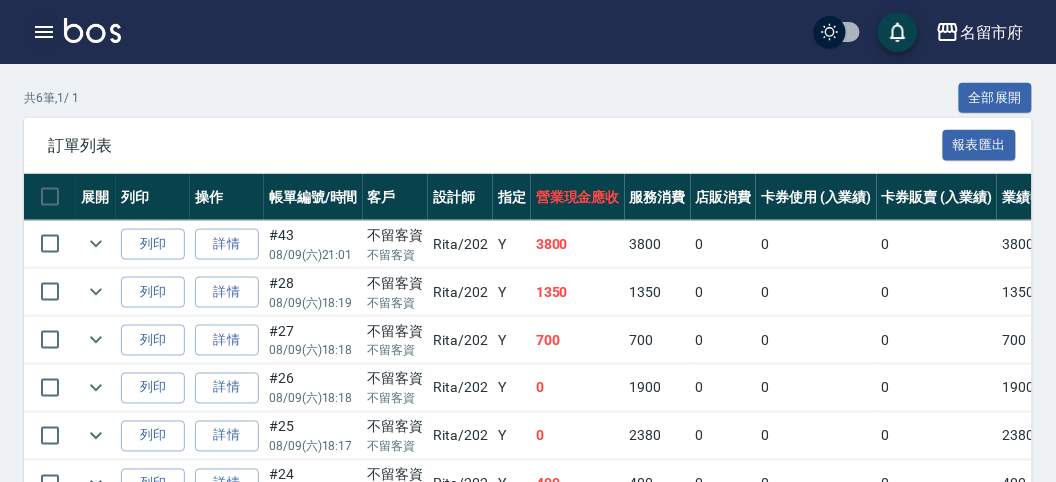 click 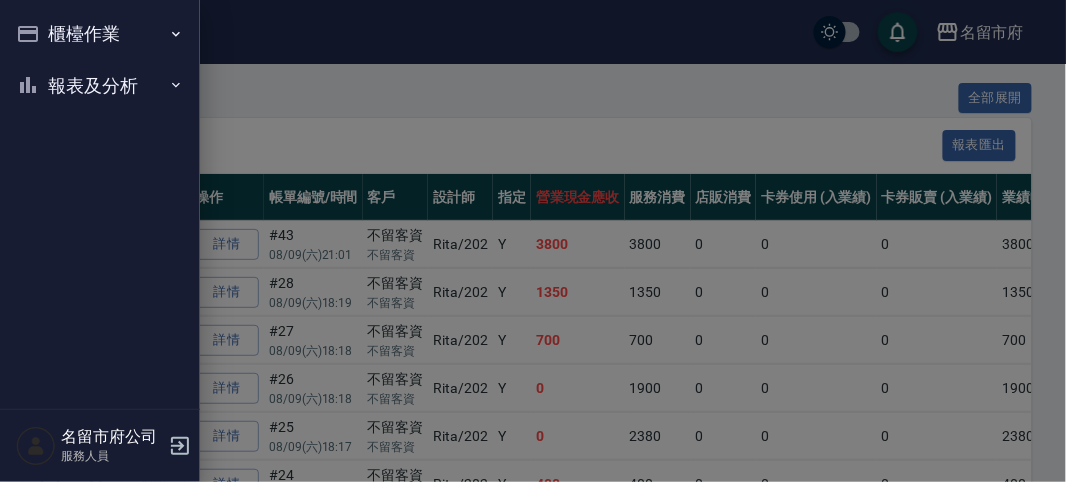 click on "櫃檯作業" at bounding box center [100, 34] 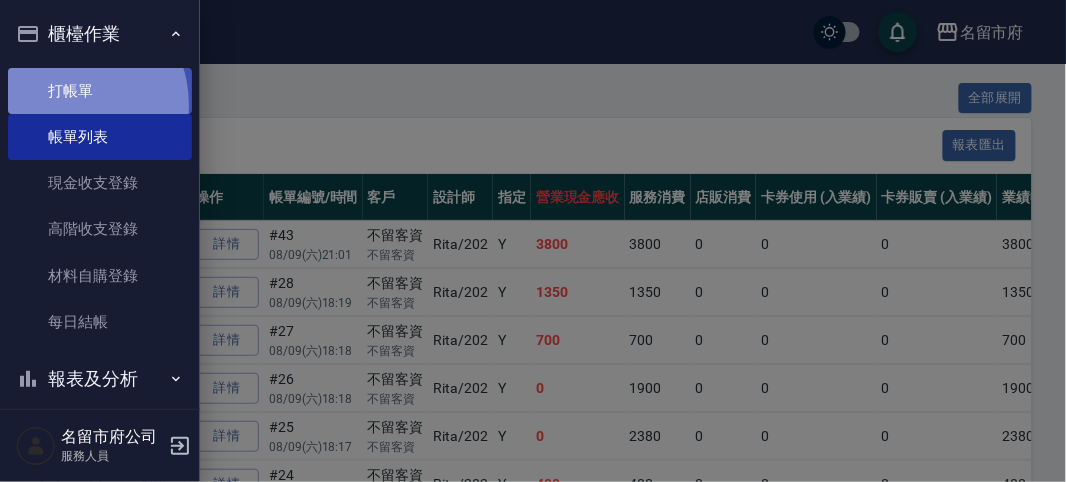 click on "打帳單" at bounding box center (100, 91) 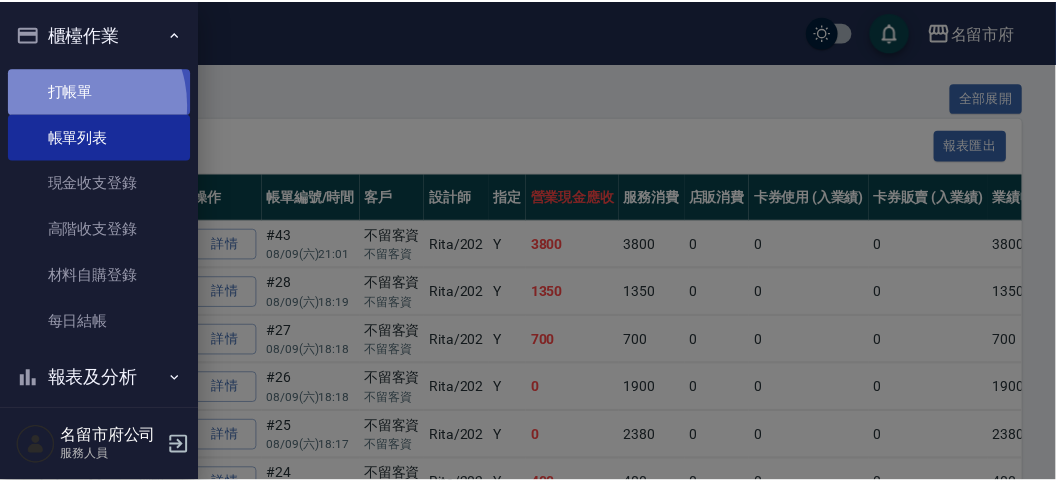 scroll, scrollTop: 0, scrollLeft: 0, axis: both 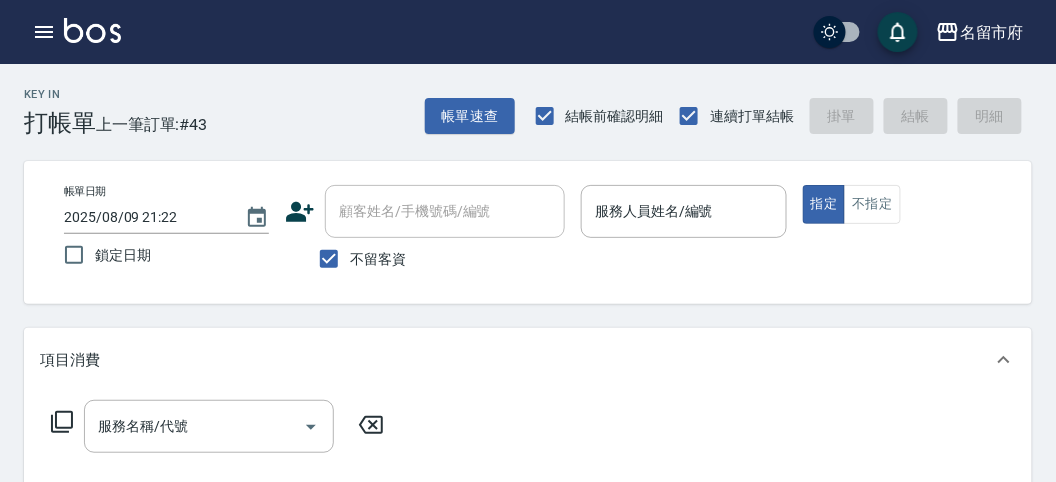 click on "Key In 打帳單 上一筆訂單:#43 帳單速查 結帳前確認明細 連續打單結帳 掛單 結帳 明細" at bounding box center (516, 100) 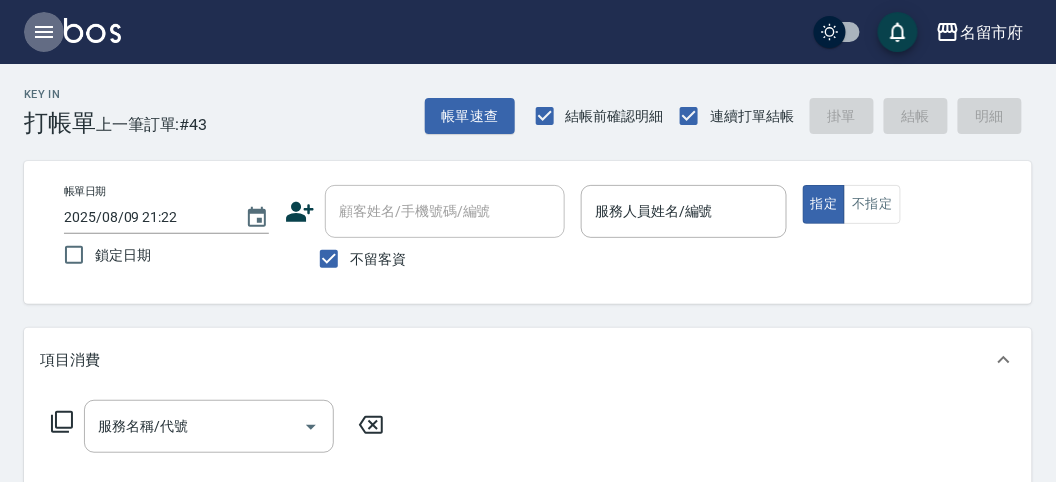 click 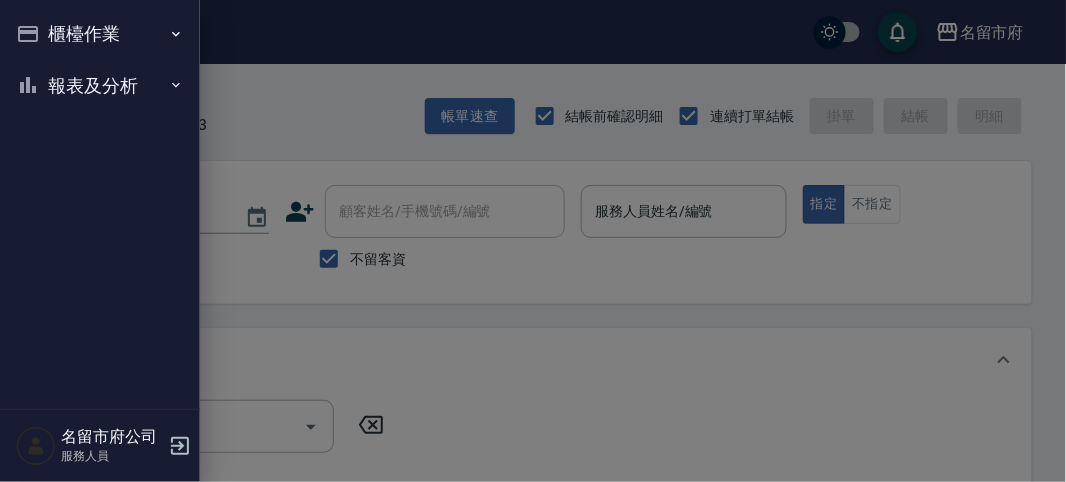 click at bounding box center [533, 241] 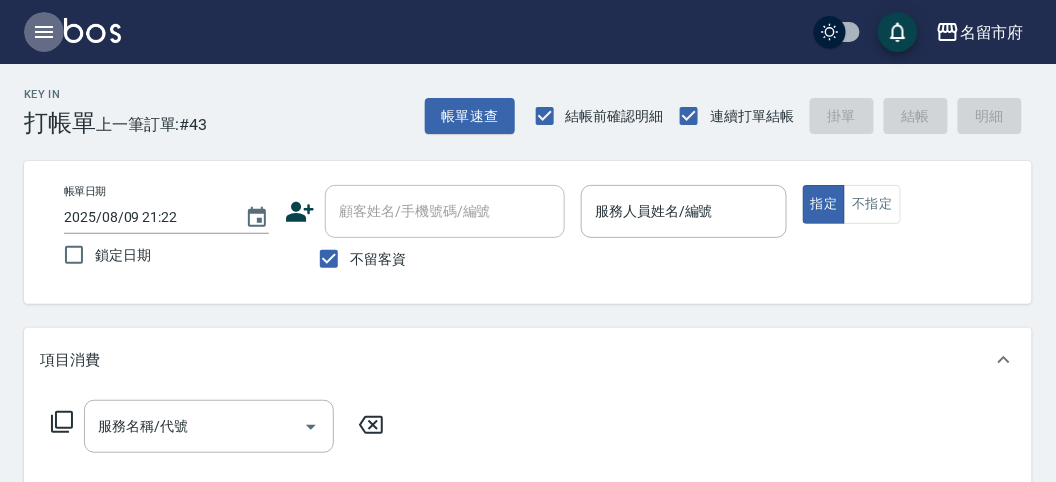 click 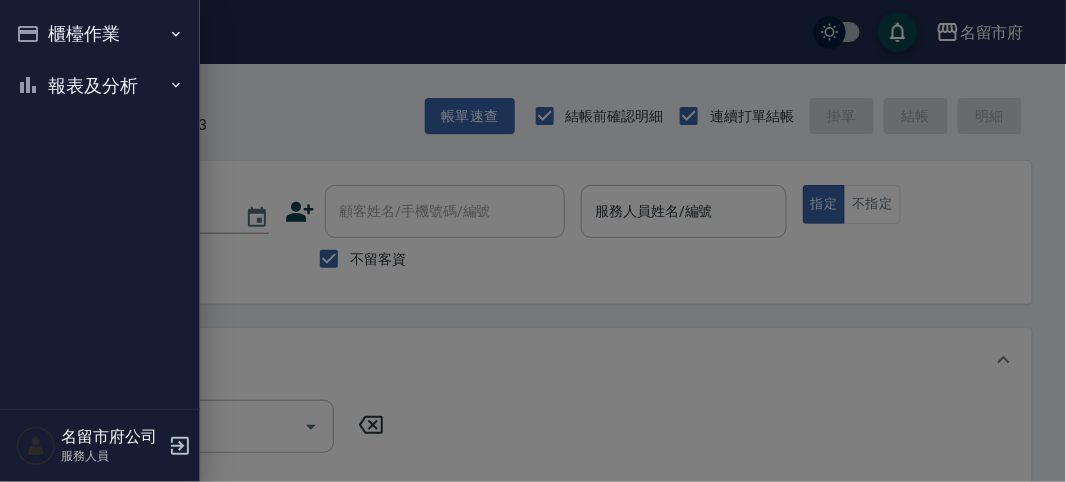 click at bounding box center [533, 241] 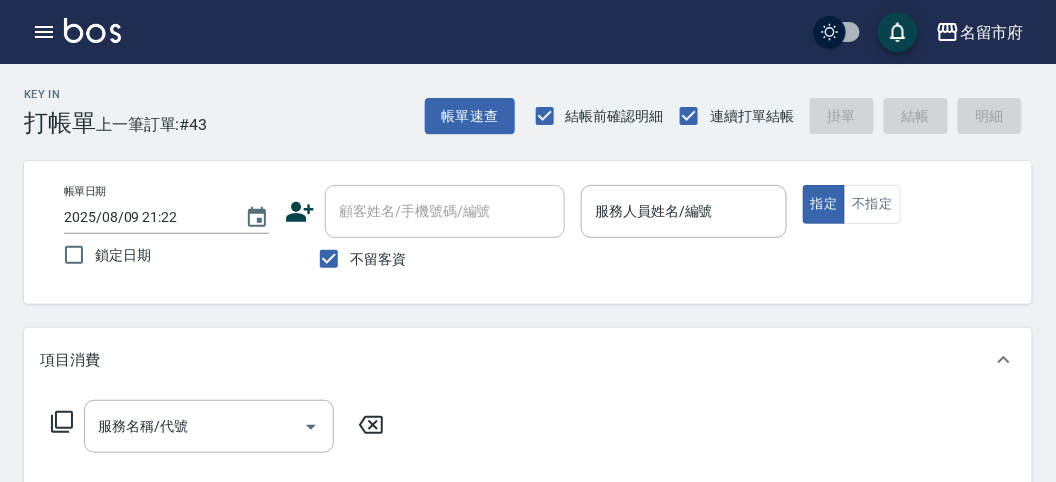 click on "Key In 打帳單 上一筆訂單:#43 帳單速查 結帳前確認明細 連續打單結帳 掛單 結帳 明細" at bounding box center [516, 100] 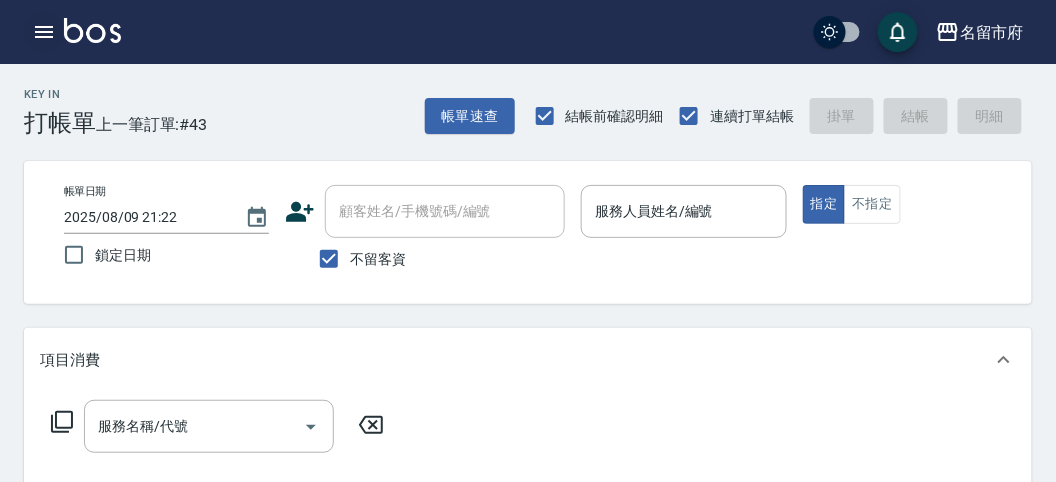 click 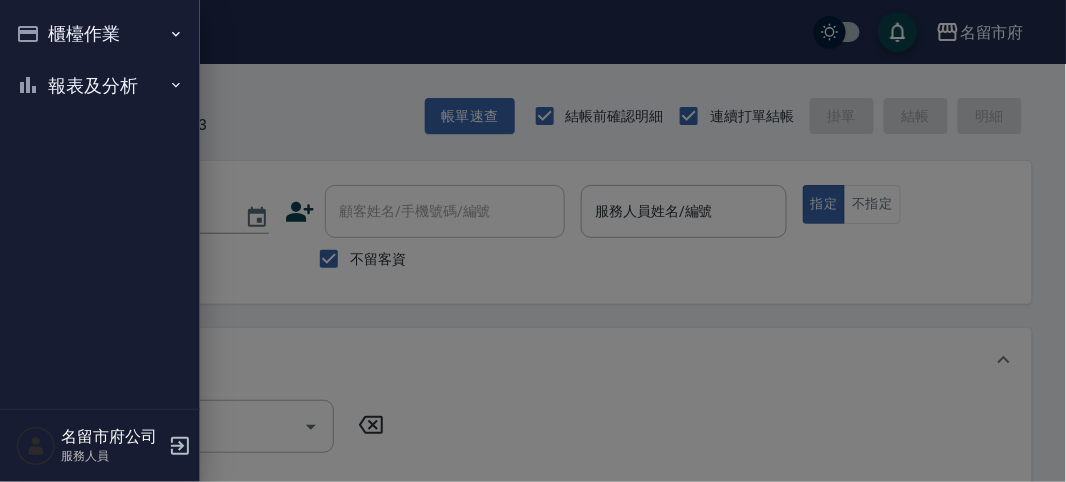click on "報表及分析" at bounding box center (100, 86) 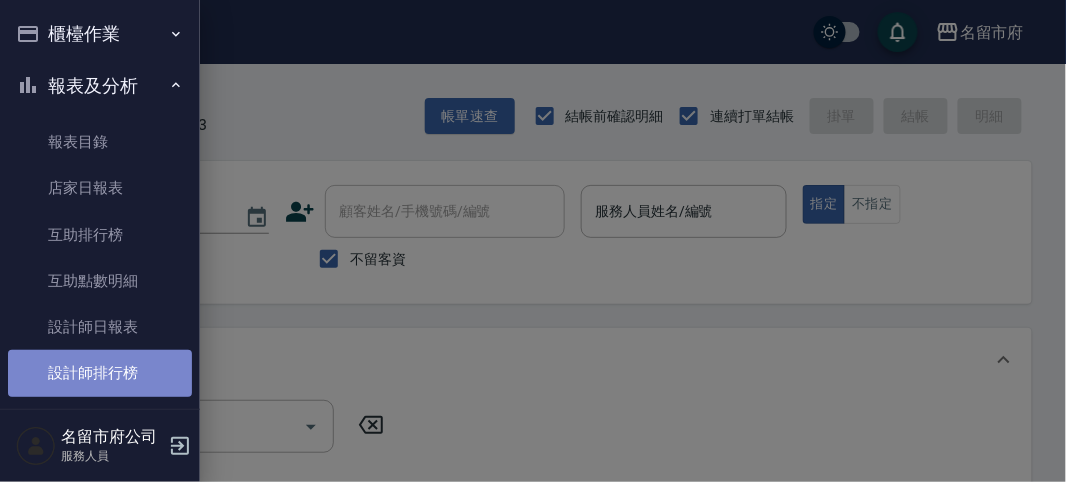 click on "設計師排行榜" at bounding box center (100, 373) 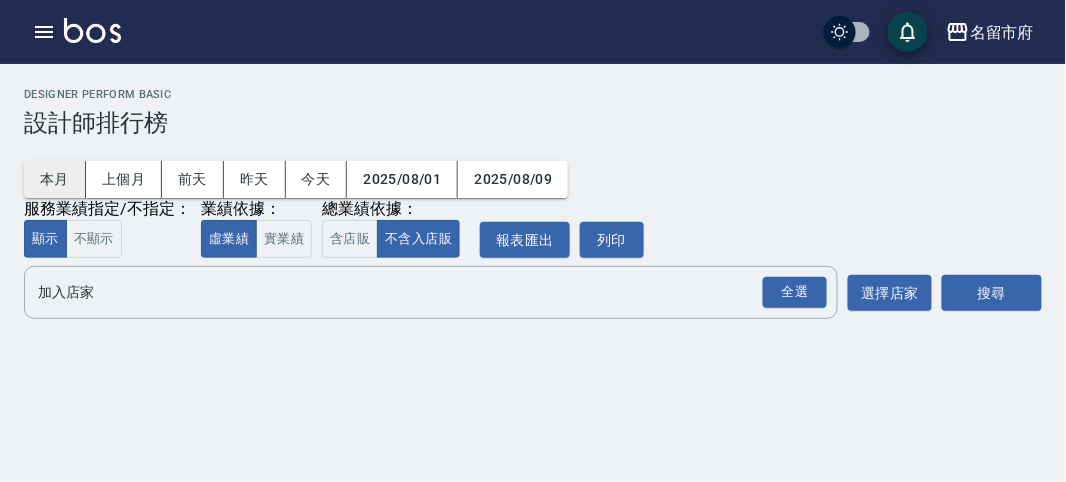 click on "本月" at bounding box center [55, 179] 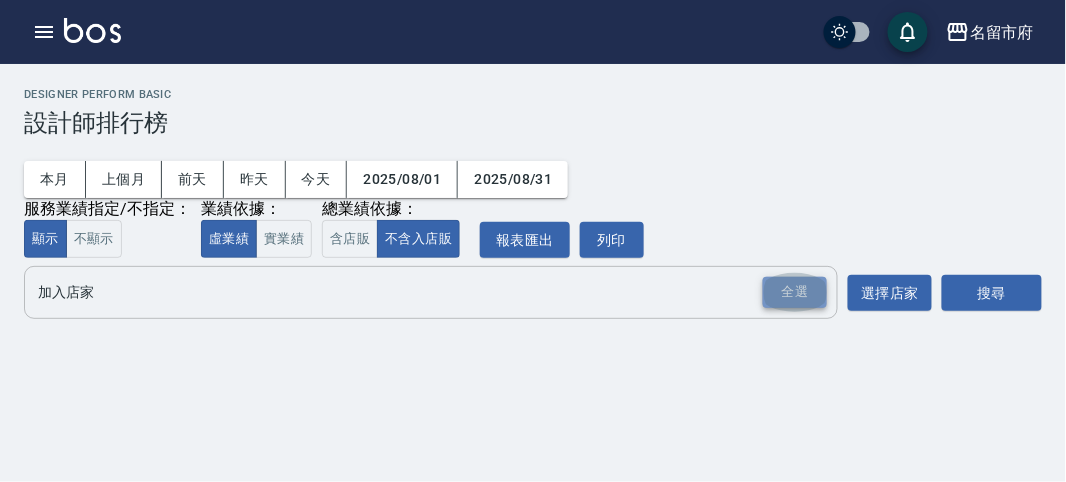 click on "全選" at bounding box center [795, 292] 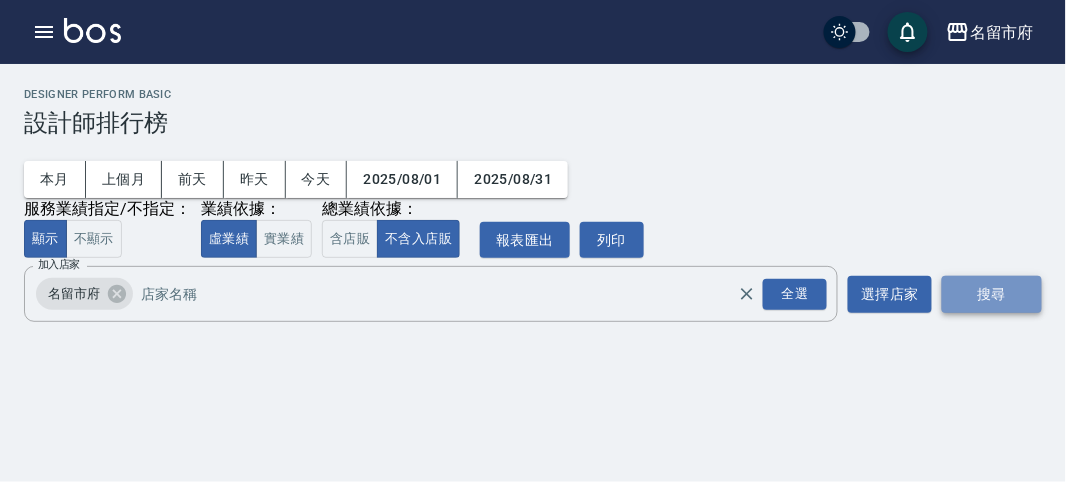 click on "搜尋" at bounding box center [992, 294] 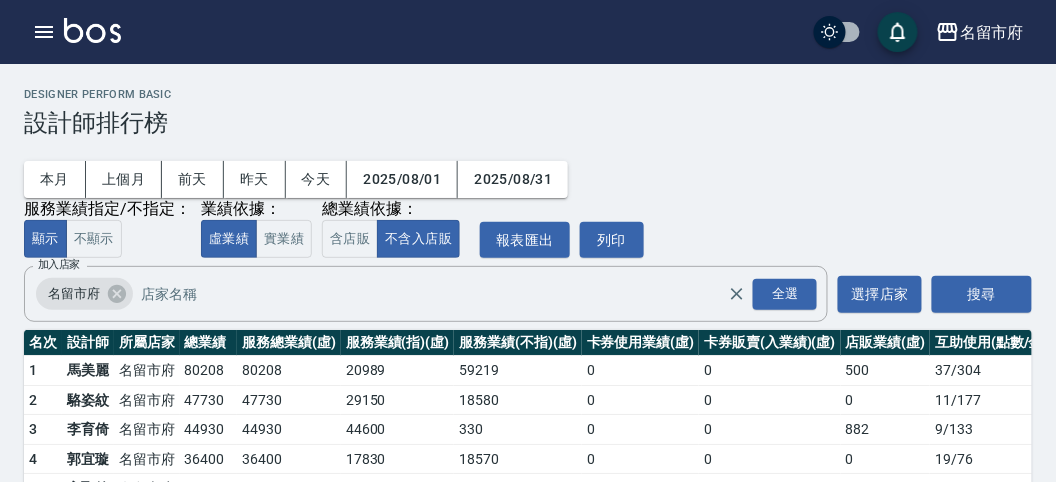 click on "本月 上個月 前天 昨天 今天 2025/08/01 2025/08/31 服務業績指定/不指定： 顯示 不顯示 業績依據： 虛業績 實業績 總業績依據： 含店販 不含入店販 報表匯出 列印" at bounding box center [528, 197] 